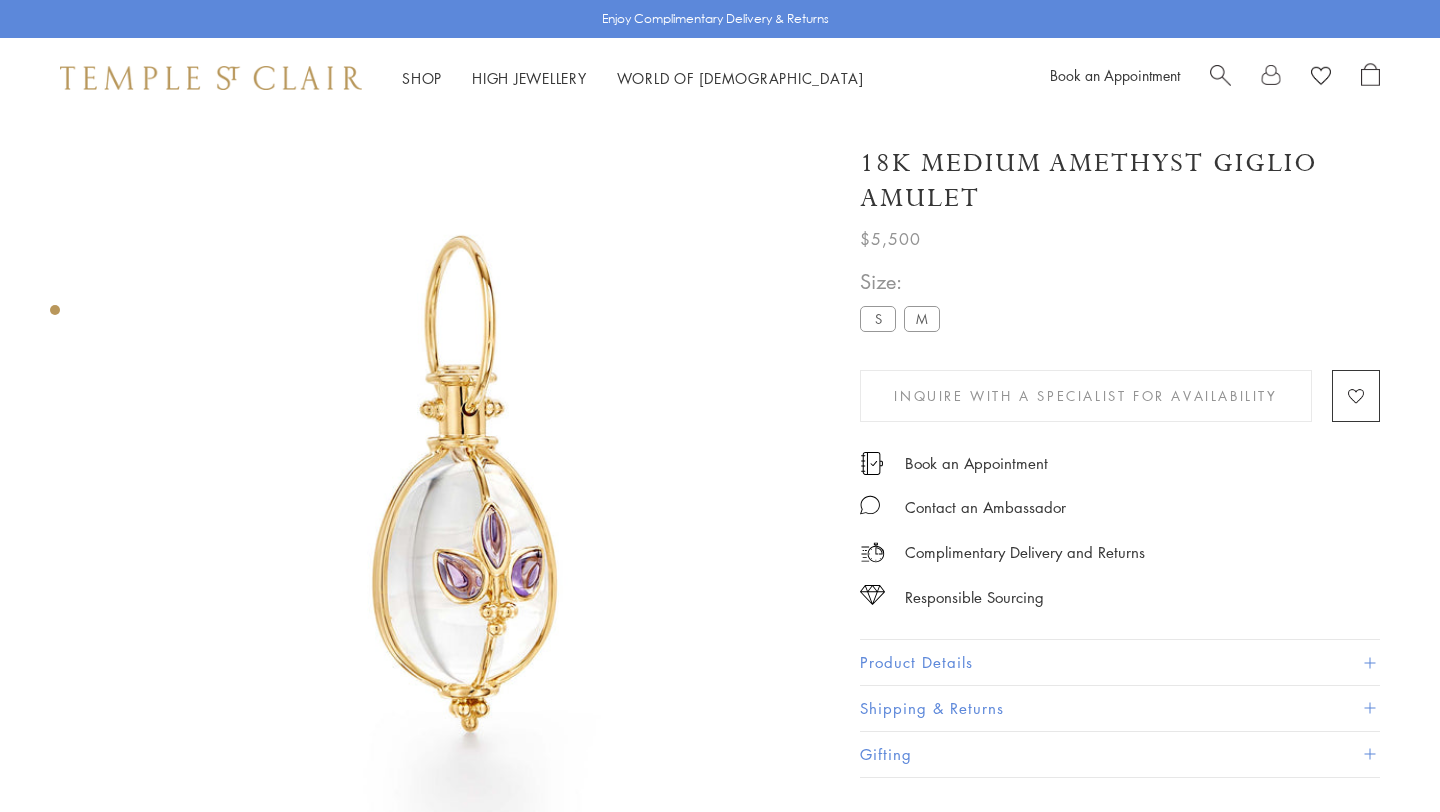 scroll, scrollTop: 118, scrollLeft: 0, axis: vertical 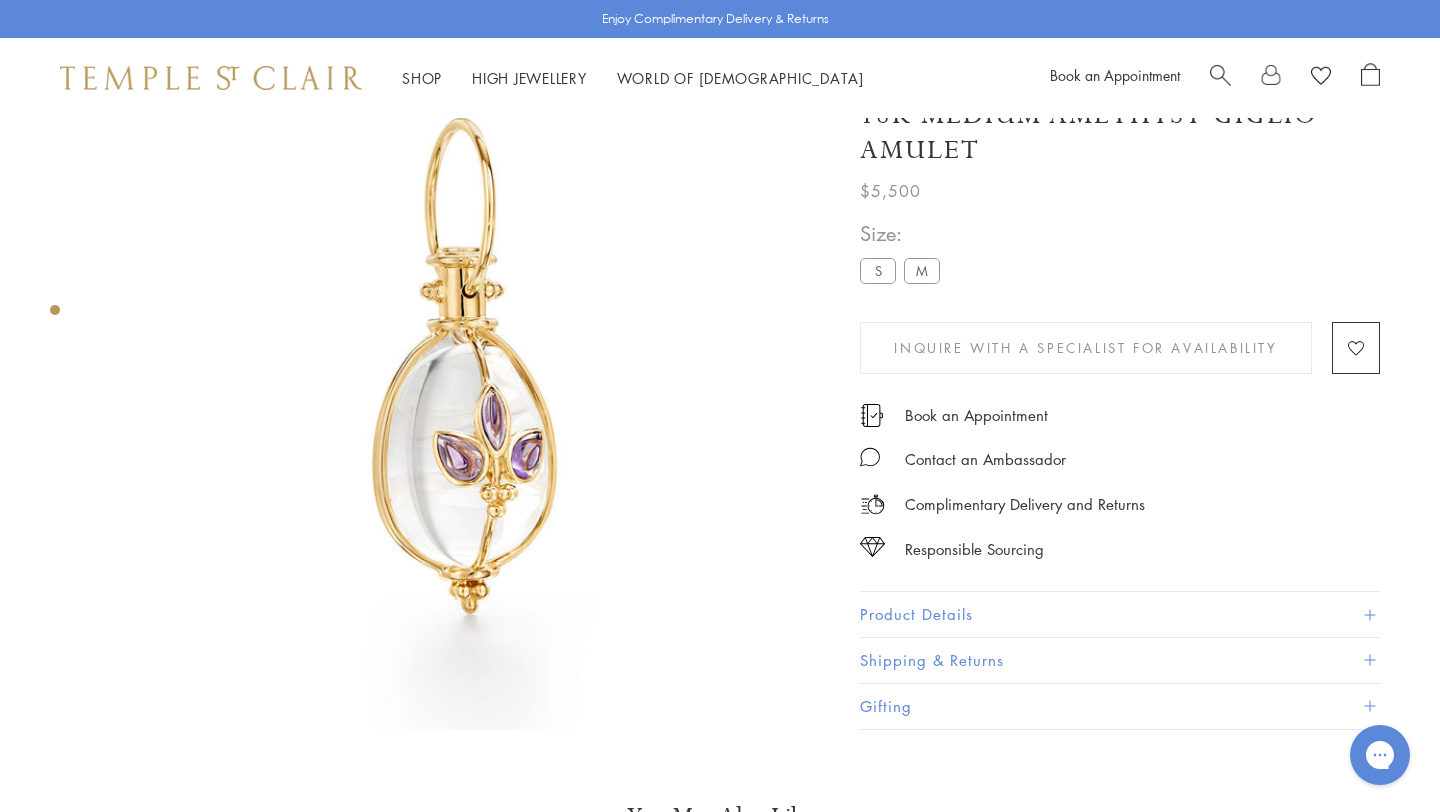 click on "Size:
S
M" at bounding box center (904, 253) 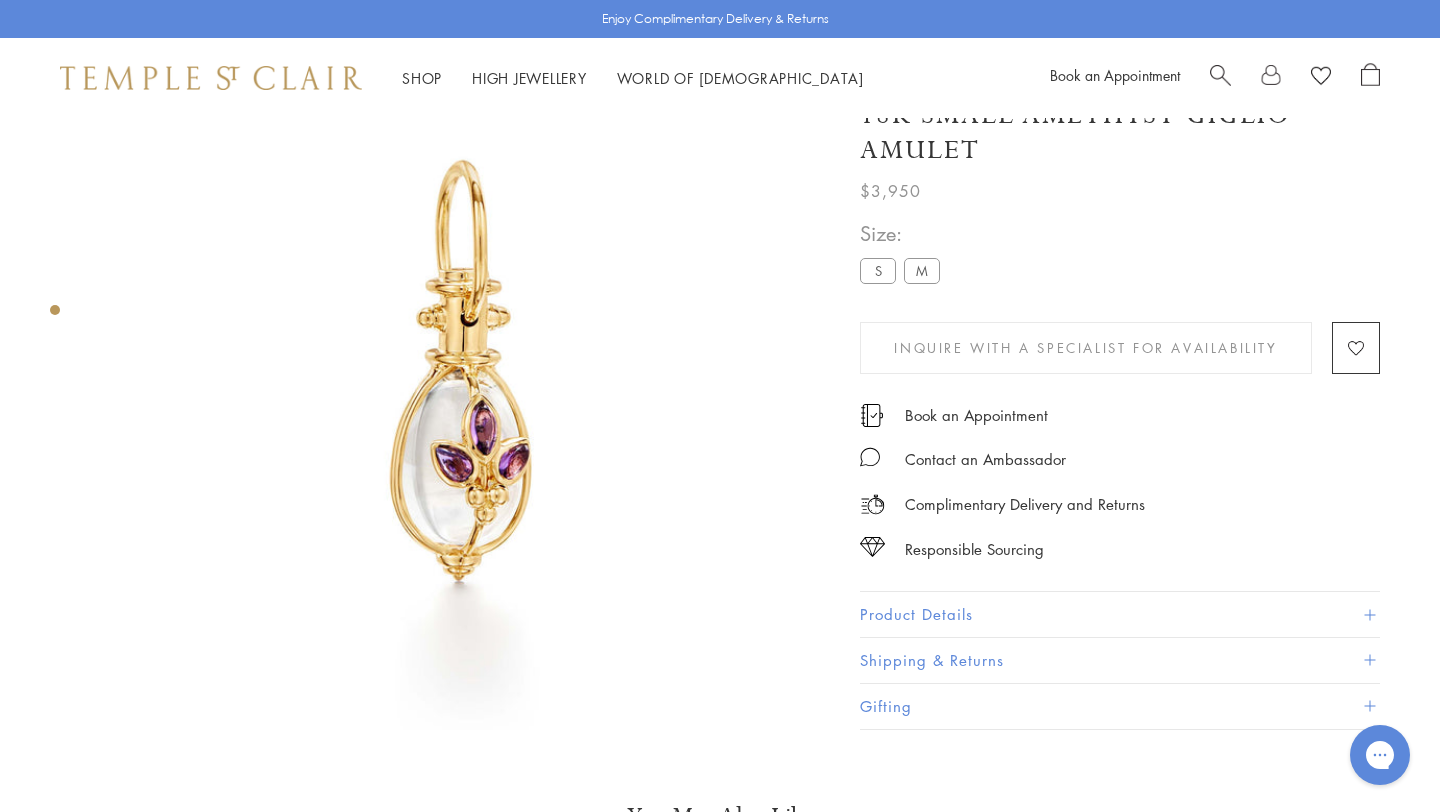 click at bounding box center [1220, 73] 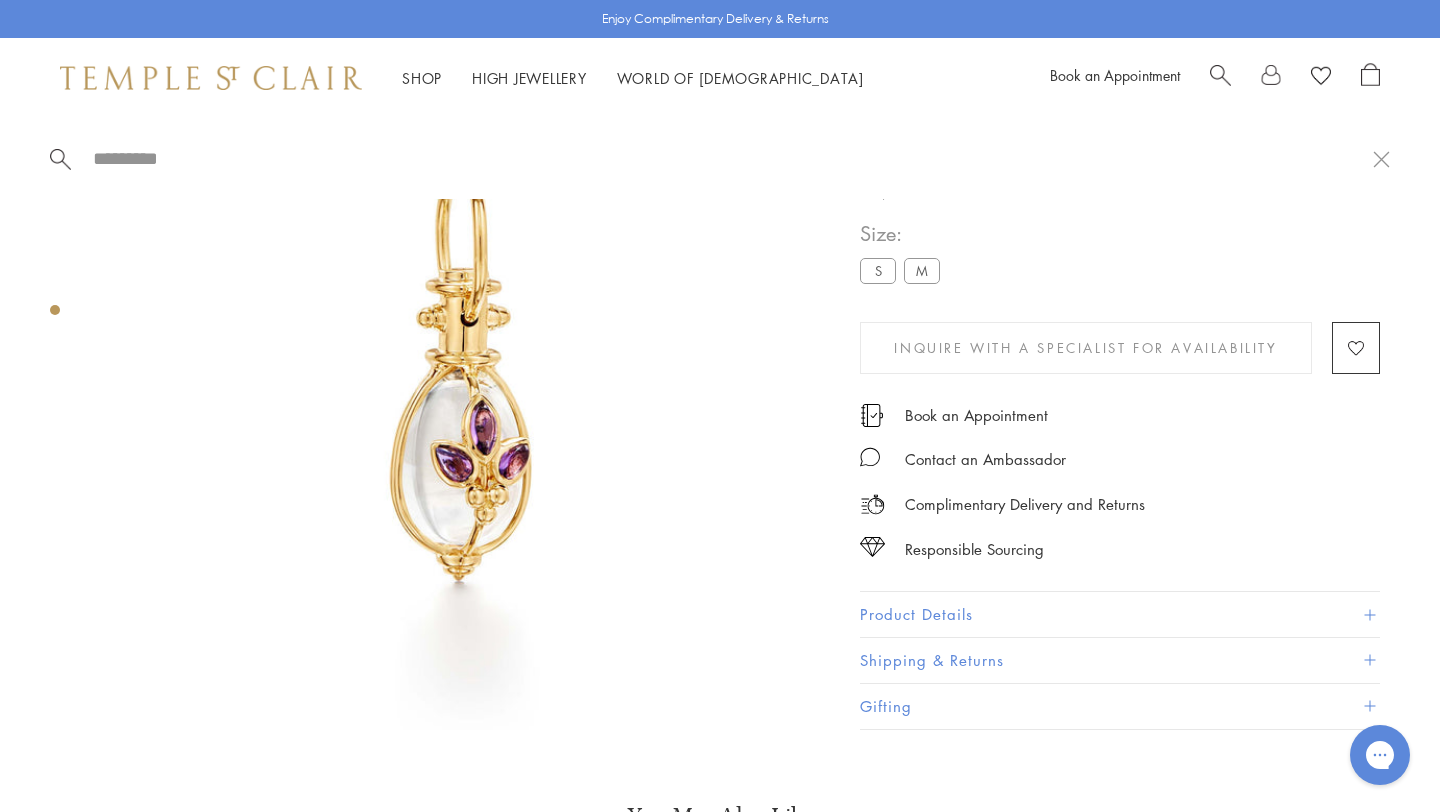 paste on "**********" 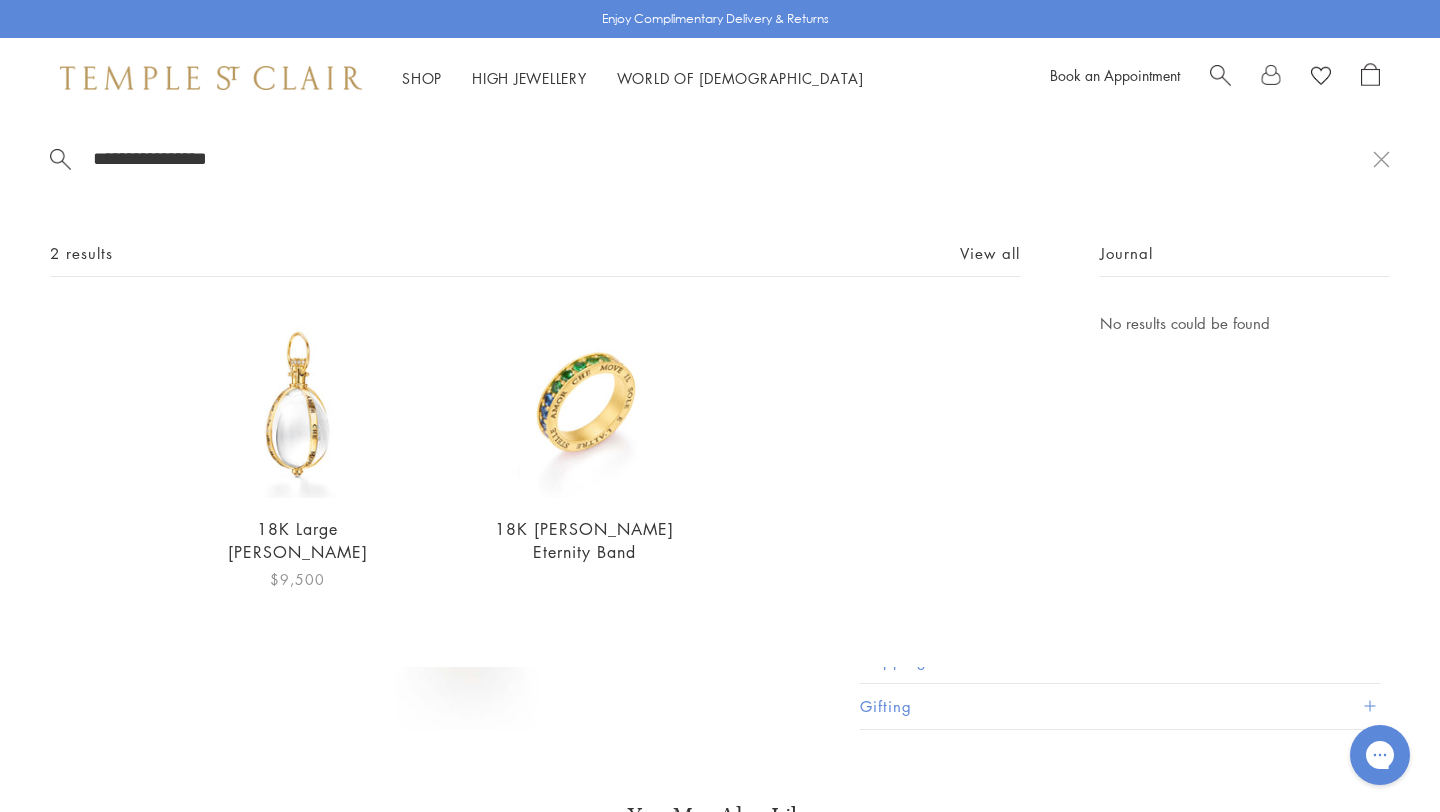 type on "**********" 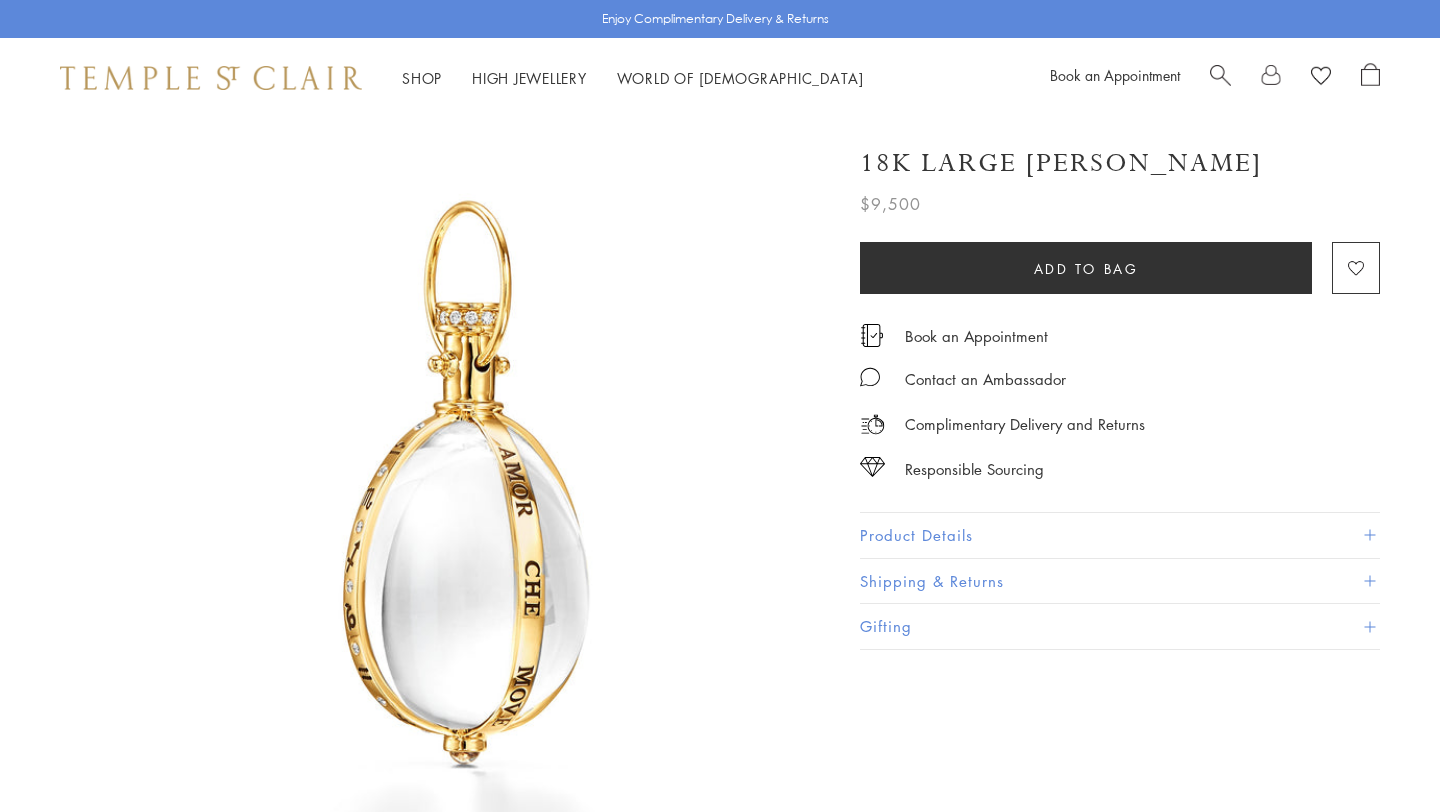 scroll, scrollTop: 0, scrollLeft: 0, axis: both 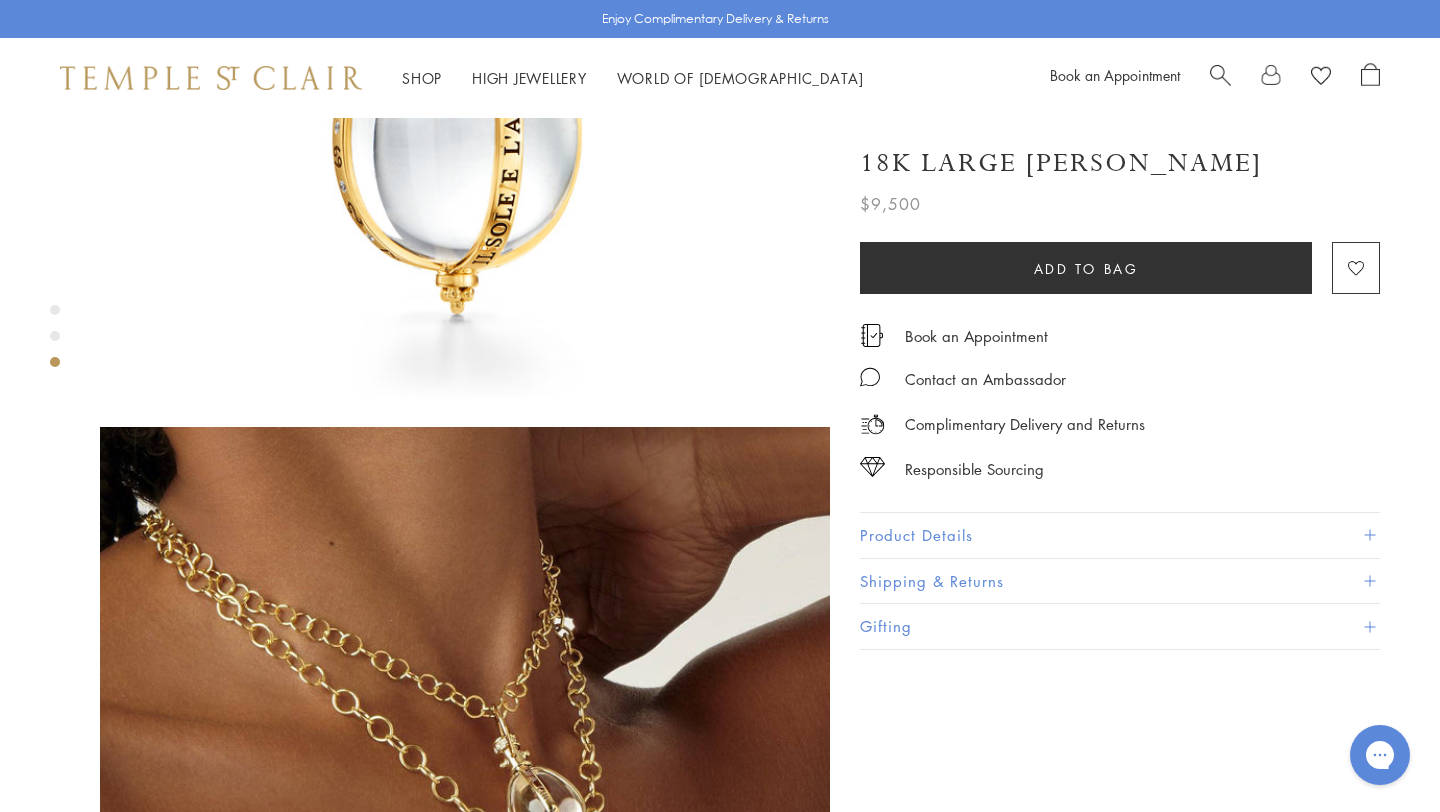 click at bounding box center (1220, 73) 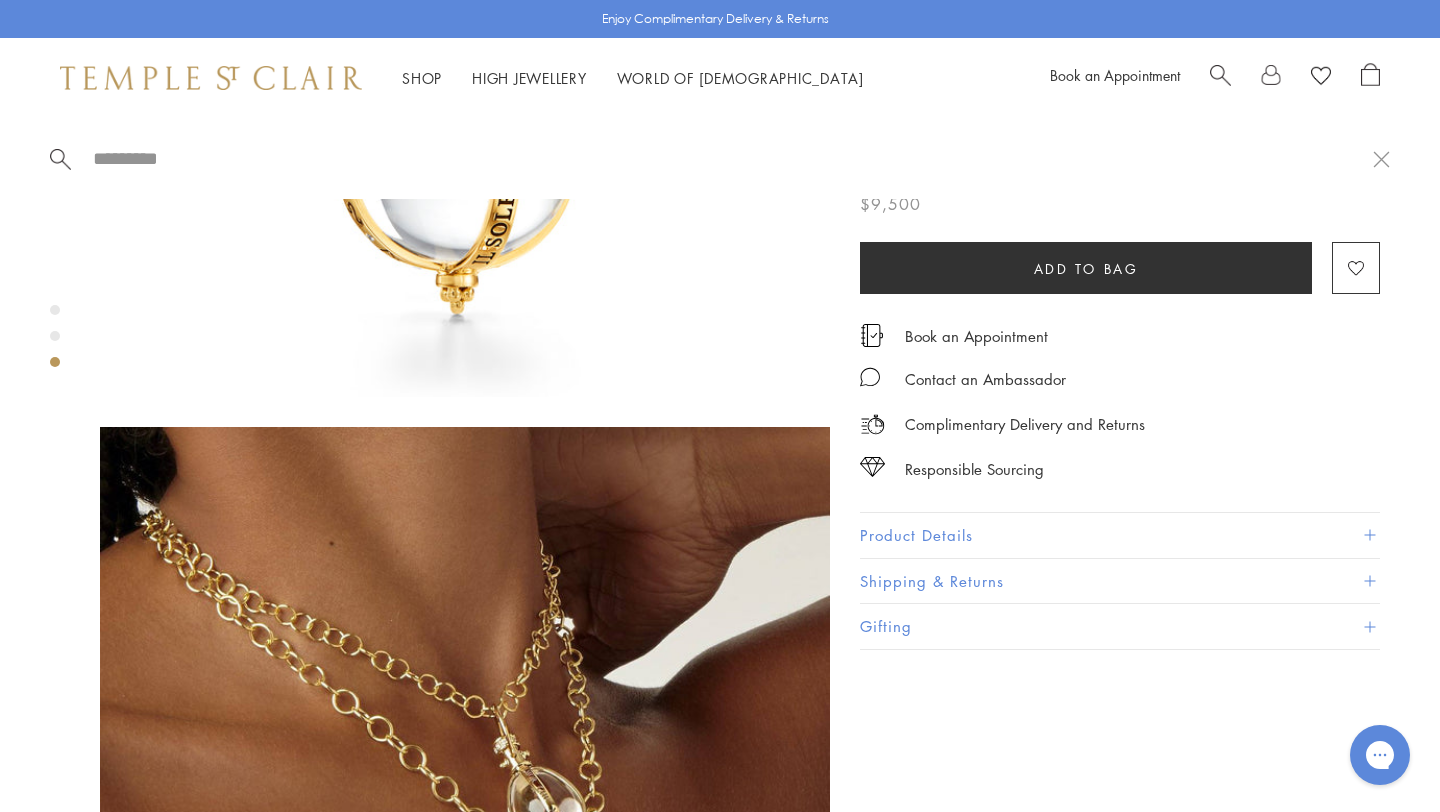 paste on "**********" 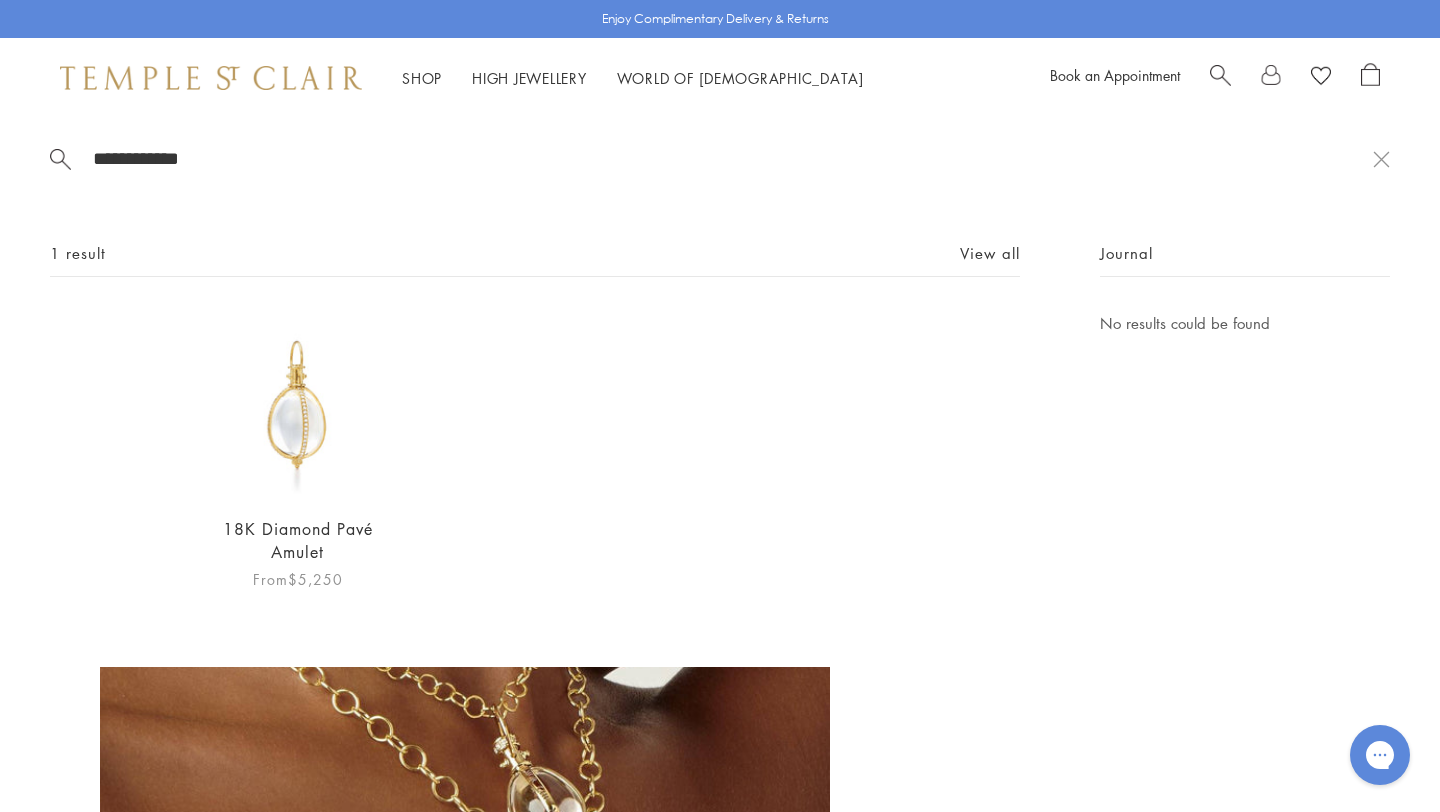 type on "**********" 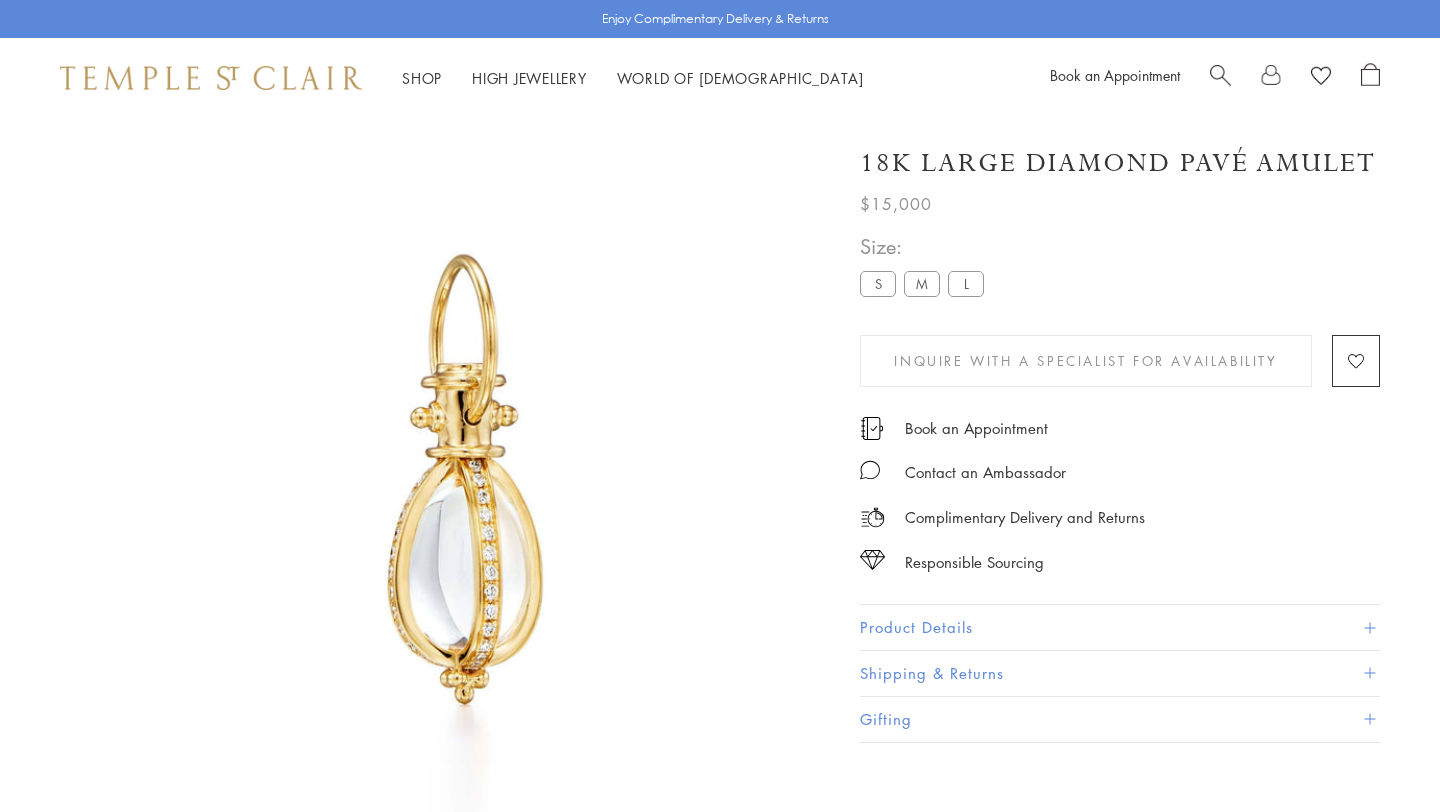 scroll, scrollTop: 0, scrollLeft: 0, axis: both 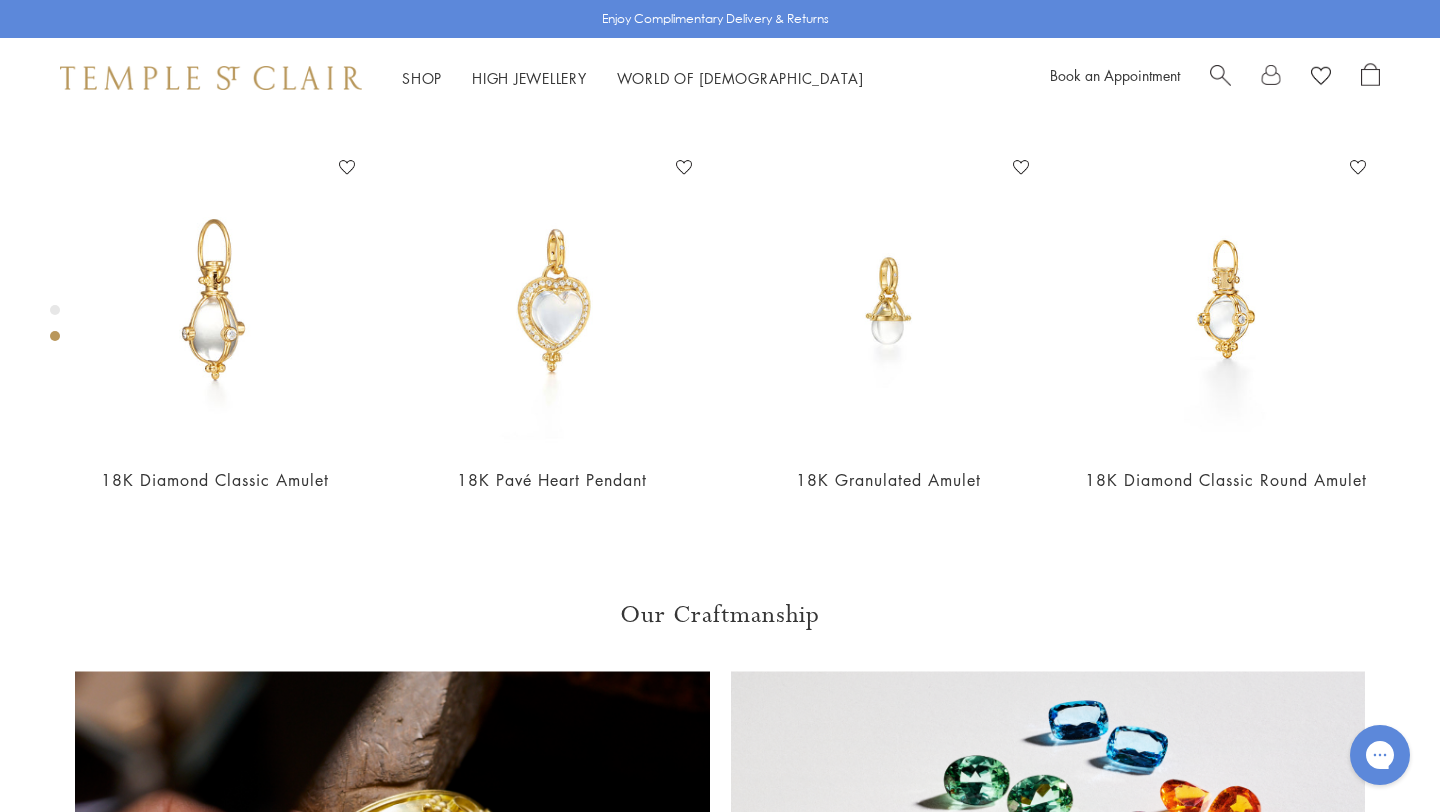 click on "Book an Appointment" at bounding box center (1215, 78) 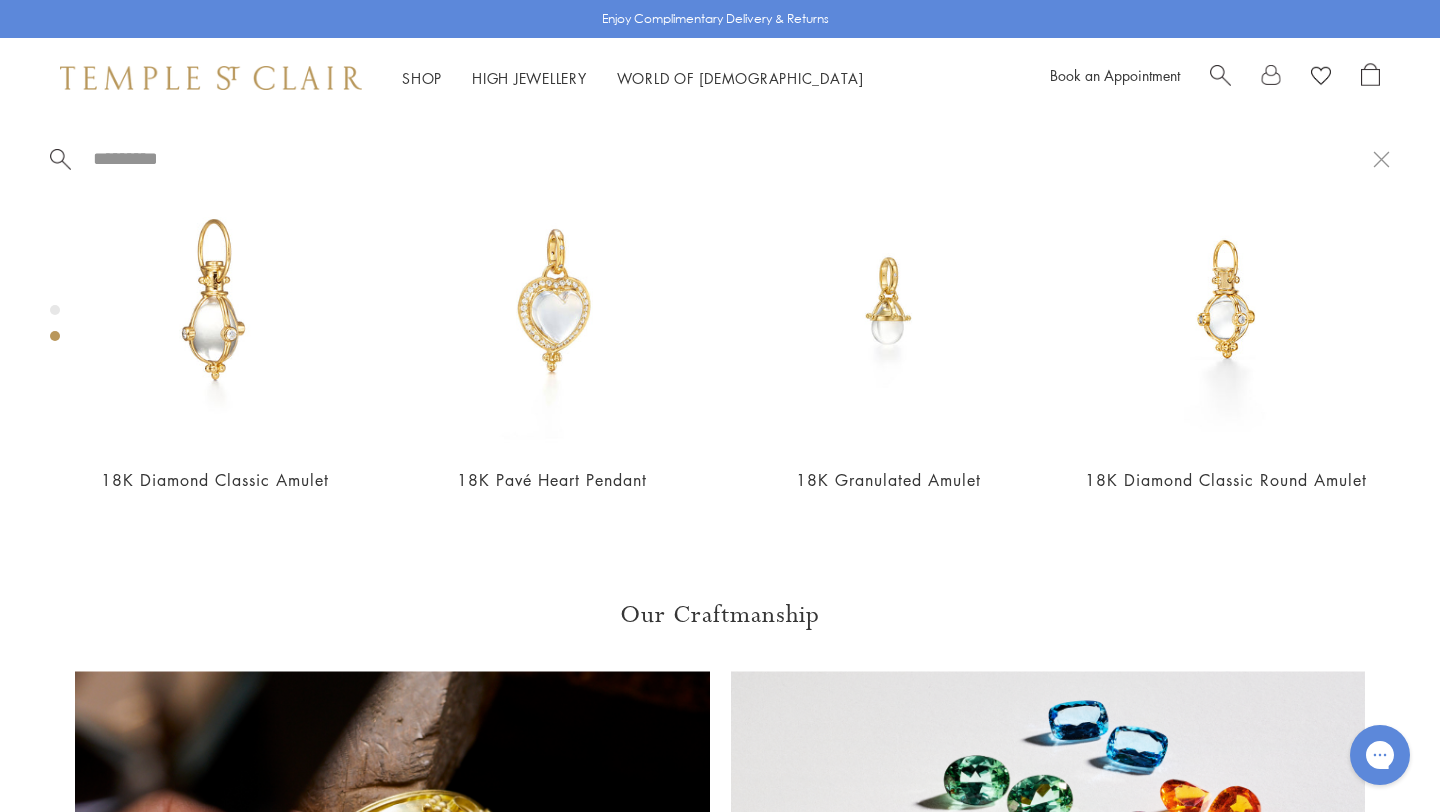 paste on "**********" 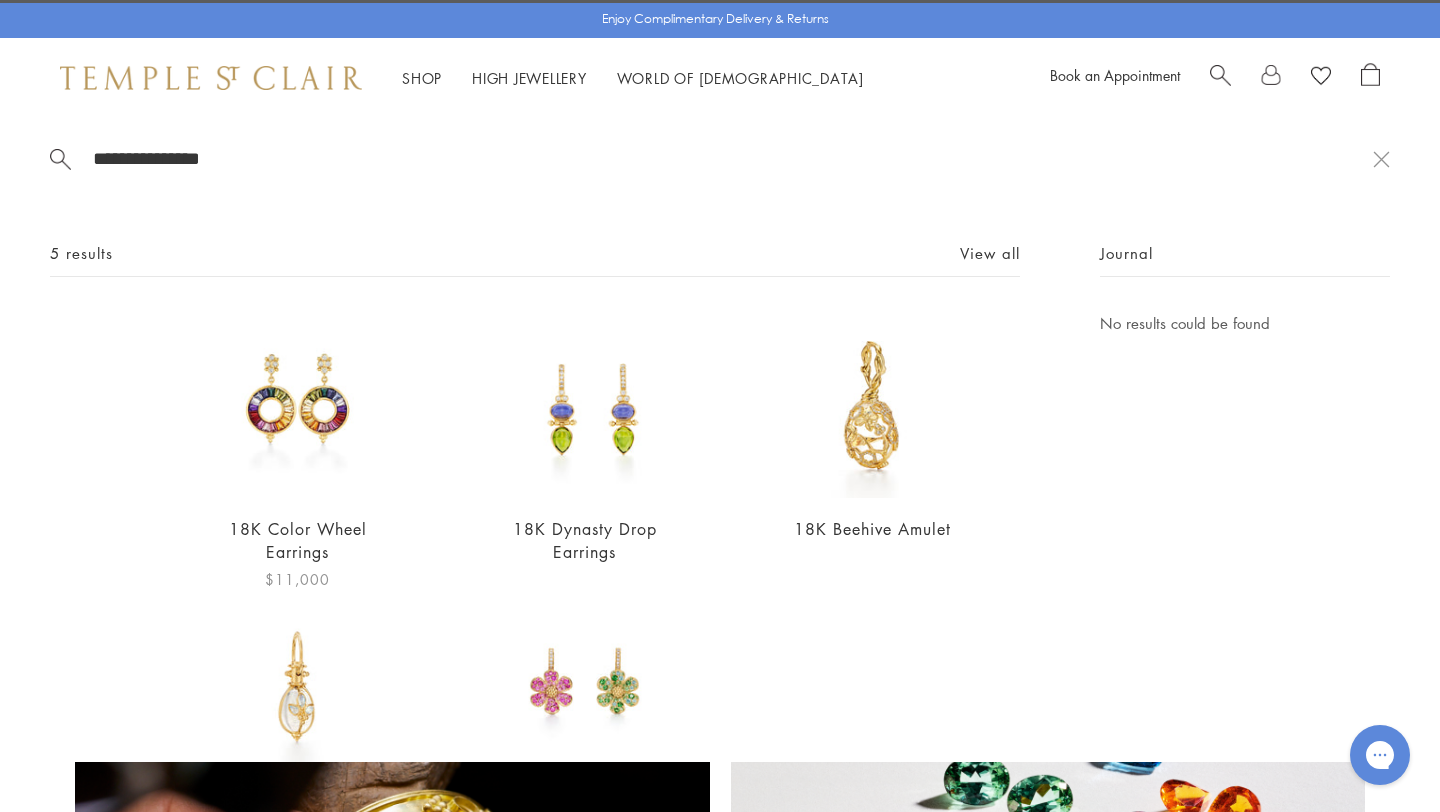 type on "**********" 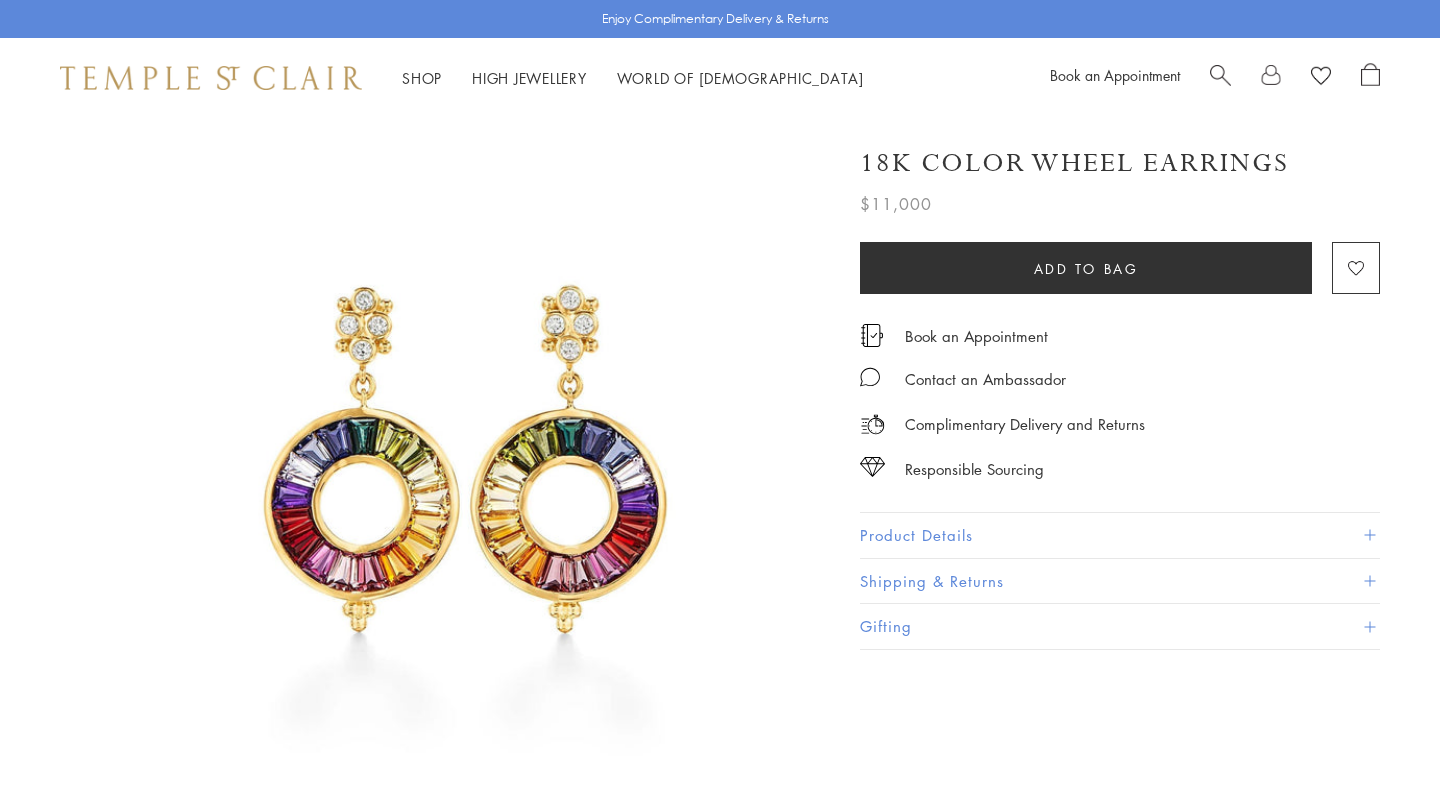 scroll, scrollTop: 0, scrollLeft: 0, axis: both 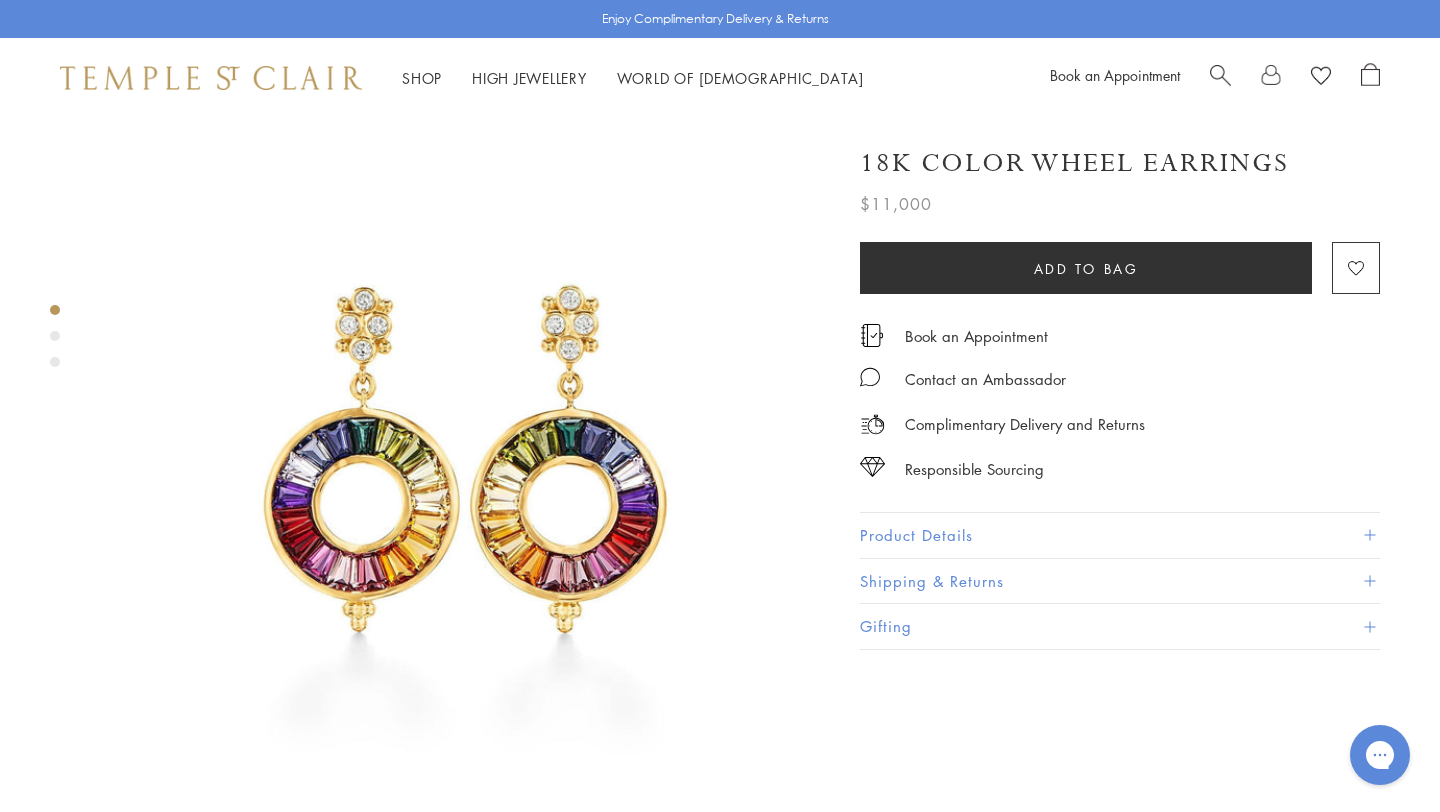 click at bounding box center [1220, 73] 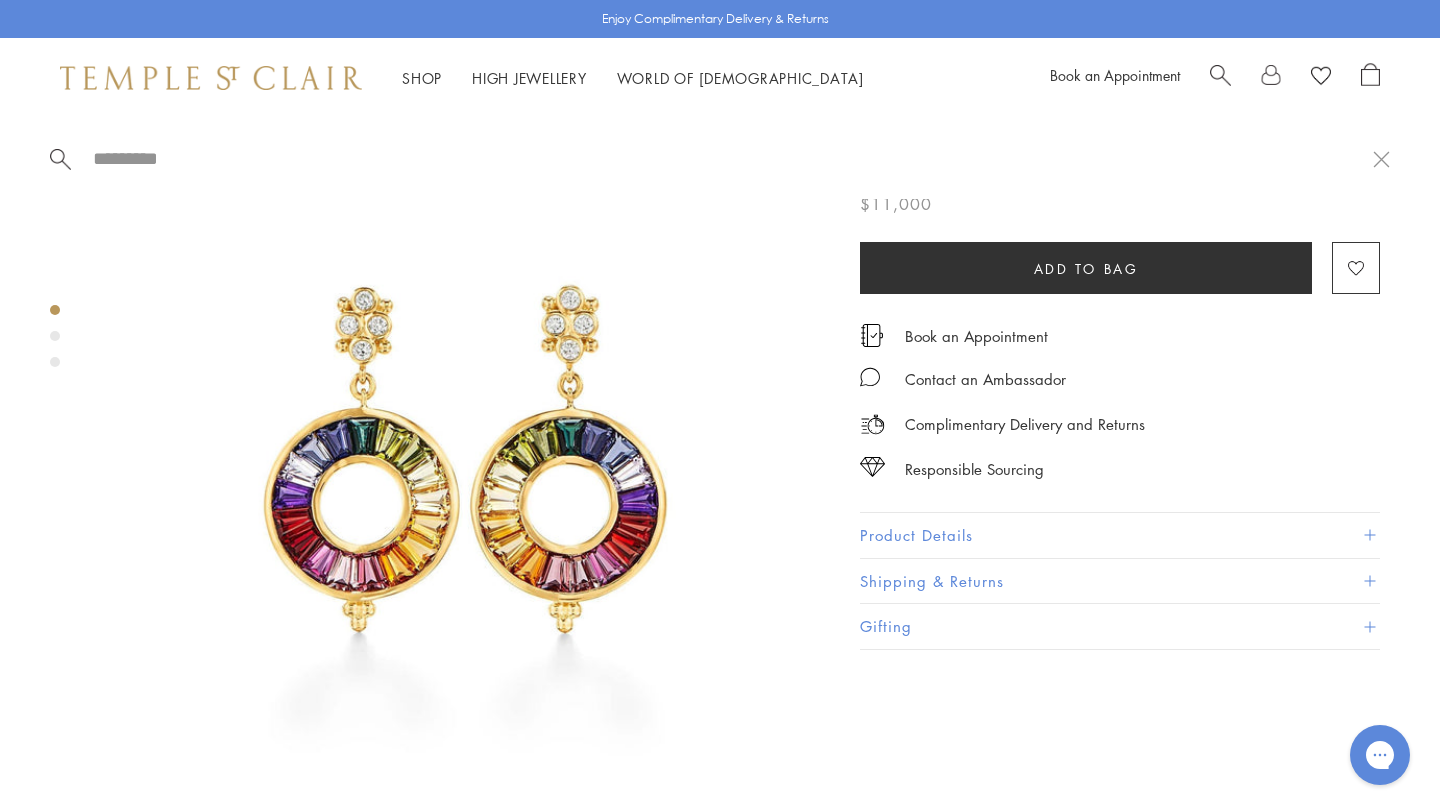 paste on "**********" 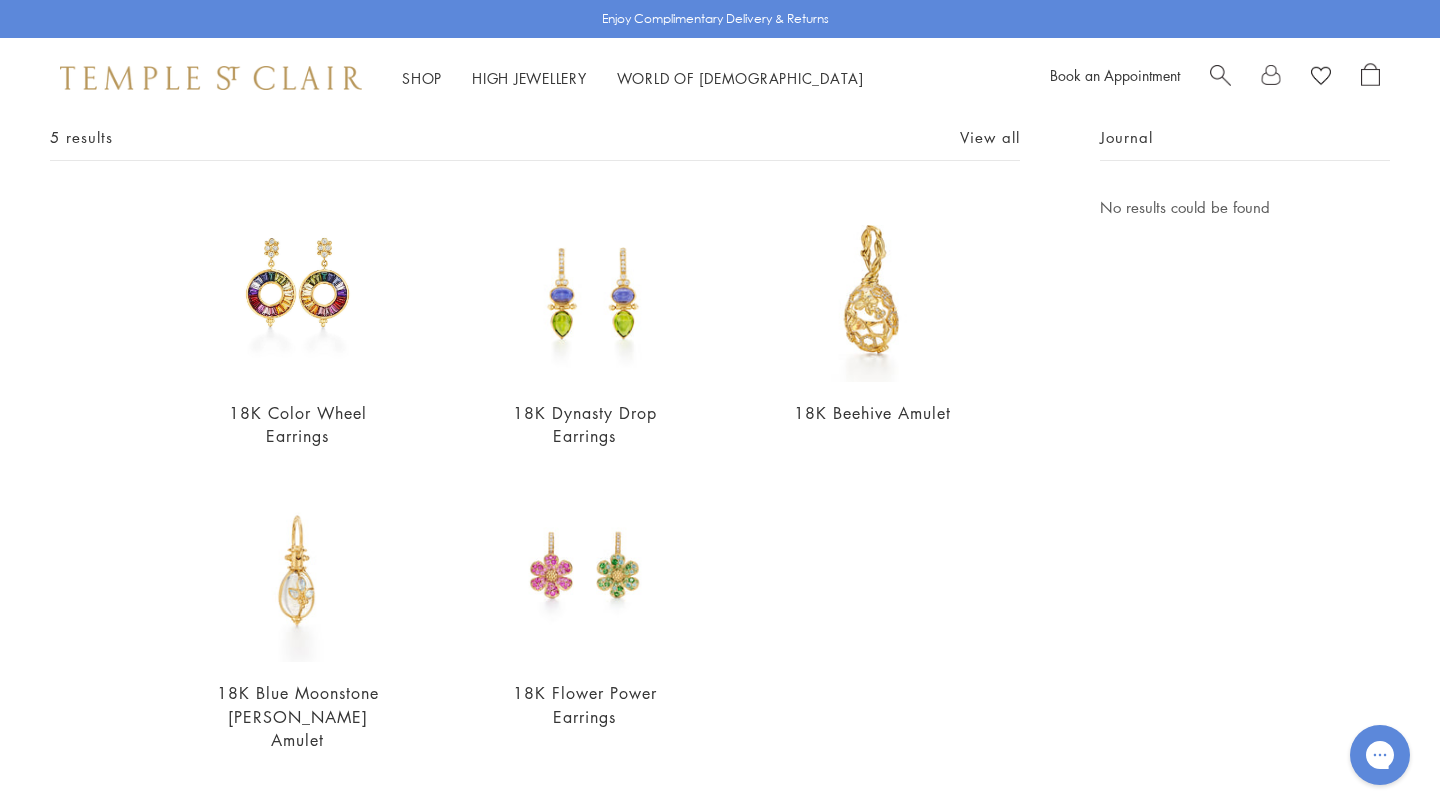scroll, scrollTop: 190, scrollLeft: 0, axis: vertical 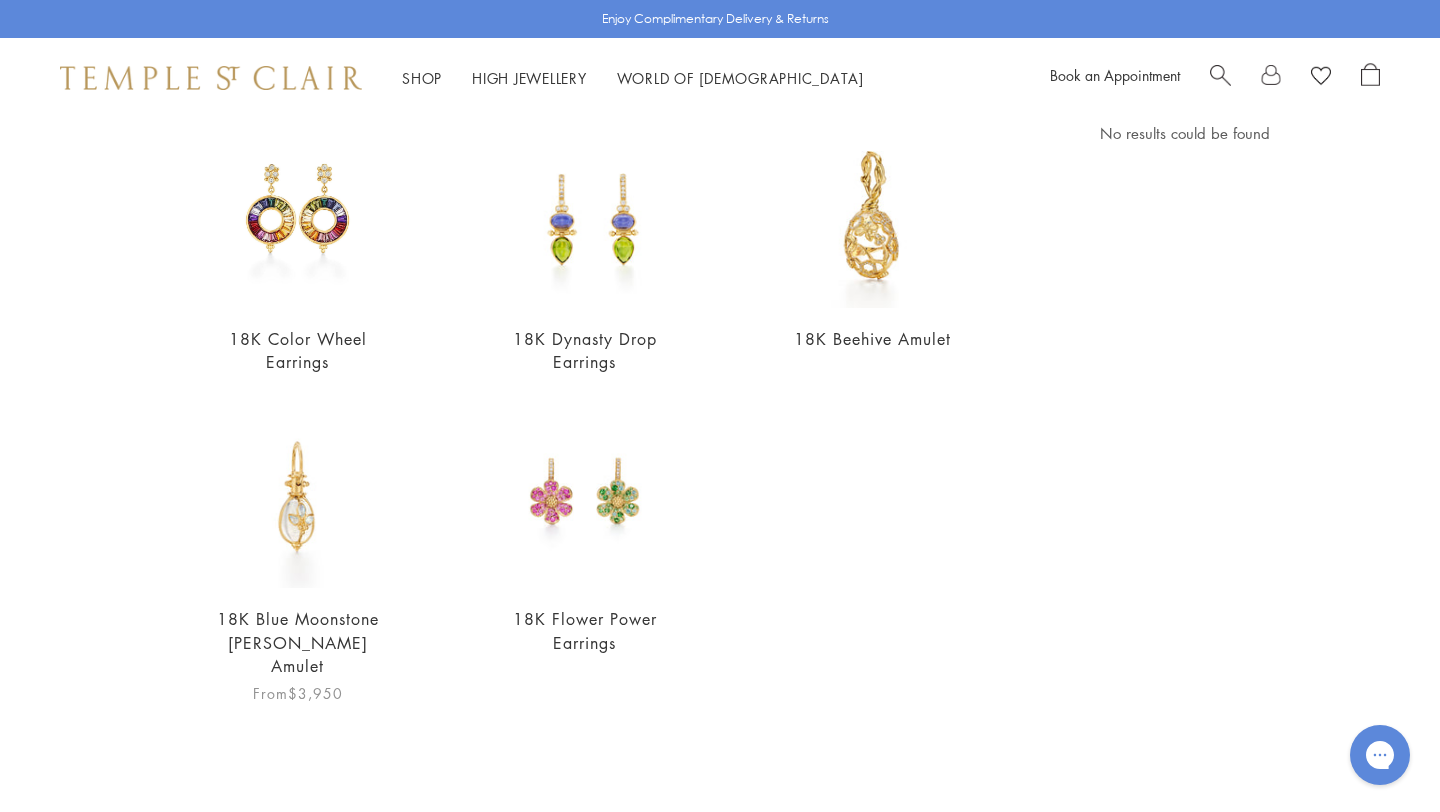 type on "**********" 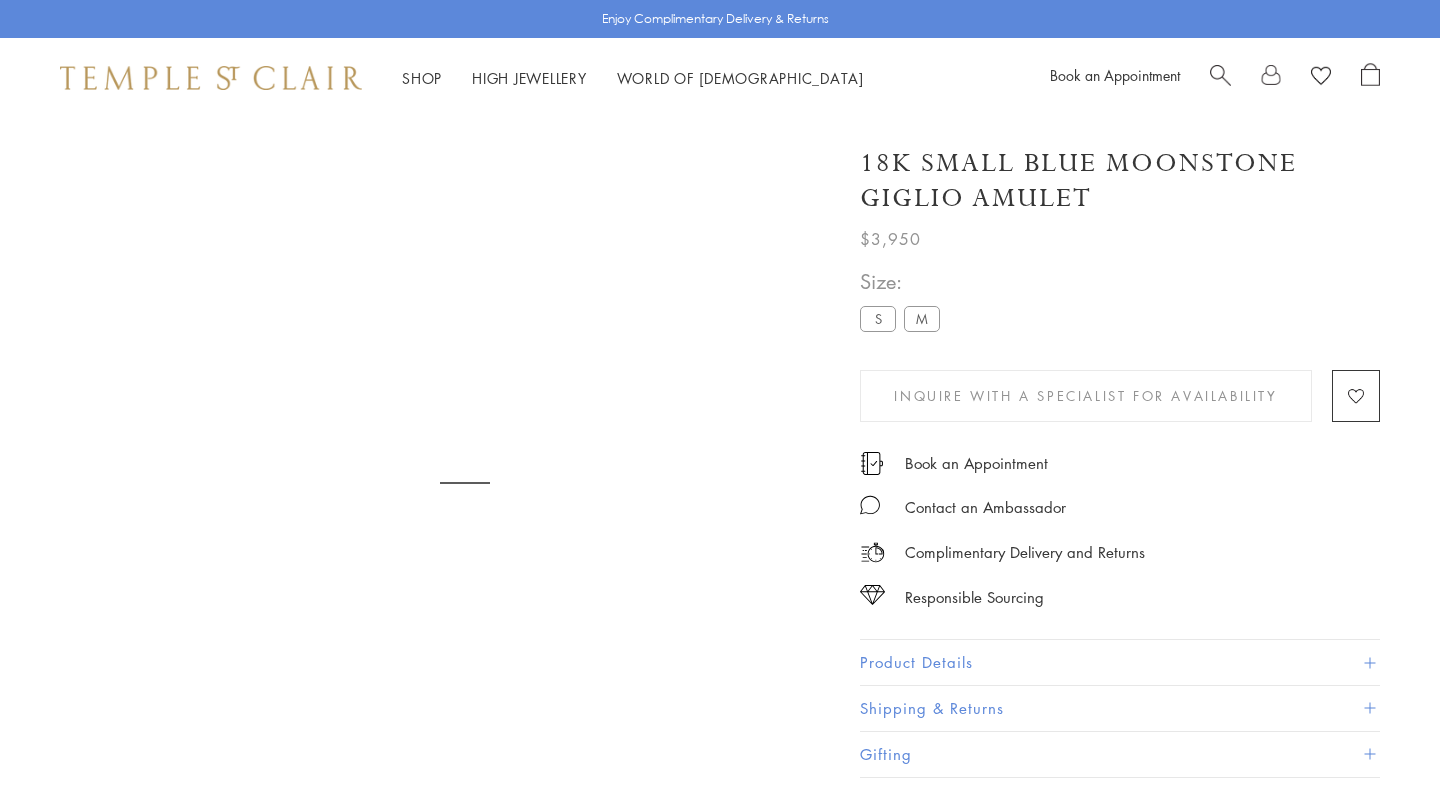 scroll, scrollTop: 0, scrollLeft: 0, axis: both 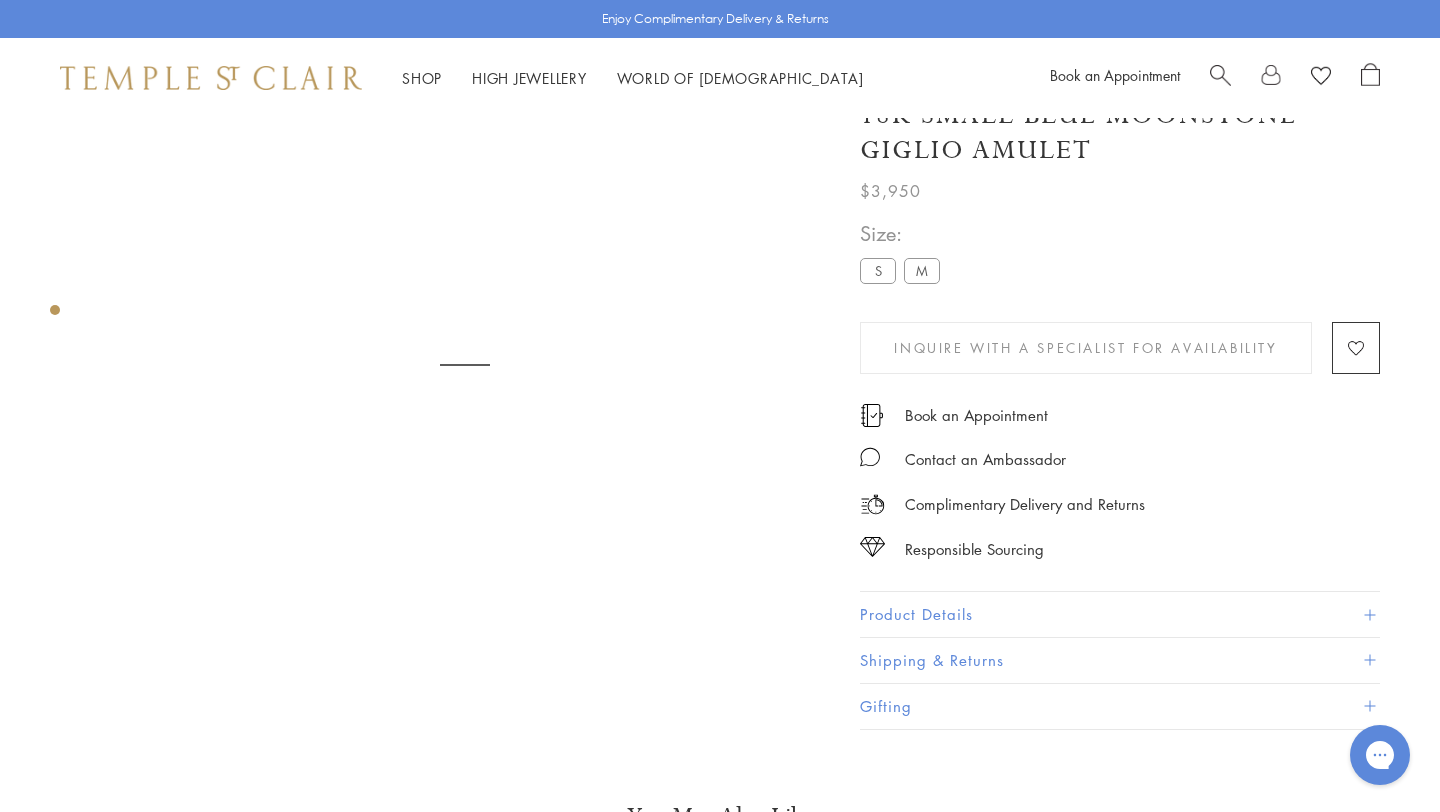 click on "M" at bounding box center [922, 271] 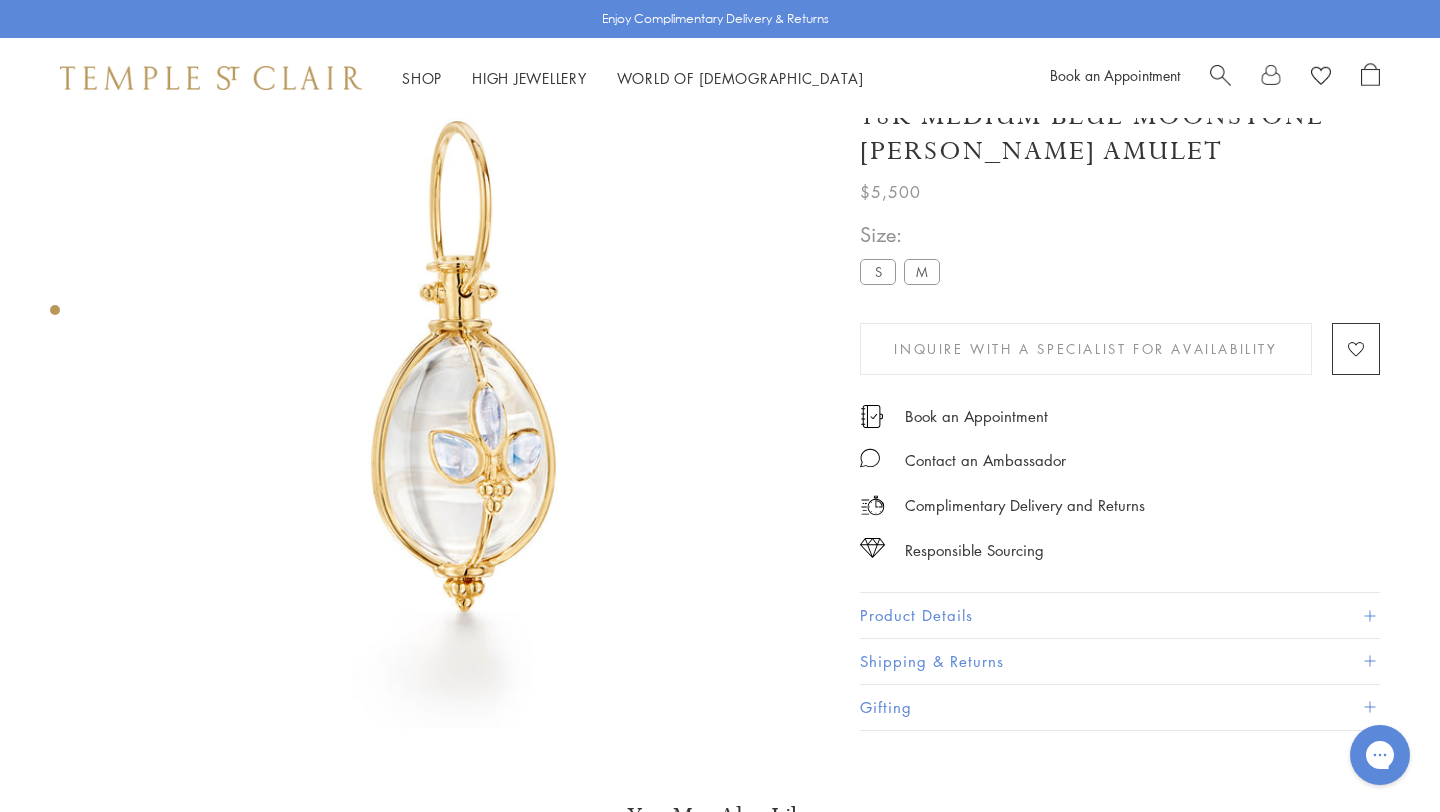 click at bounding box center (1295, 78) 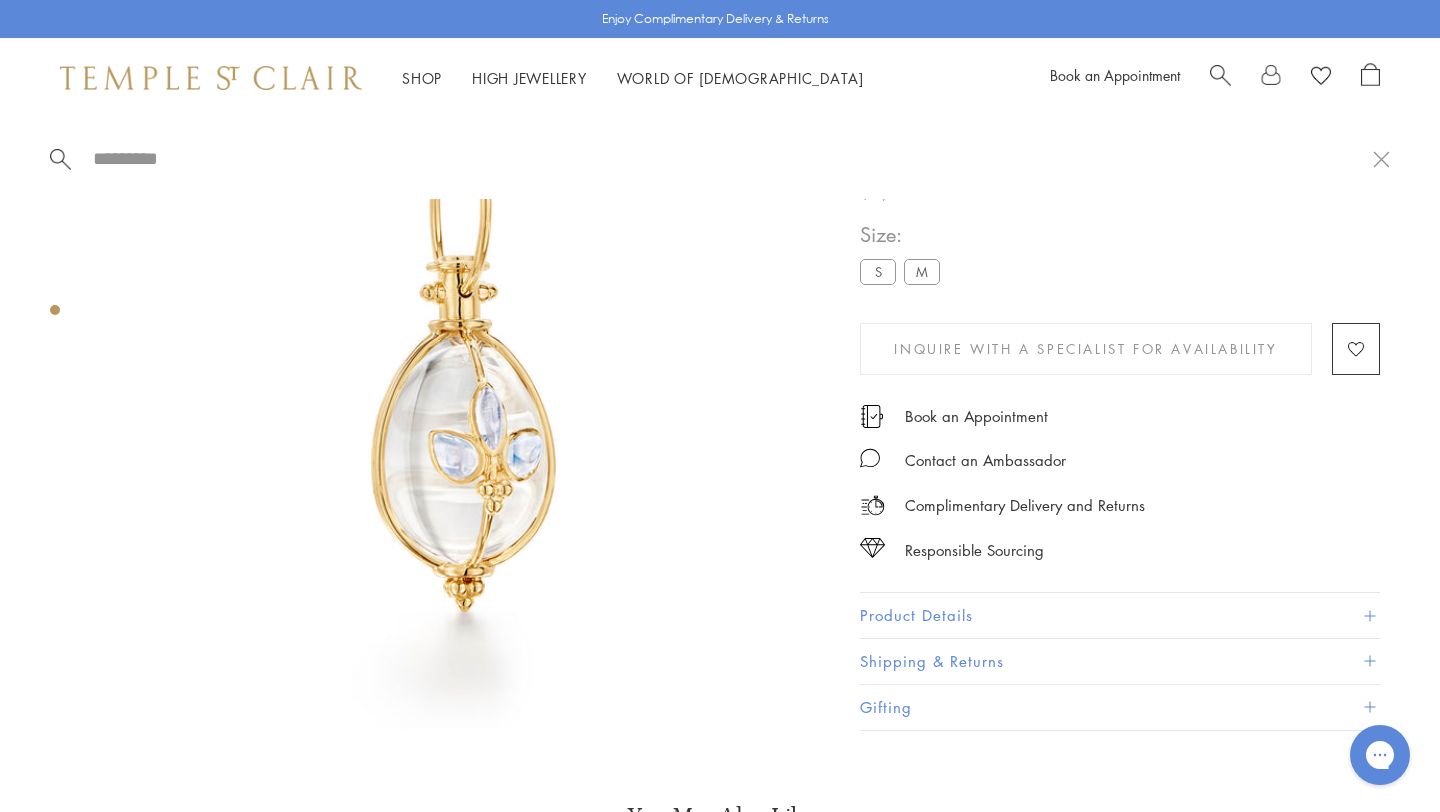 paste on "**********" 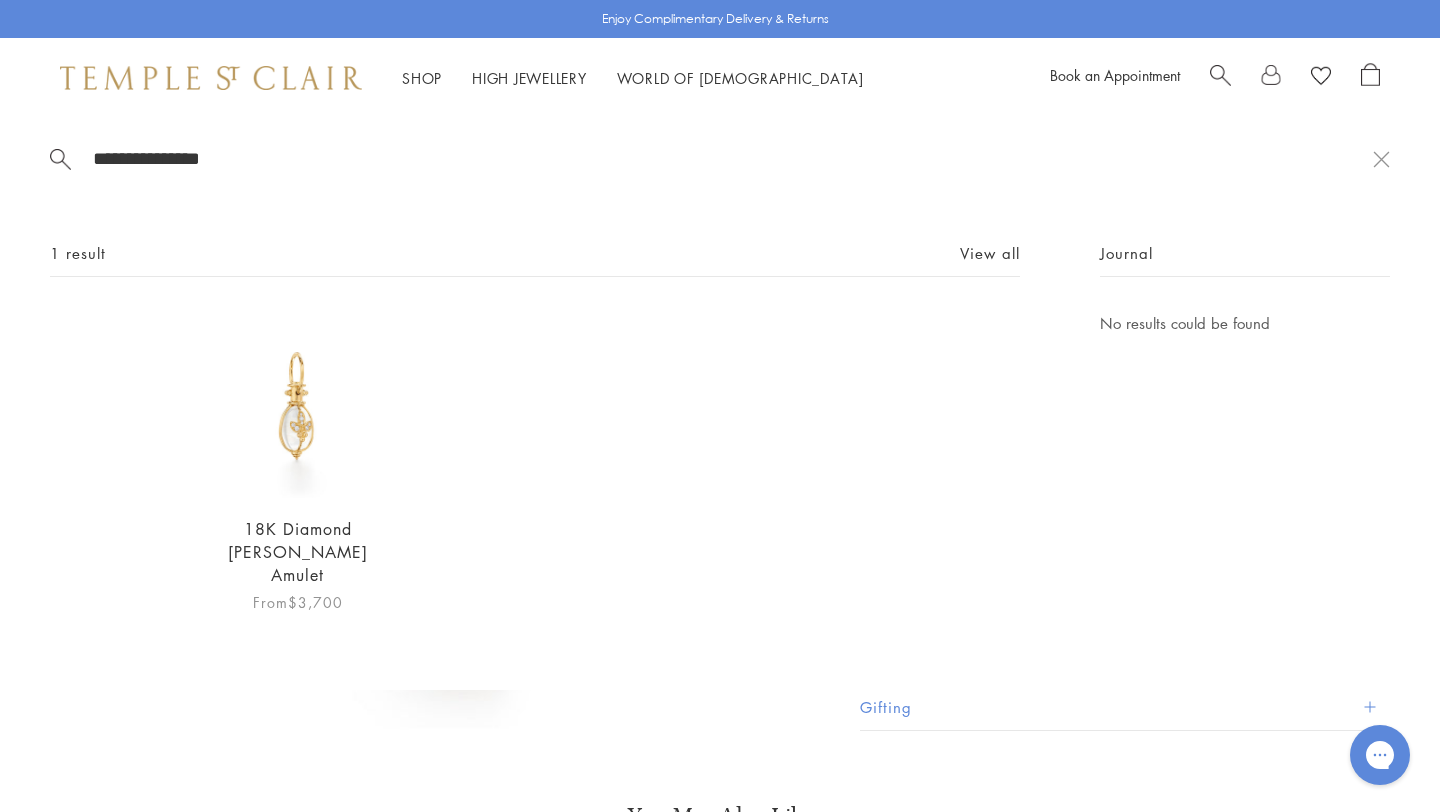 type on "**********" 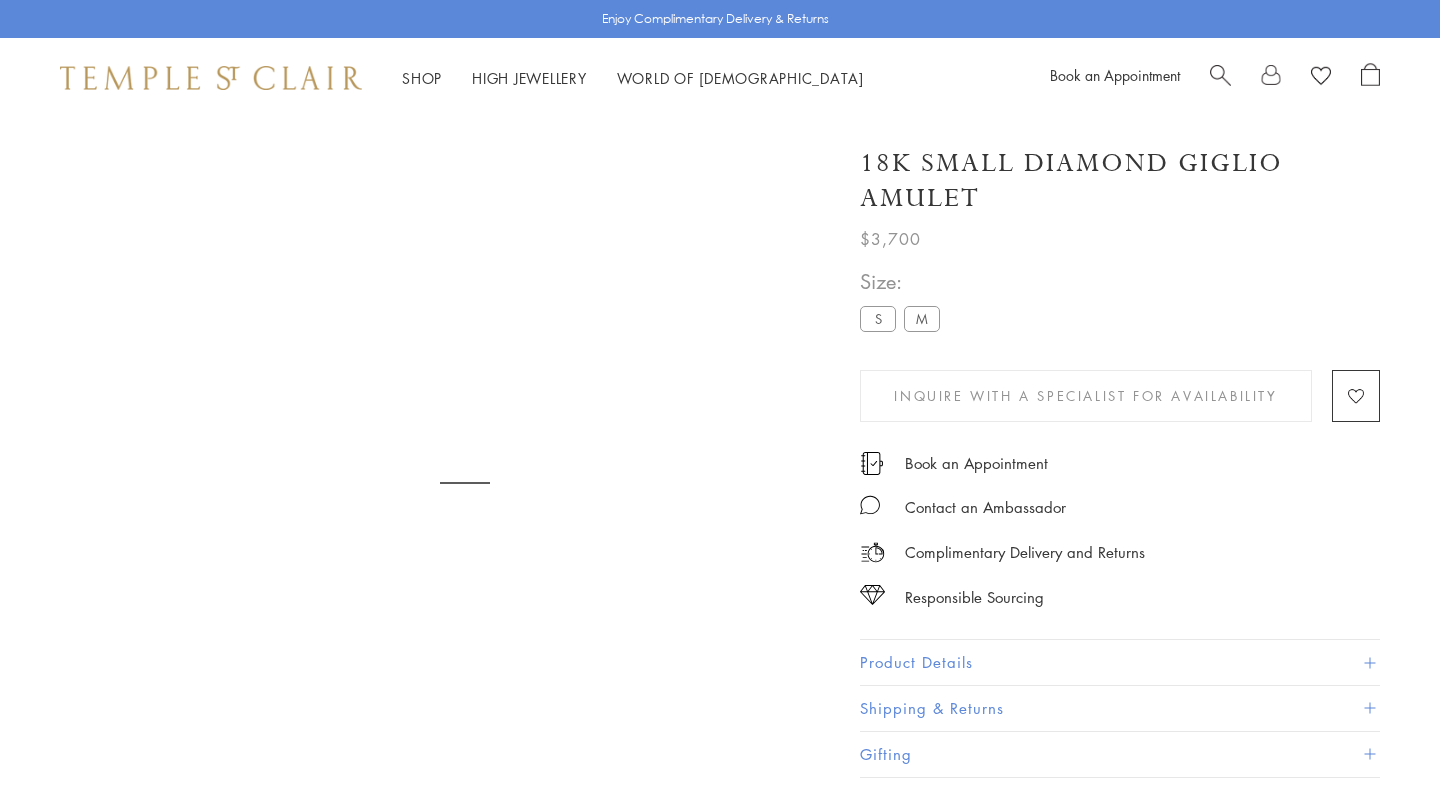 scroll, scrollTop: 0, scrollLeft: 0, axis: both 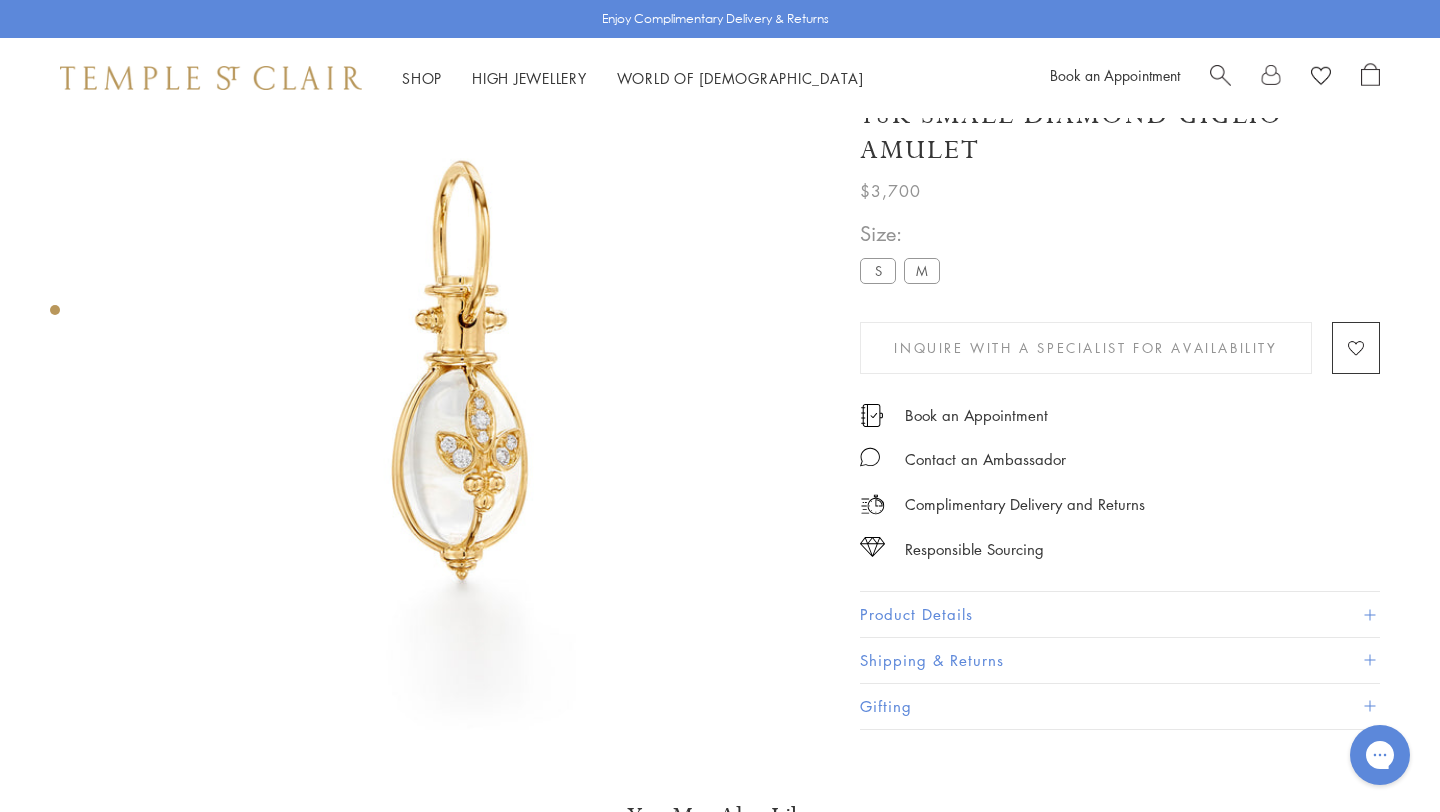 click on "M" at bounding box center (922, 271) 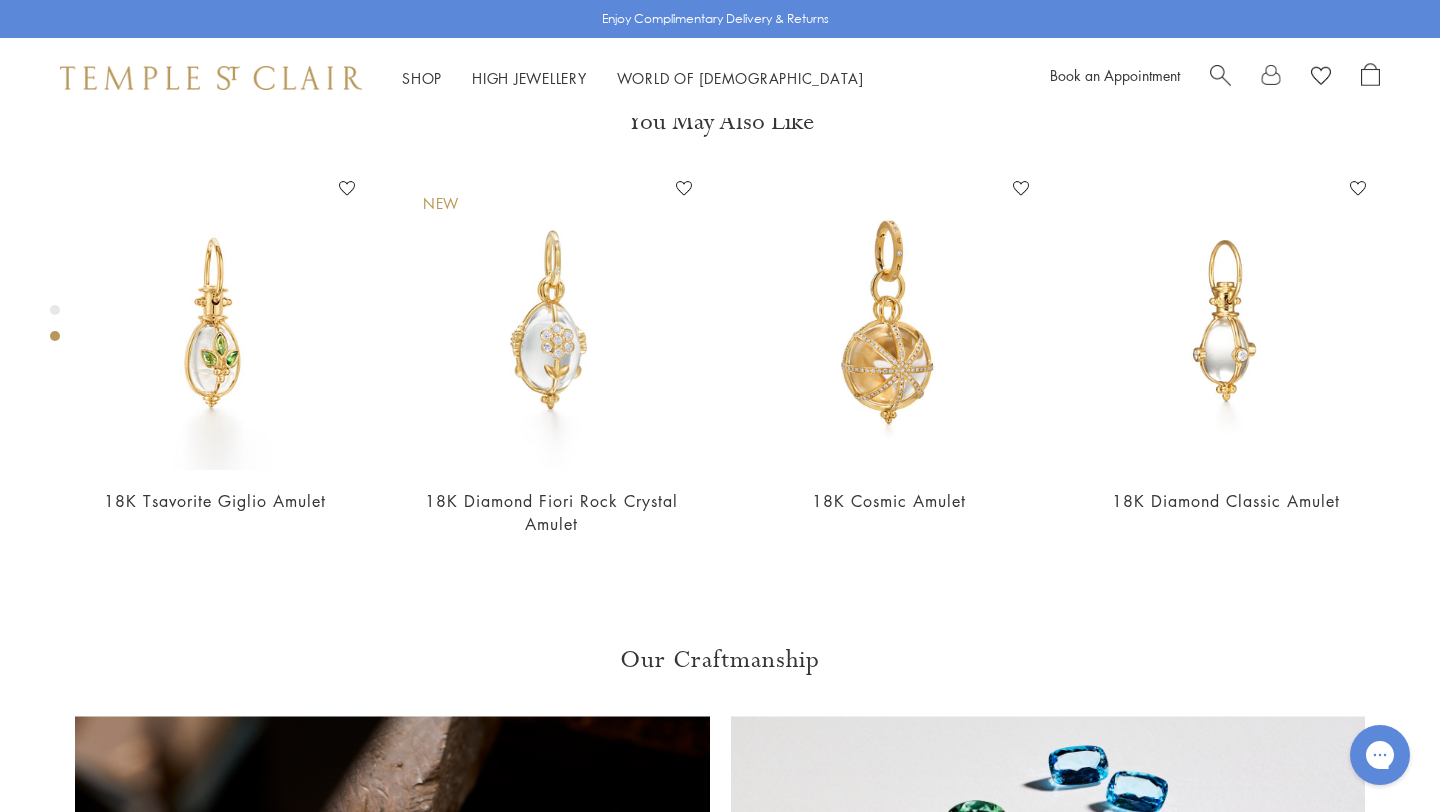 scroll, scrollTop: 849, scrollLeft: 0, axis: vertical 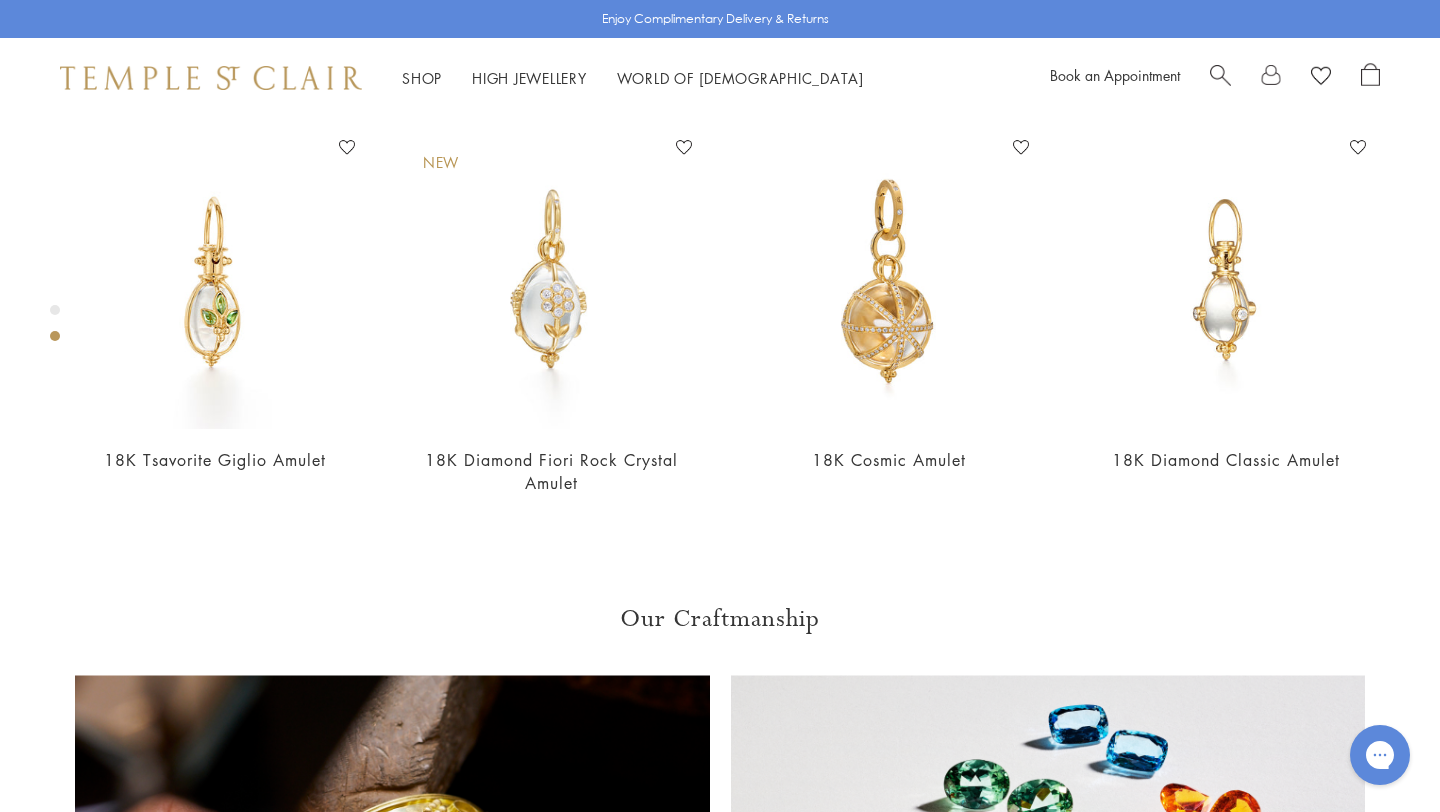 click at bounding box center [1220, 73] 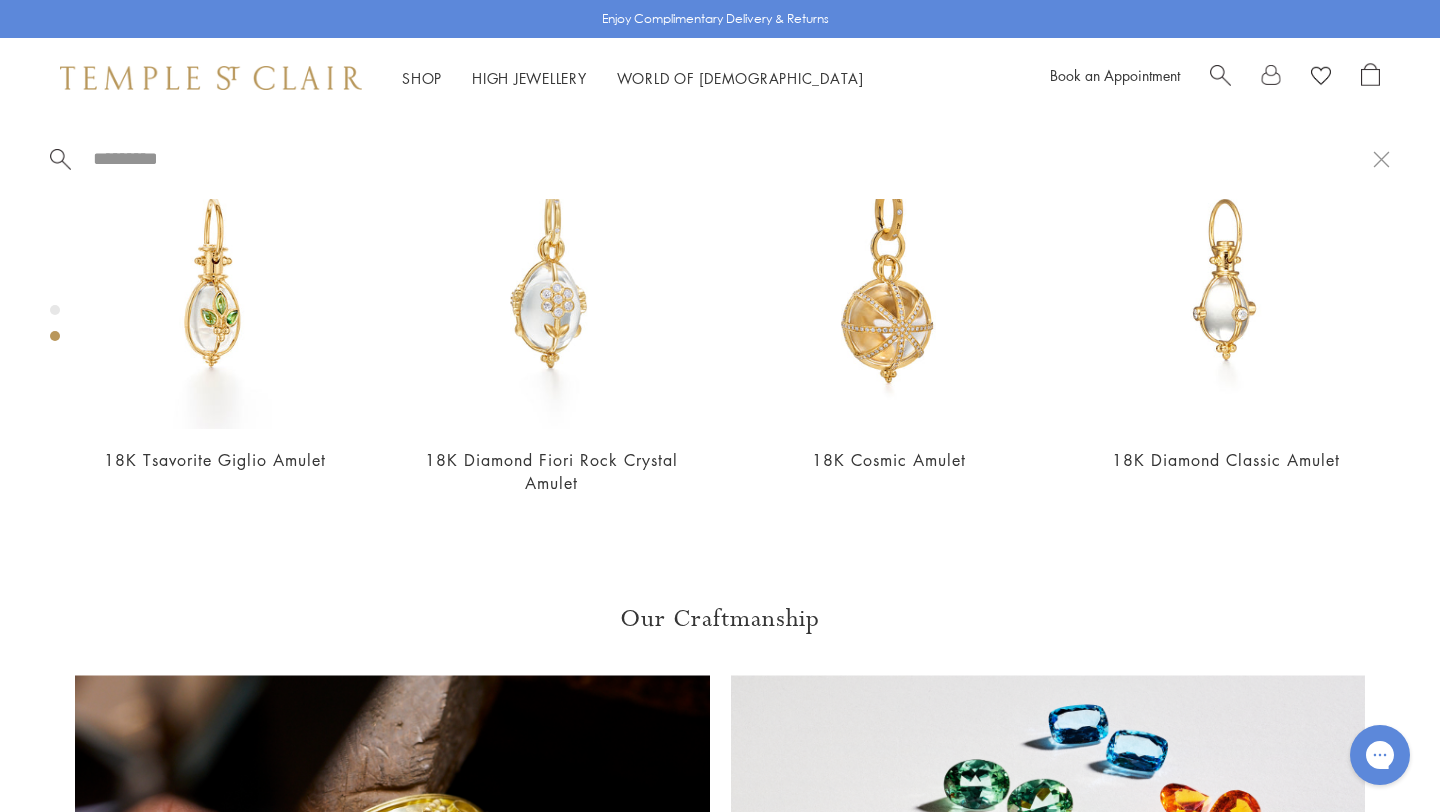 paste on "*********" 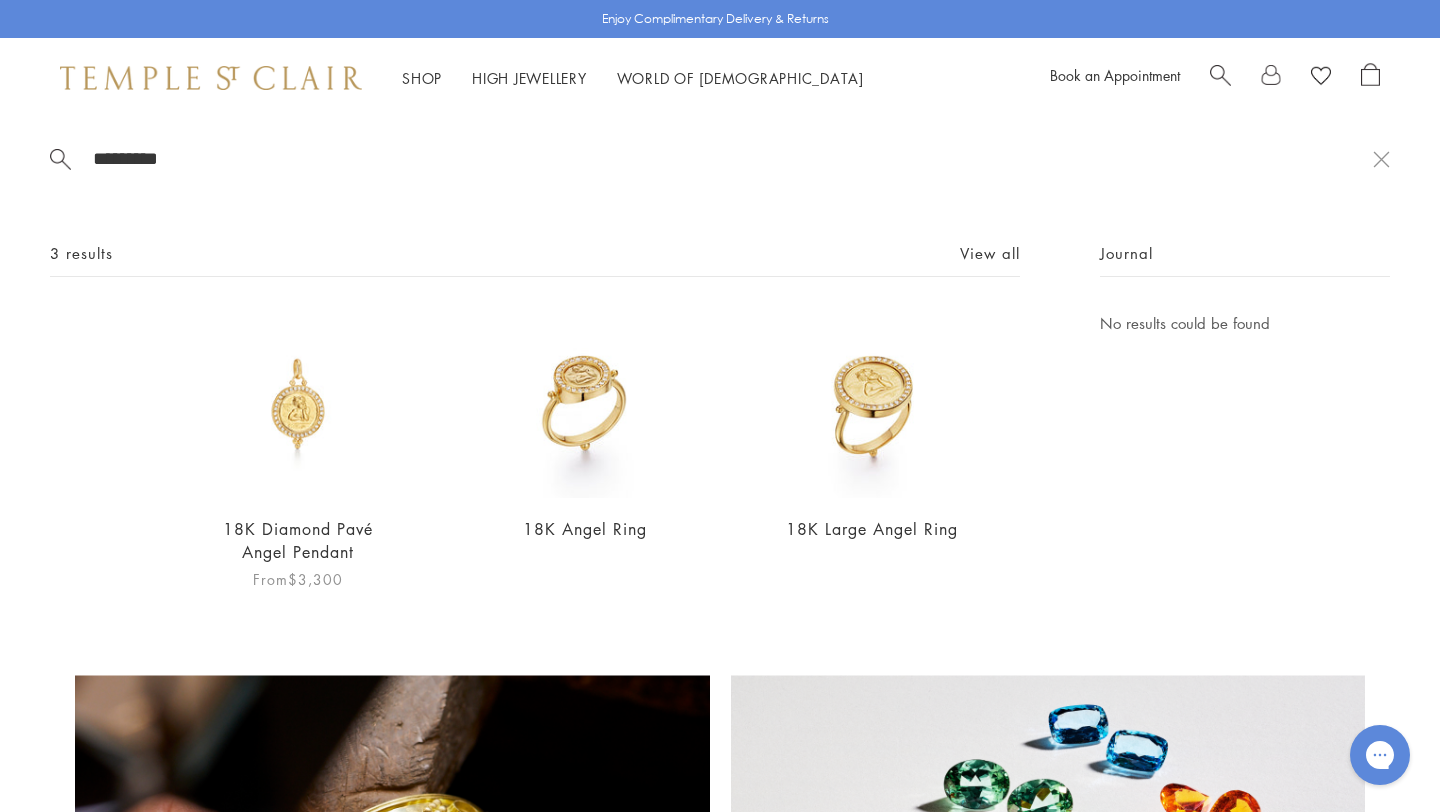 type on "*********" 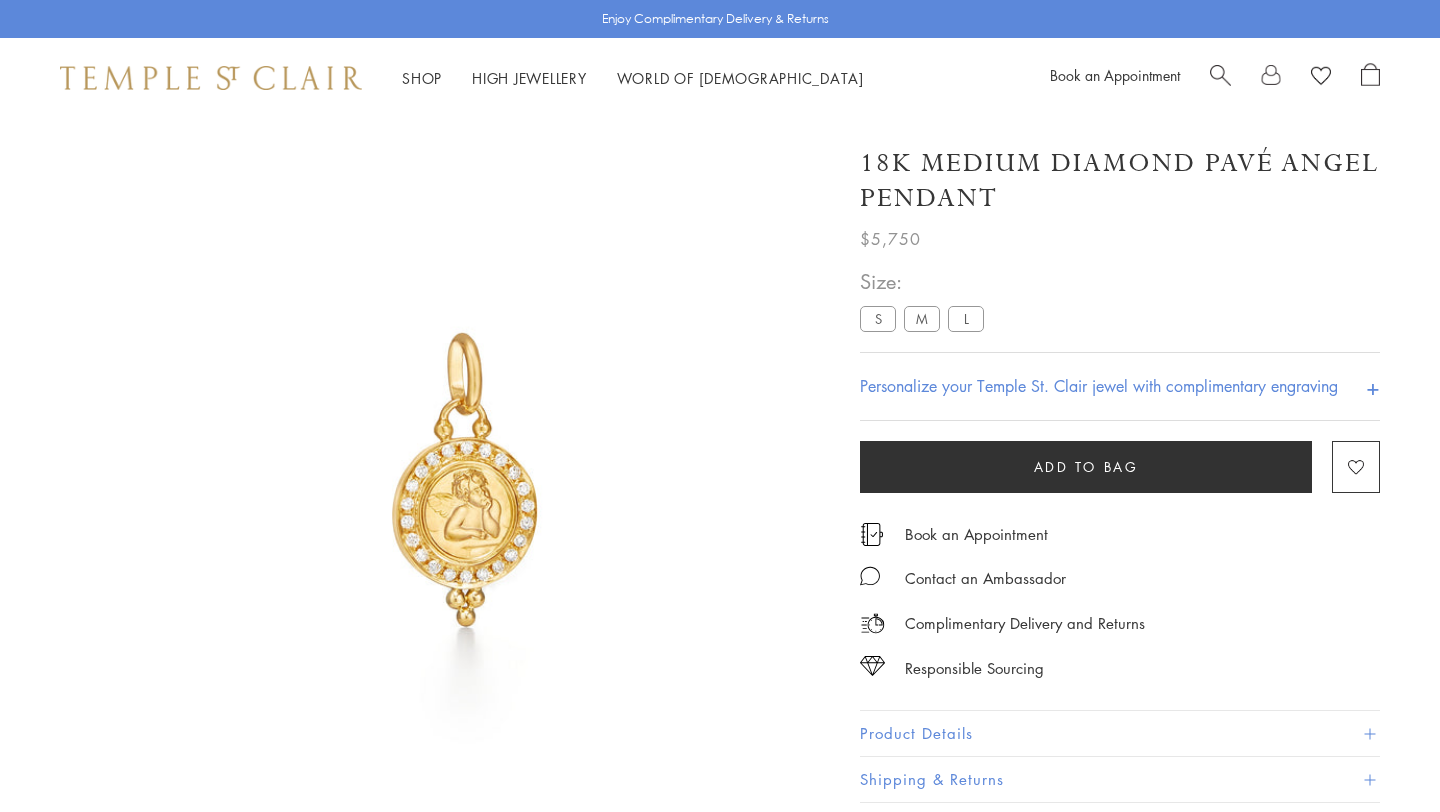 scroll, scrollTop: 0, scrollLeft: 0, axis: both 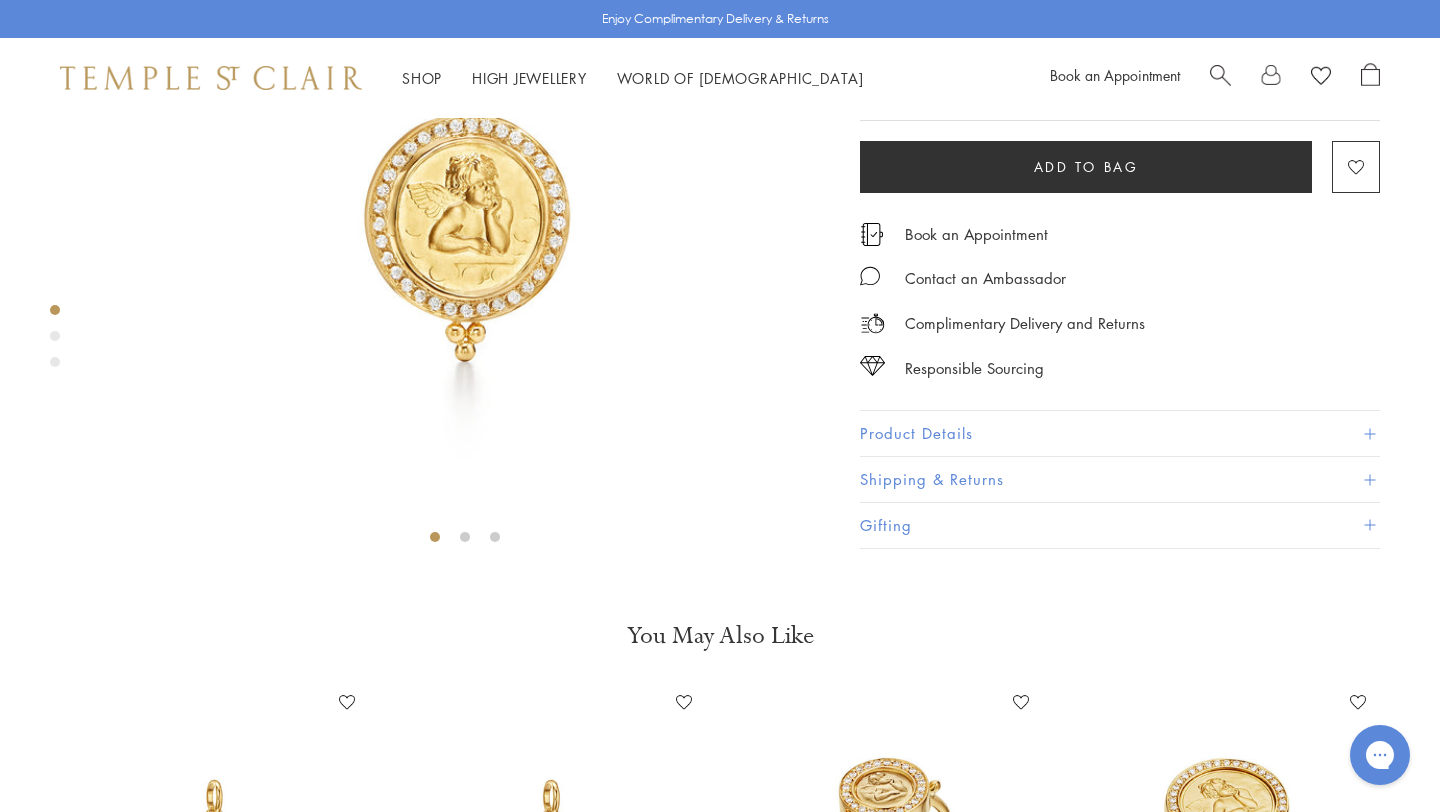 click at bounding box center [1220, 73] 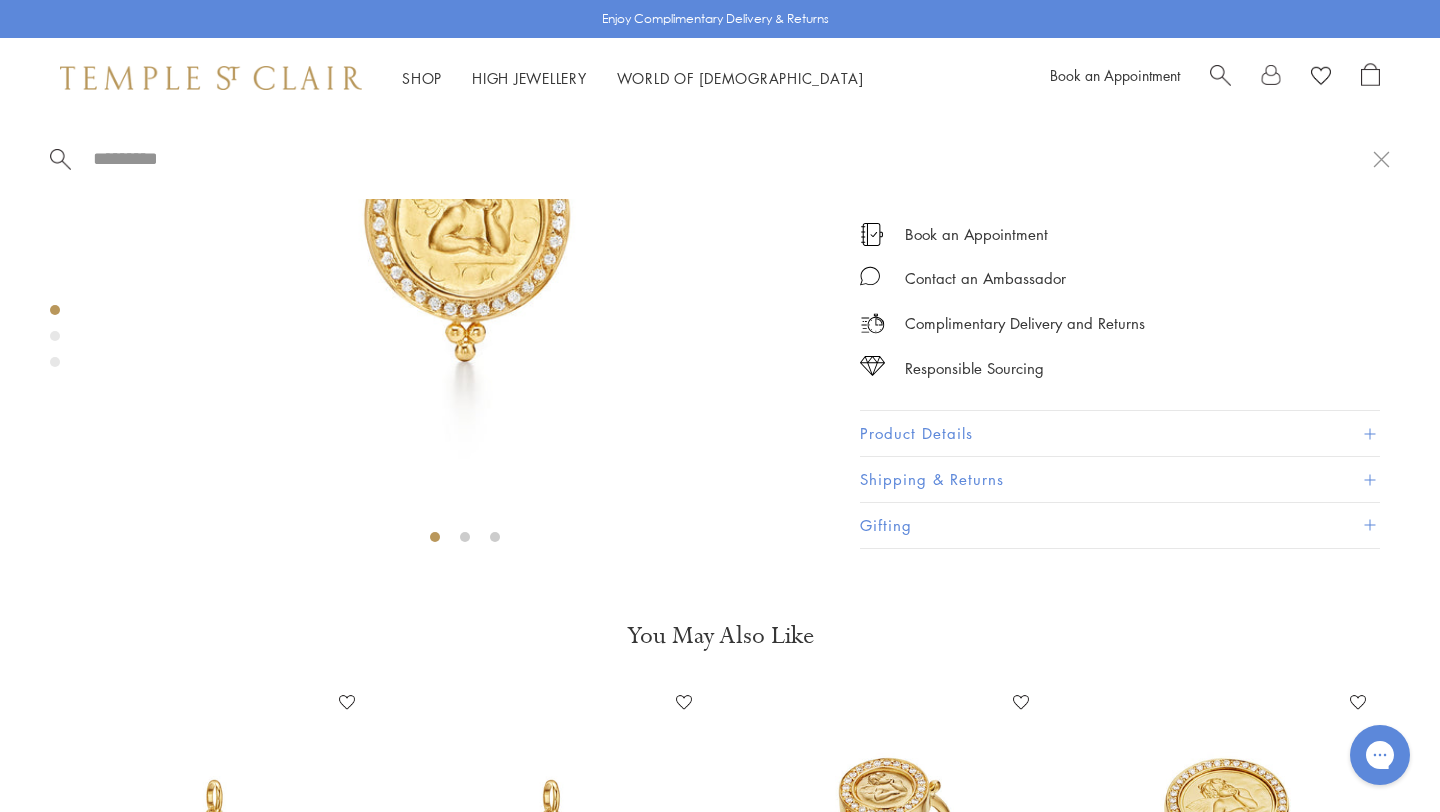 paste on "**********" 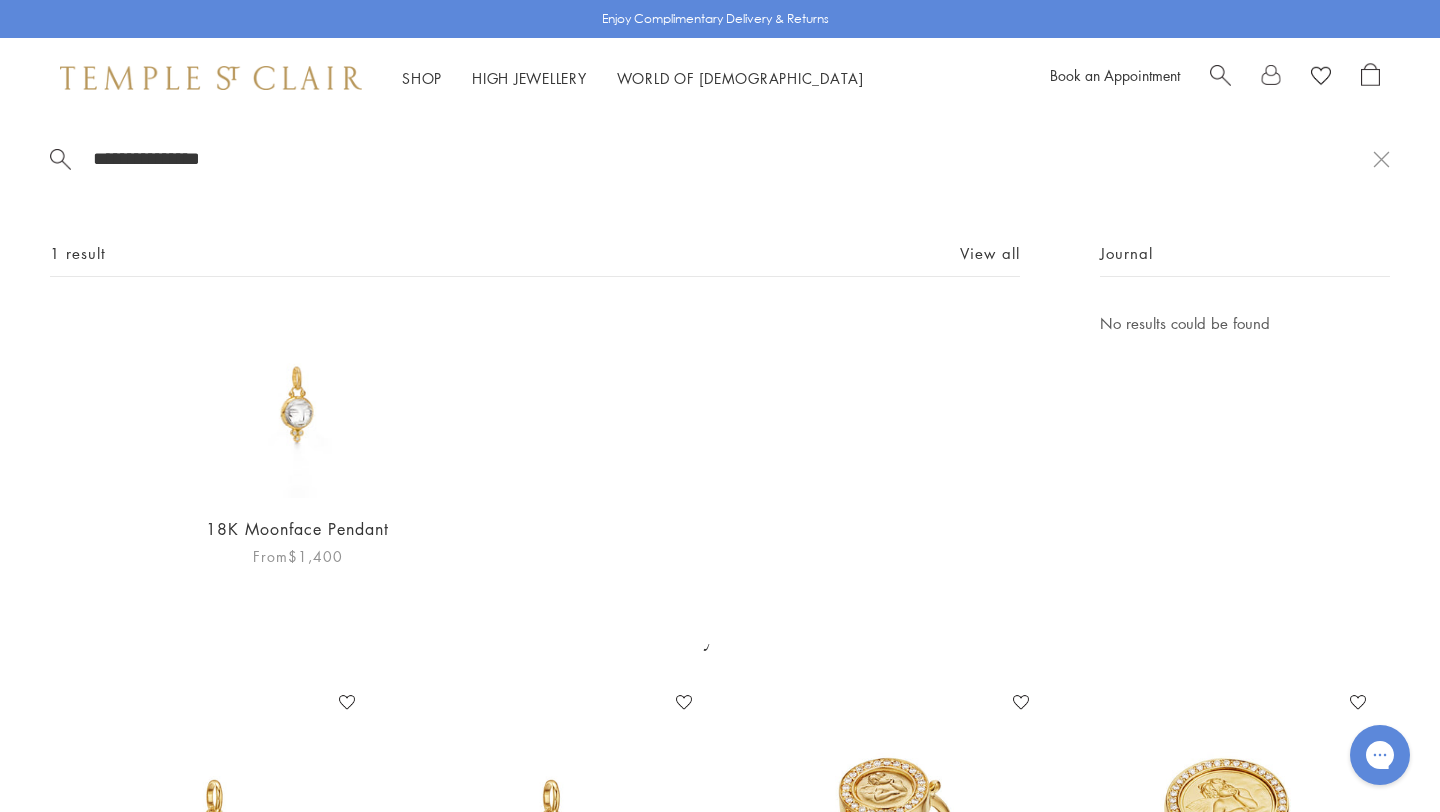 type on "**********" 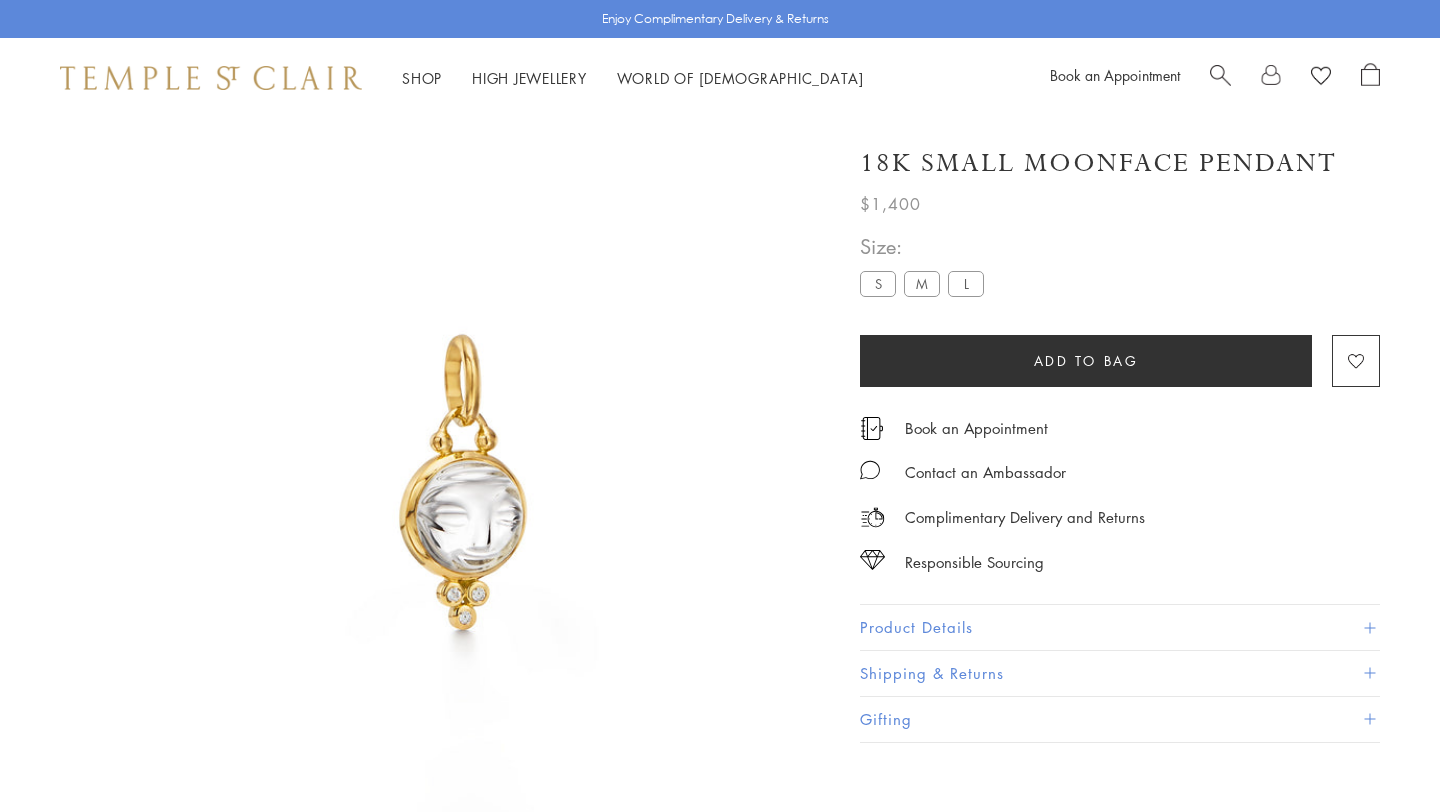 scroll, scrollTop: 0, scrollLeft: 0, axis: both 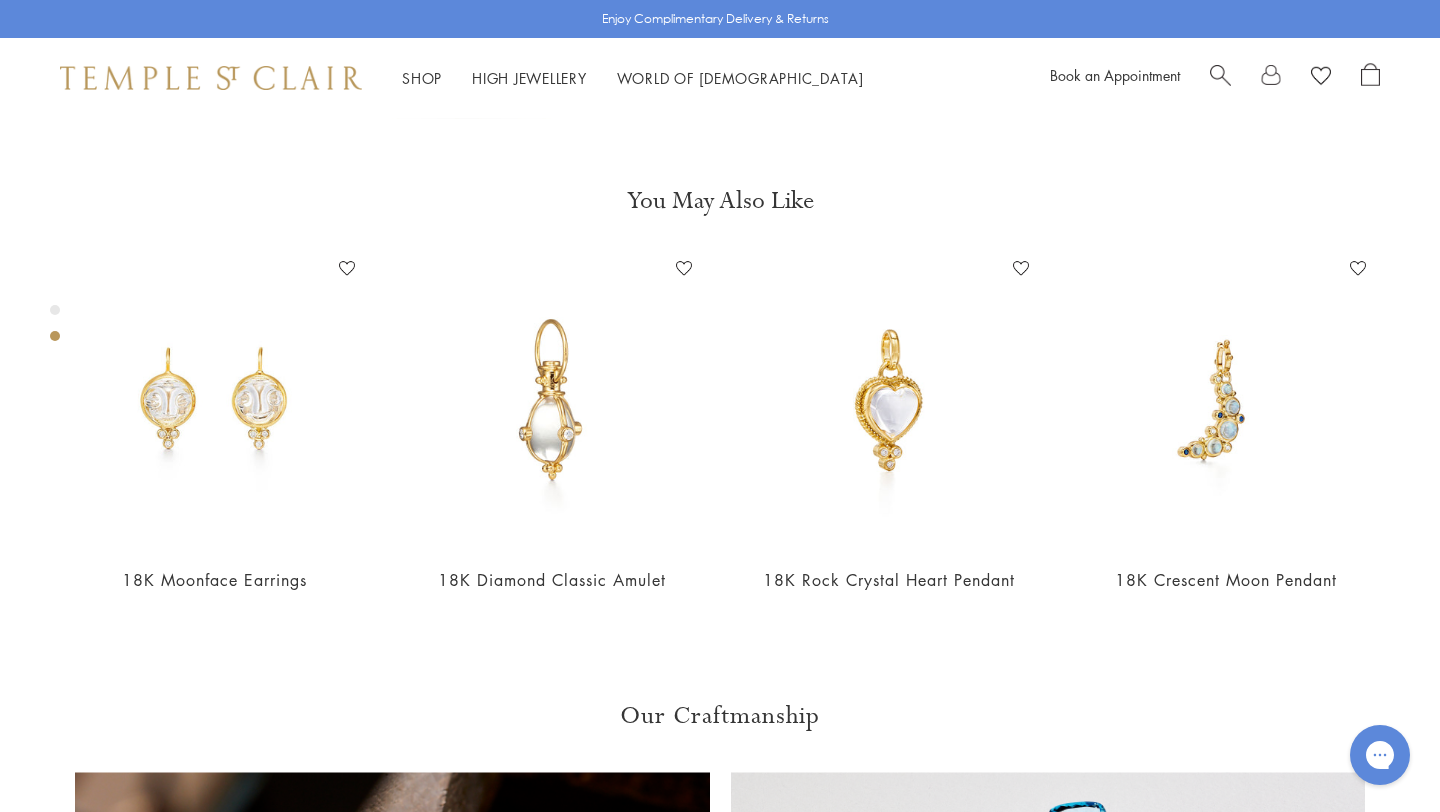 click on "Size:
S
M
L" at bounding box center [926, -363] 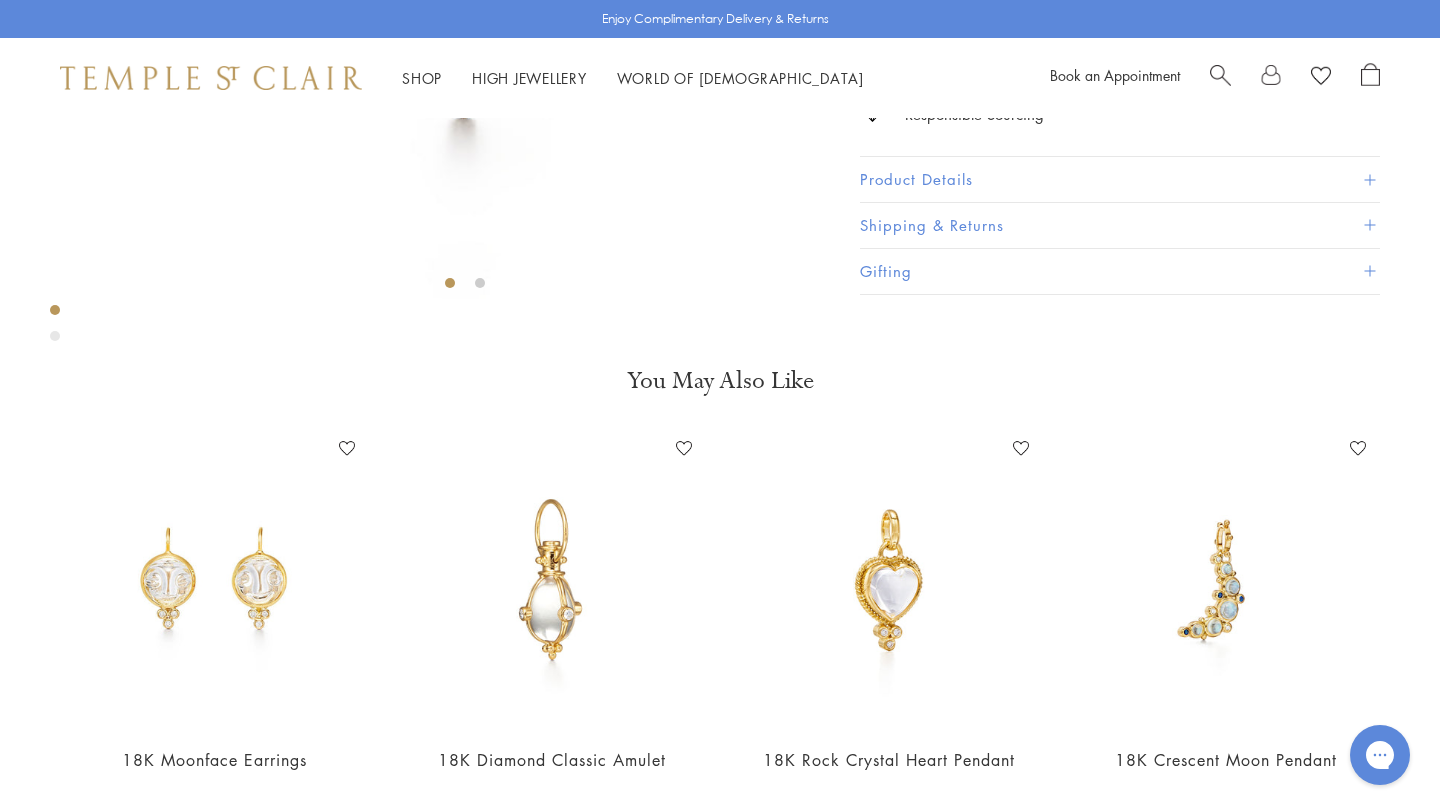 scroll, scrollTop: 682, scrollLeft: 0, axis: vertical 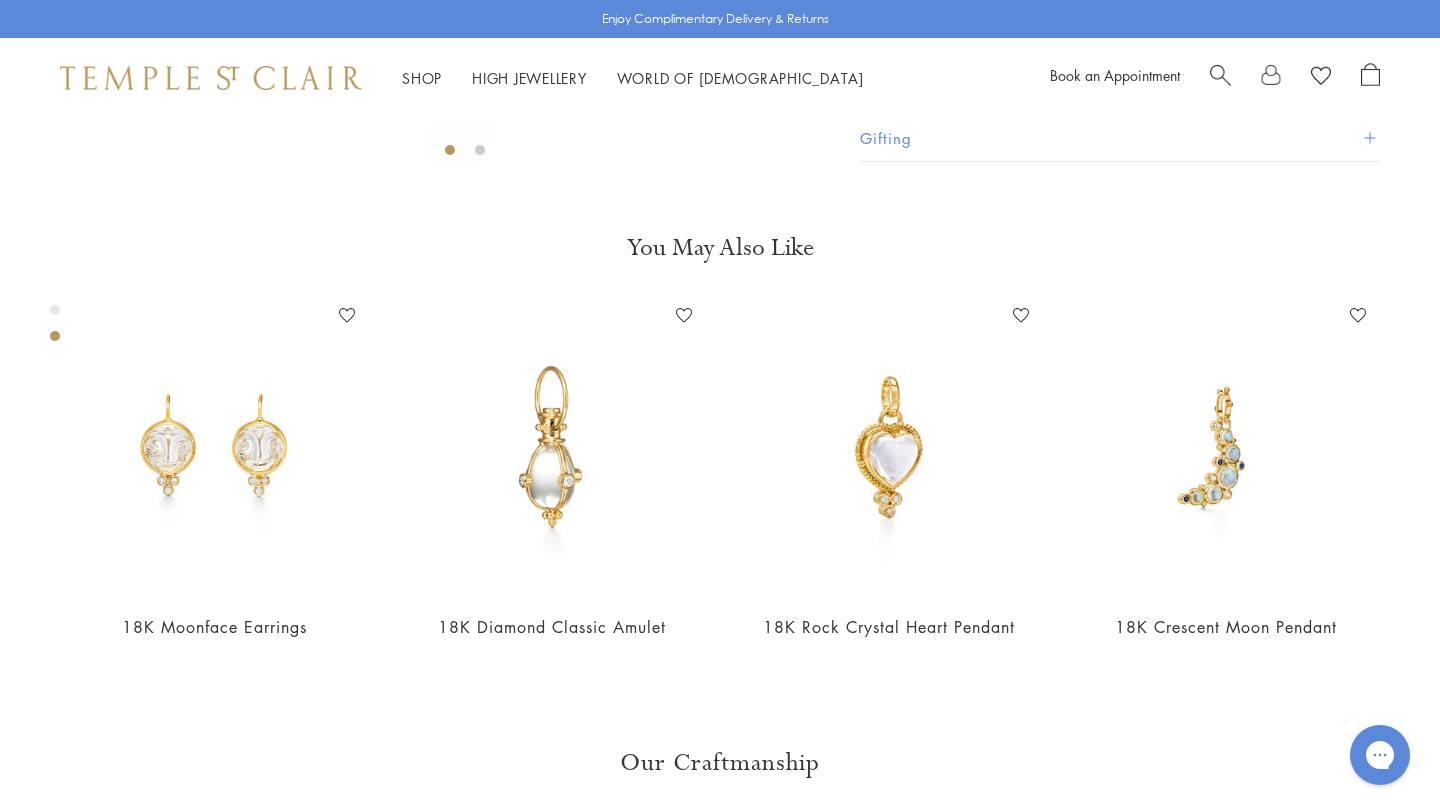 click on "L" at bounding box center (966, -298) 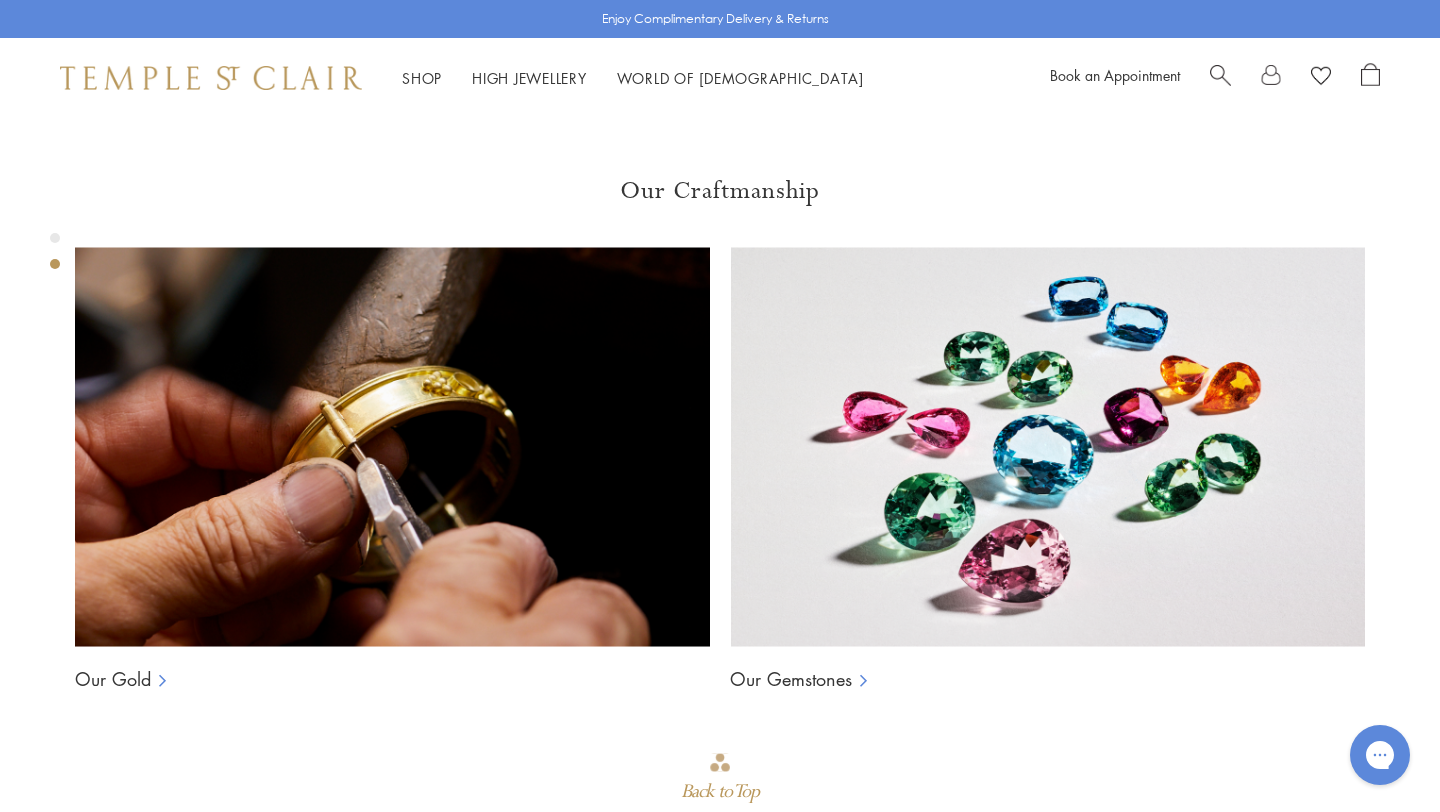scroll, scrollTop: 1339, scrollLeft: 0, axis: vertical 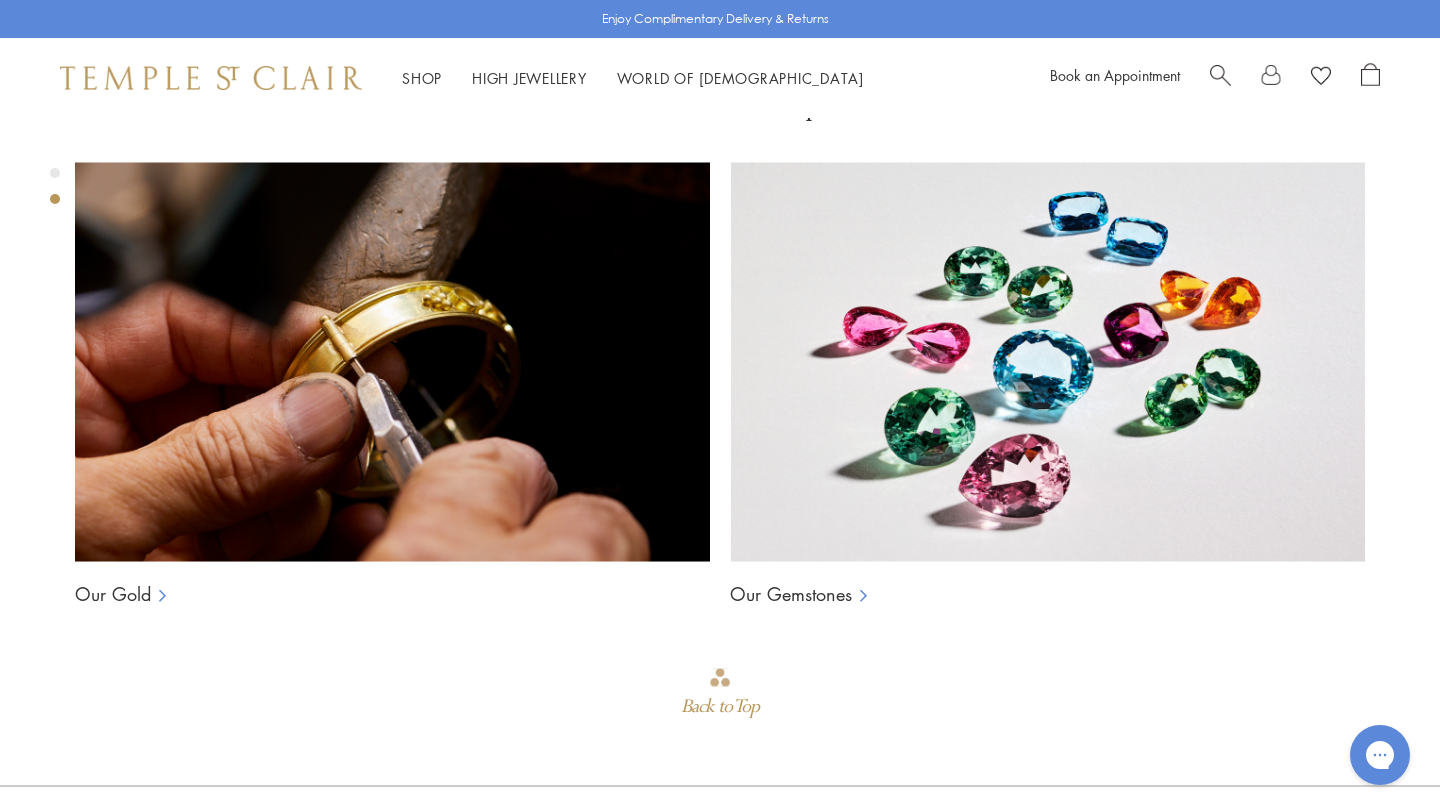 click at bounding box center [1220, 73] 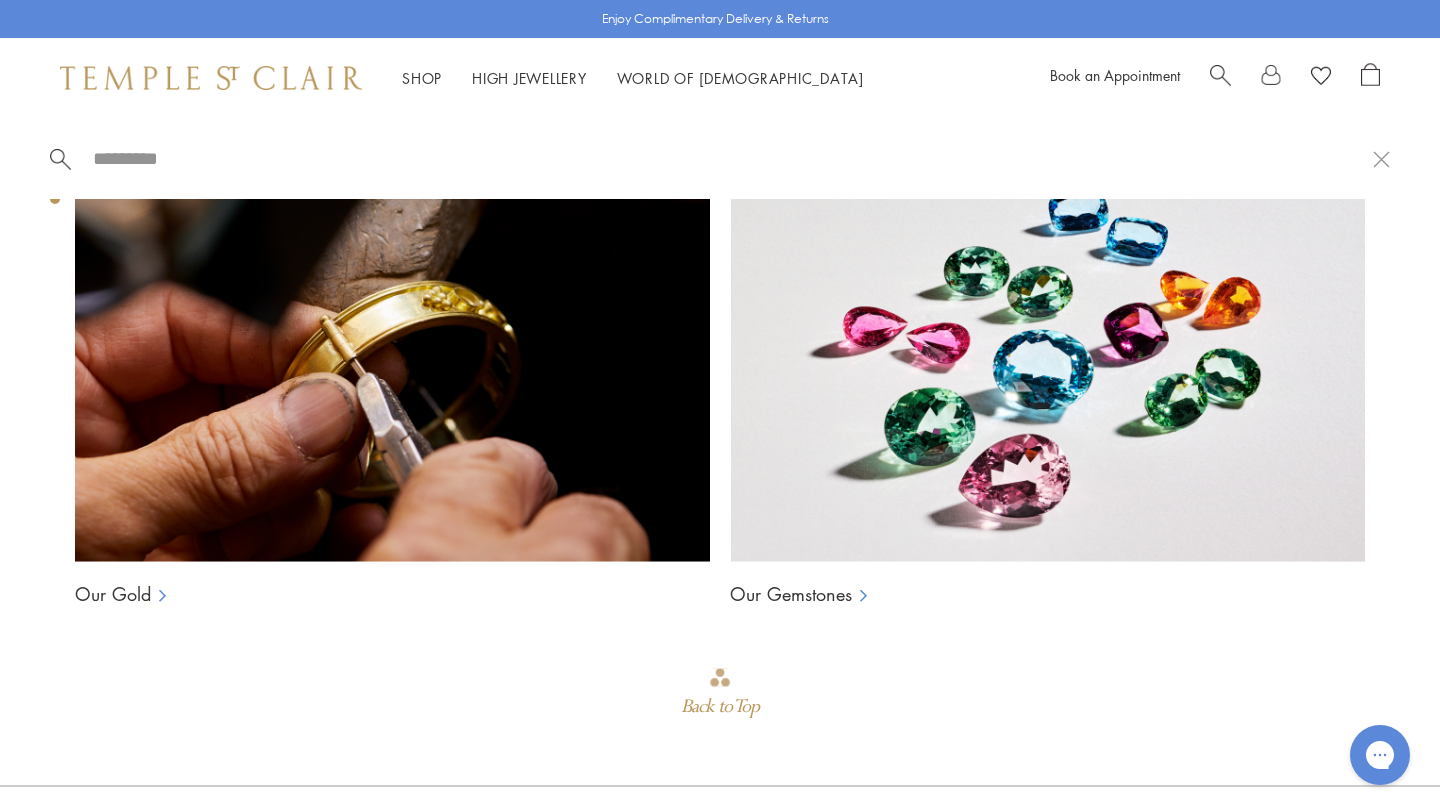 paste on "**********" 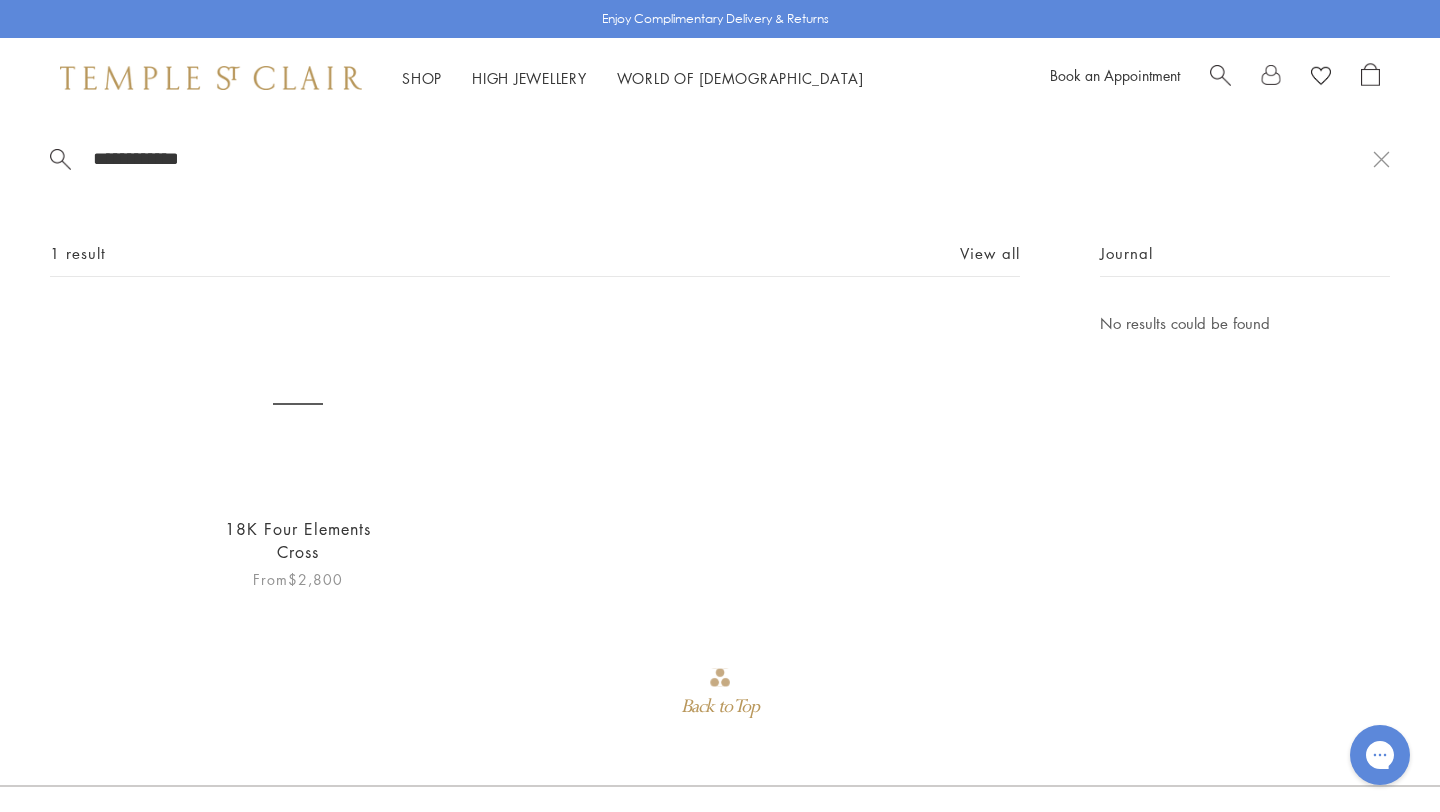 type on "**********" 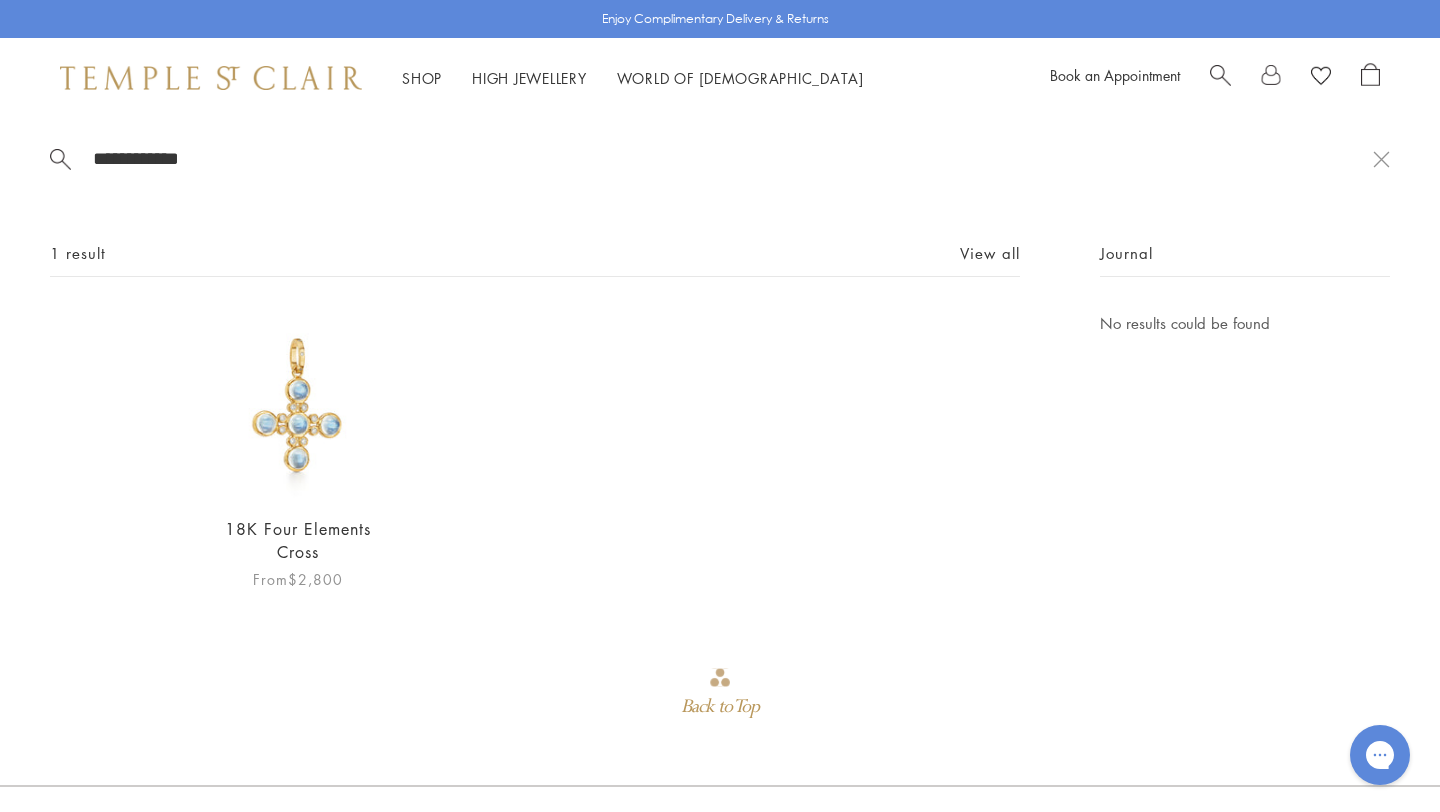 click at bounding box center [297, 404] 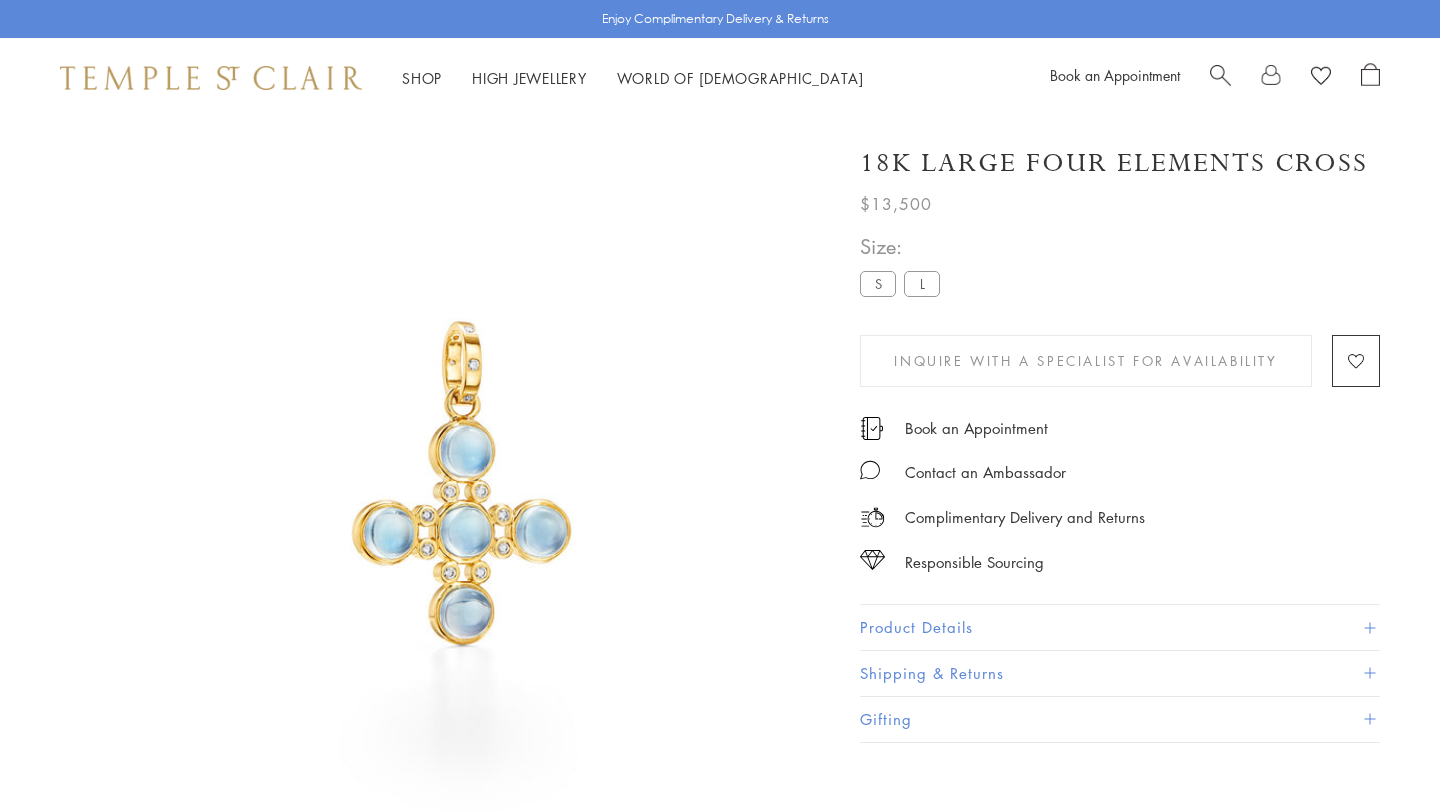 scroll, scrollTop: 0, scrollLeft: 0, axis: both 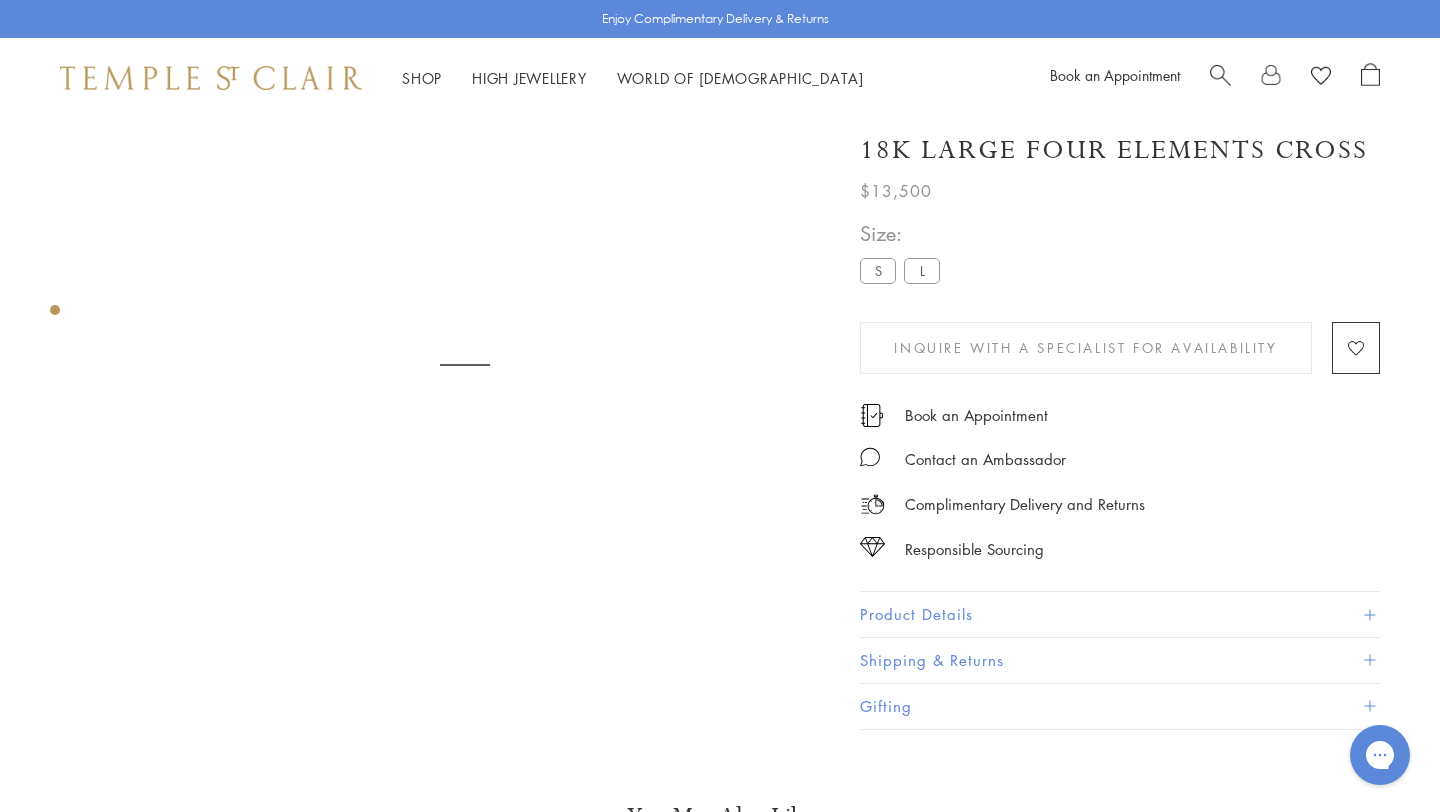 click on "S" at bounding box center [878, 271] 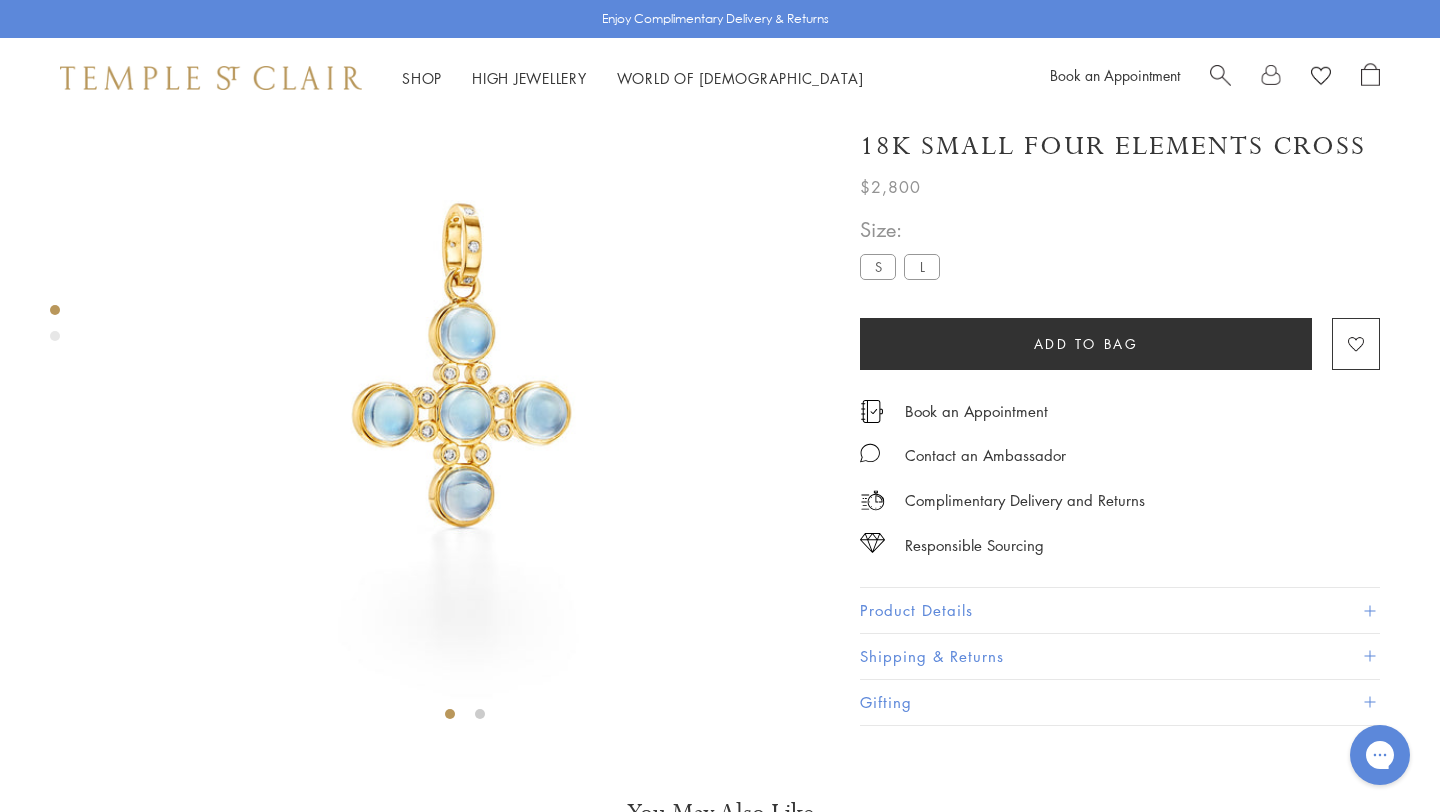 click on "L" at bounding box center [922, 266] 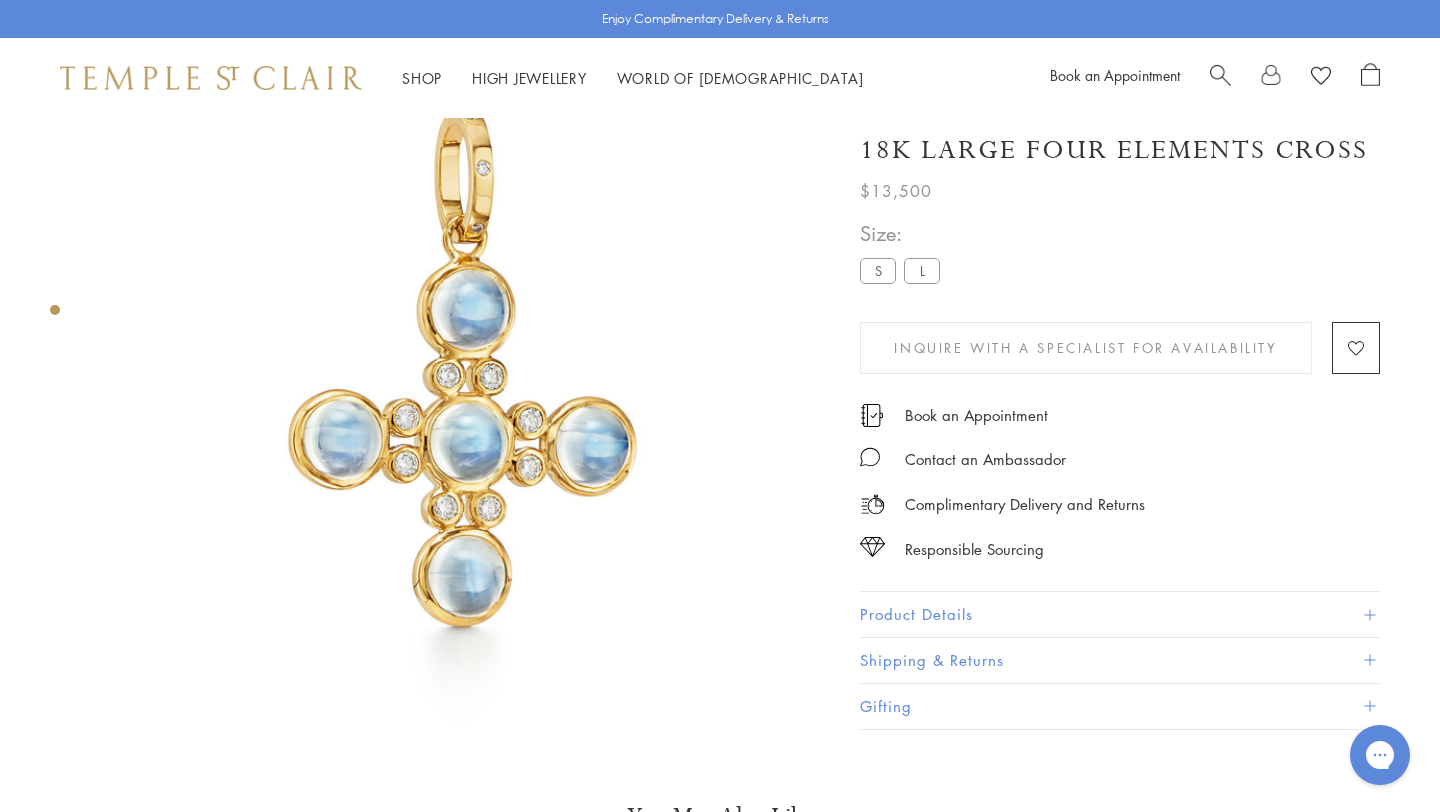 click on "S" at bounding box center [878, 271] 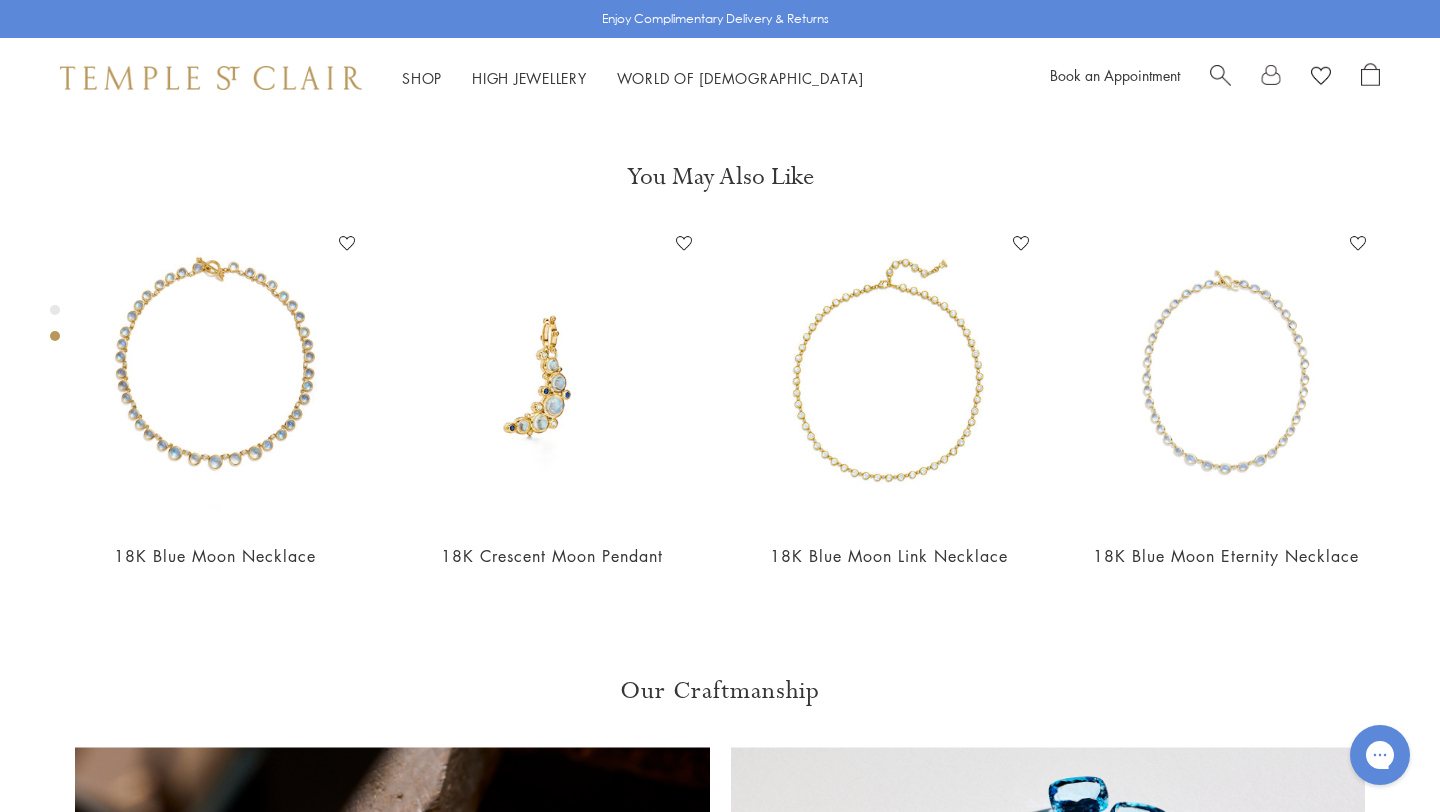 scroll, scrollTop: 756, scrollLeft: 0, axis: vertical 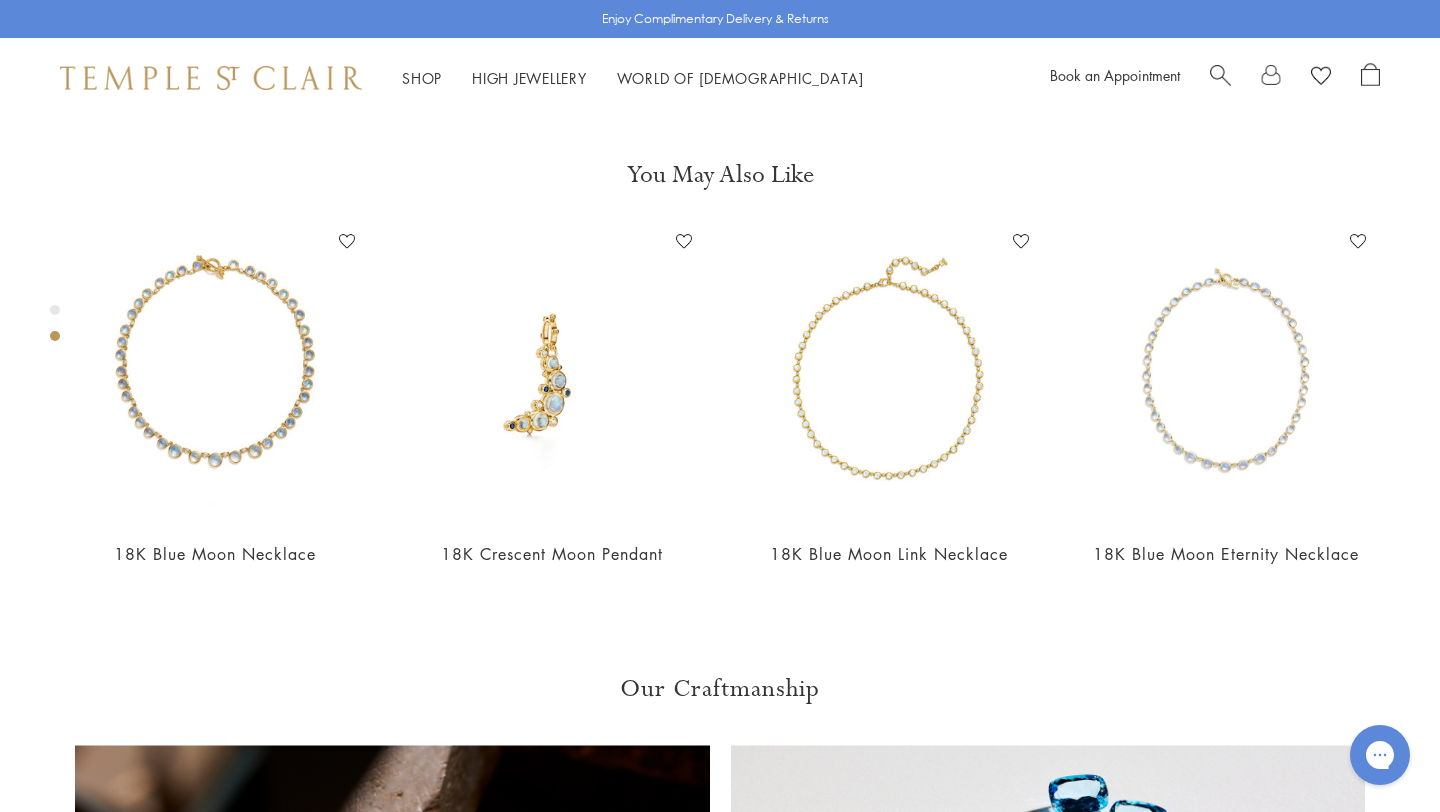 click on "L" at bounding box center [922, -372] 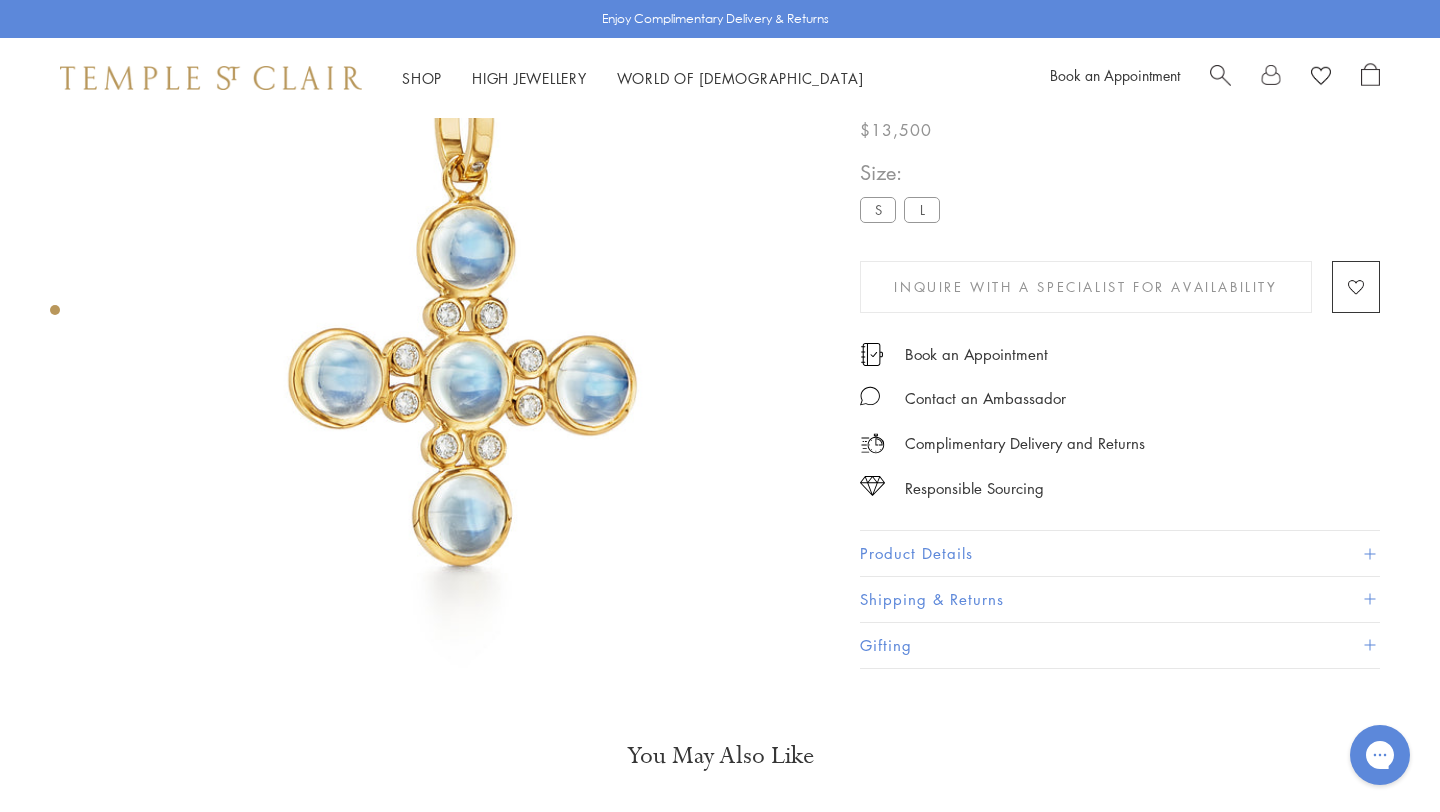 scroll, scrollTop: 118, scrollLeft: 0, axis: vertical 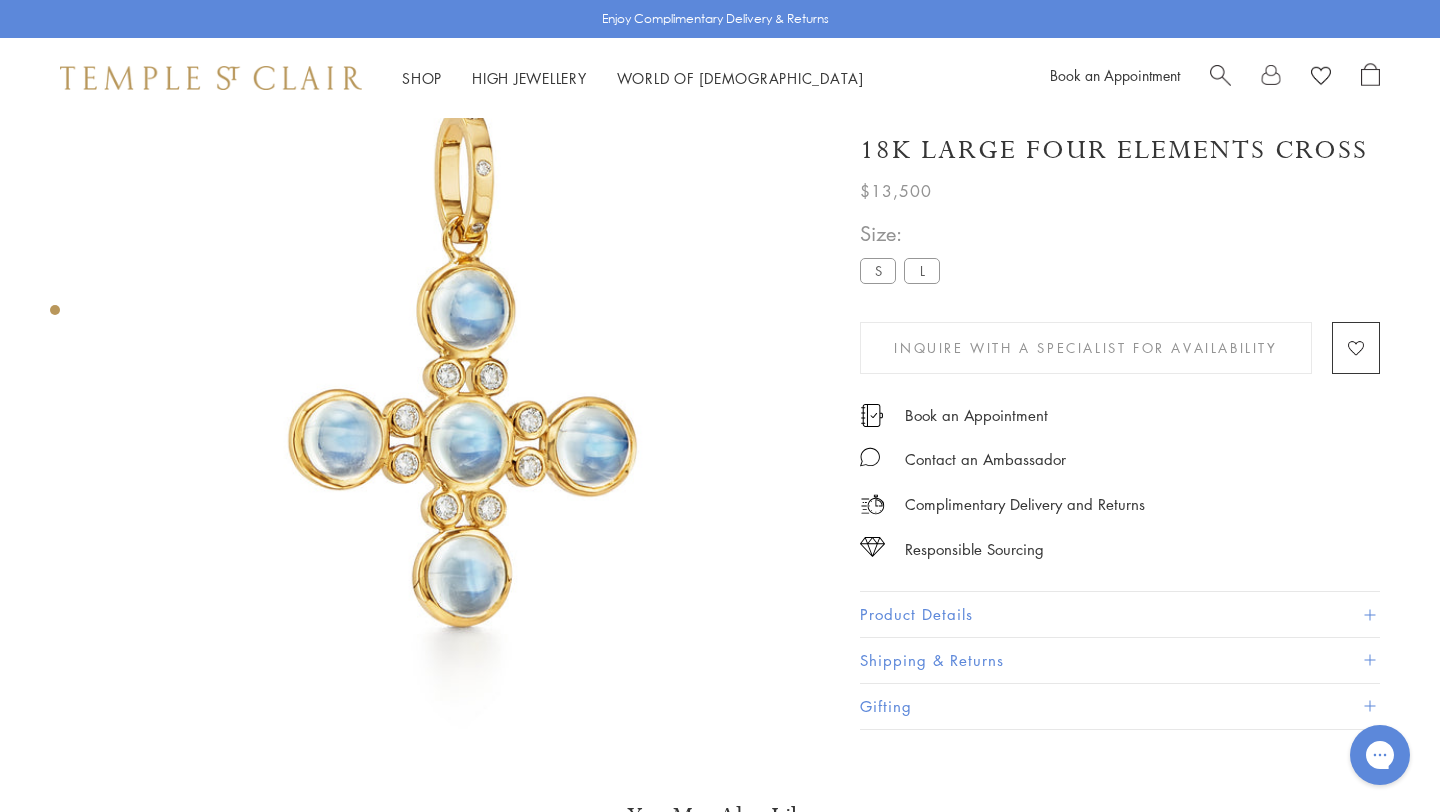 click at bounding box center (1220, 73) 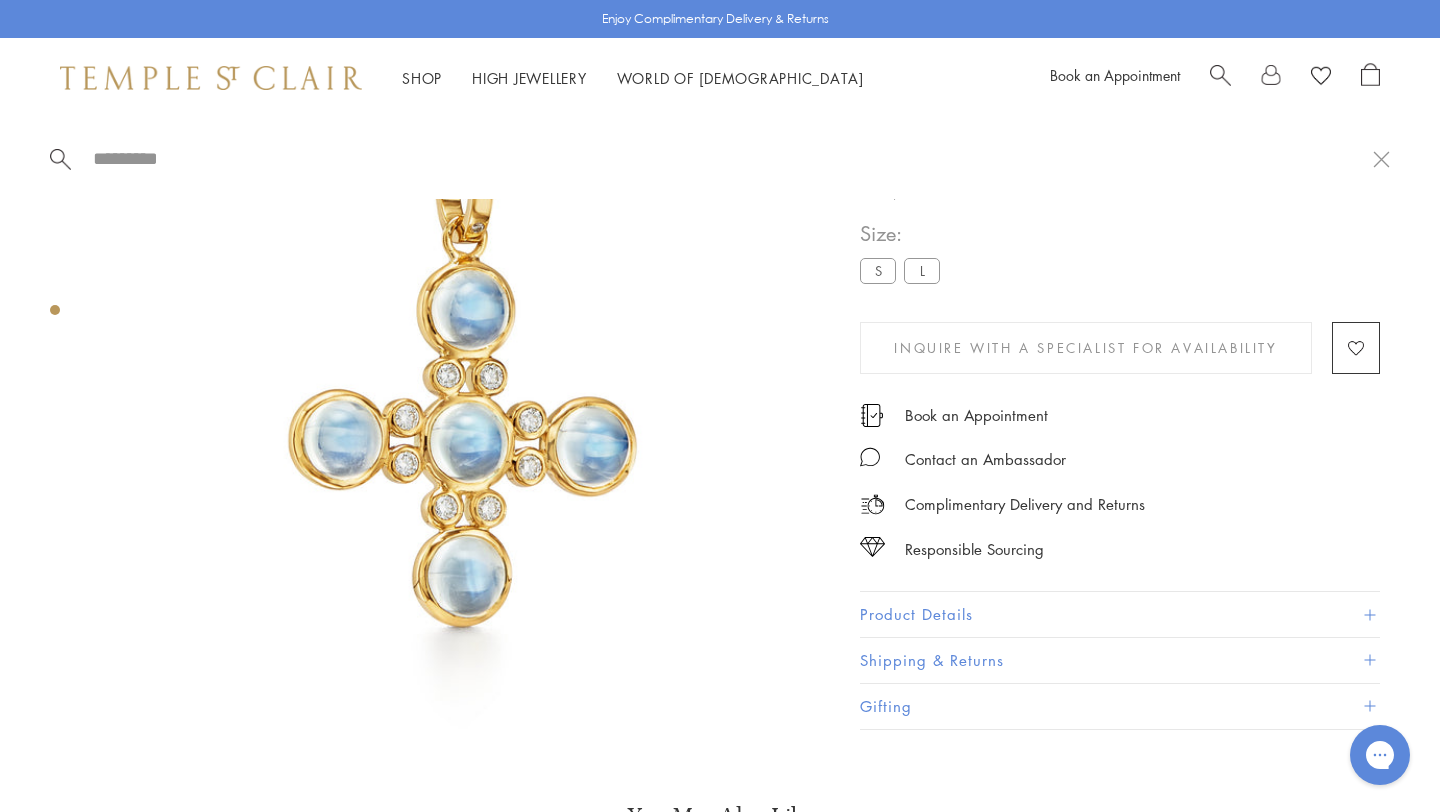 paste on "**********" 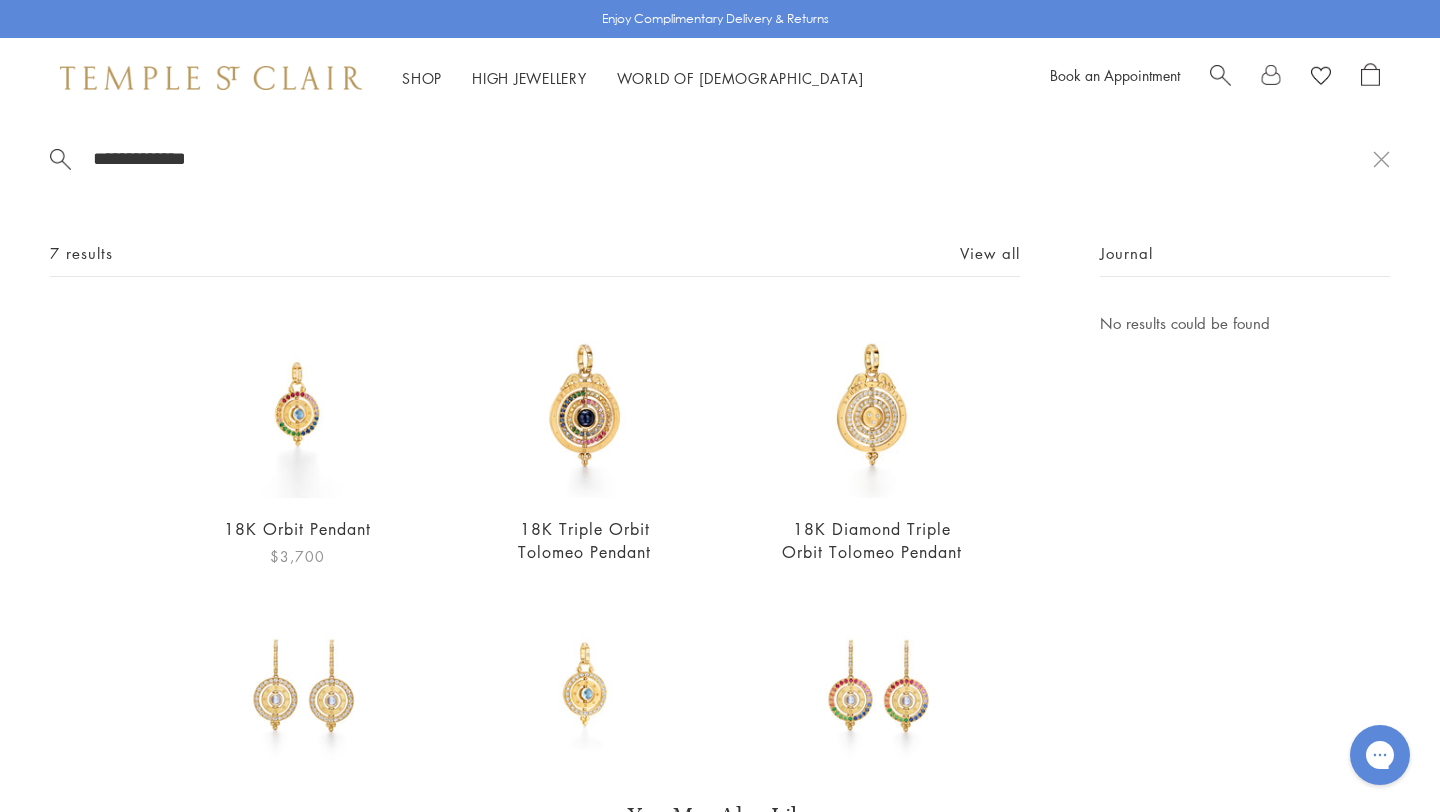type on "**********" 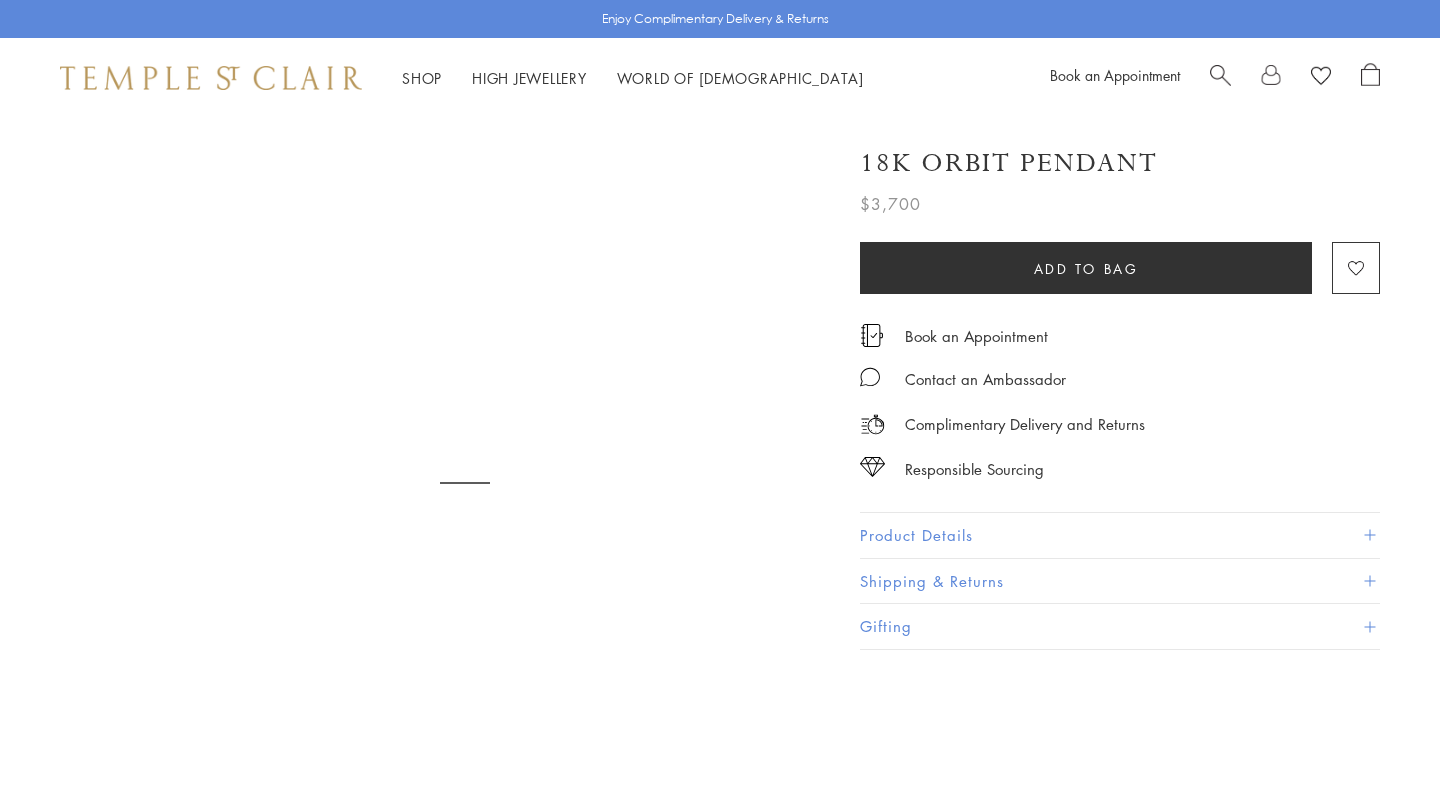 scroll, scrollTop: 0, scrollLeft: 0, axis: both 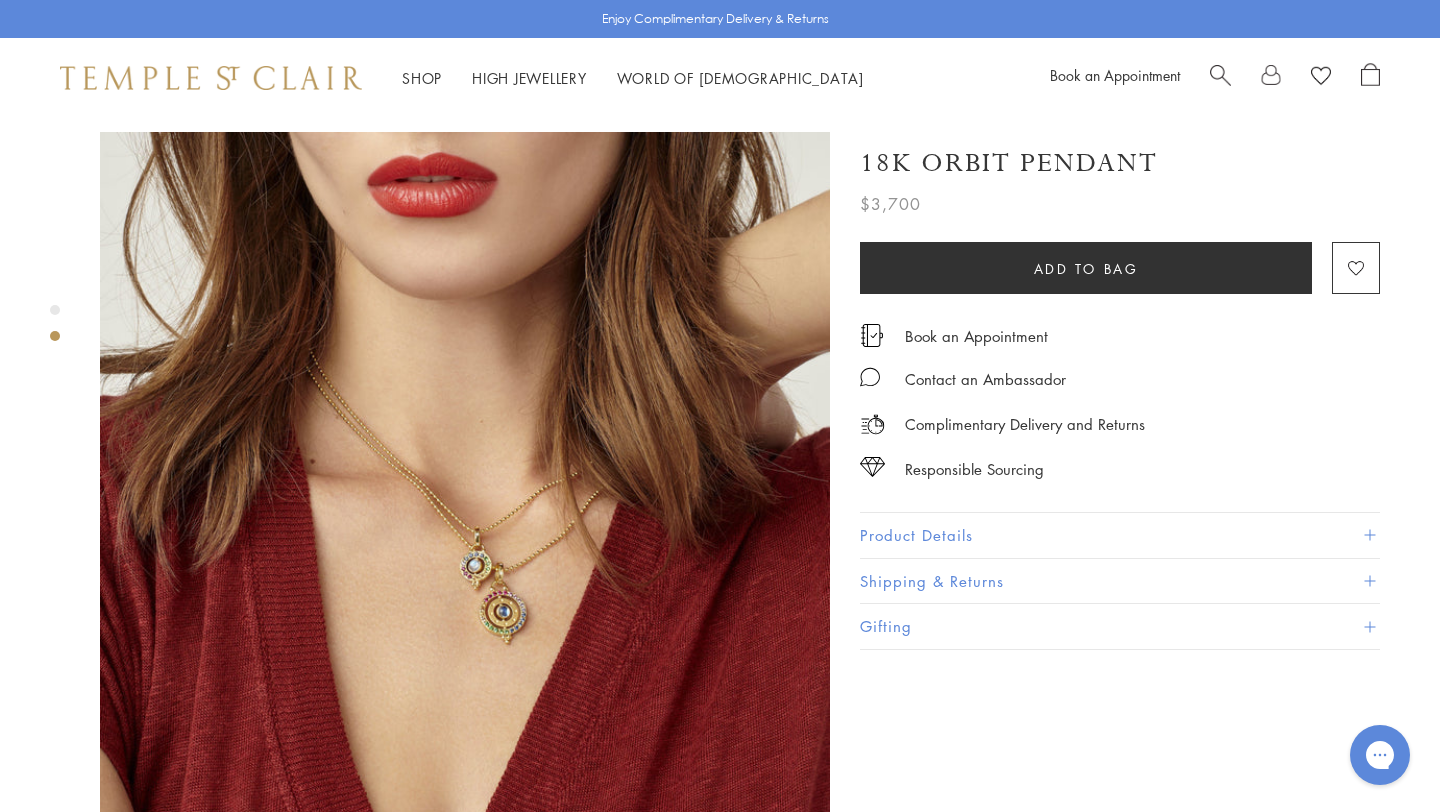 click at bounding box center [1220, 73] 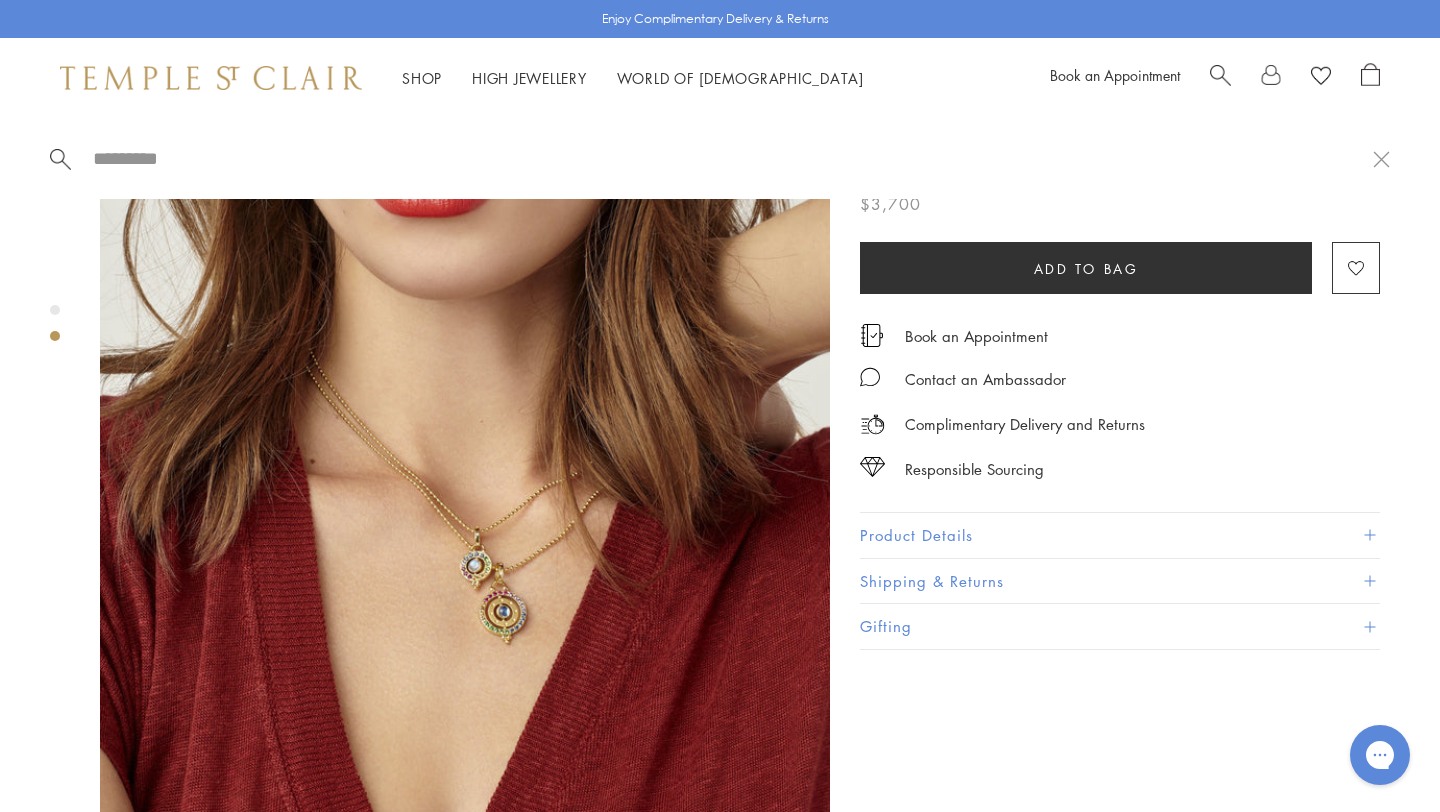 paste on "**********" 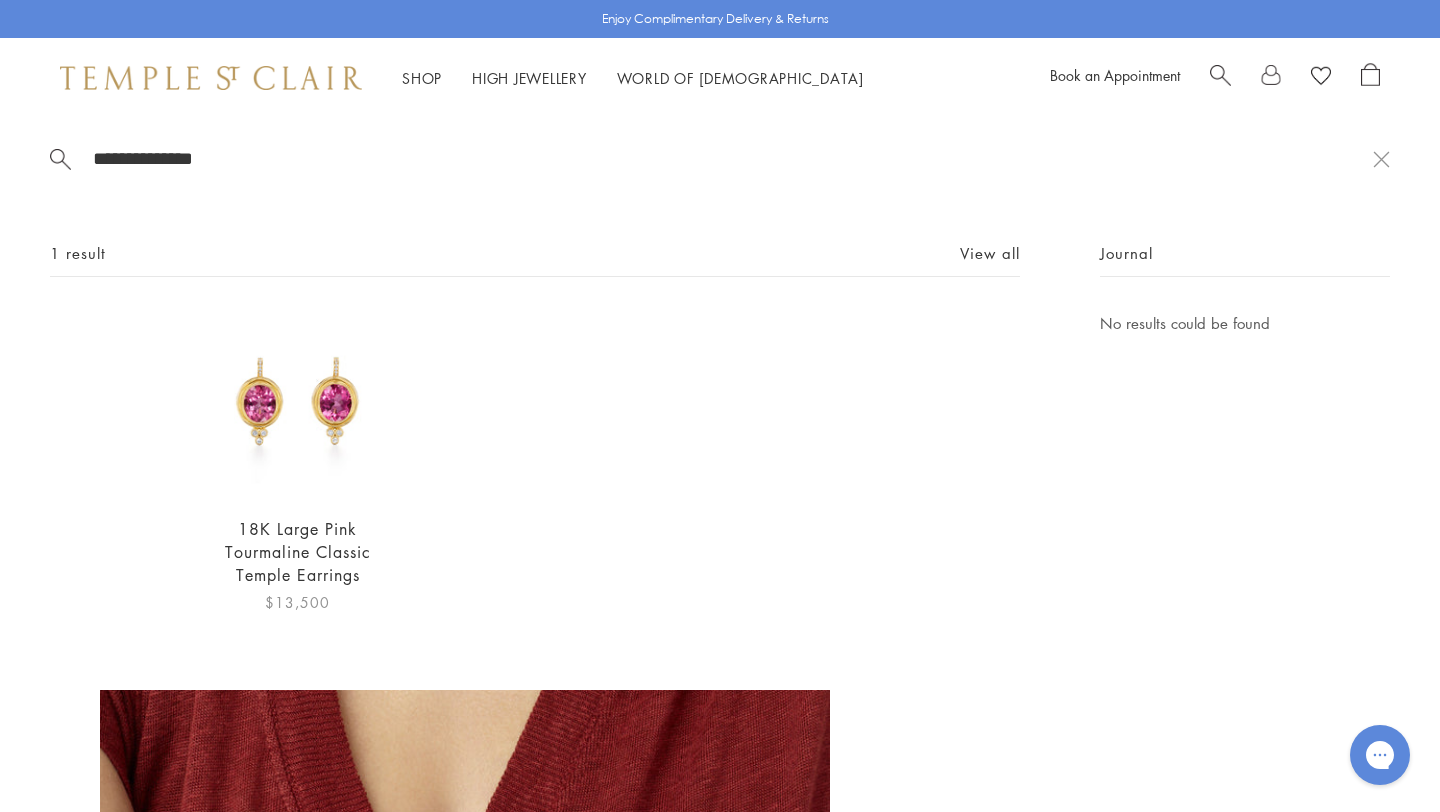 type on "**********" 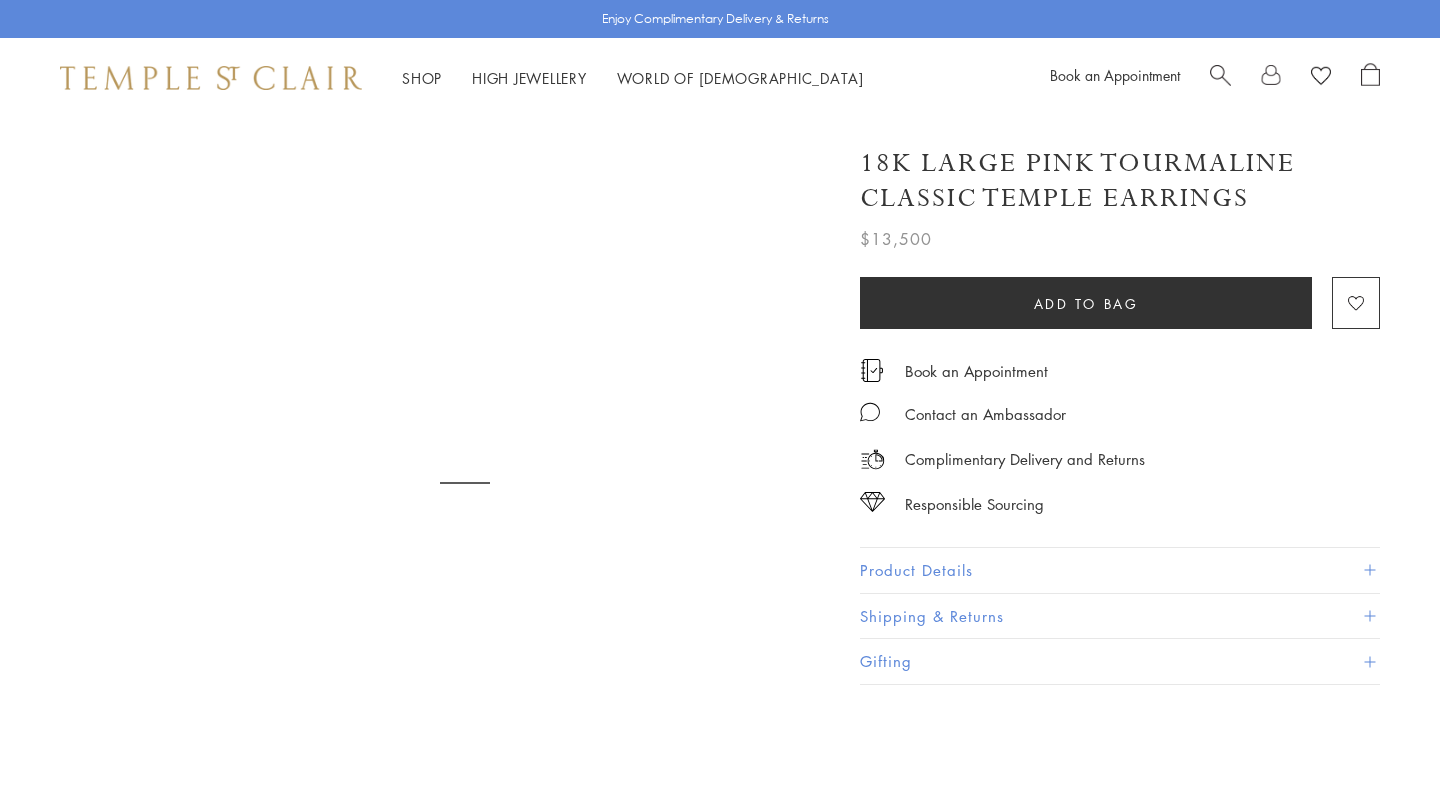 scroll, scrollTop: 0, scrollLeft: 0, axis: both 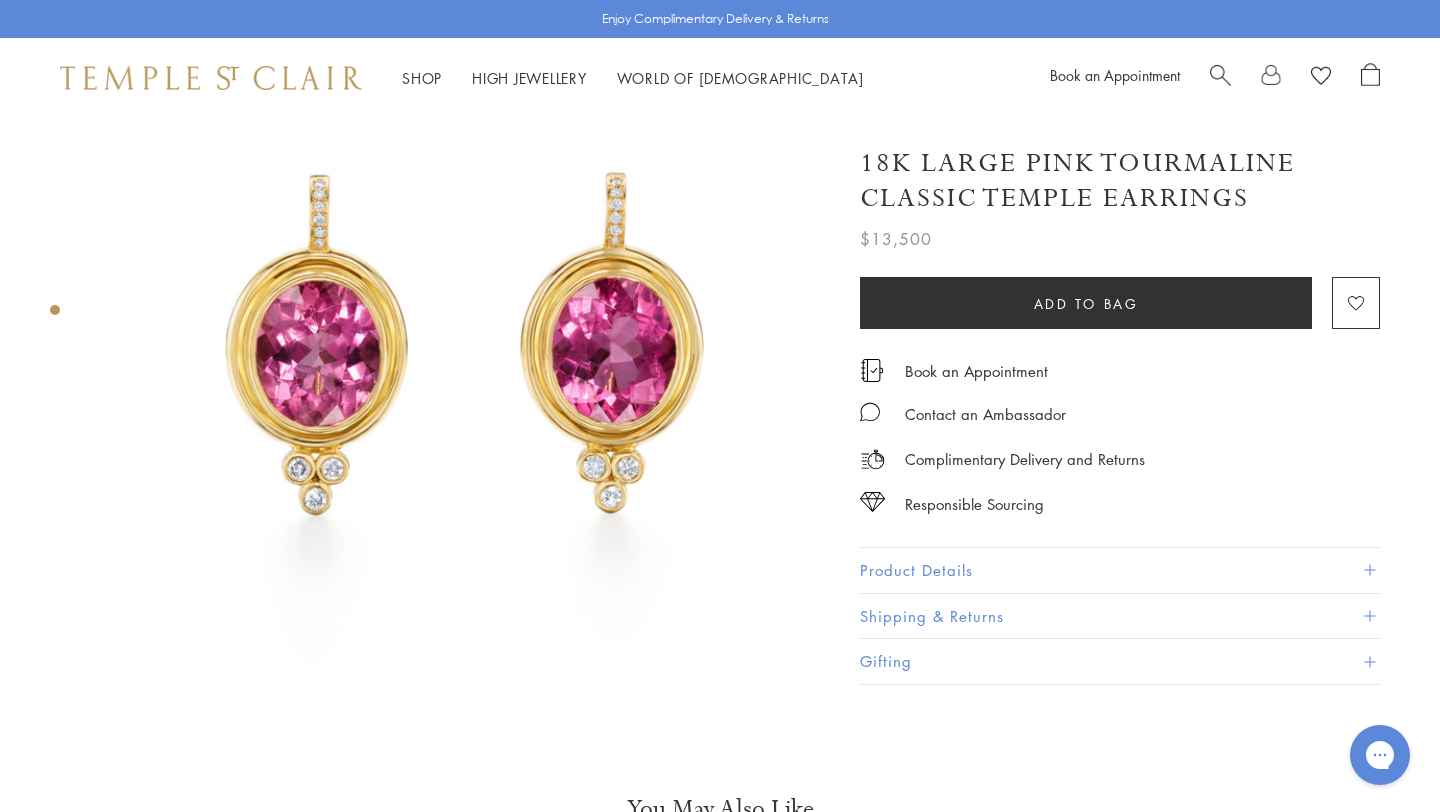 click at bounding box center [1220, 73] 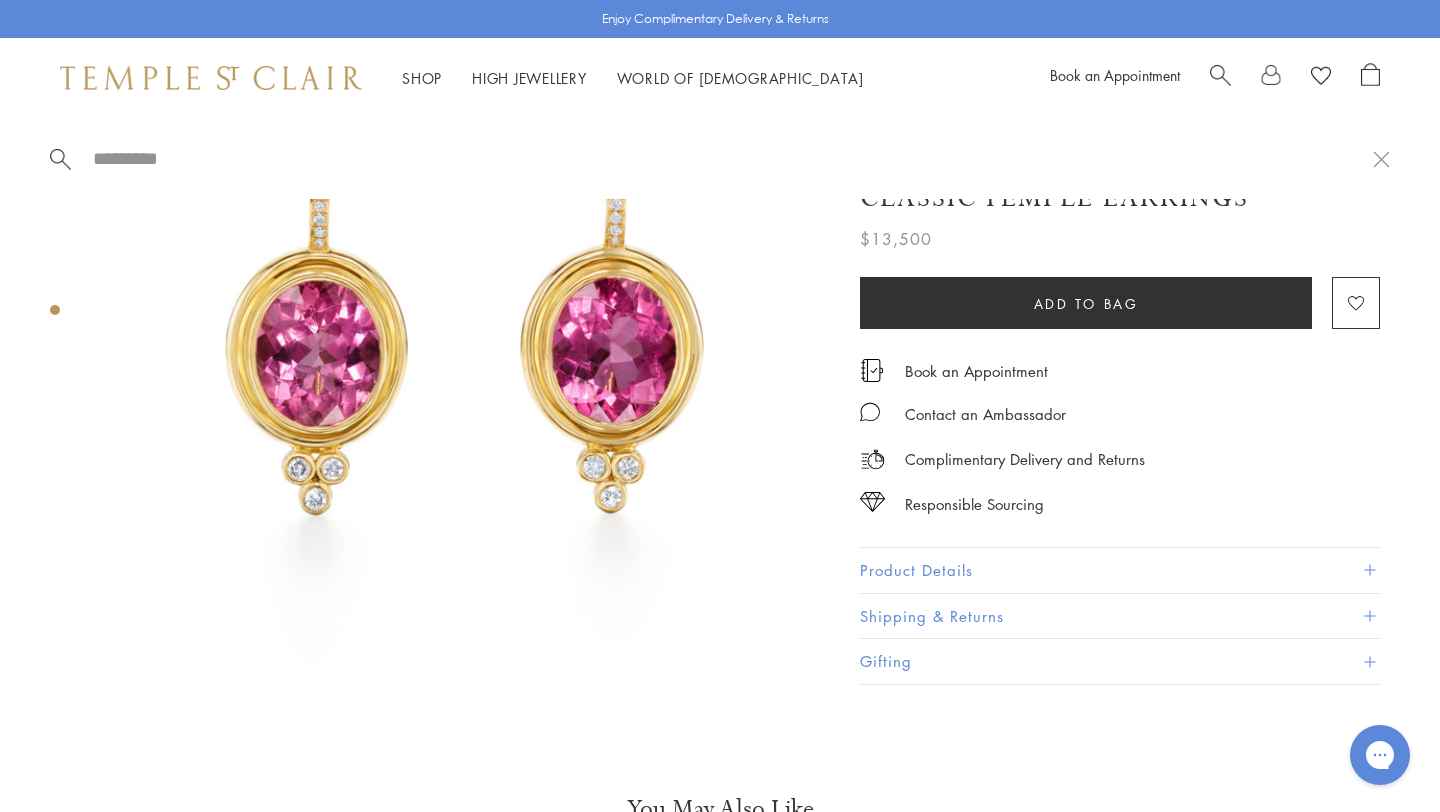 paste on "**********" 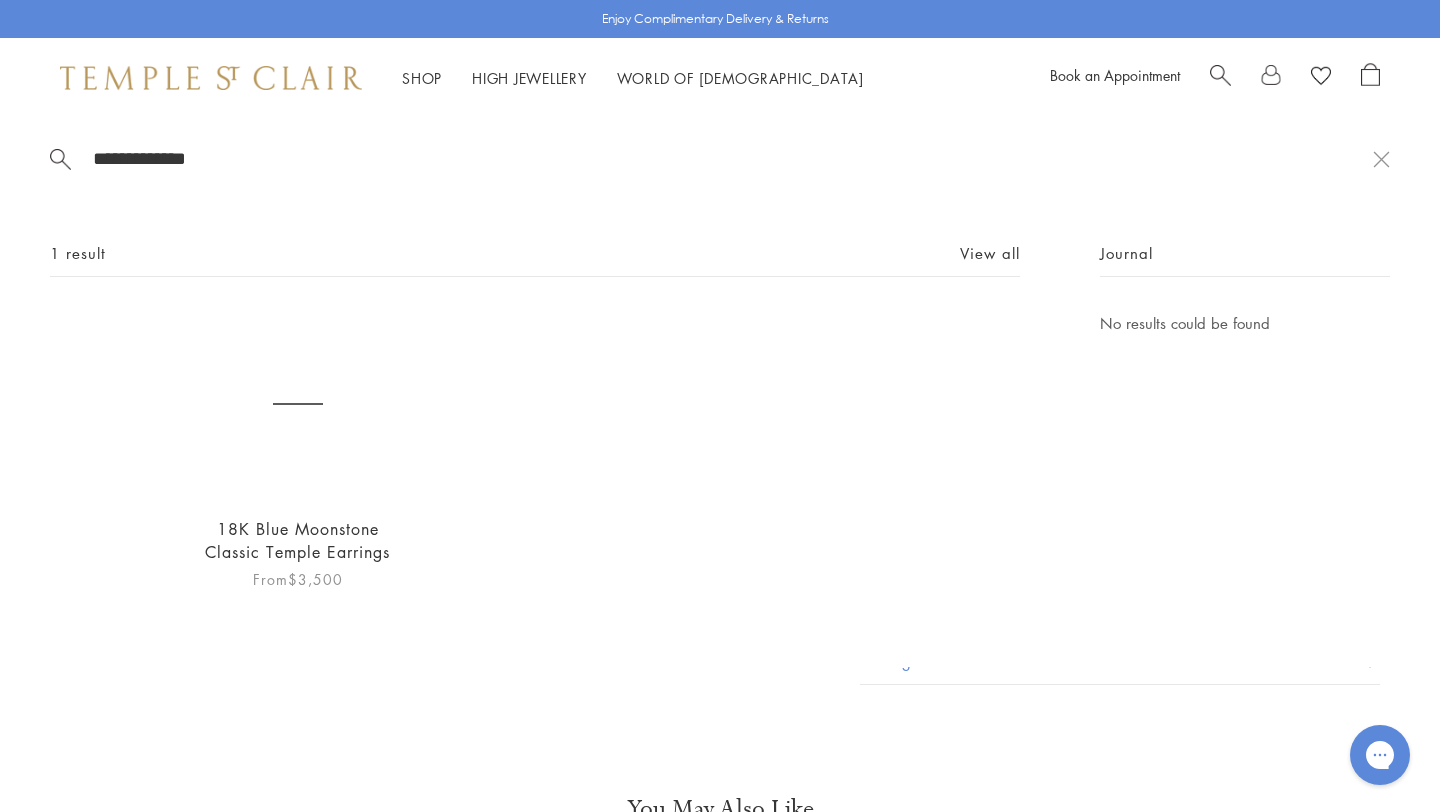 type on "**********" 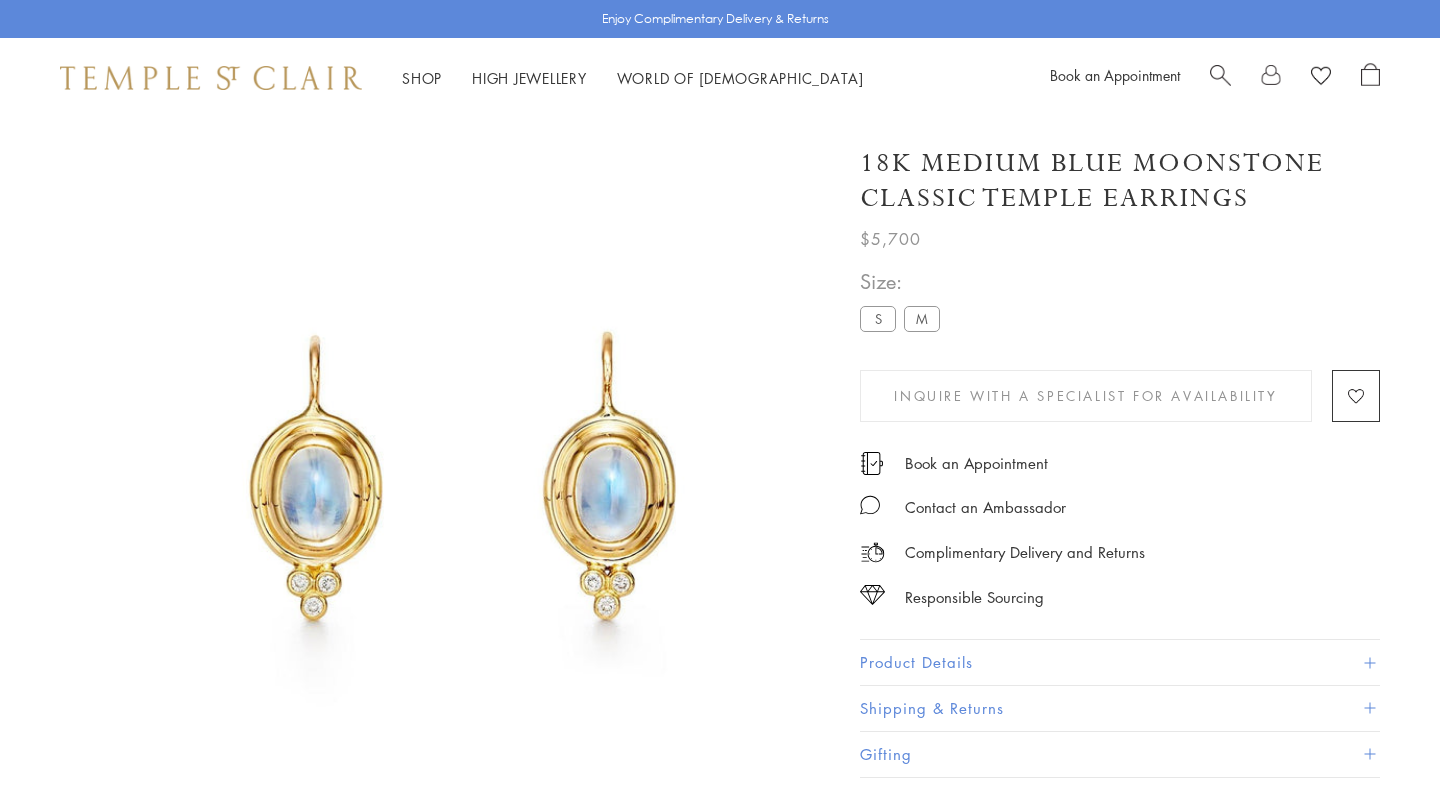 scroll, scrollTop: 0, scrollLeft: 0, axis: both 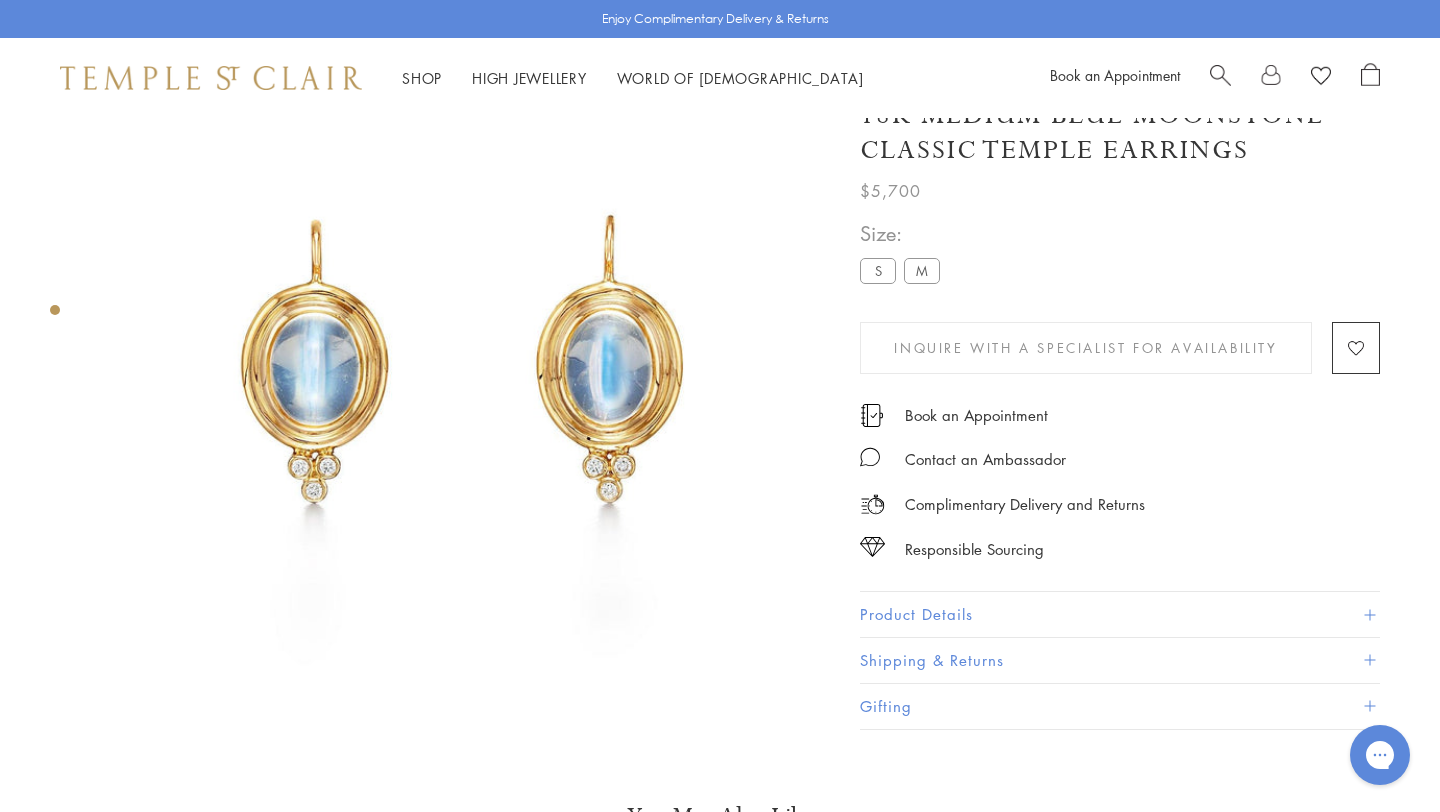 click at bounding box center (1220, 73) 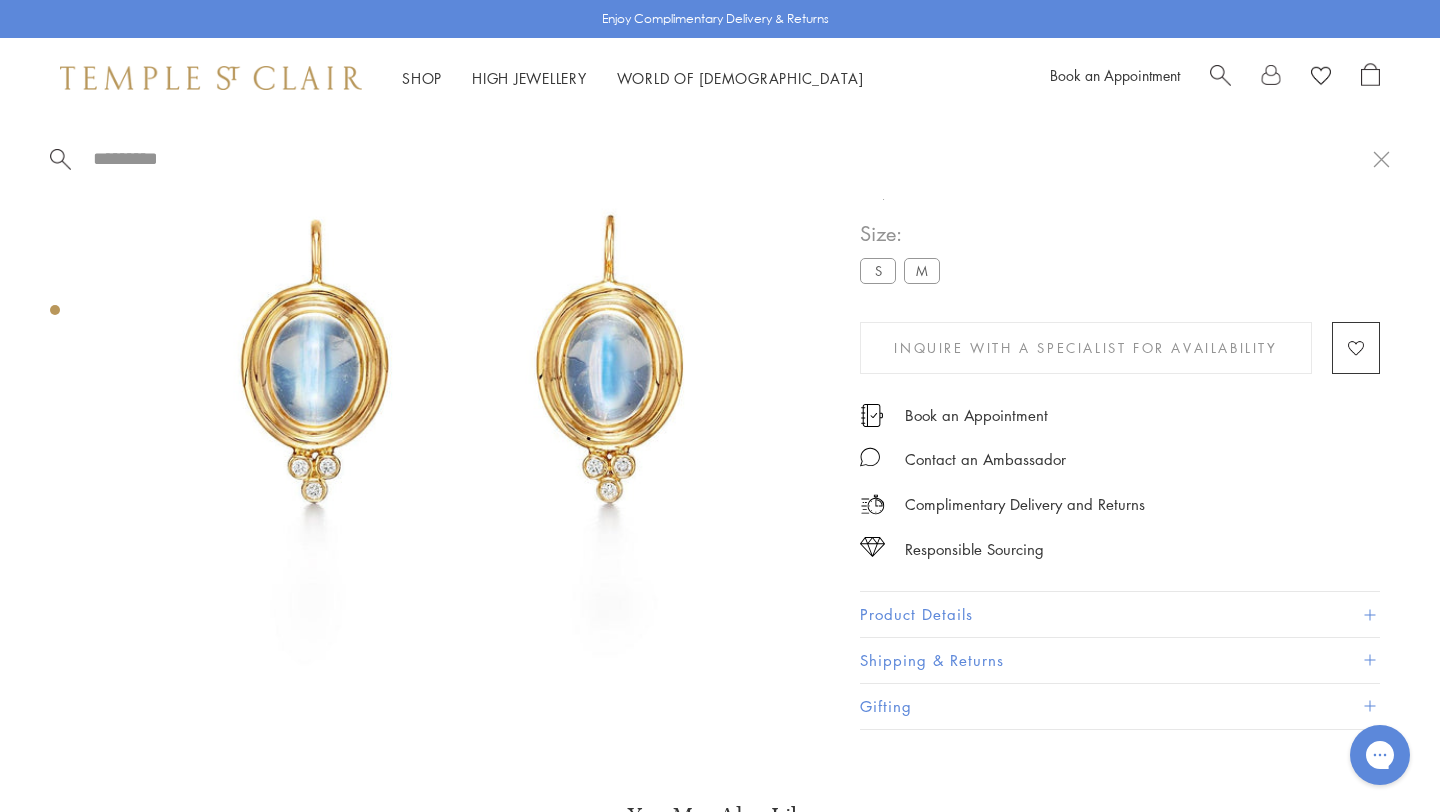 paste on "**********" 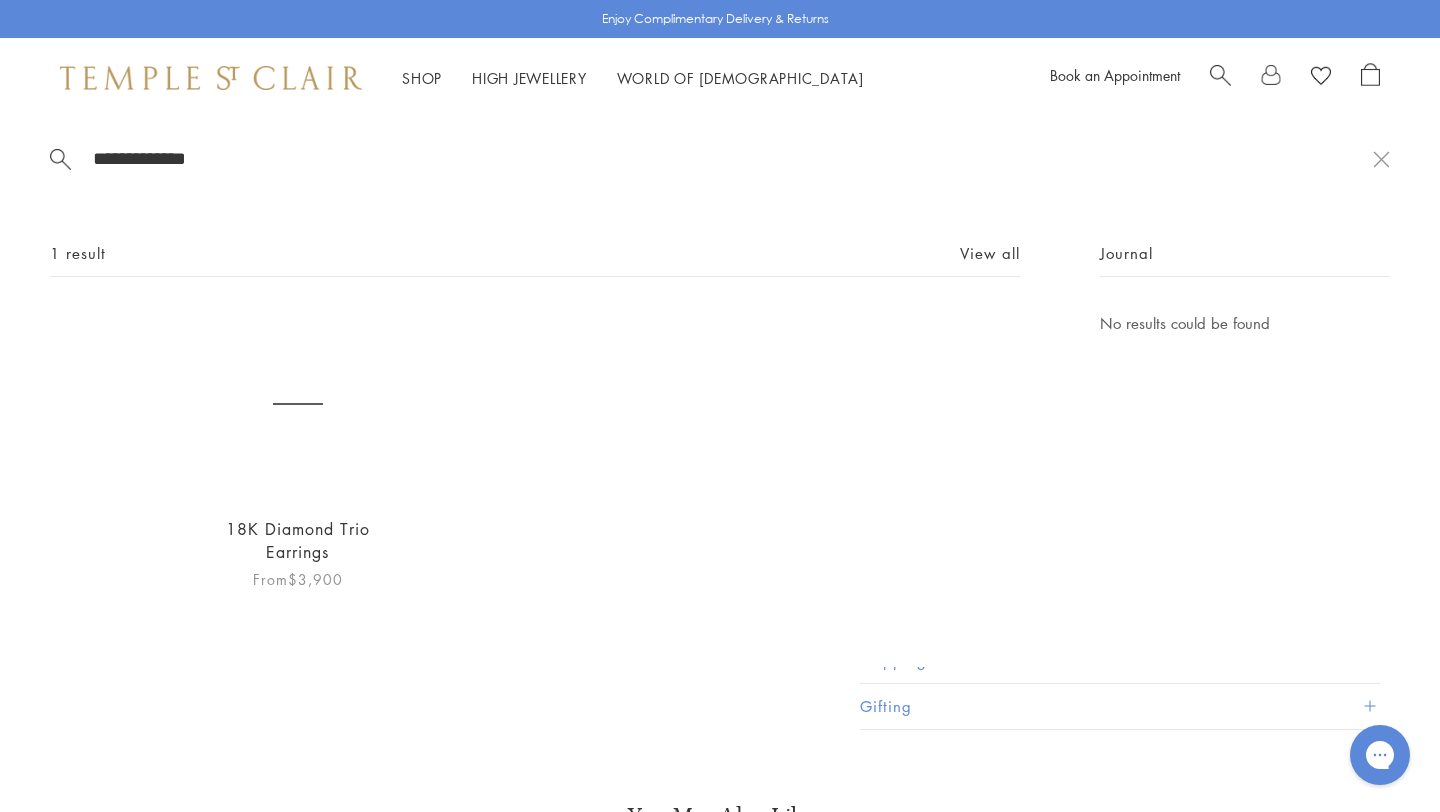 type on "**********" 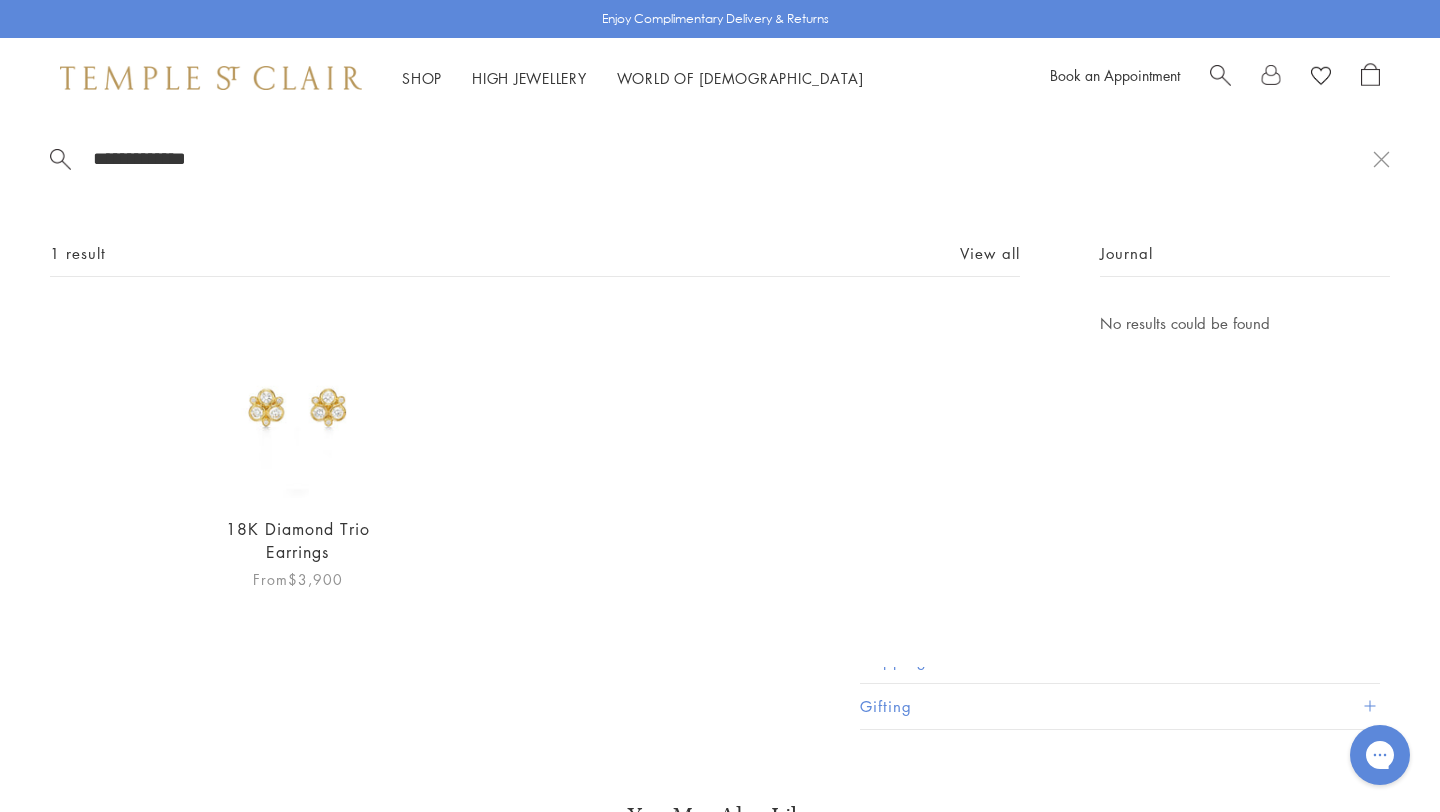 click at bounding box center (297, 404) 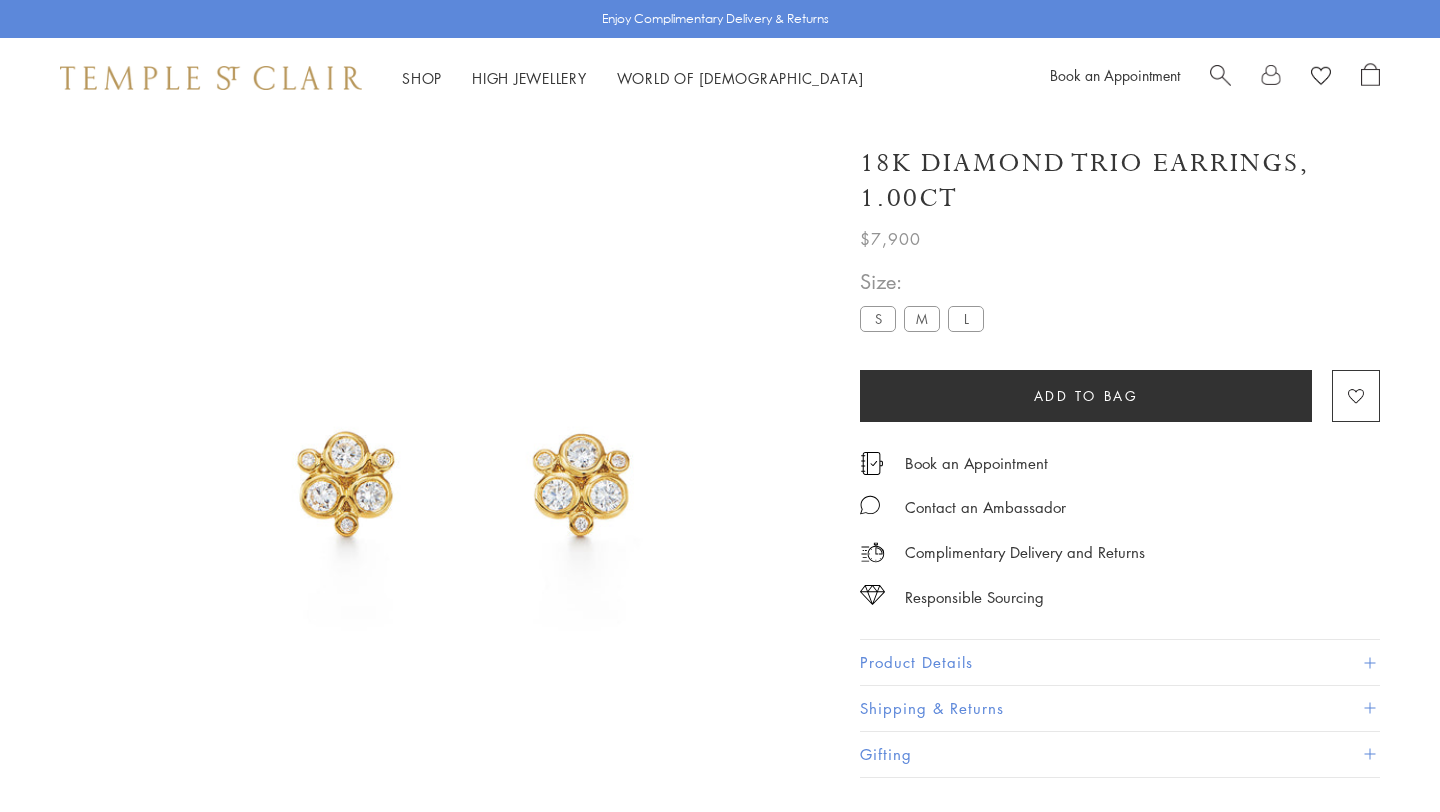 scroll, scrollTop: 0, scrollLeft: 0, axis: both 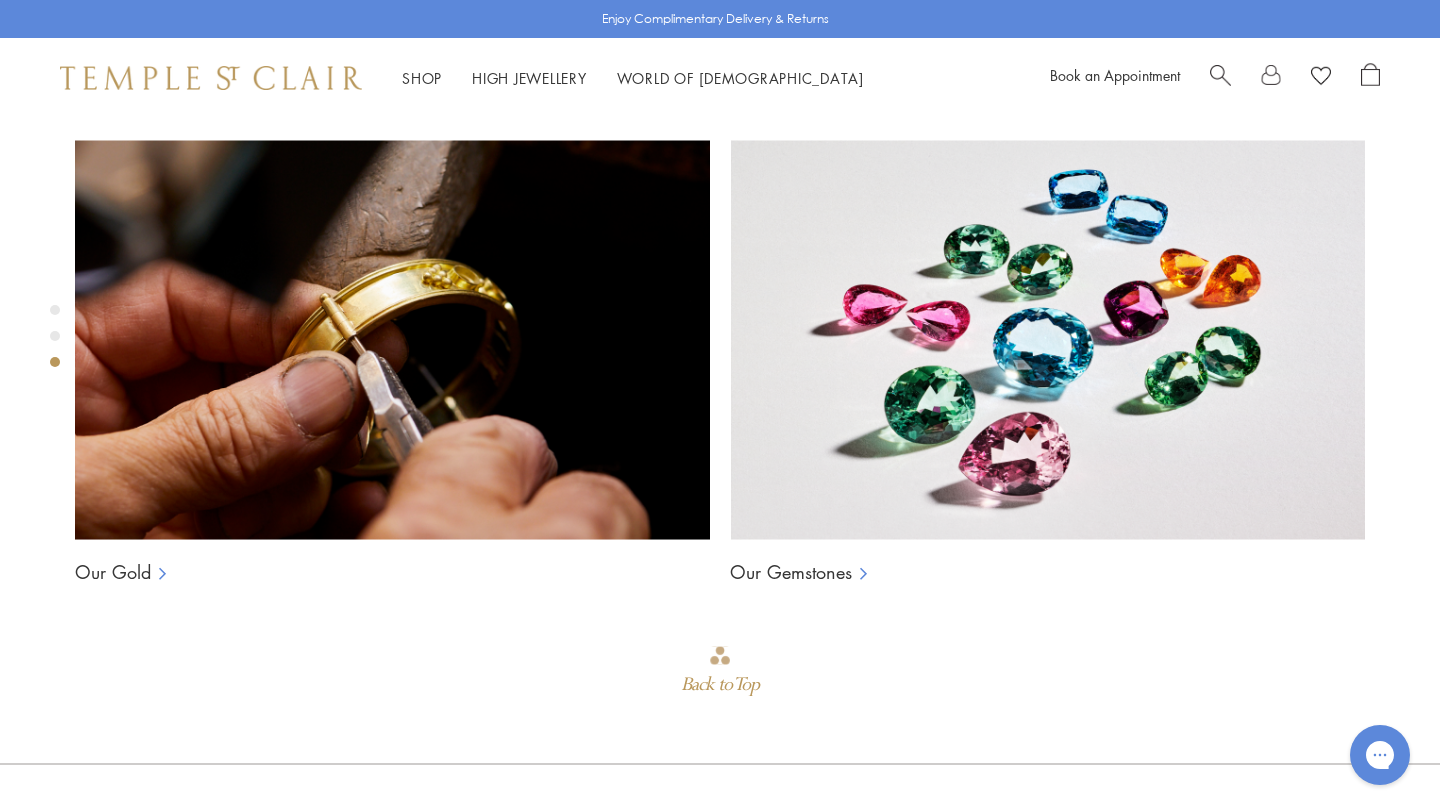 click on "L" at bounding box center [966, -976] 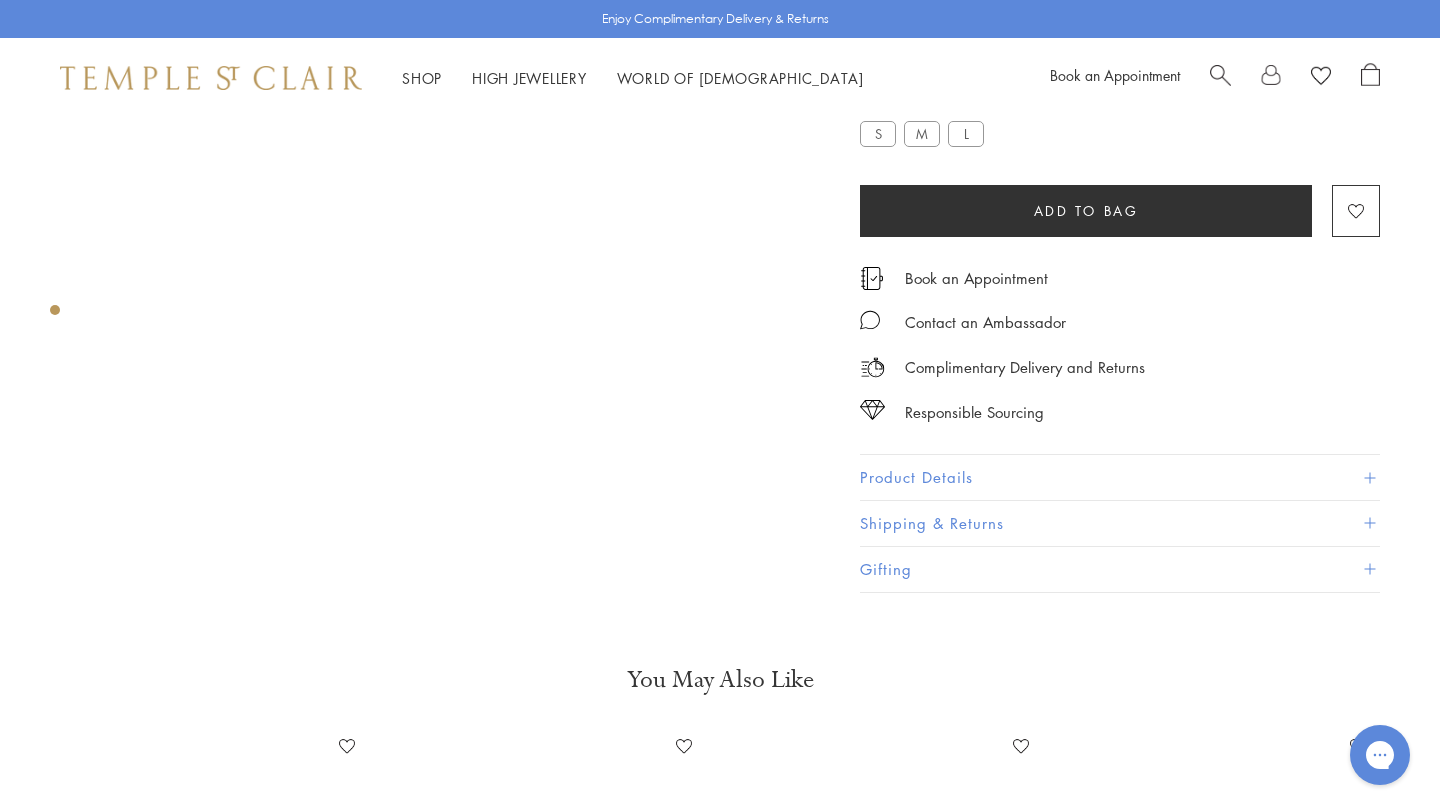 scroll, scrollTop: 0, scrollLeft: 0, axis: both 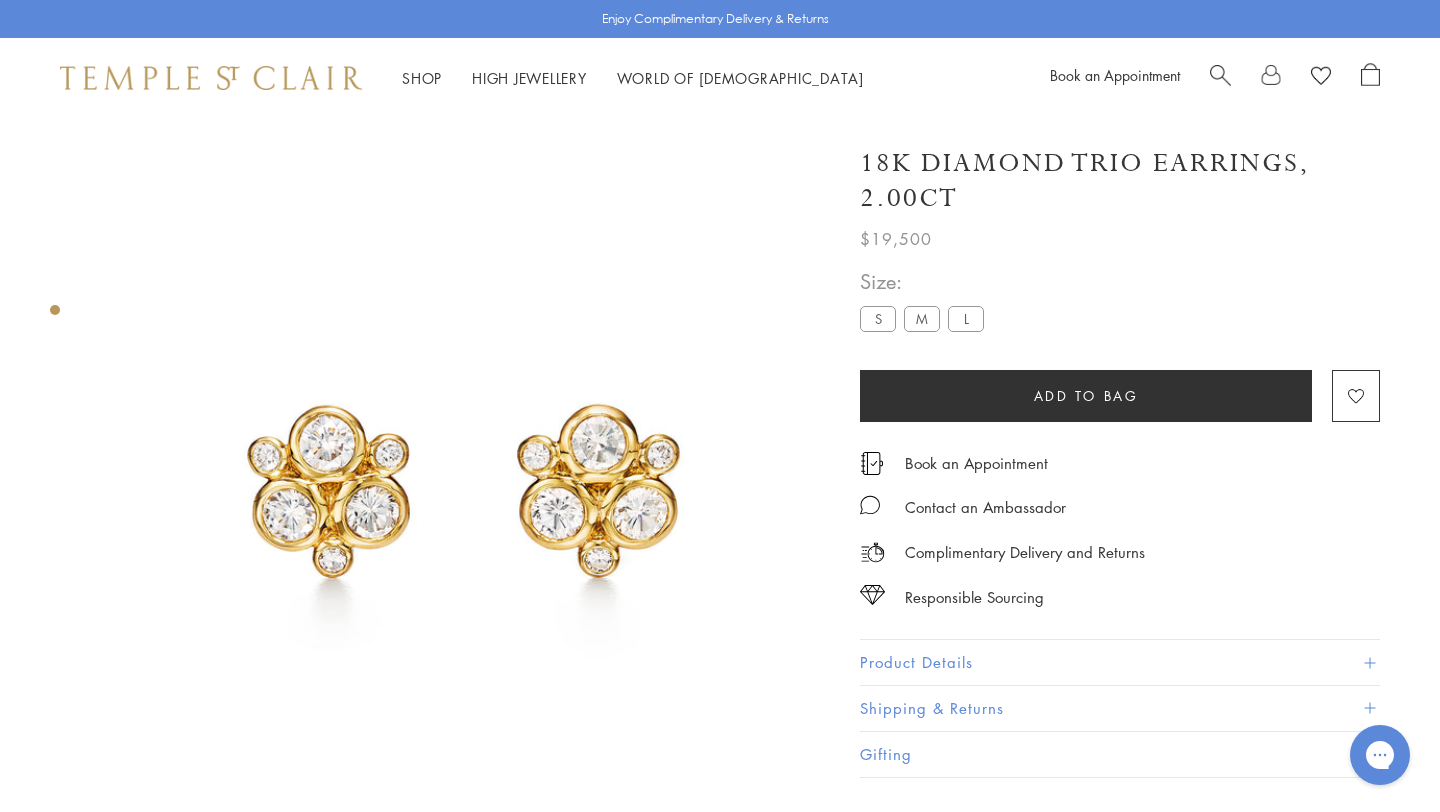click on "M" at bounding box center (922, 318) 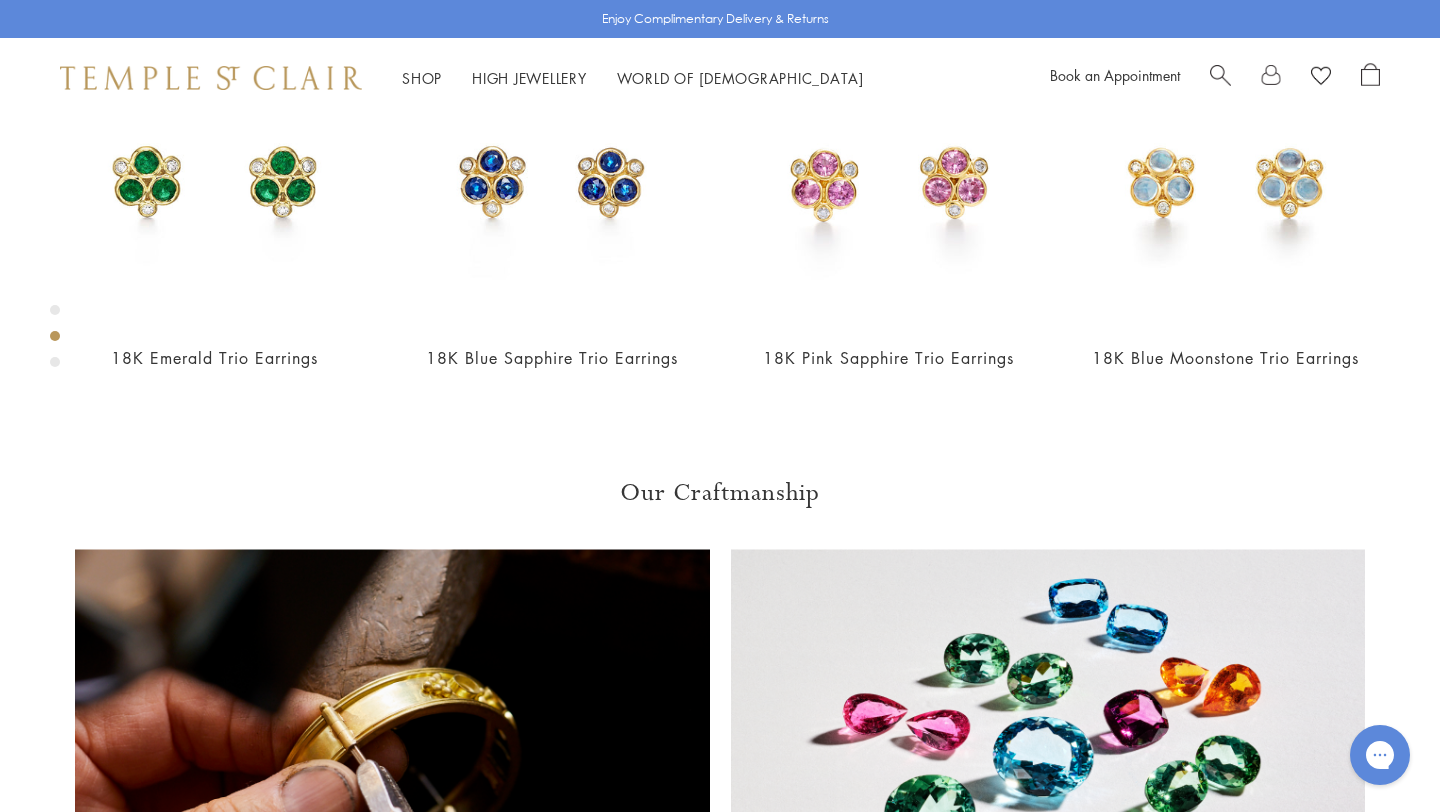 scroll, scrollTop: 1290, scrollLeft: 0, axis: vertical 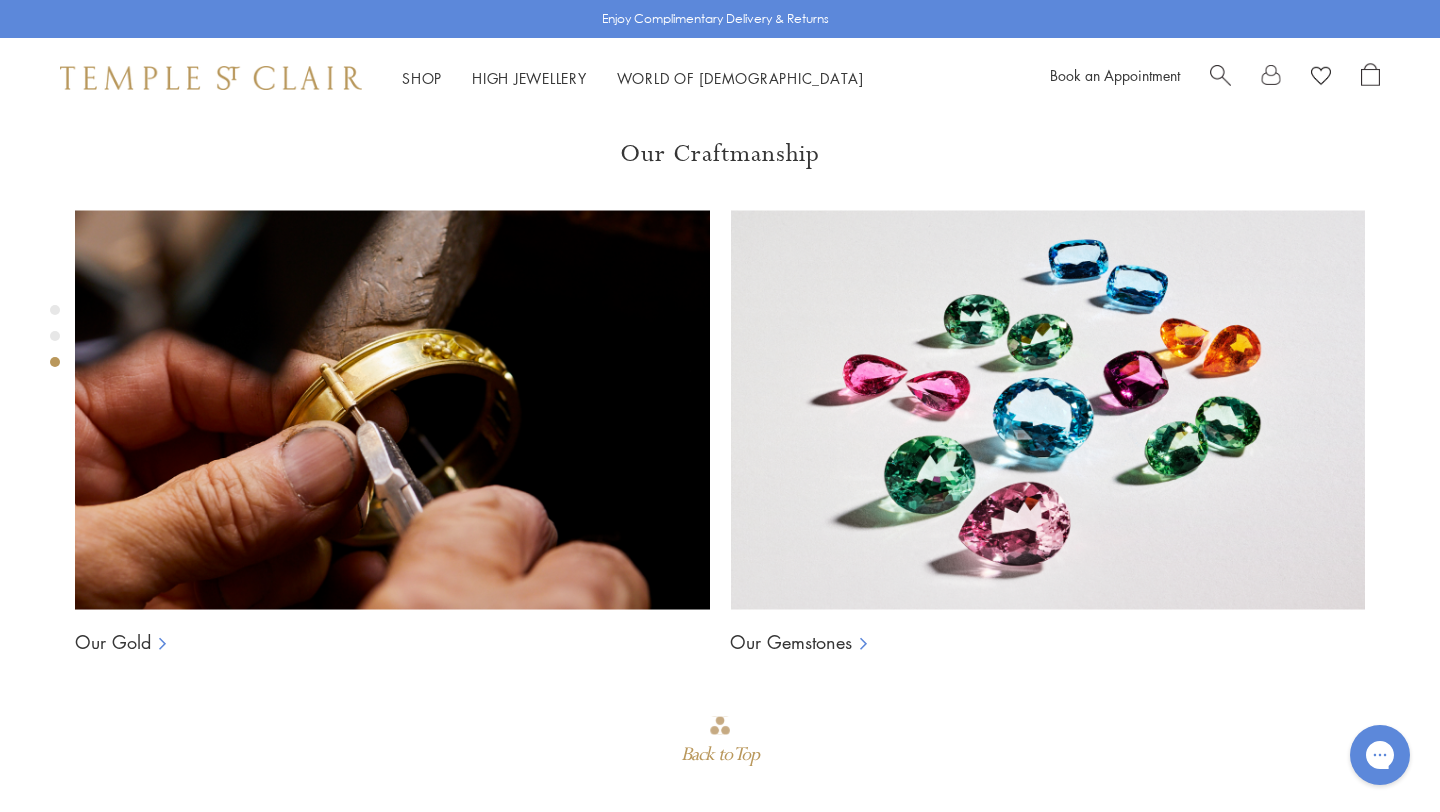 click on "S" at bounding box center (878, -906) 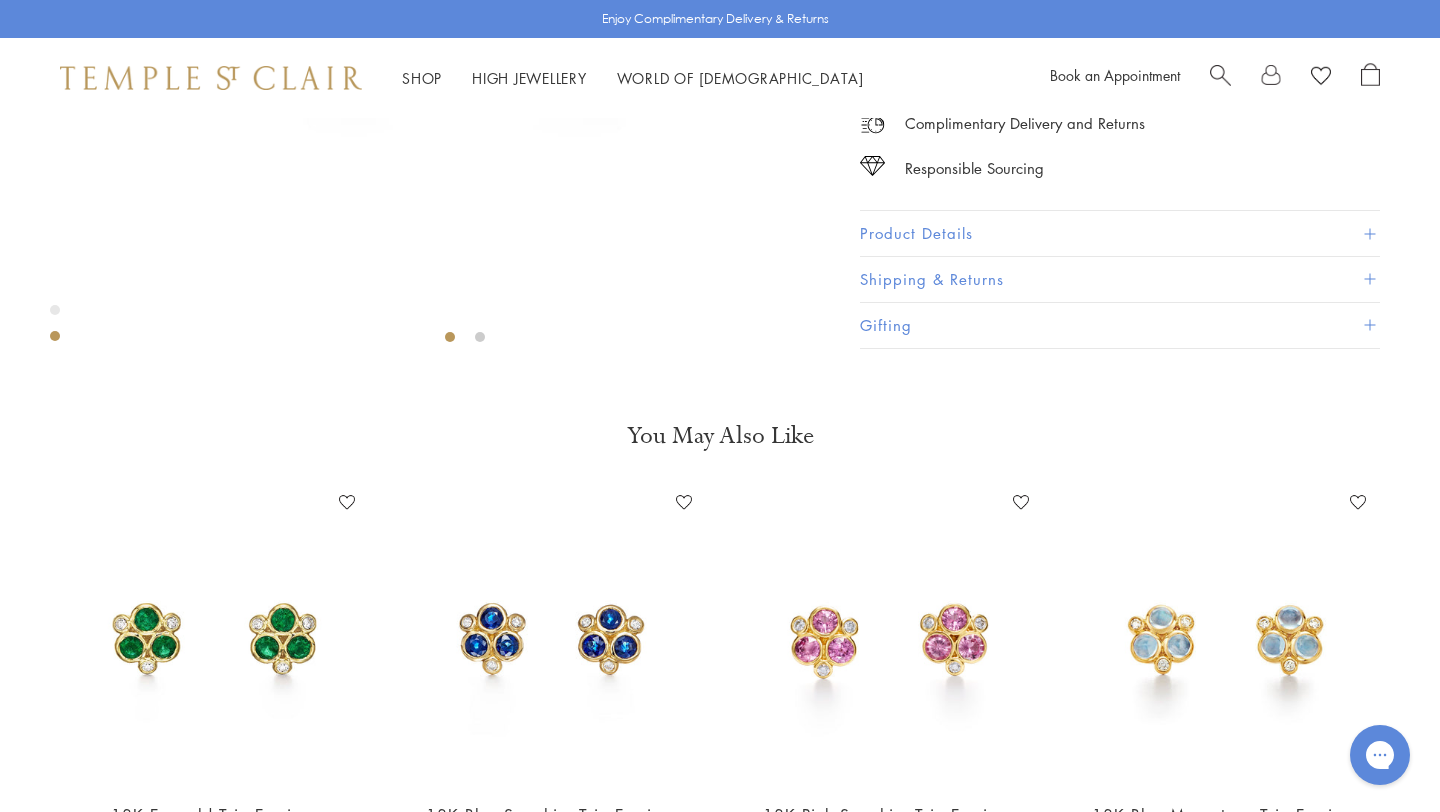 scroll, scrollTop: 541, scrollLeft: 0, axis: vertical 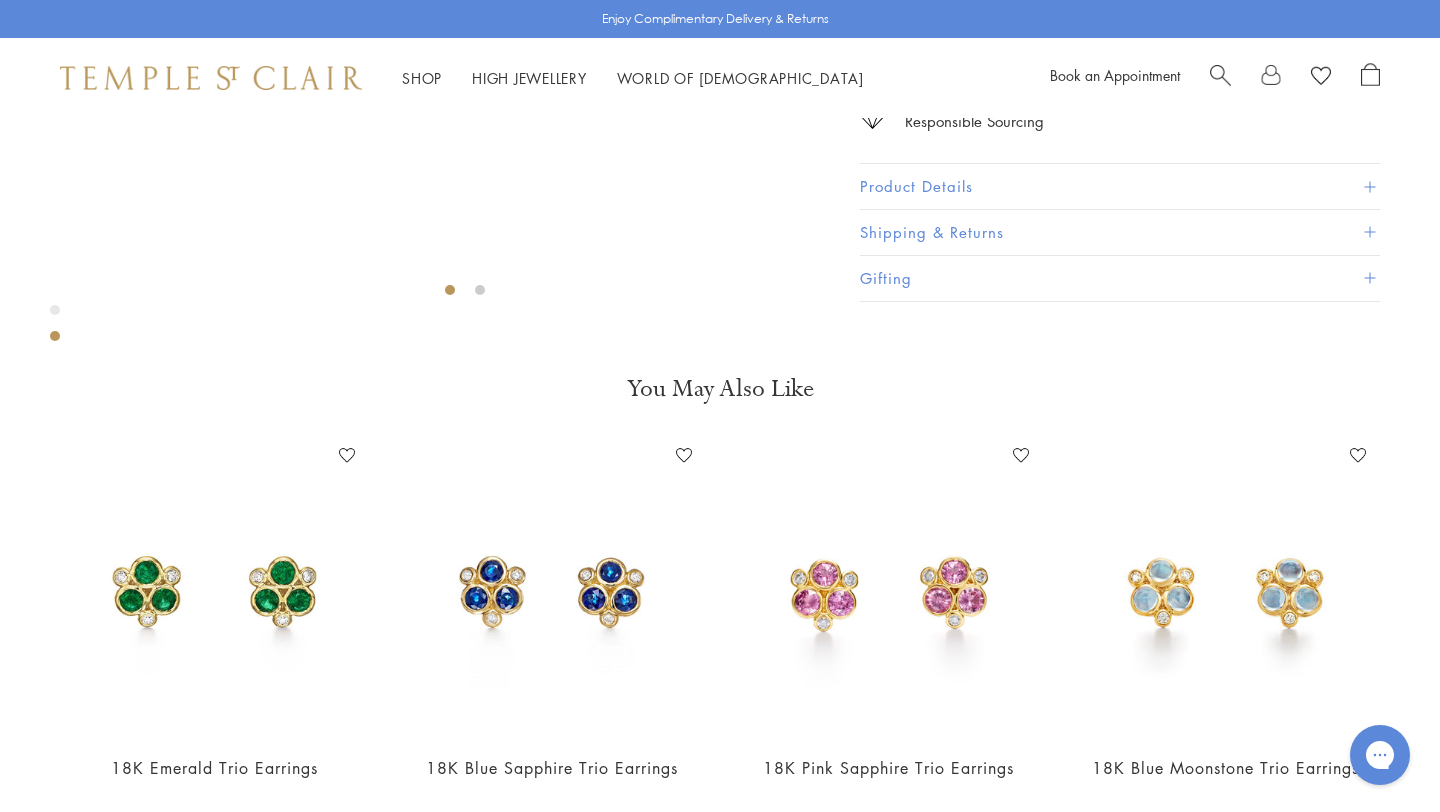 click on "M" at bounding box center [922, -157] 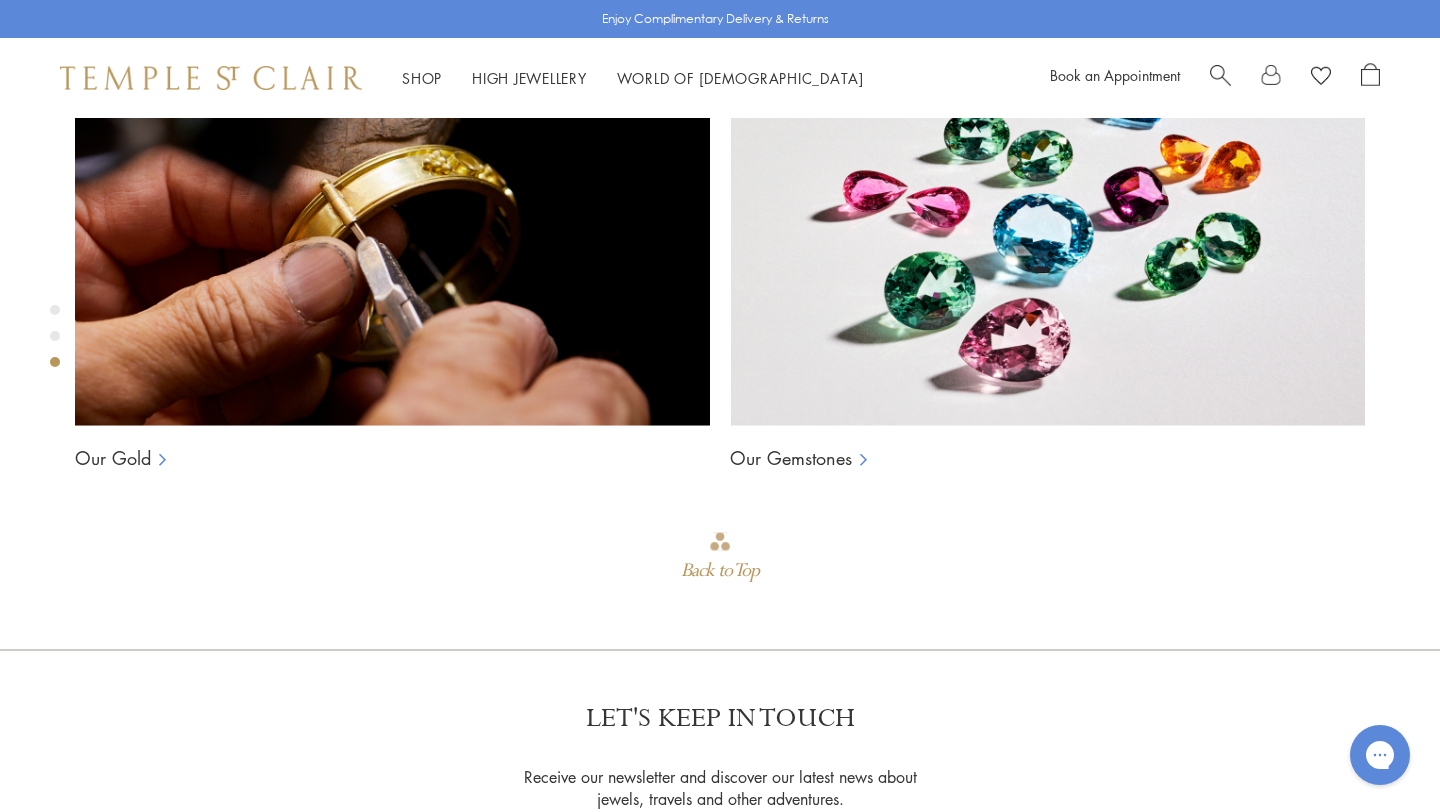scroll, scrollTop: 1477, scrollLeft: 0, axis: vertical 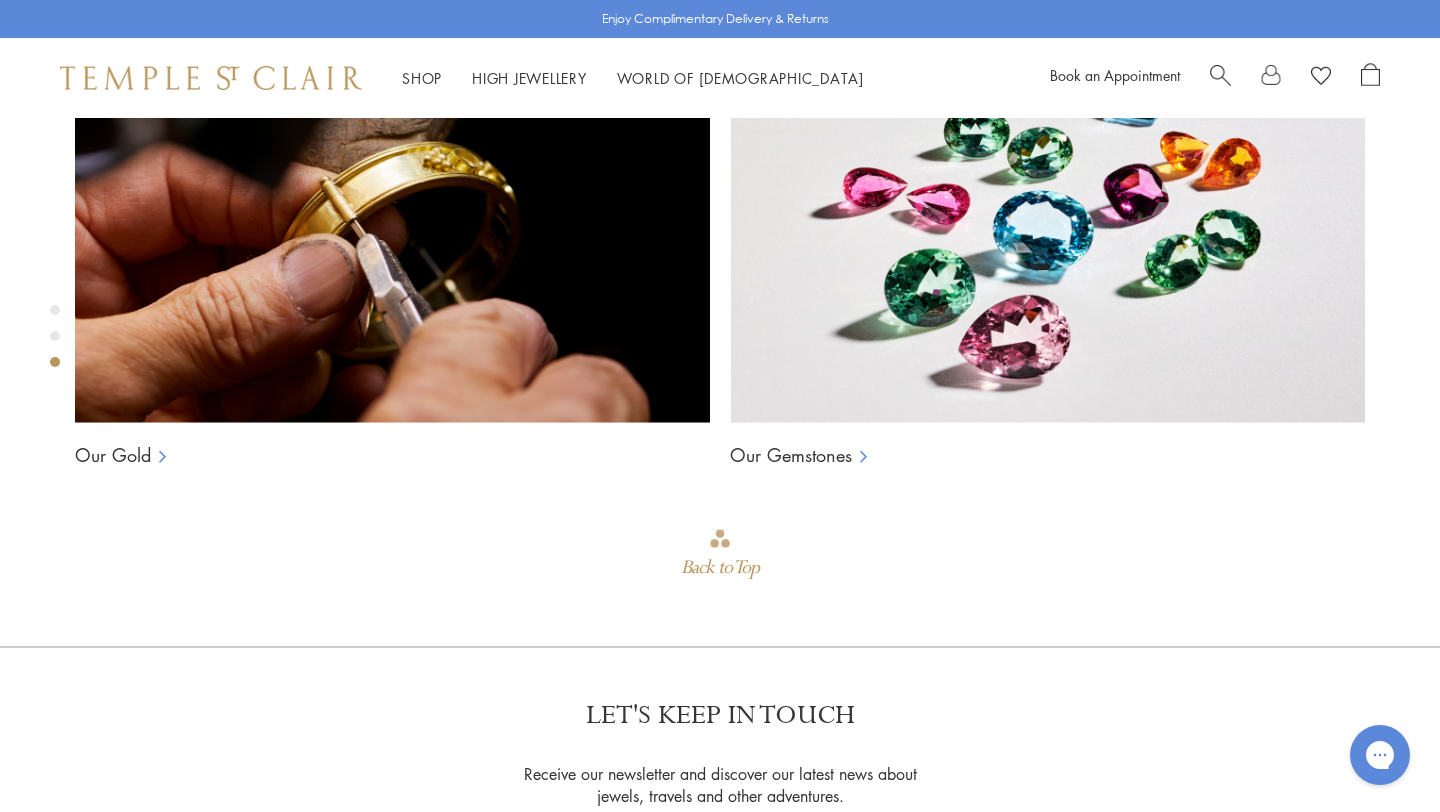 click on "S" at bounding box center [878, -1093] 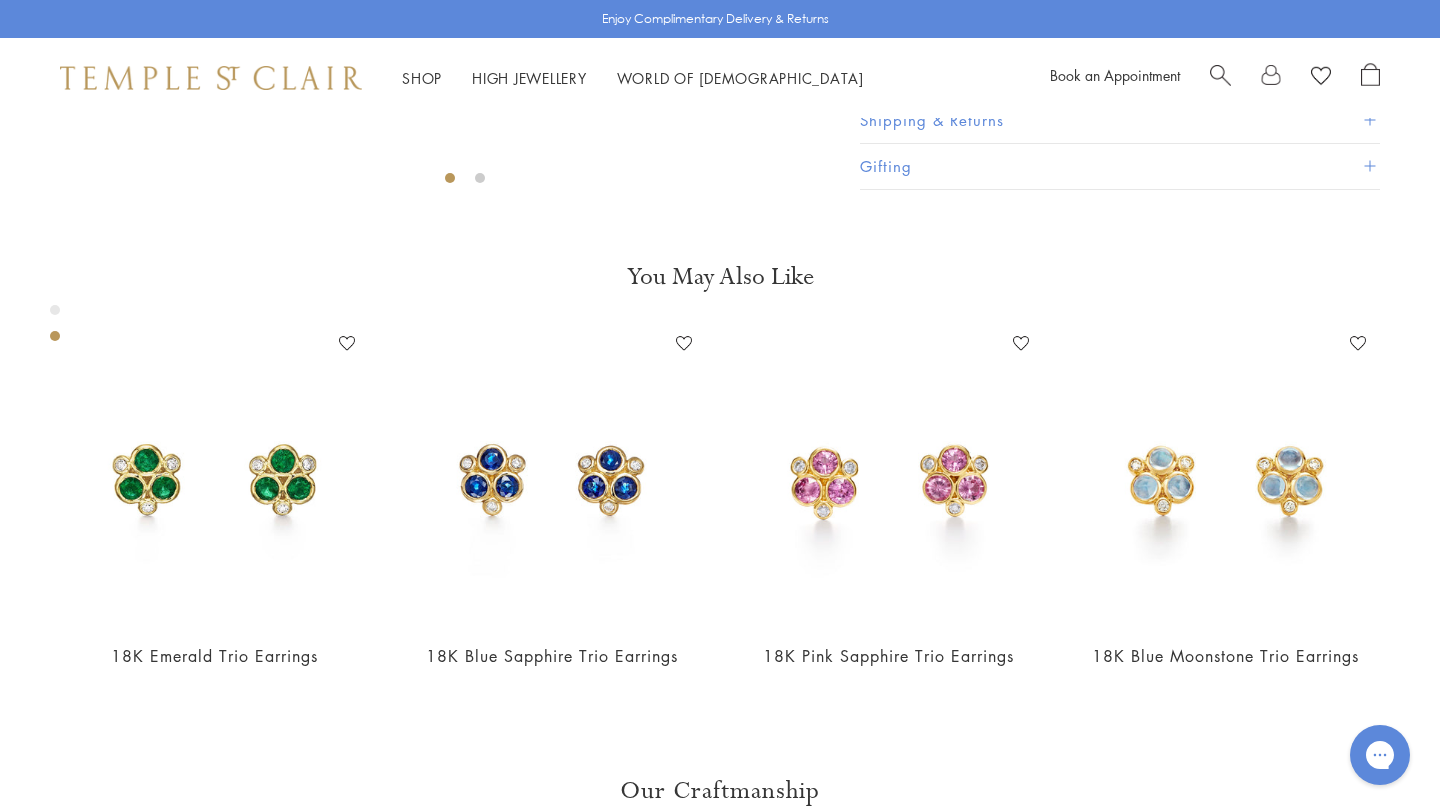 scroll, scrollTop: 655, scrollLeft: 0, axis: vertical 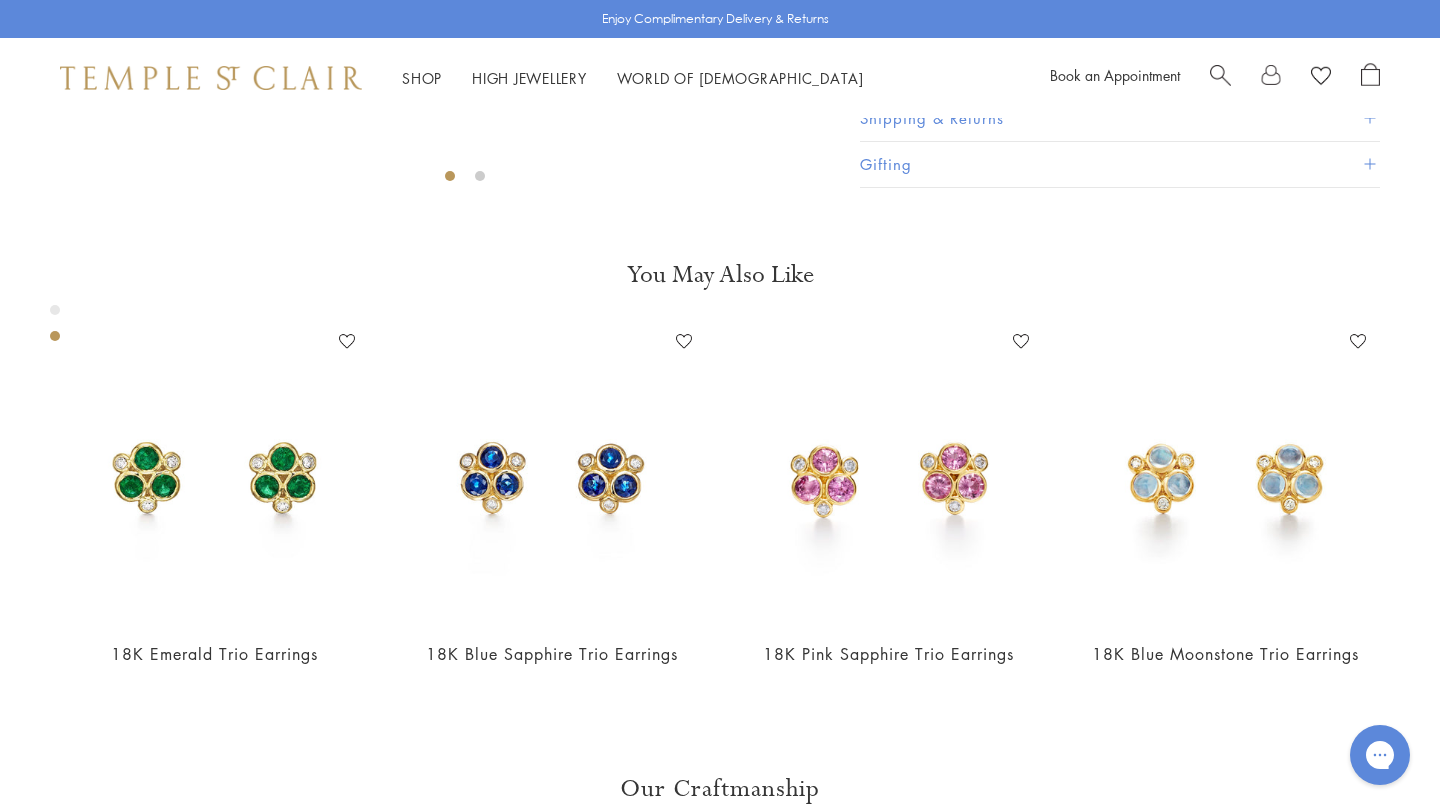 click on "L" at bounding box center [966, -271] 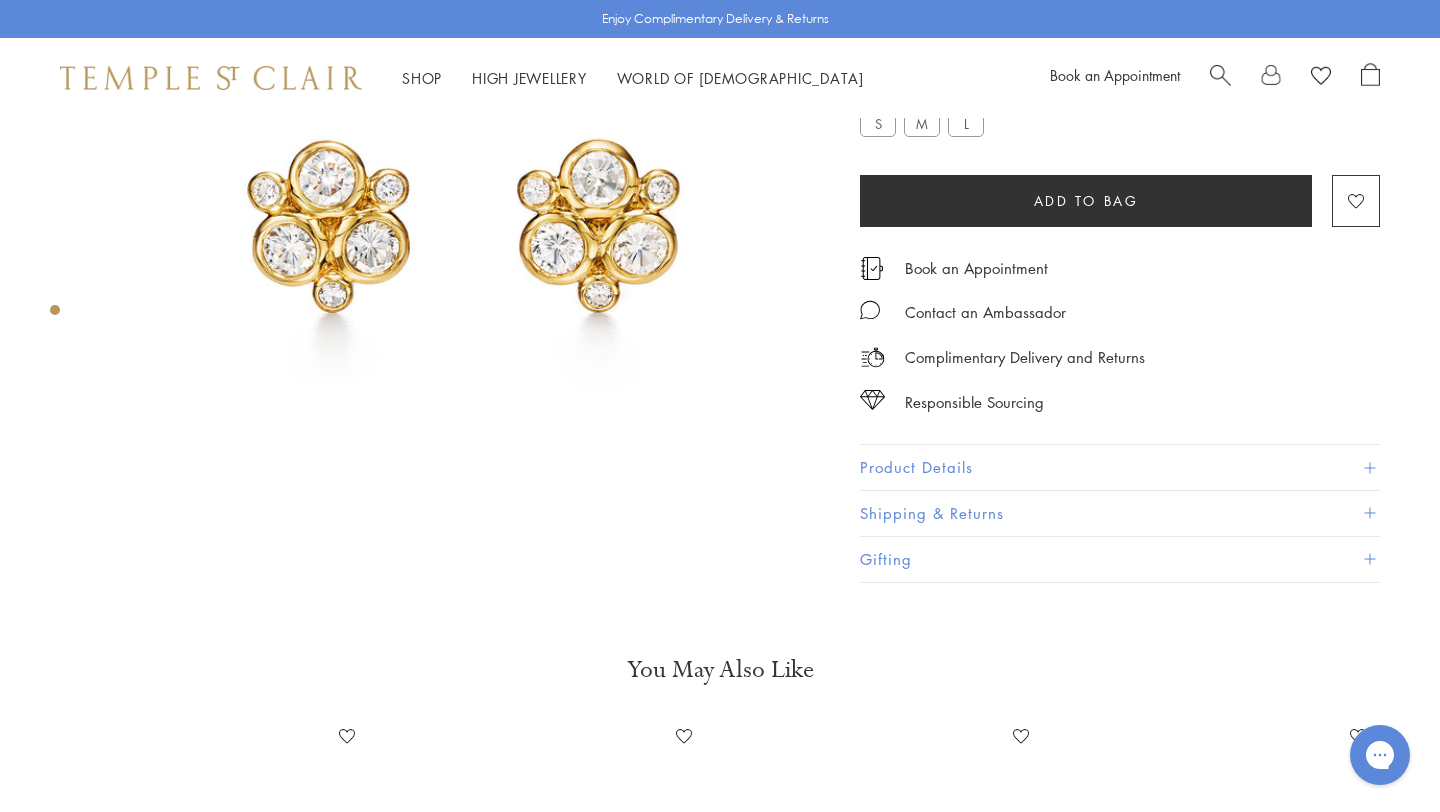 scroll, scrollTop: 0, scrollLeft: 0, axis: both 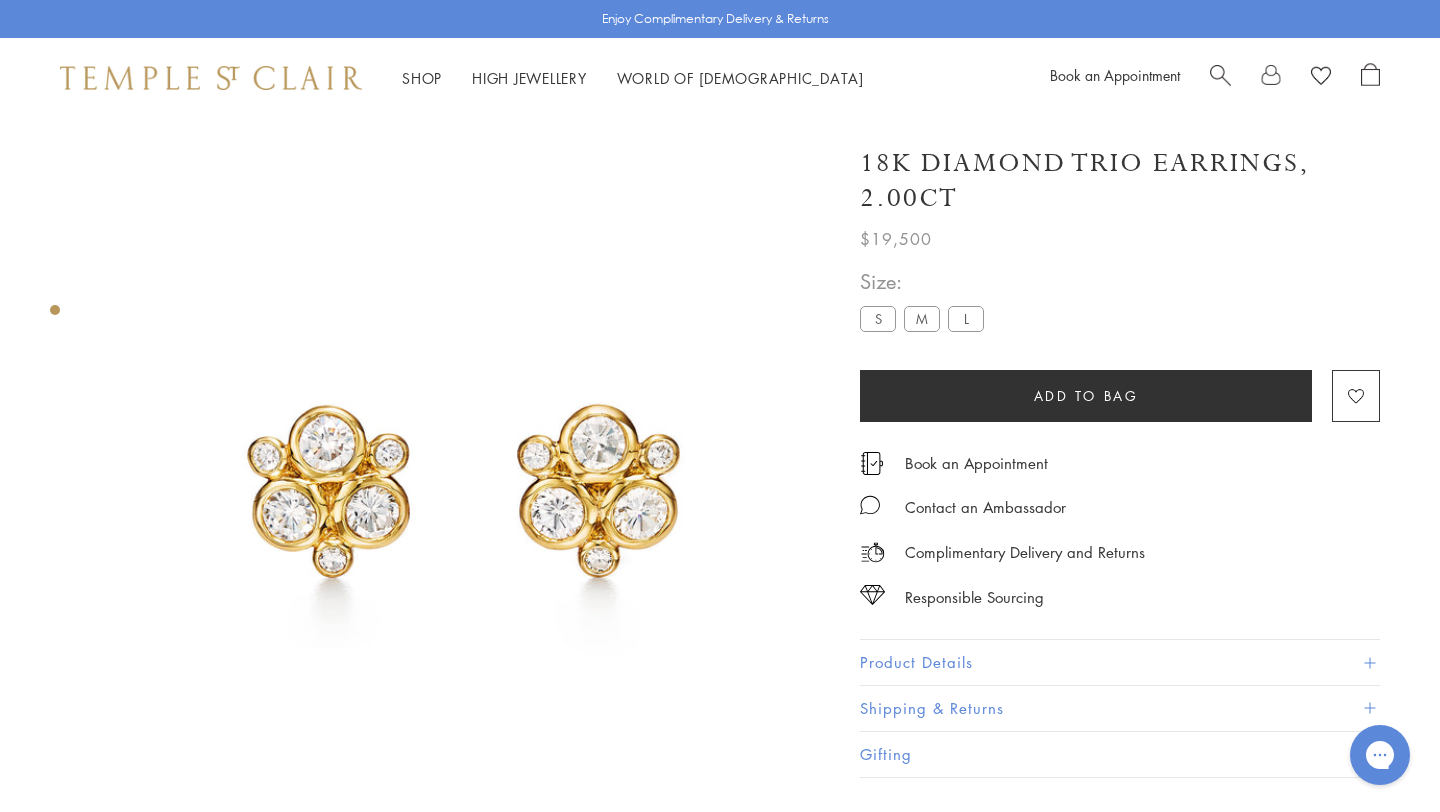 click on "S" at bounding box center [878, 318] 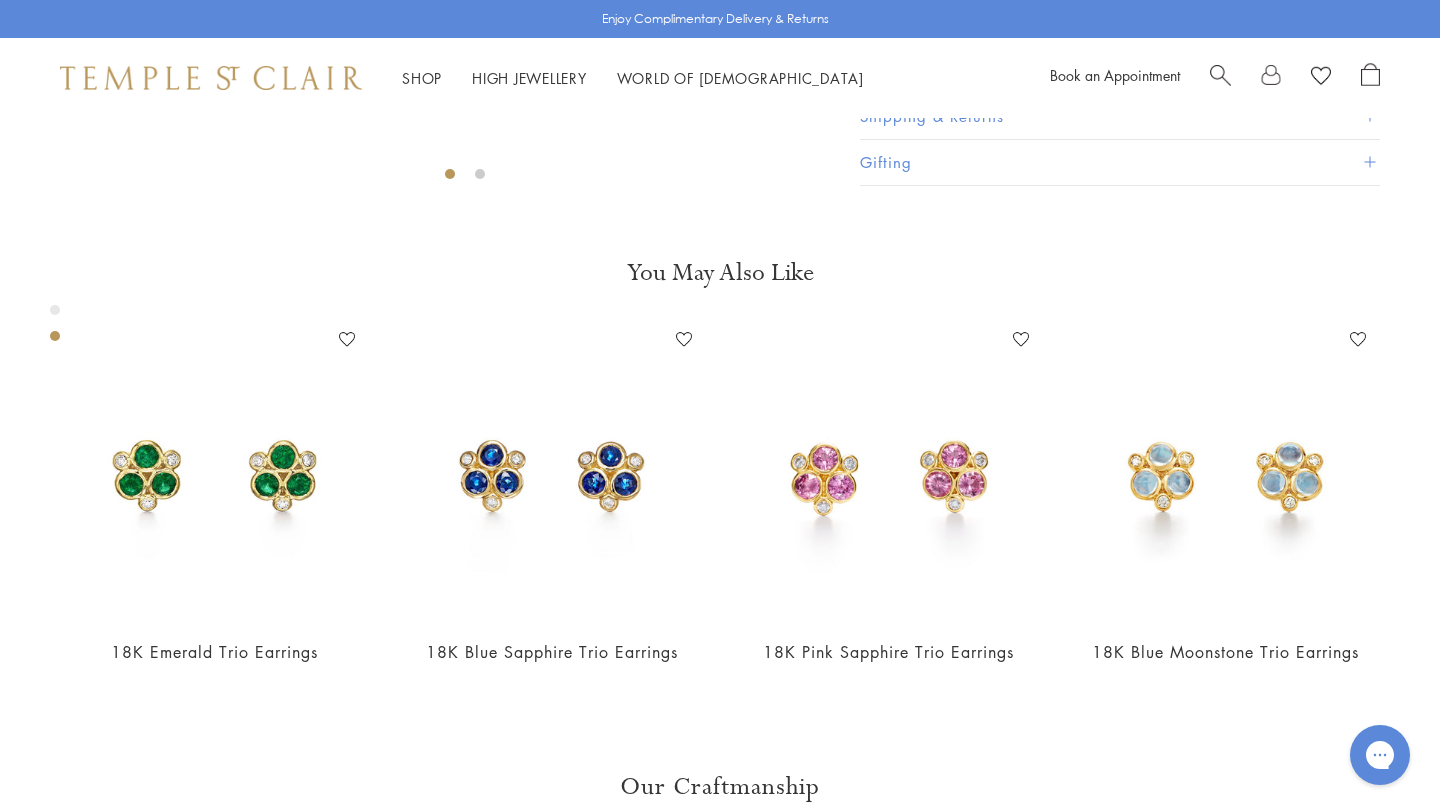 scroll, scrollTop: 662, scrollLeft: 0, axis: vertical 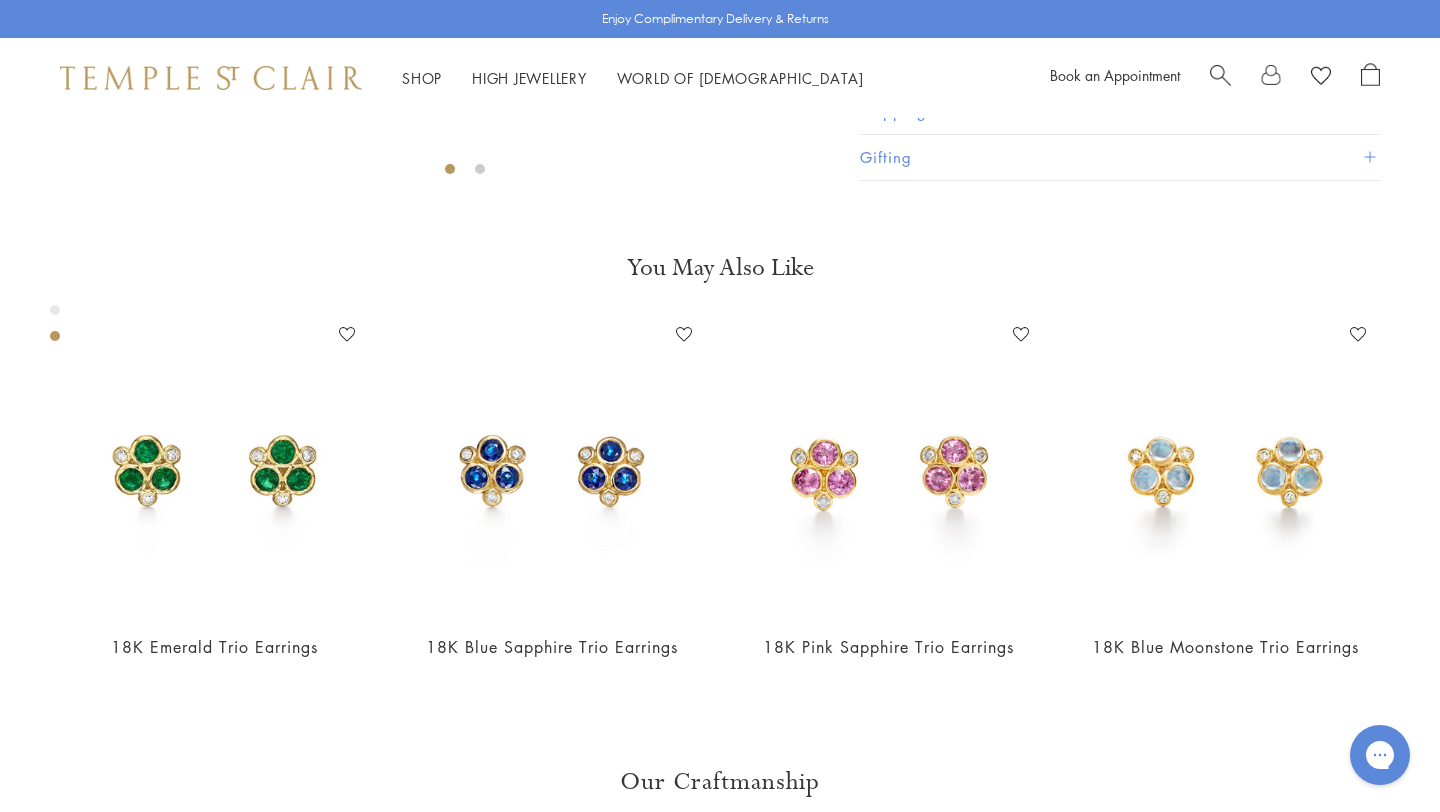click on "M" at bounding box center (922, -278) 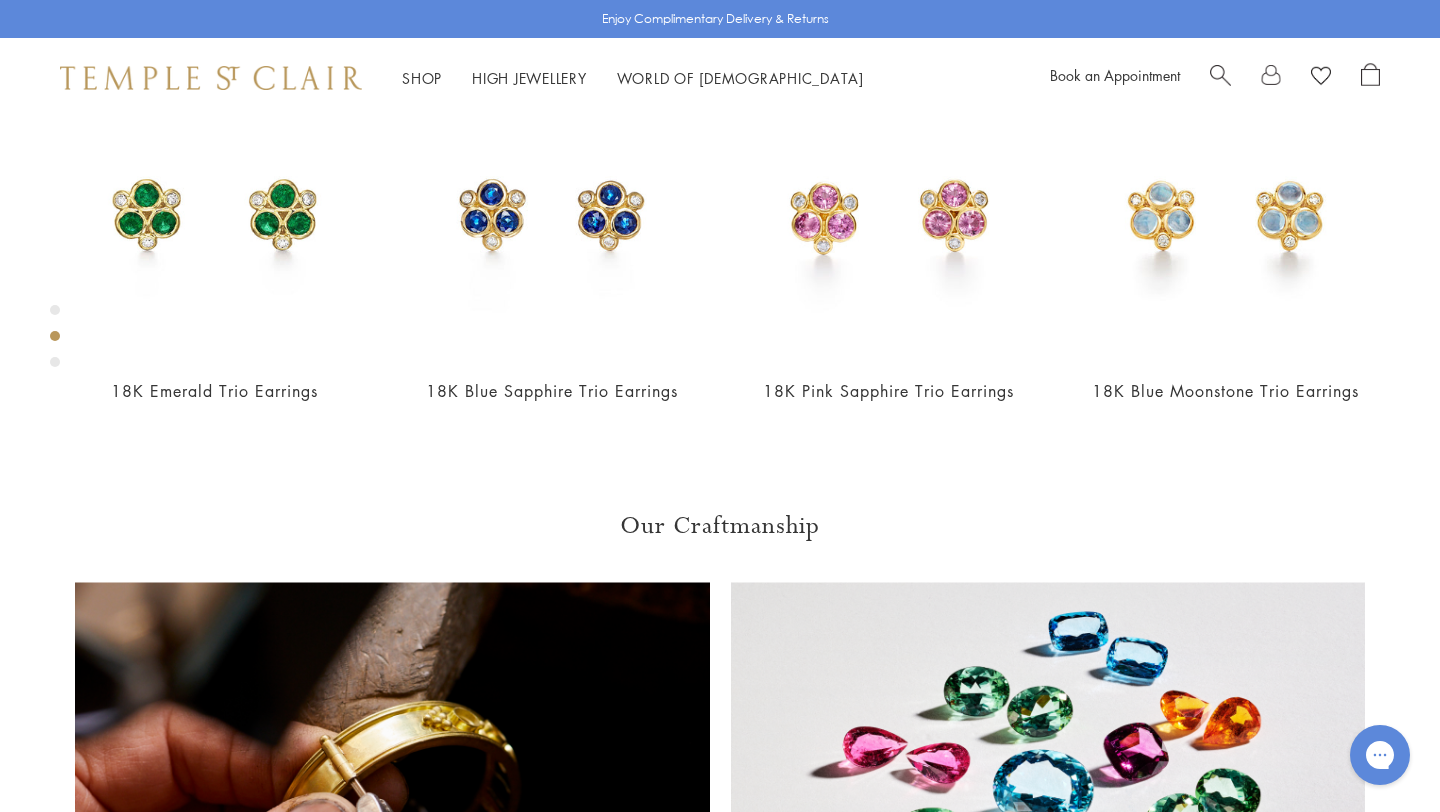 scroll, scrollTop: 901, scrollLeft: 0, axis: vertical 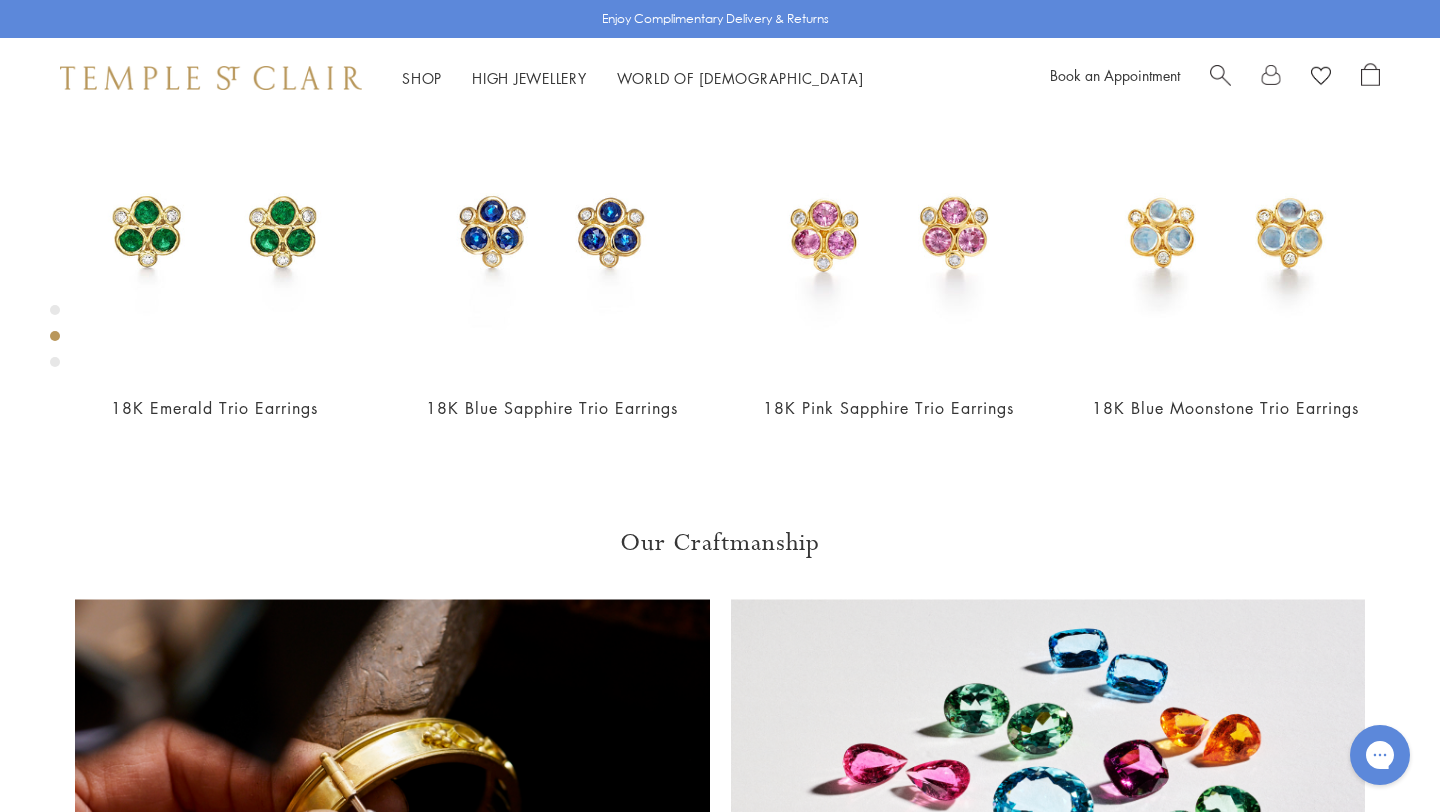 click on "L" at bounding box center (966, -517) 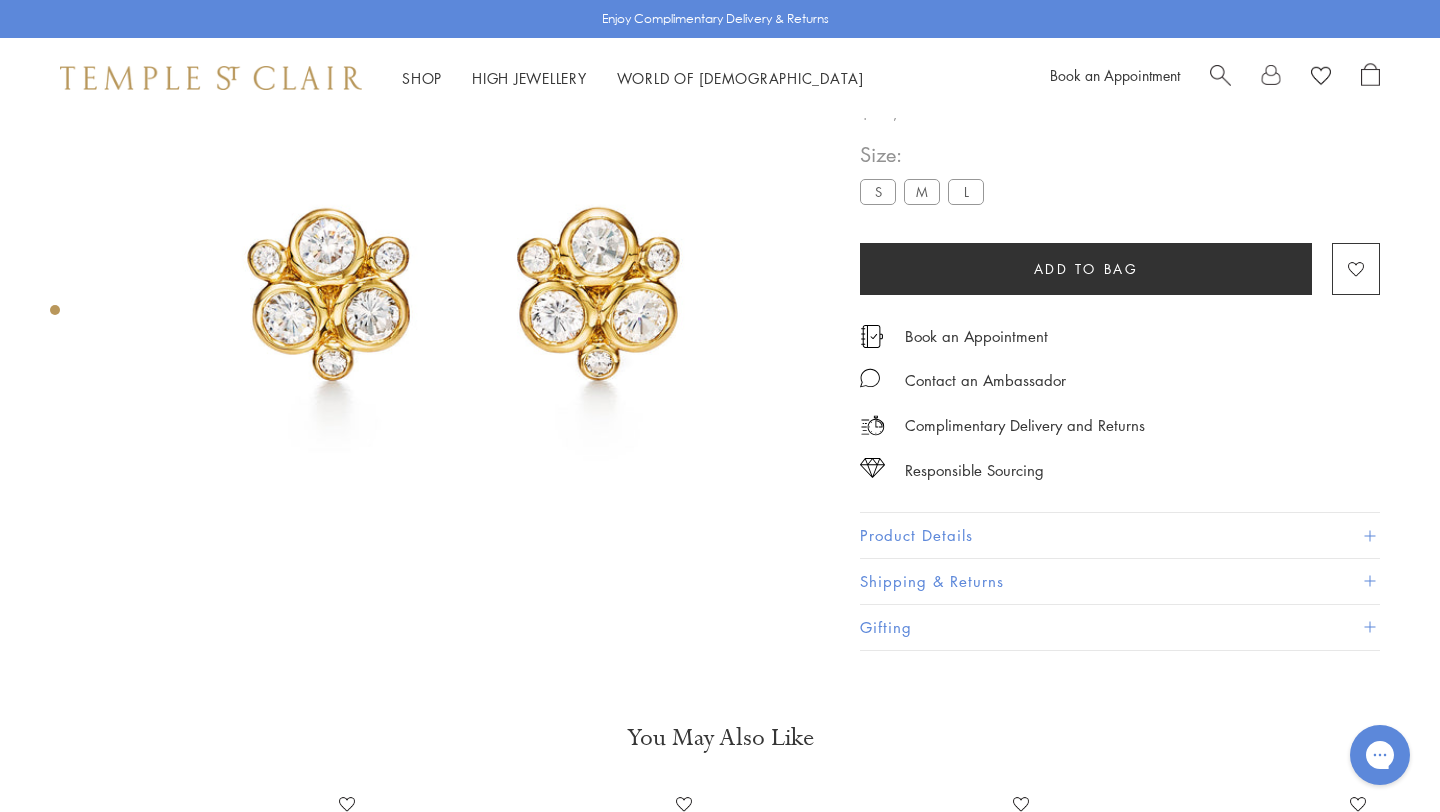 scroll, scrollTop: 0, scrollLeft: 0, axis: both 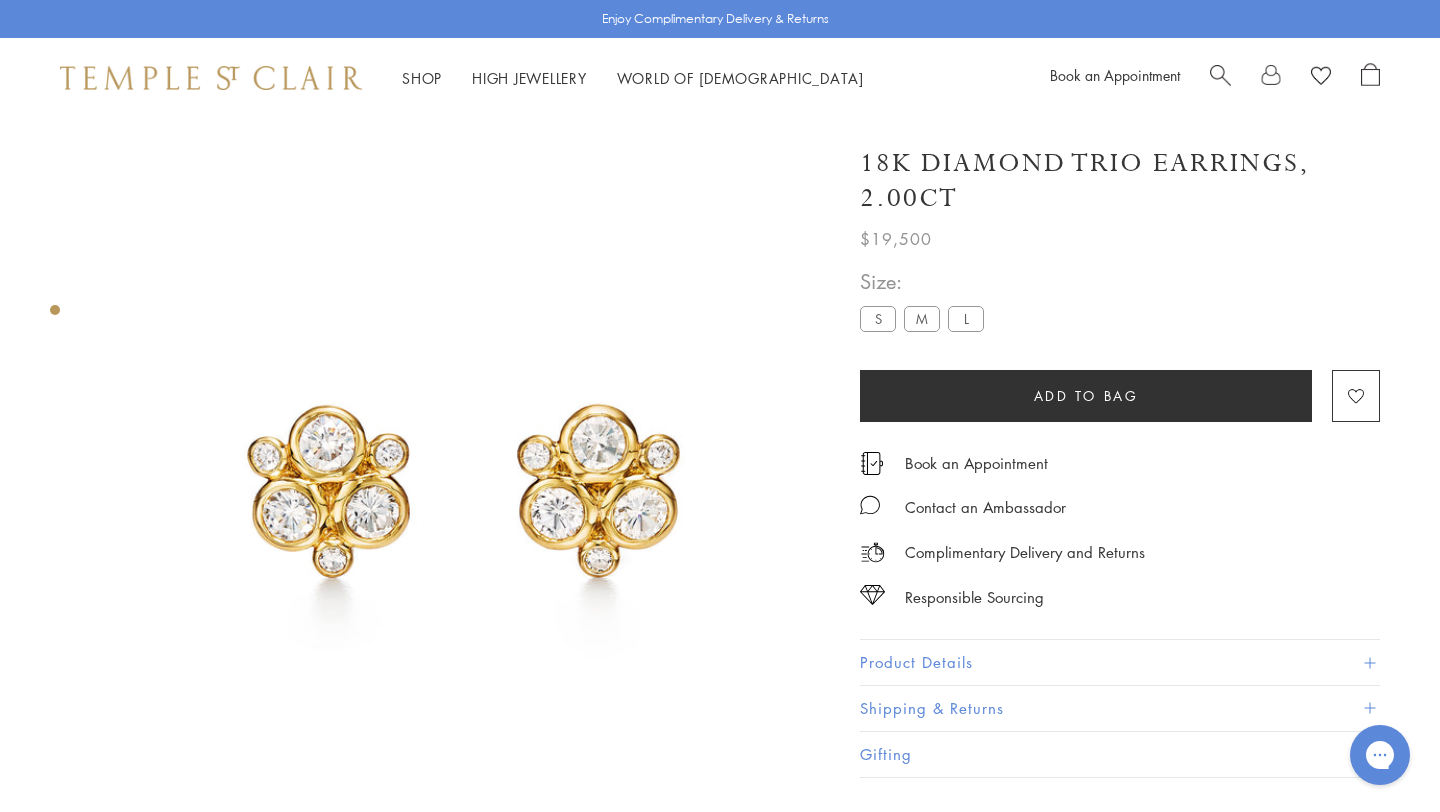 click on "S" at bounding box center (878, 318) 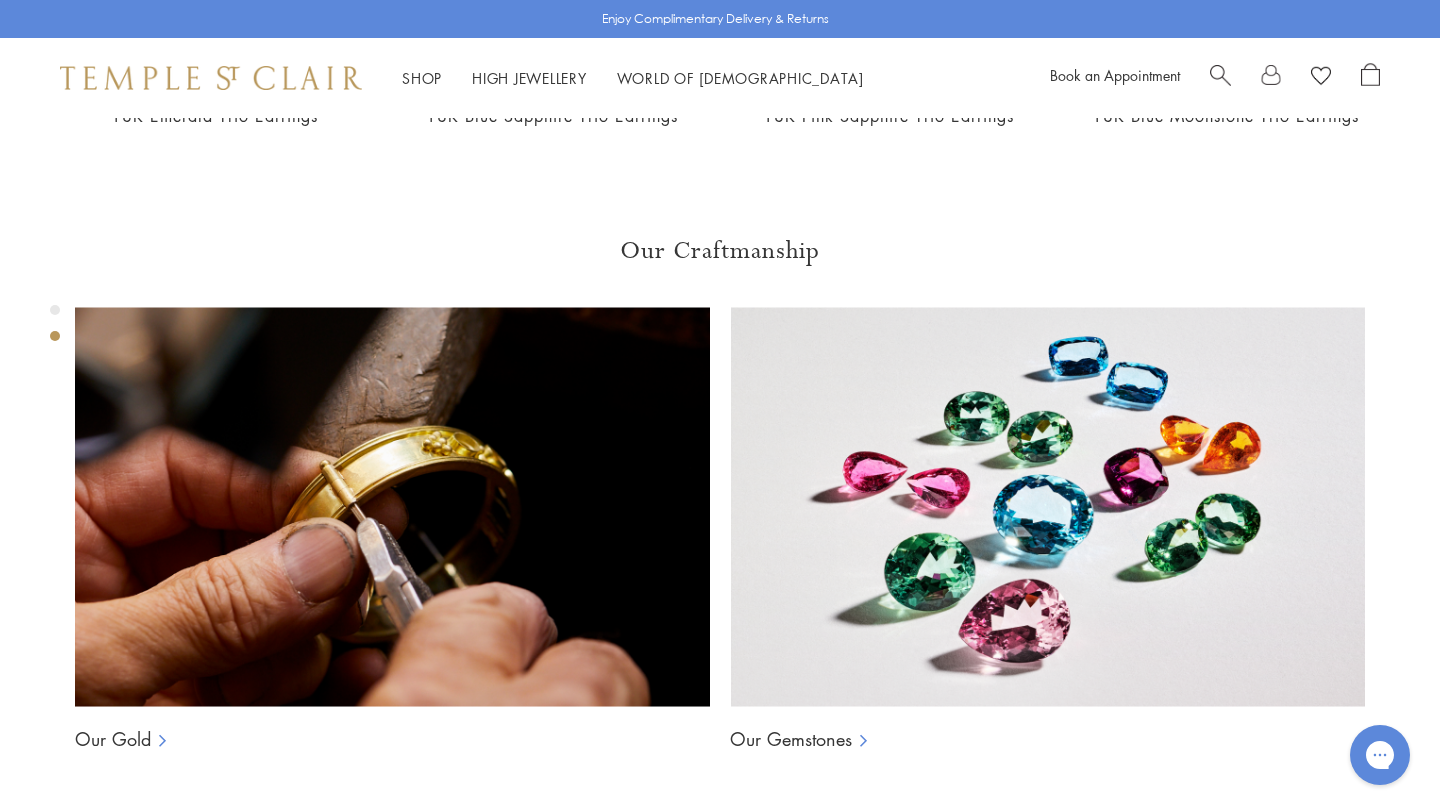 scroll, scrollTop: 758, scrollLeft: 0, axis: vertical 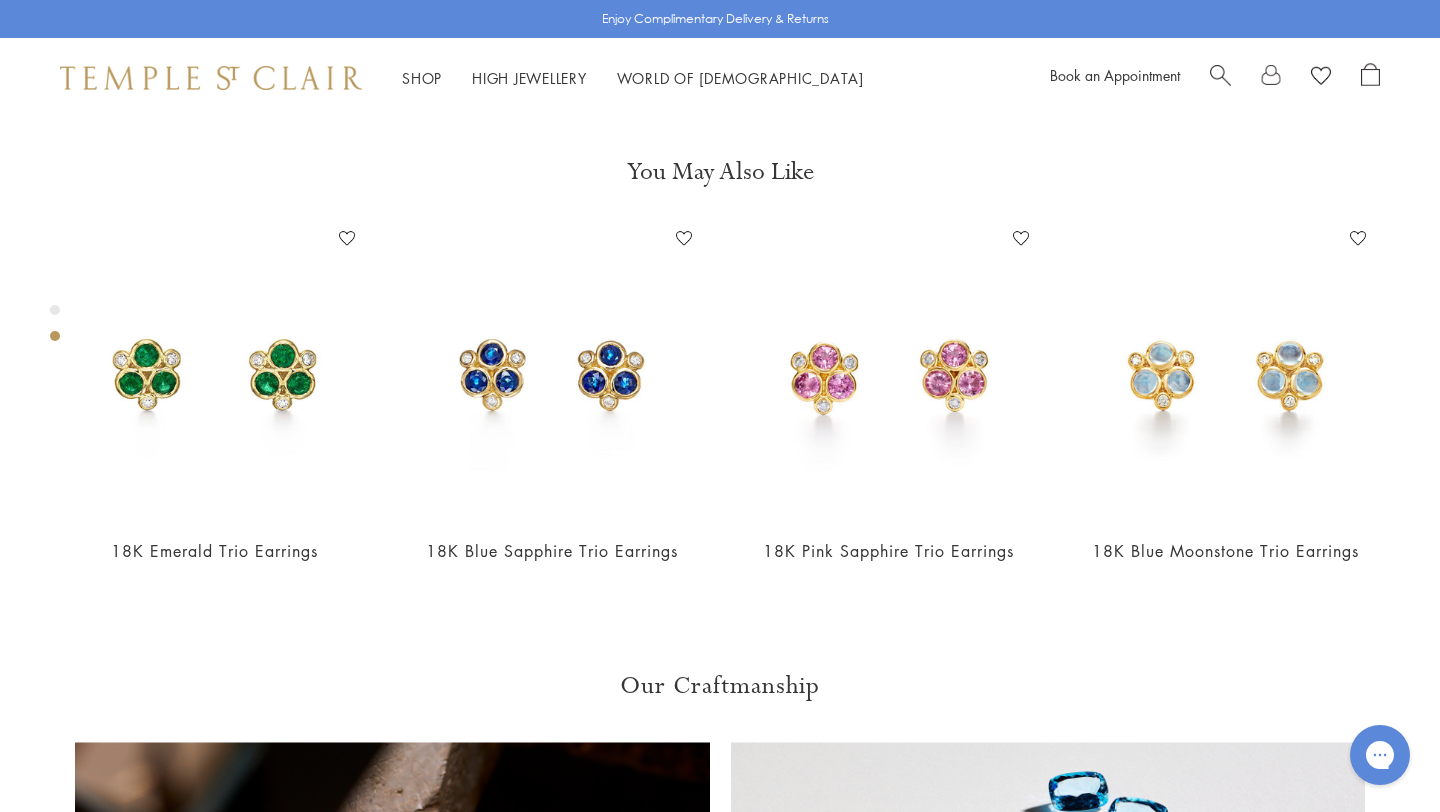click on "M" at bounding box center [922, -374] 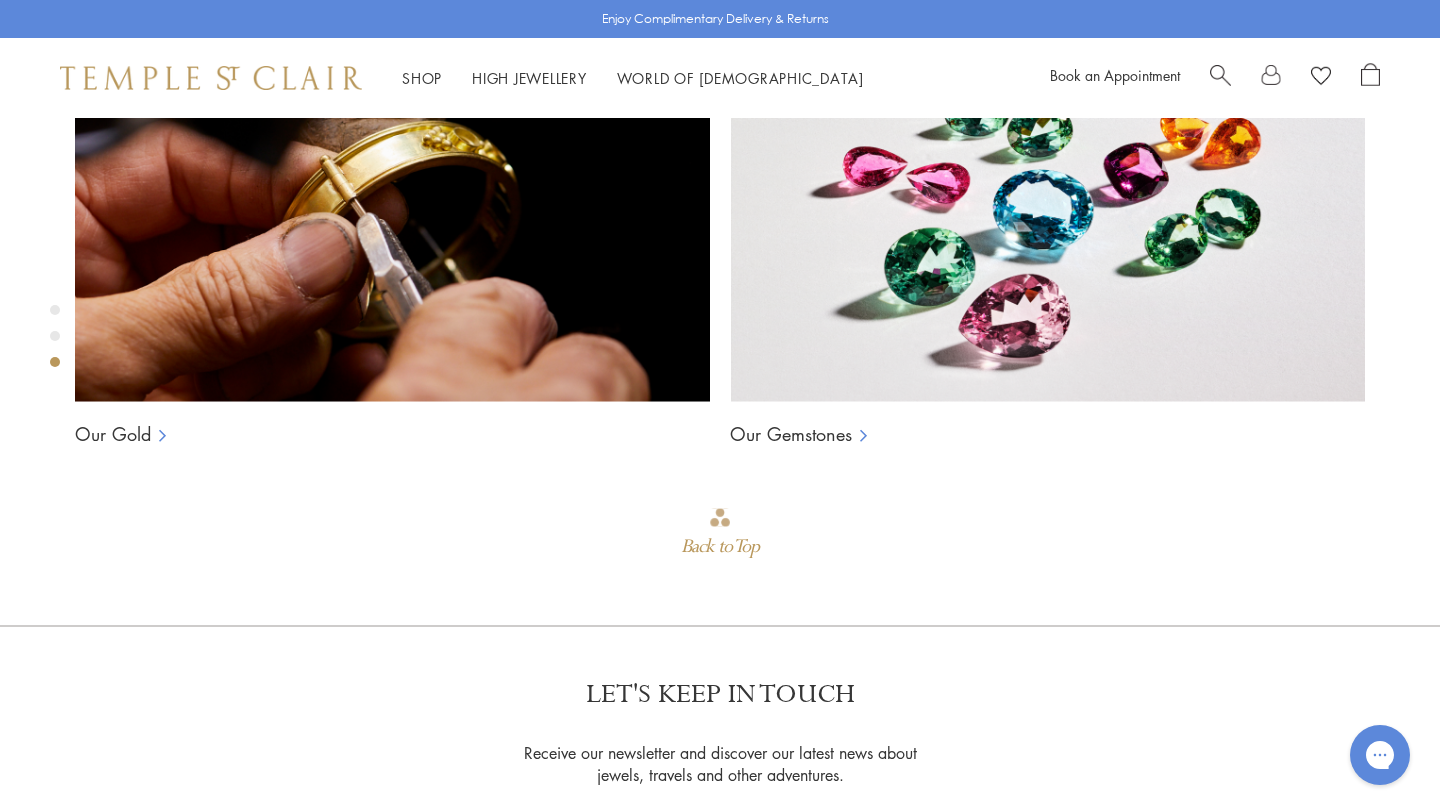 scroll, scrollTop: 1500, scrollLeft: 0, axis: vertical 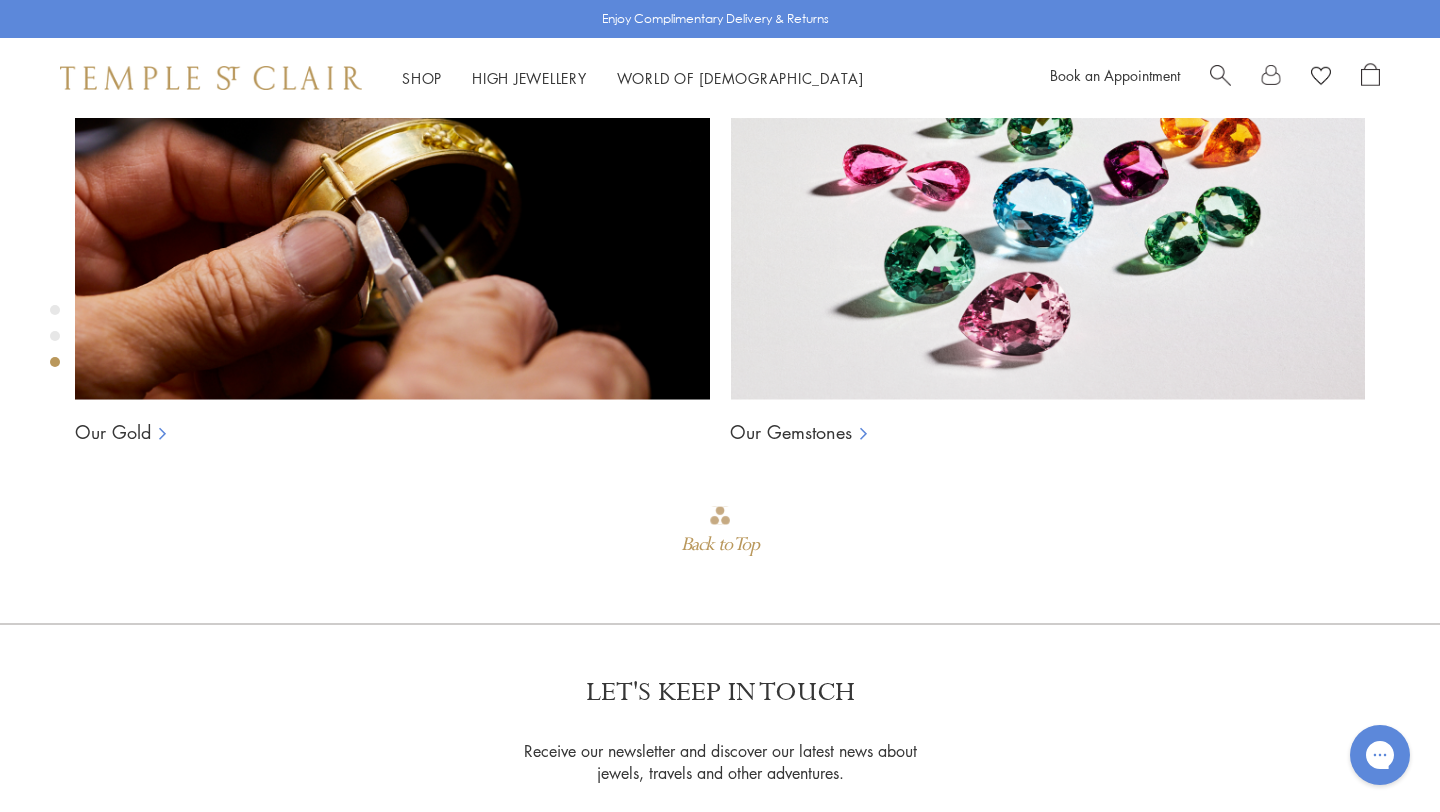 click on "S" at bounding box center (878, -1116) 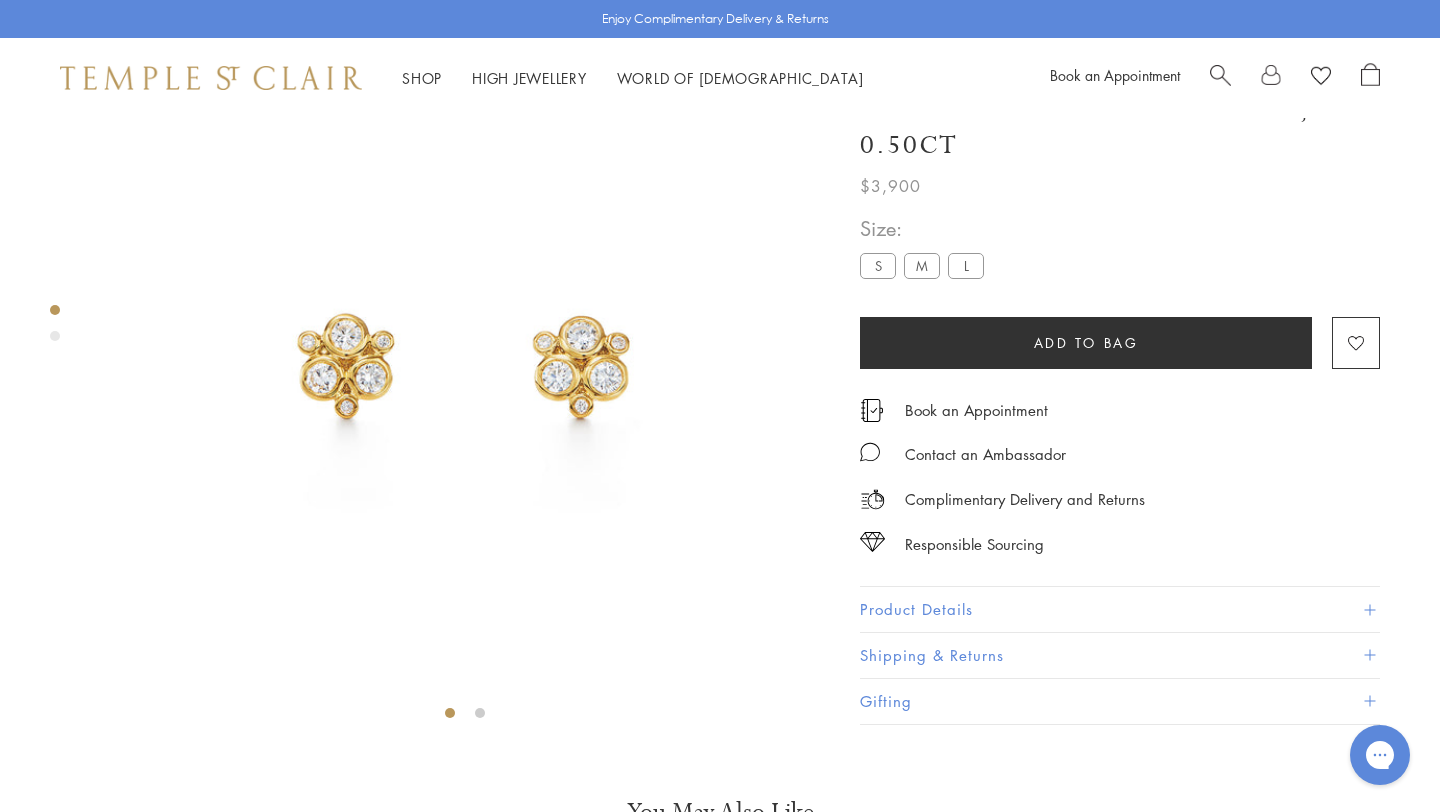 click on "Product Details" at bounding box center [1120, 610] 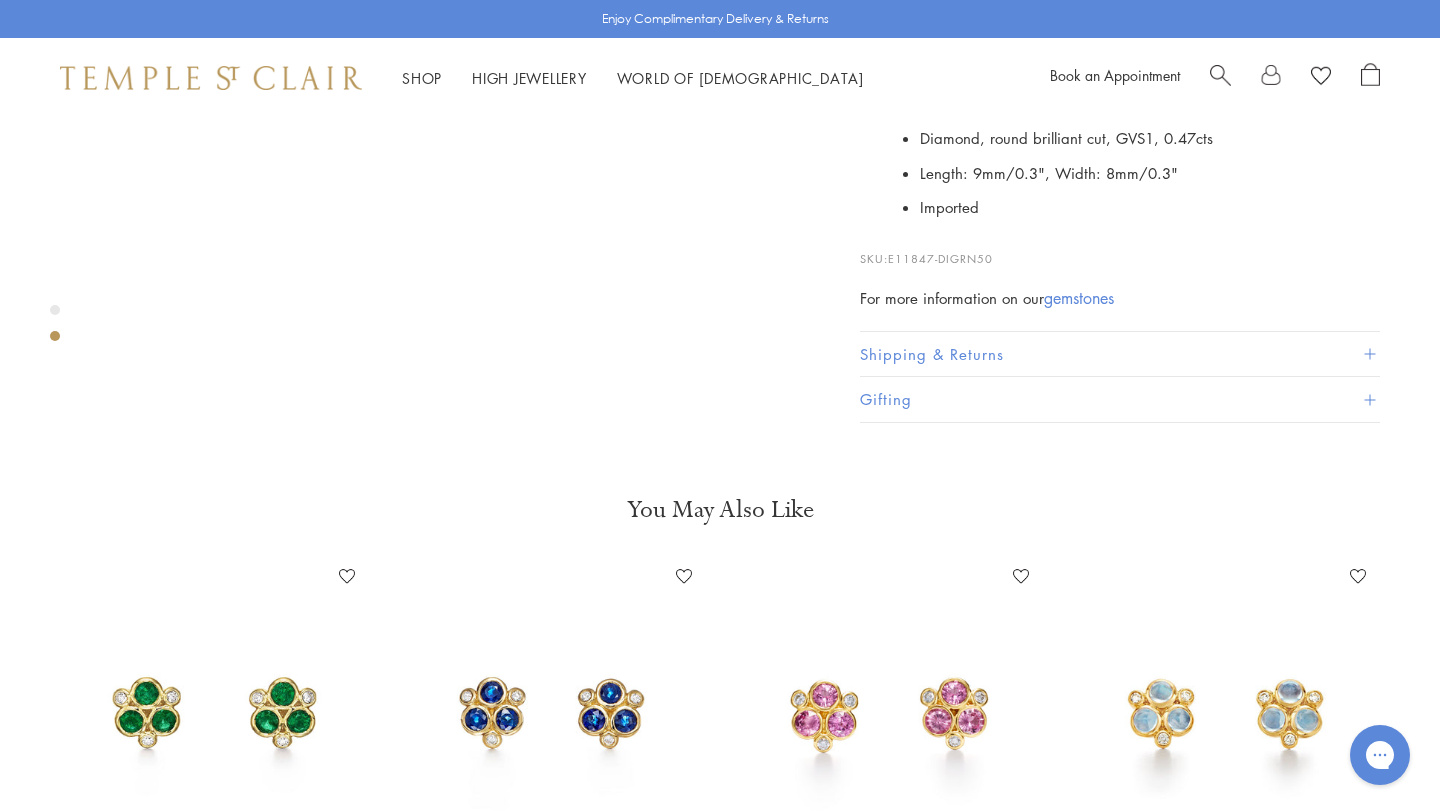 scroll, scrollTop: 745, scrollLeft: 0, axis: vertical 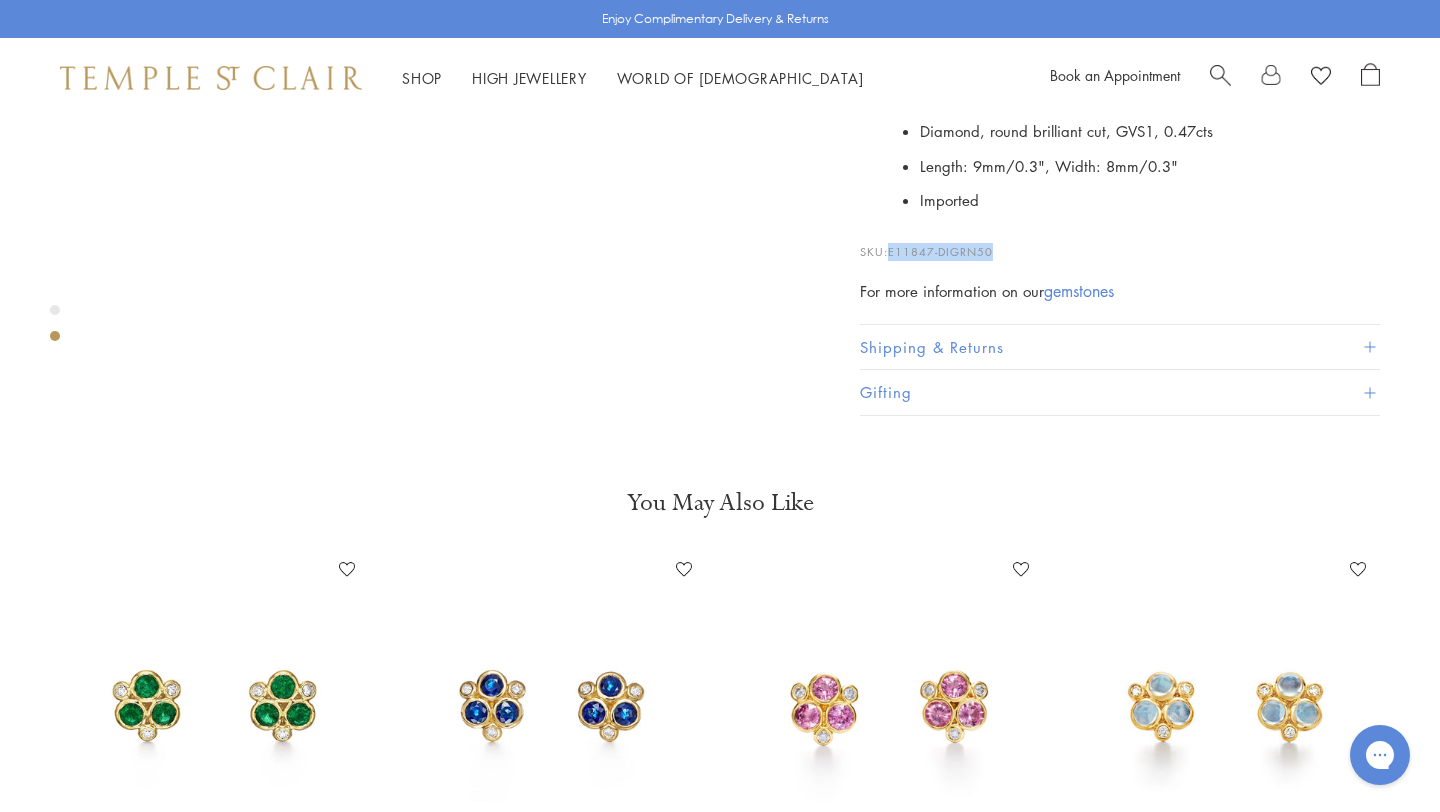 drag, startPoint x: 893, startPoint y: 648, endPoint x: 1035, endPoint y: 641, distance: 142.17242 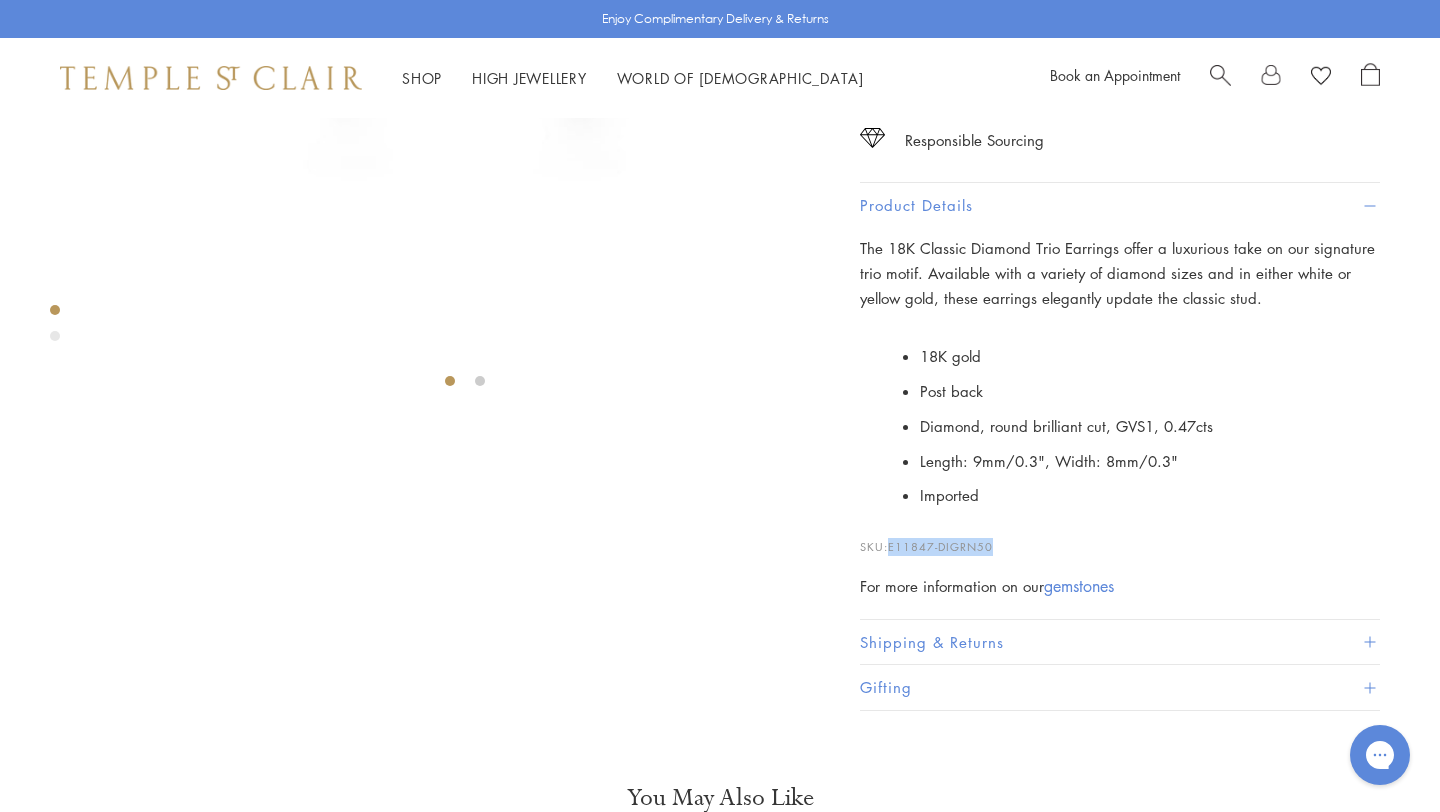 scroll, scrollTop: 237, scrollLeft: 0, axis: vertical 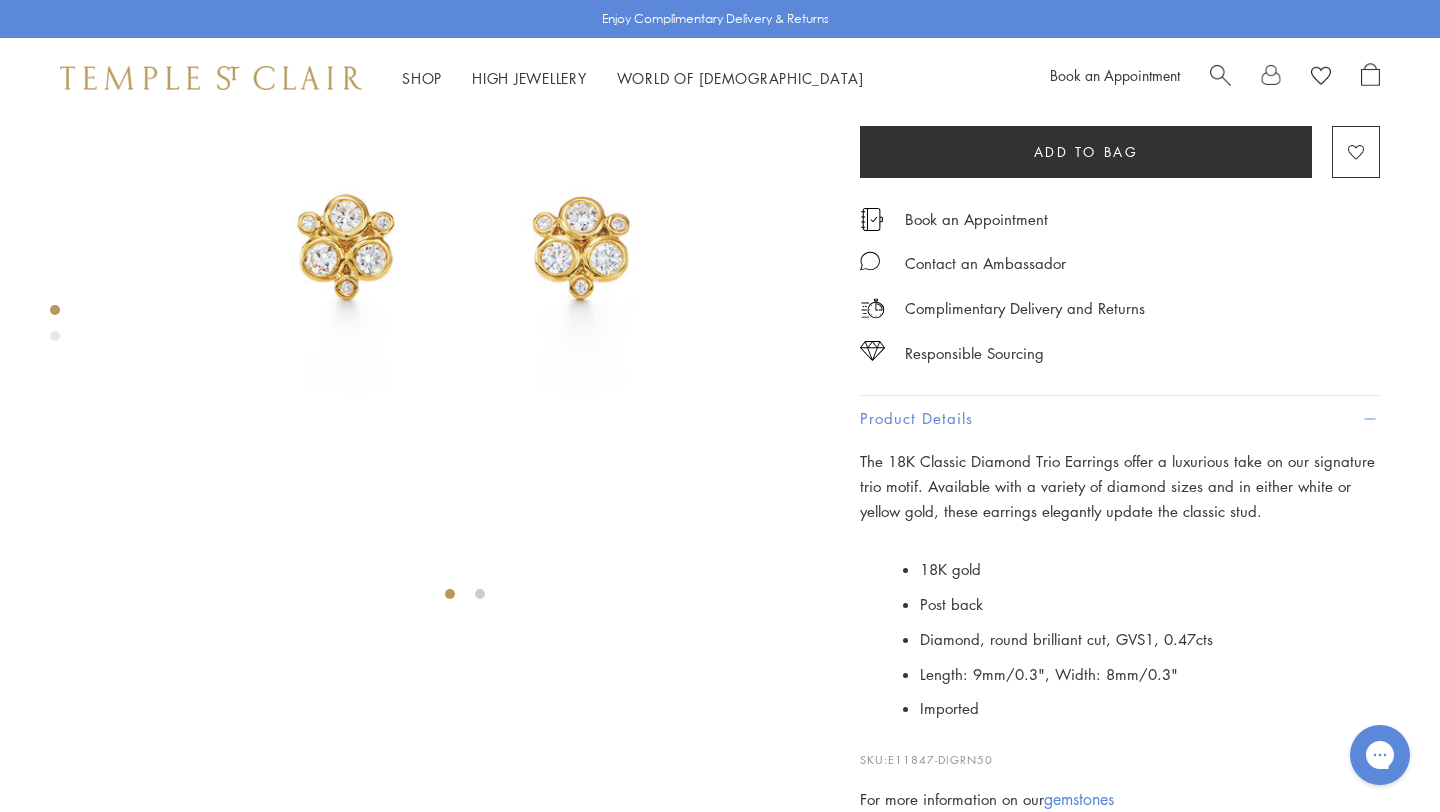 click on "M" at bounding box center (922, 74) 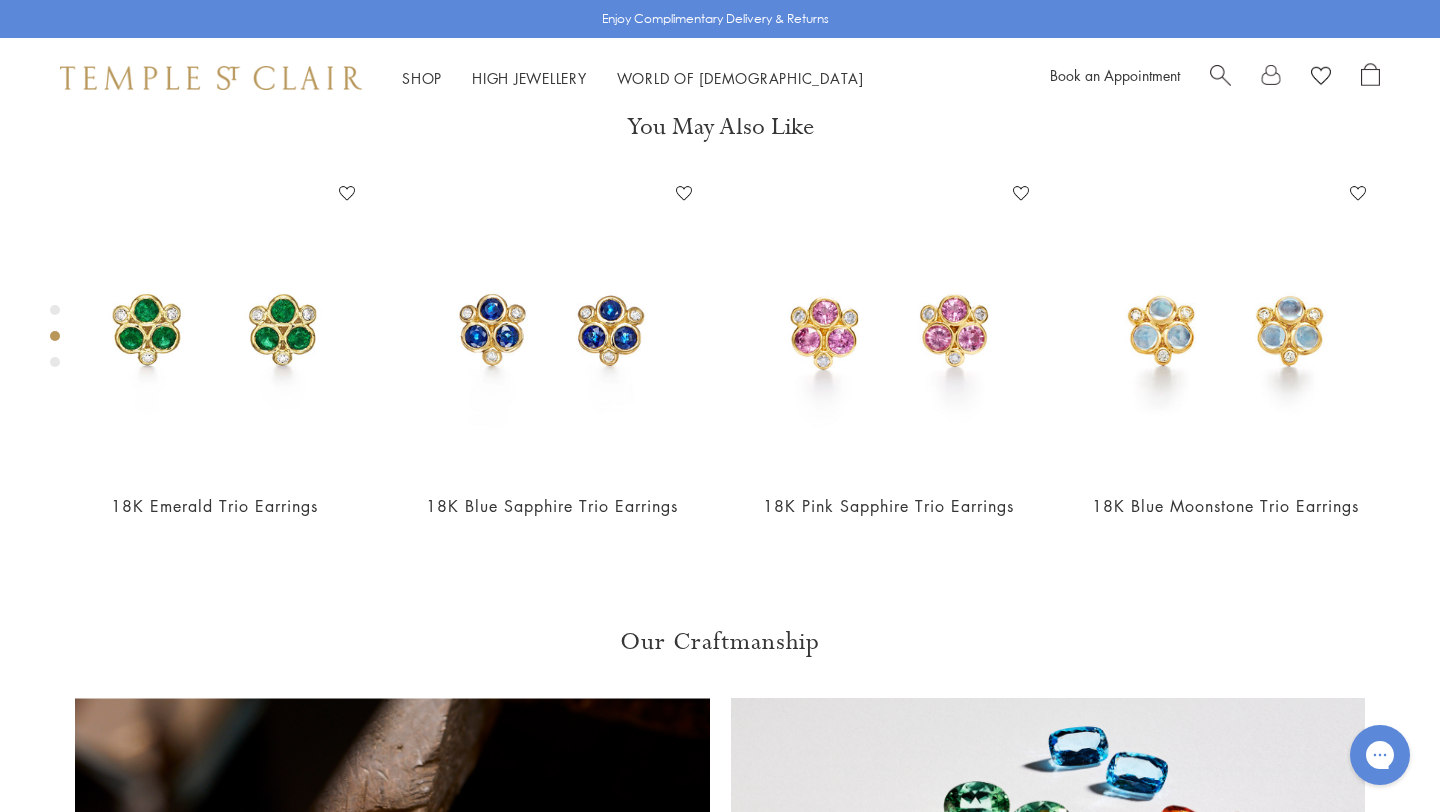 scroll, scrollTop: 881, scrollLeft: 0, axis: vertical 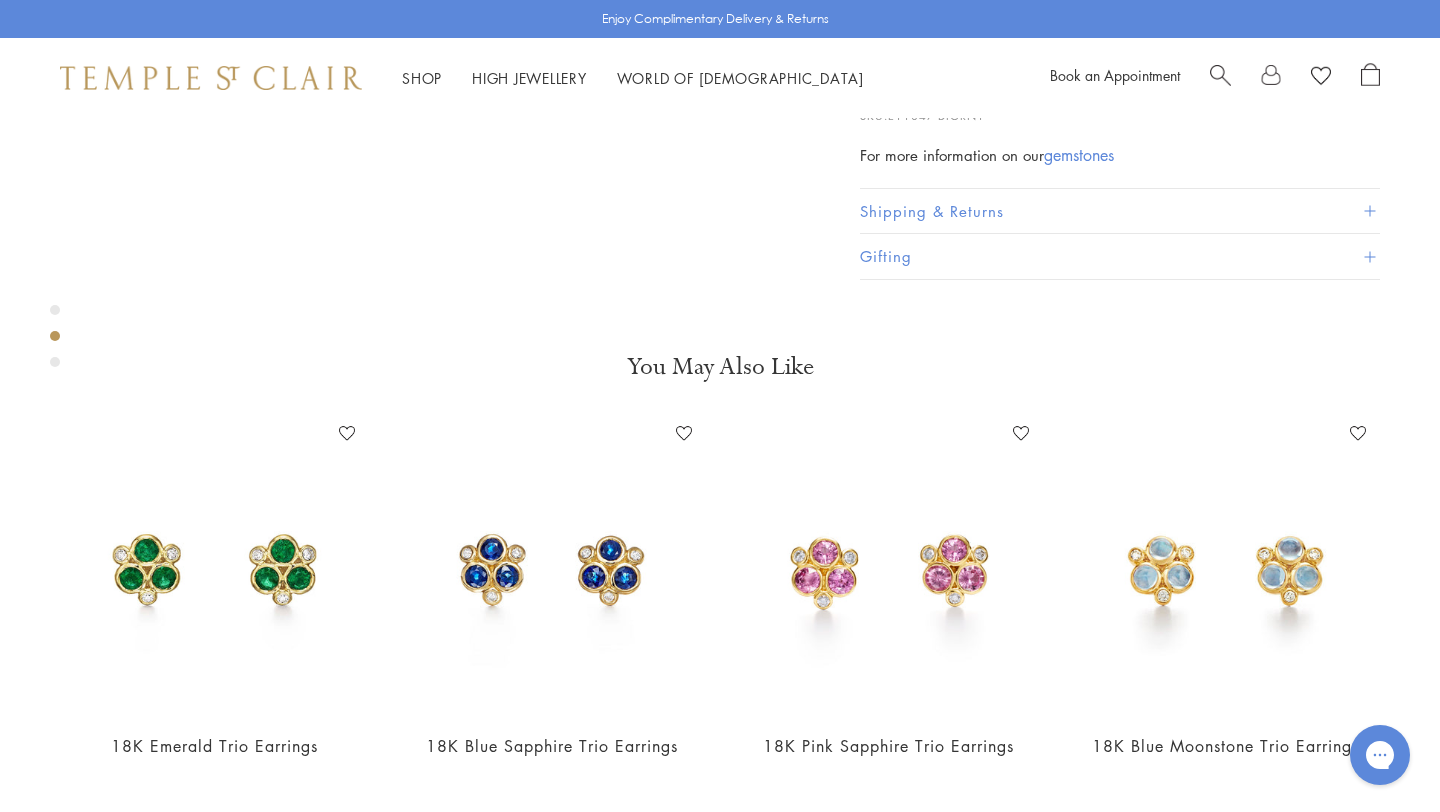 click on "S" at bounding box center (878, -570) 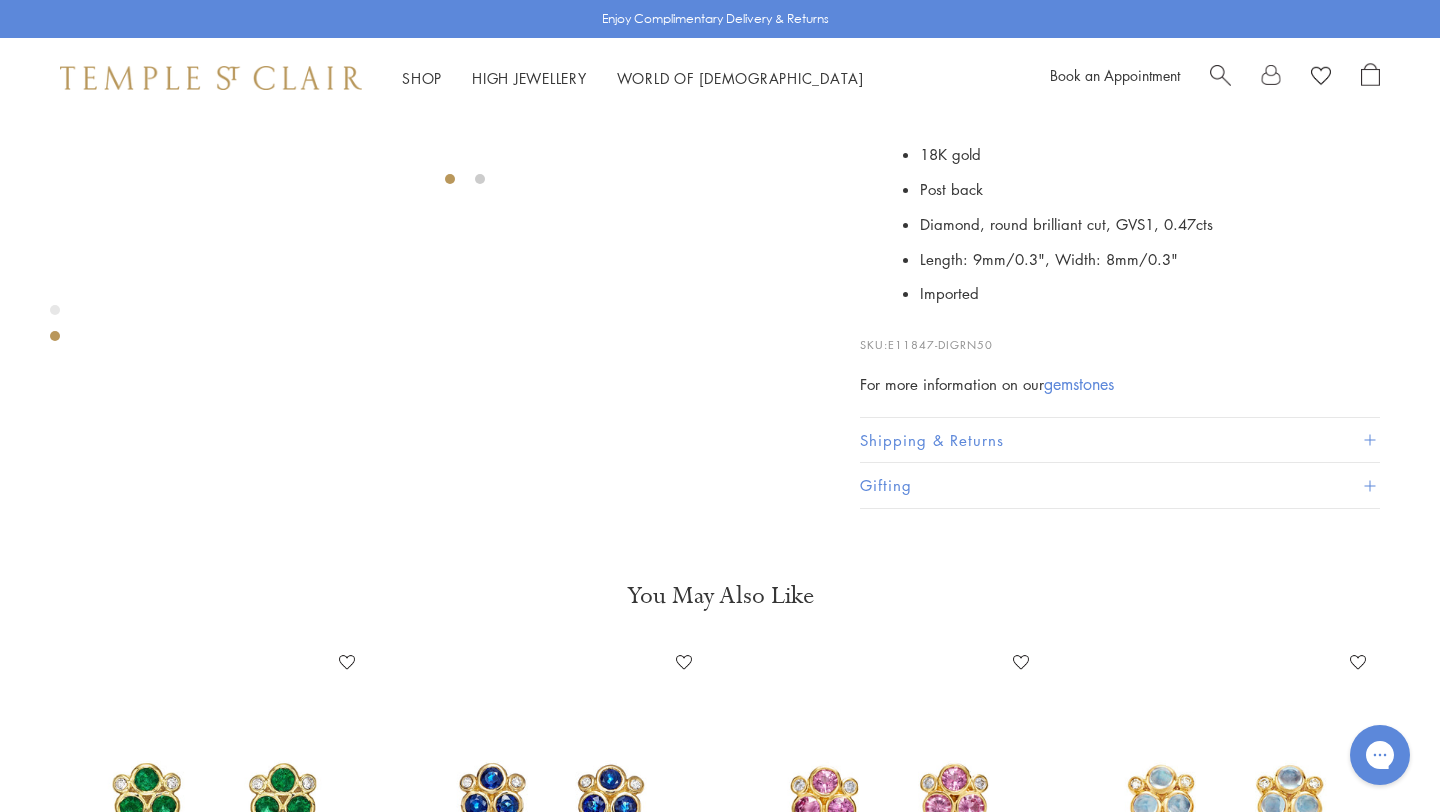 scroll, scrollTop: 655, scrollLeft: 0, axis: vertical 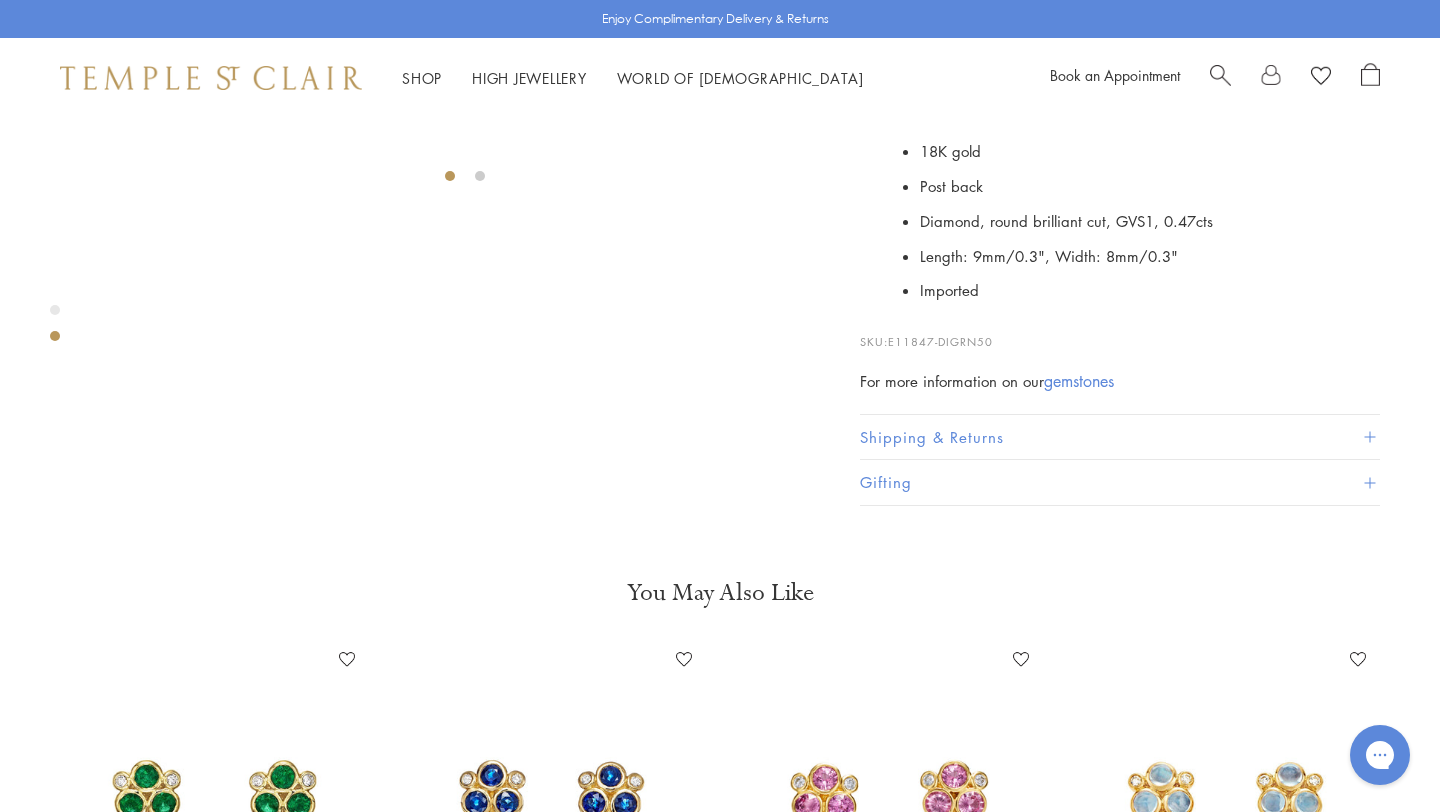 click at bounding box center (1220, 73) 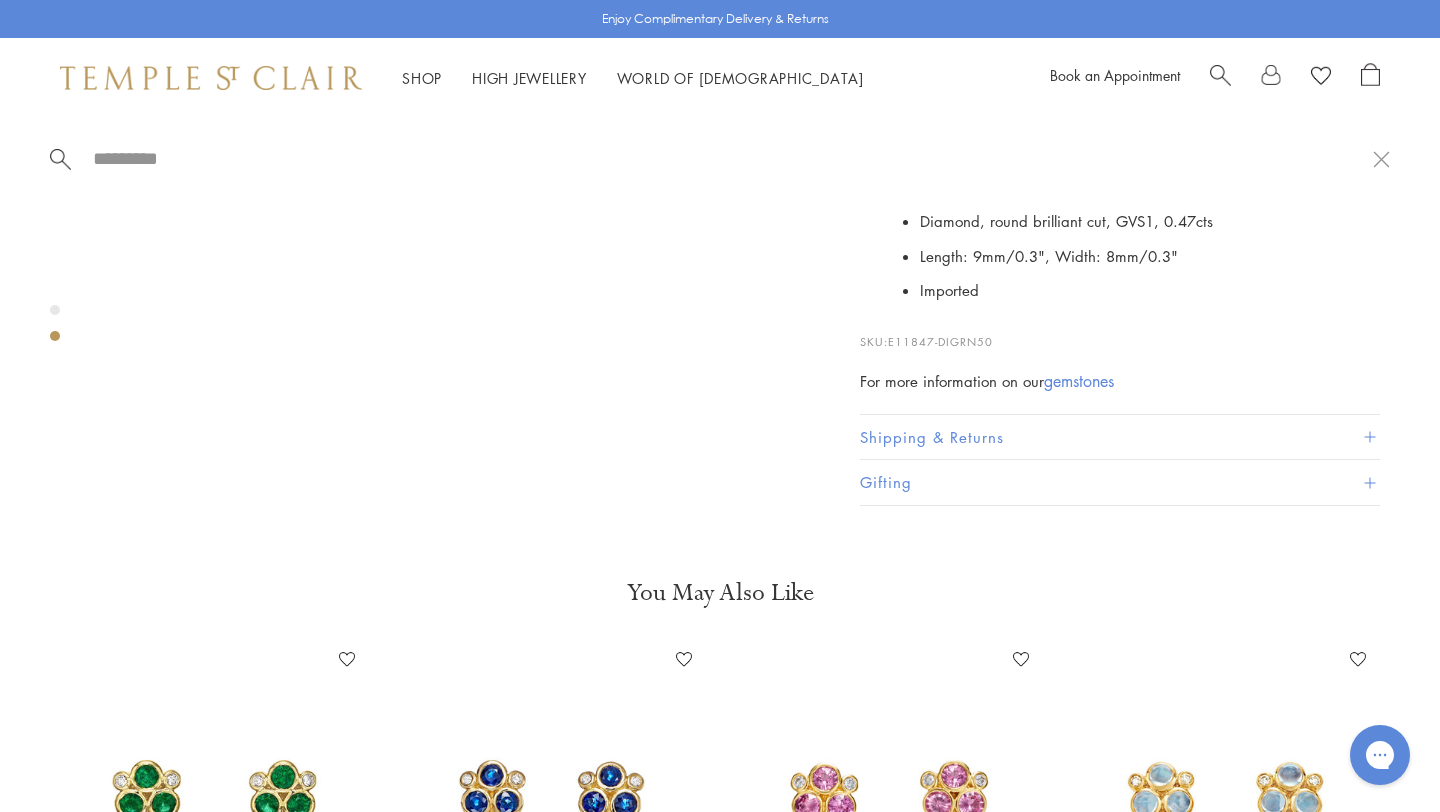 paste on "**********" 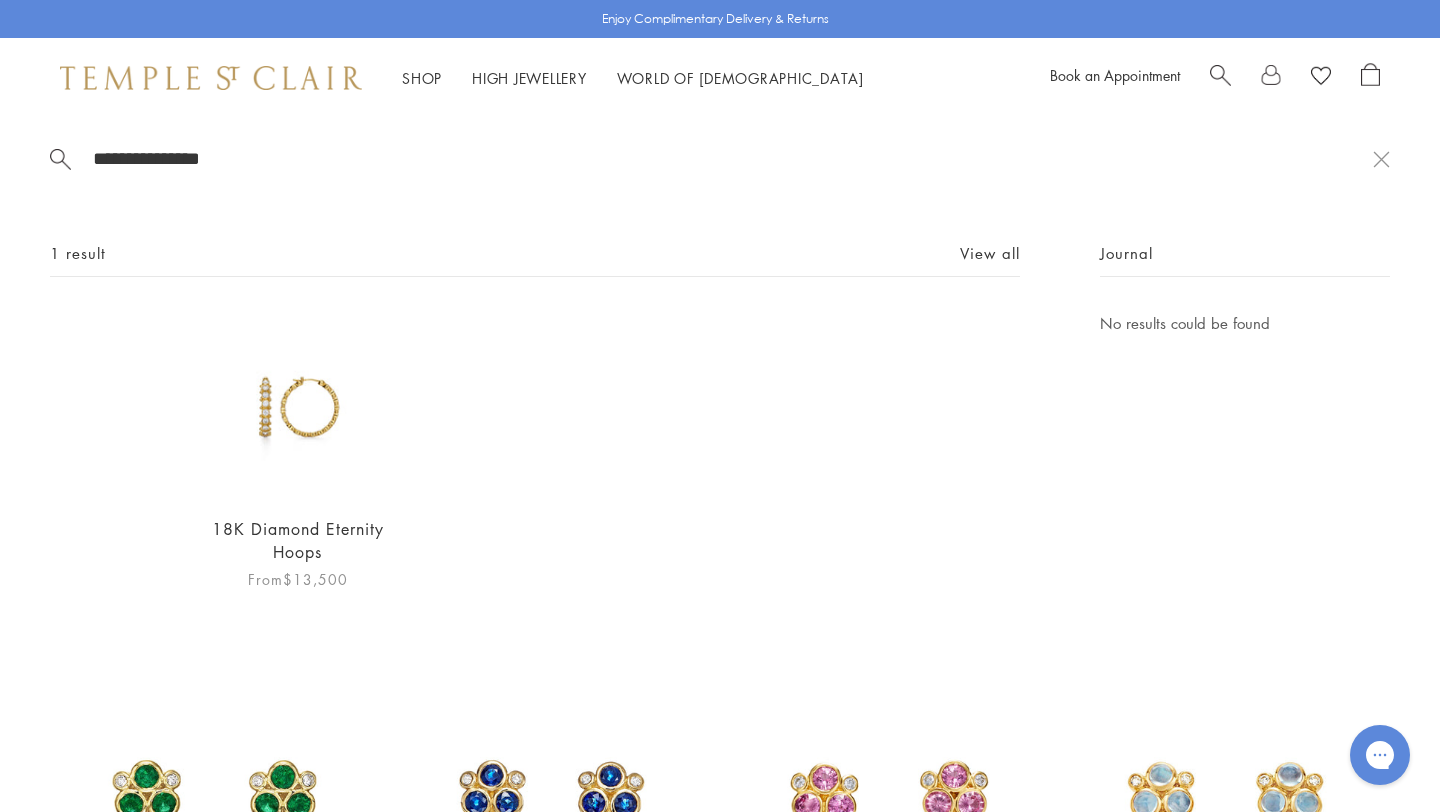 type on "**********" 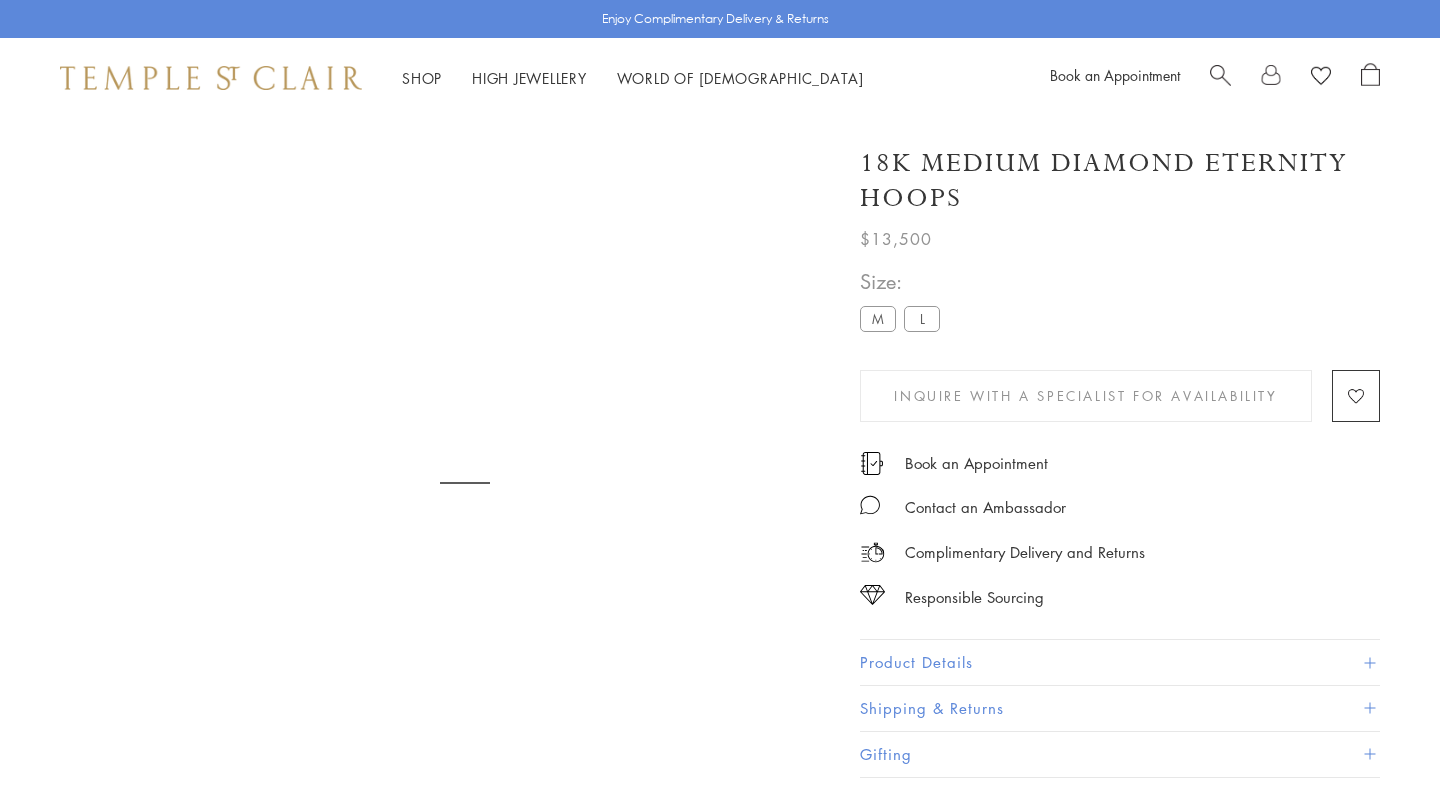 scroll, scrollTop: 0, scrollLeft: 0, axis: both 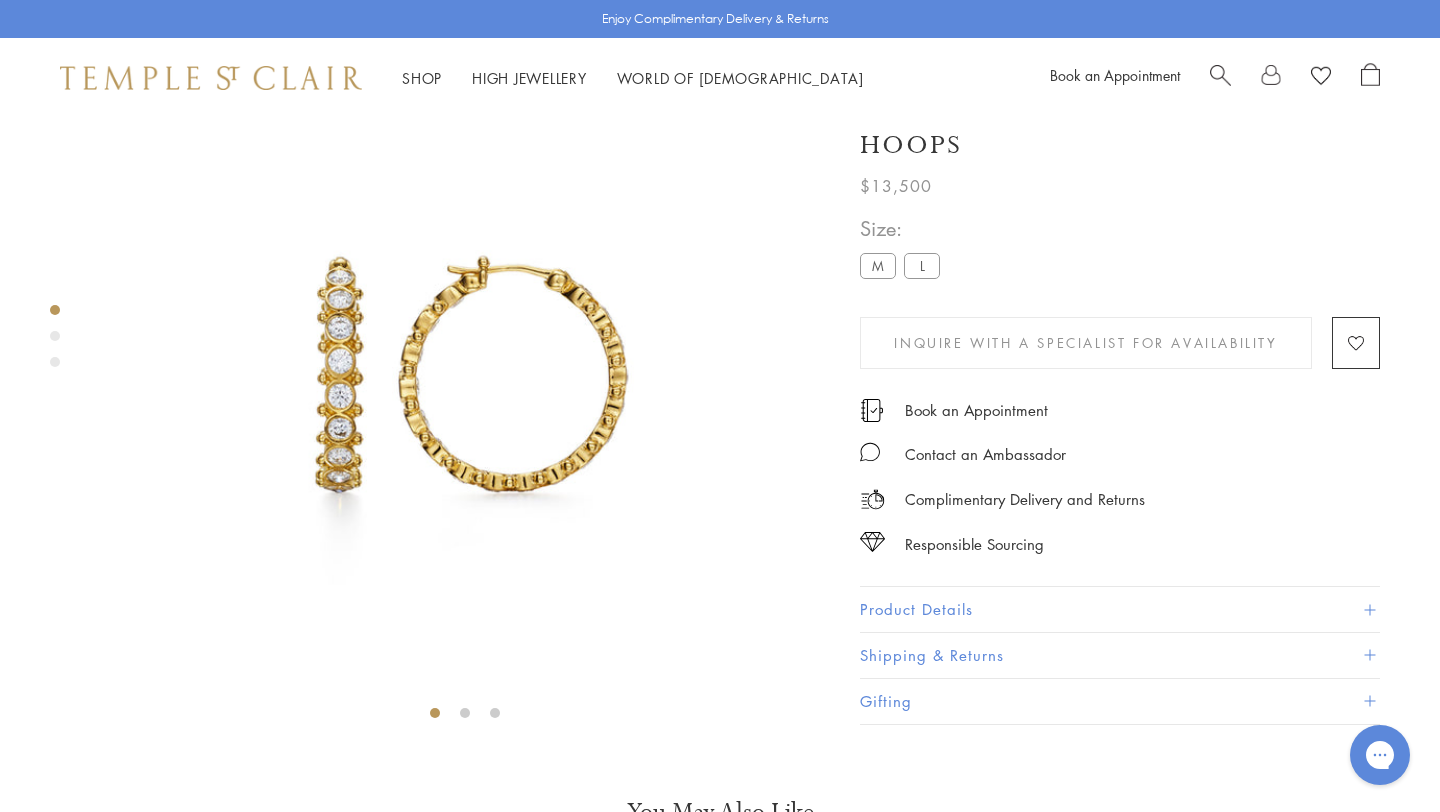 click on "L" at bounding box center (922, 266) 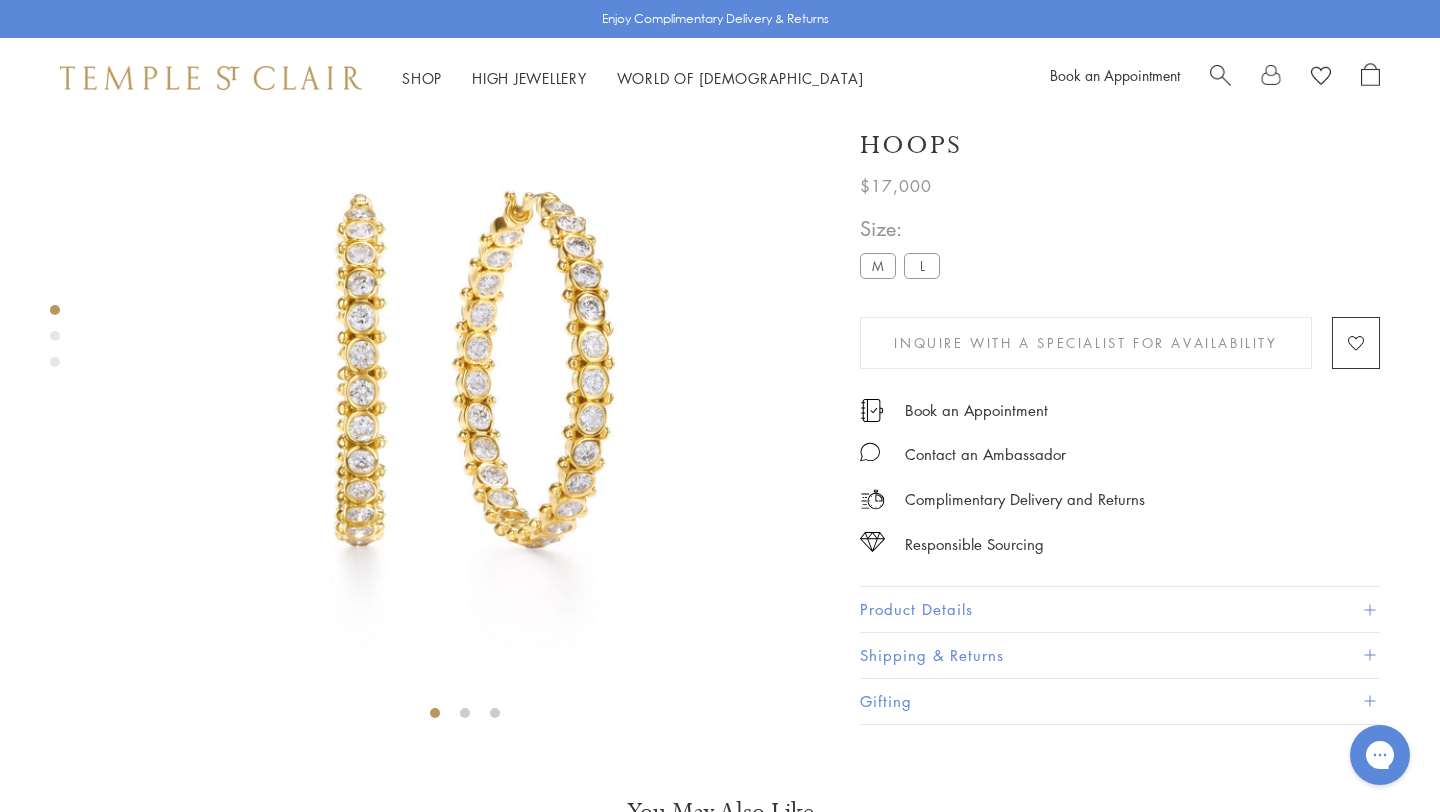 click at bounding box center [1220, 73] 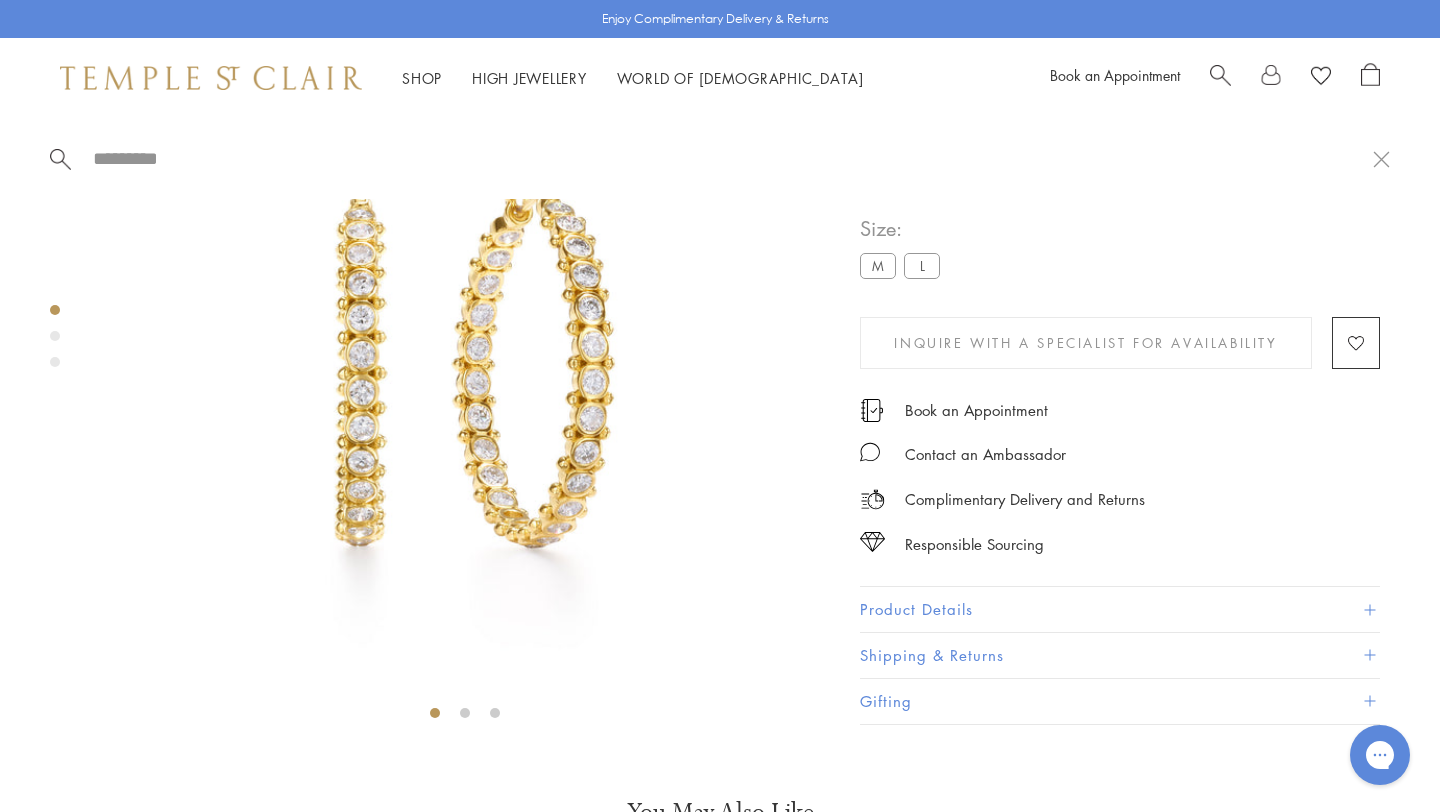click on "**********" at bounding box center [1120, 258] 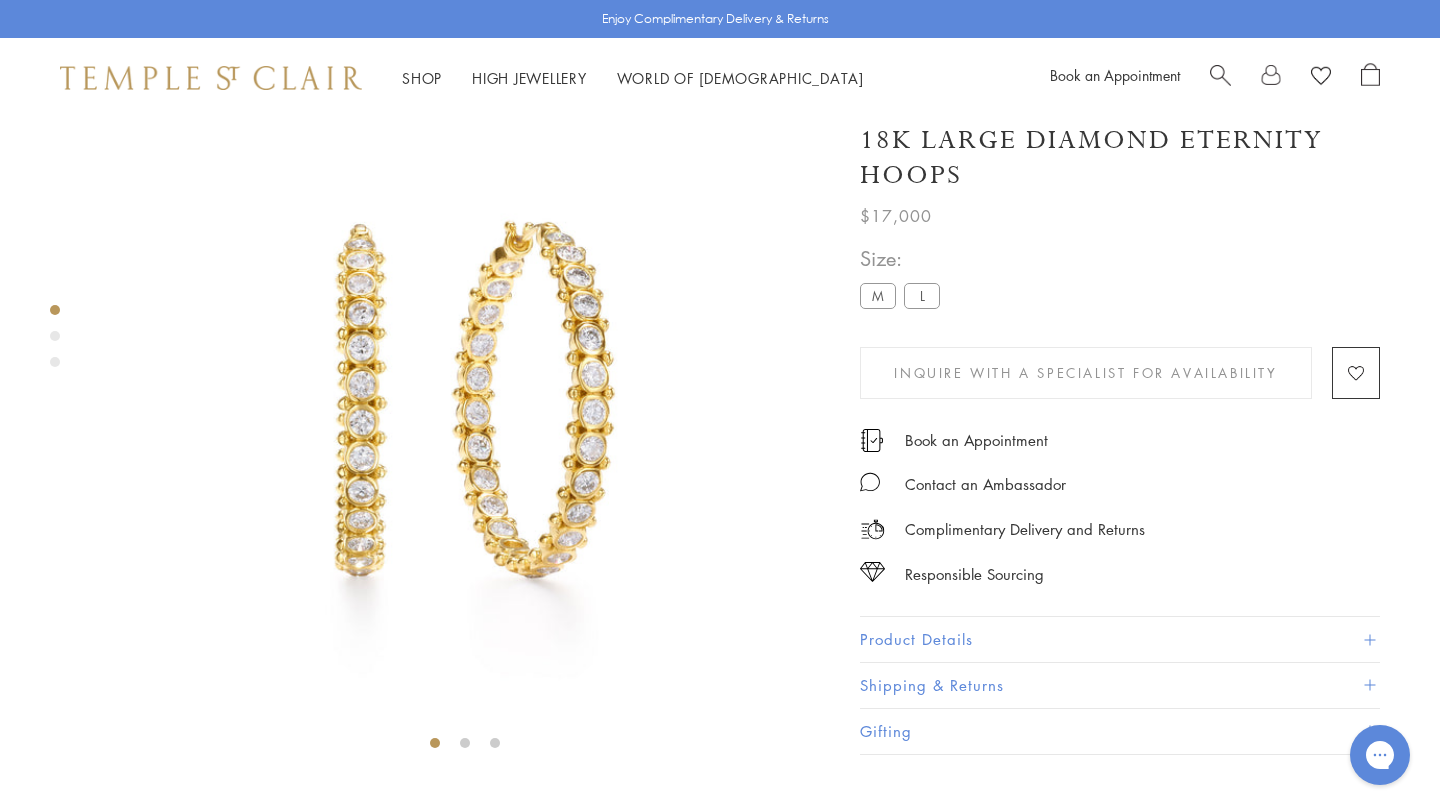 scroll, scrollTop: 86, scrollLeft: 0, axis: vertical 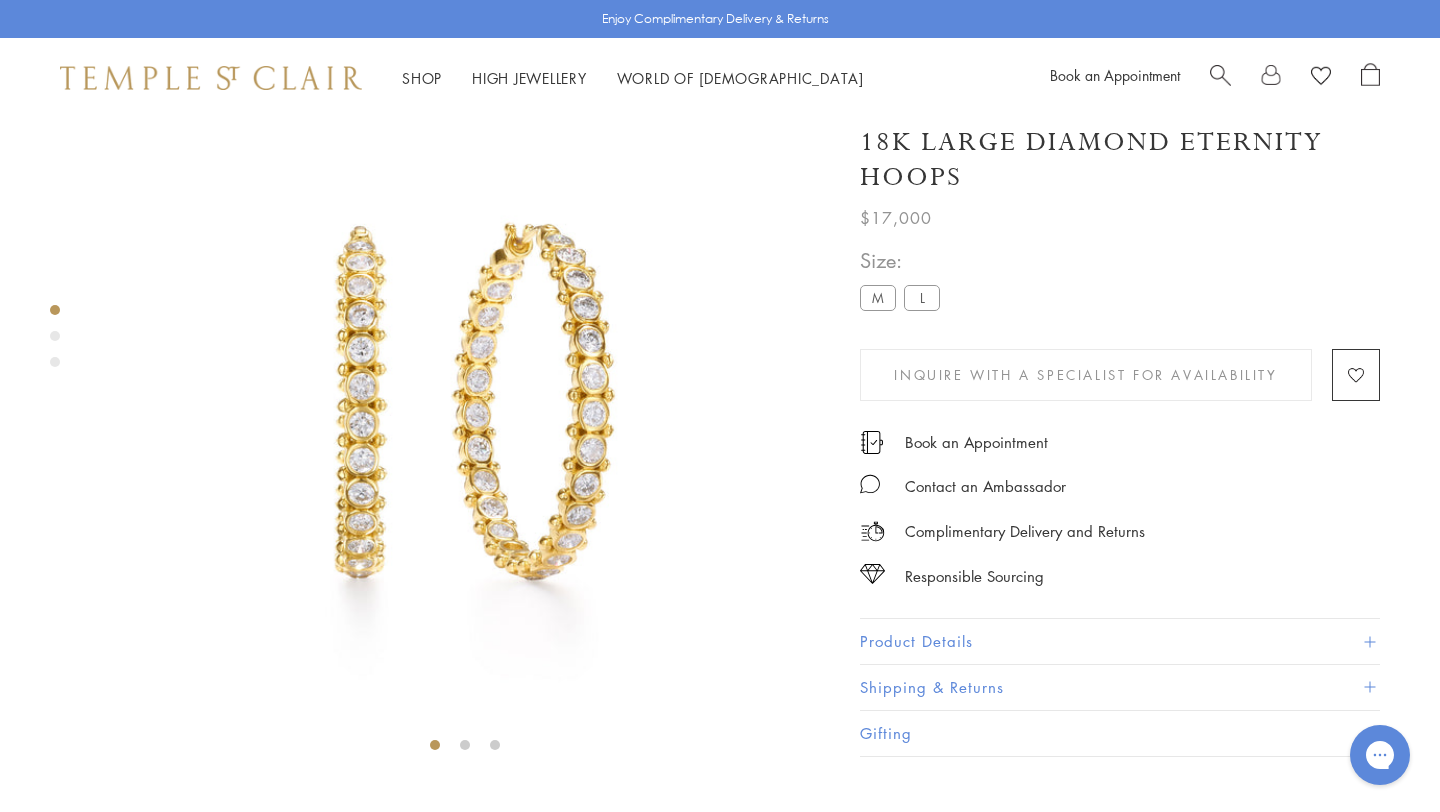 click at bounding box center [1220, 73] 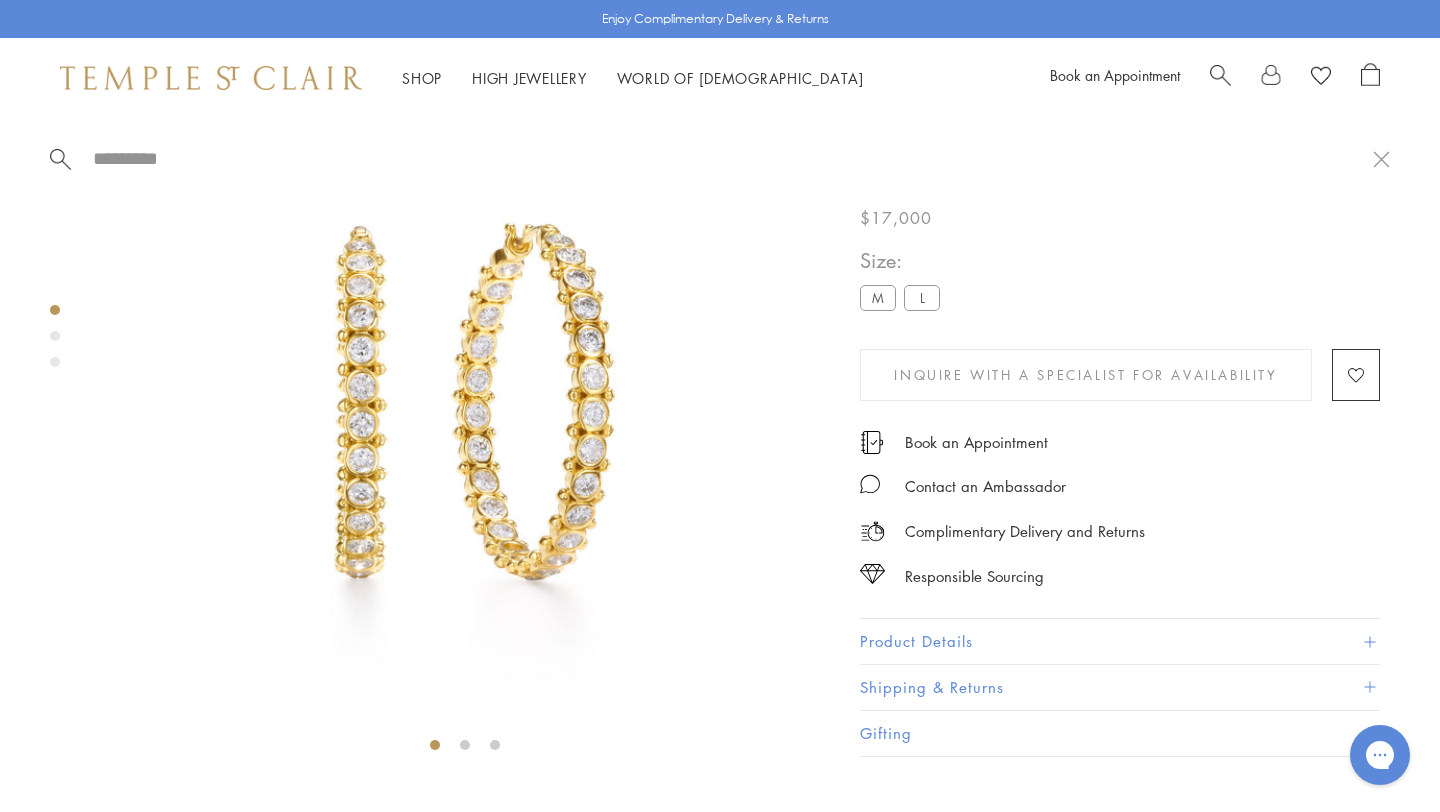 paste on "**********" 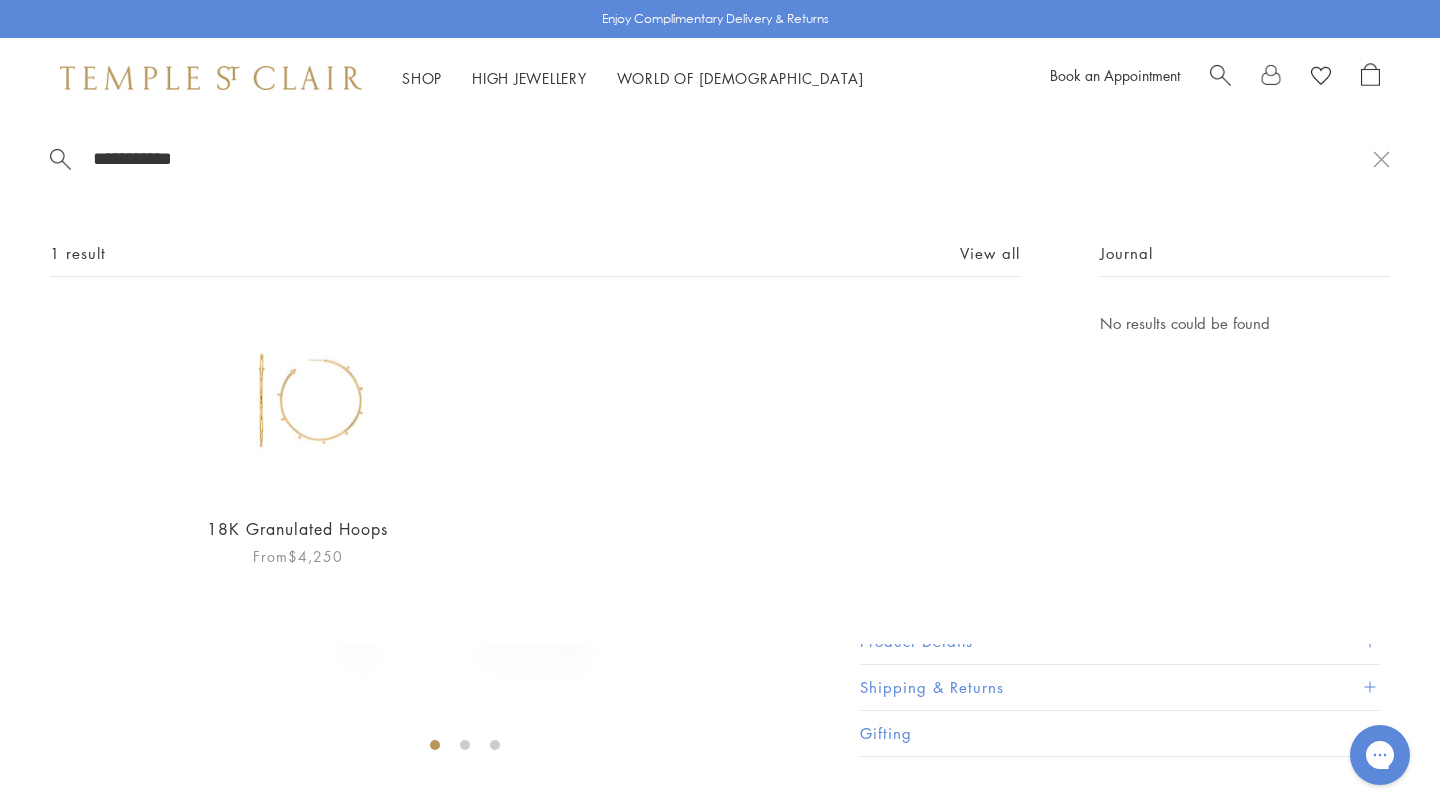 type on "**********" 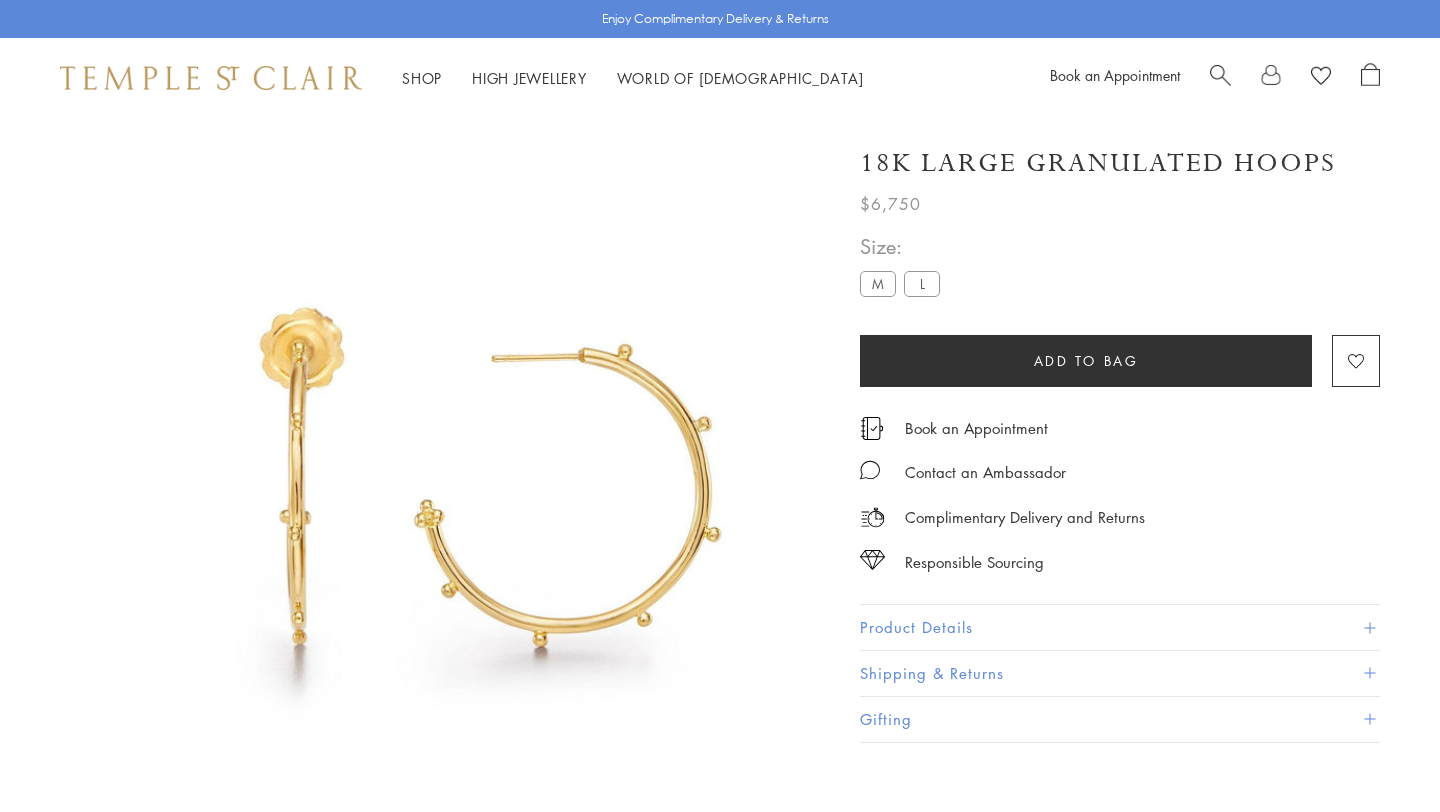 scroll, scrollTop: 0, scrollLeft: 0, axis: both 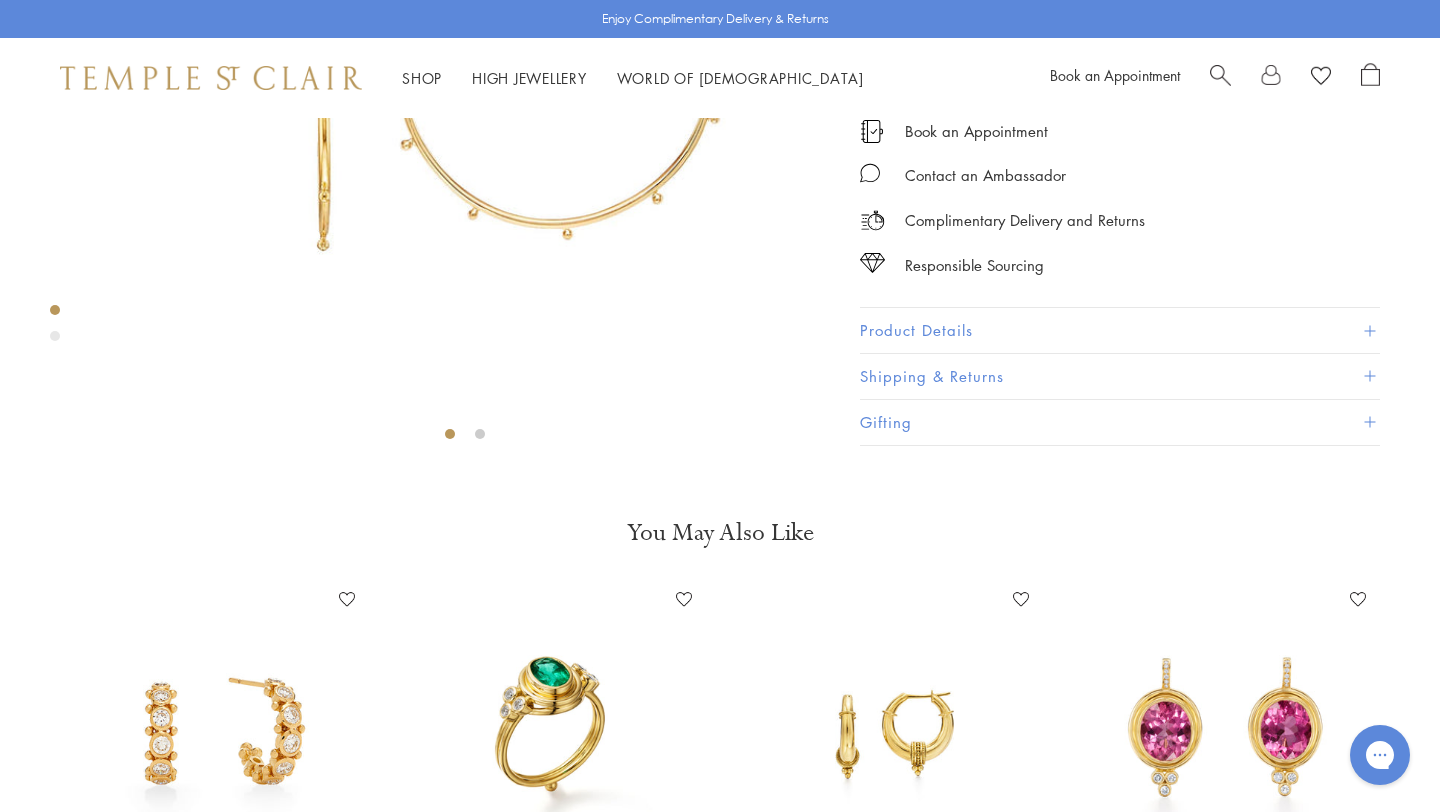 click on "M" at bounding box center (878, -13) 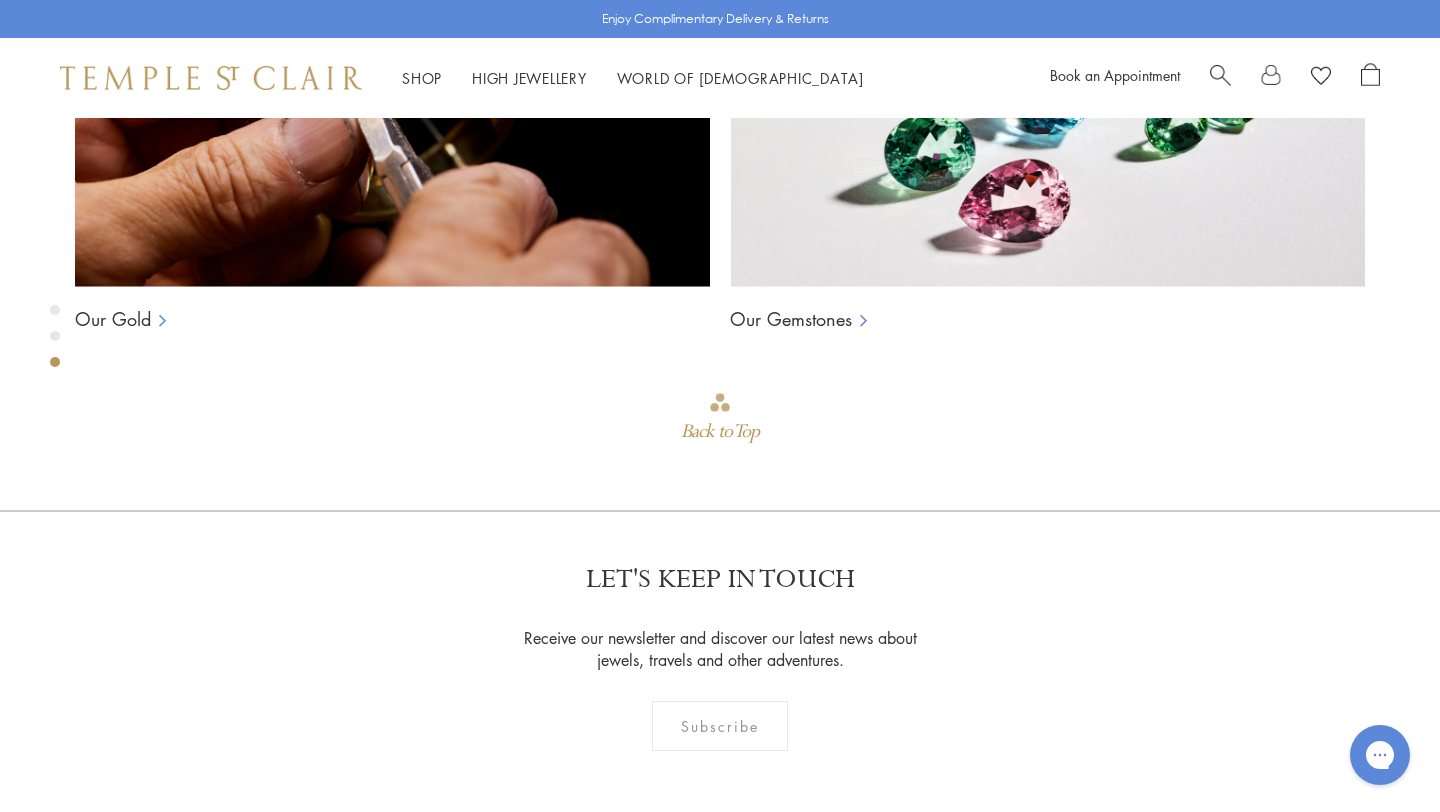 scroll, scrollTop: 1731, scrollLeft: 0, axis: vertical 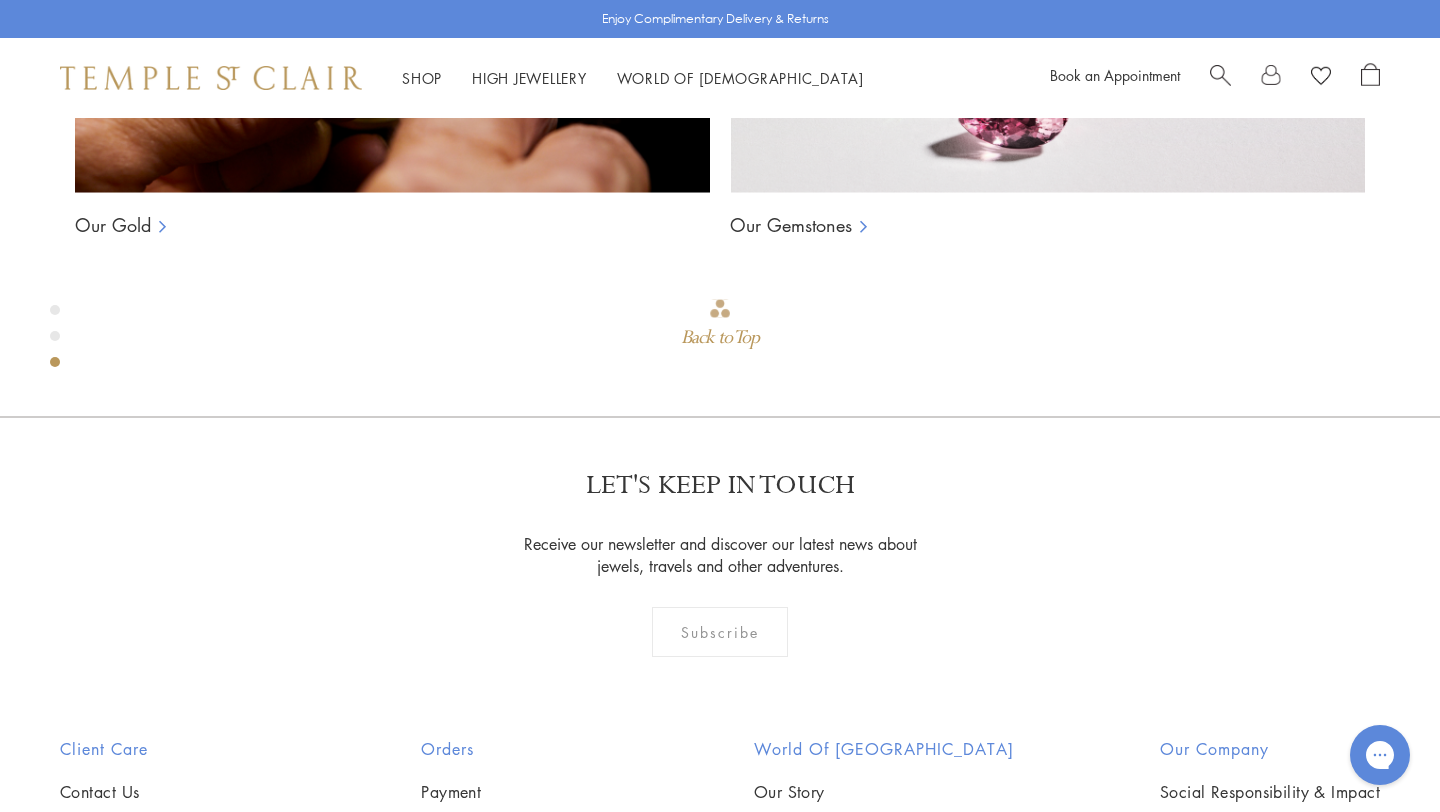 click on "L" at bounding box center (922, -1347) 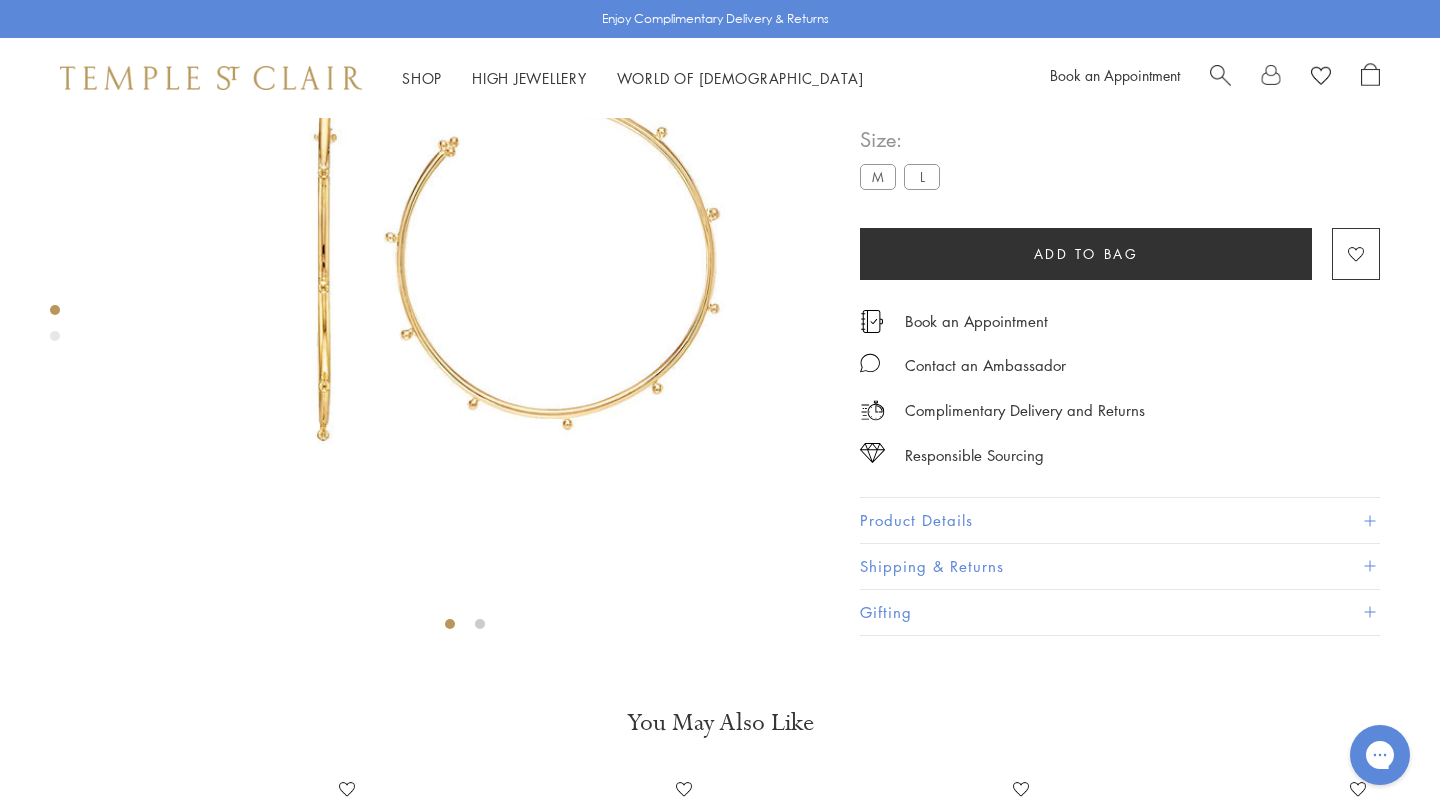 scroll, scrollTop: 118, scrollLeft: 0, axis: vertical 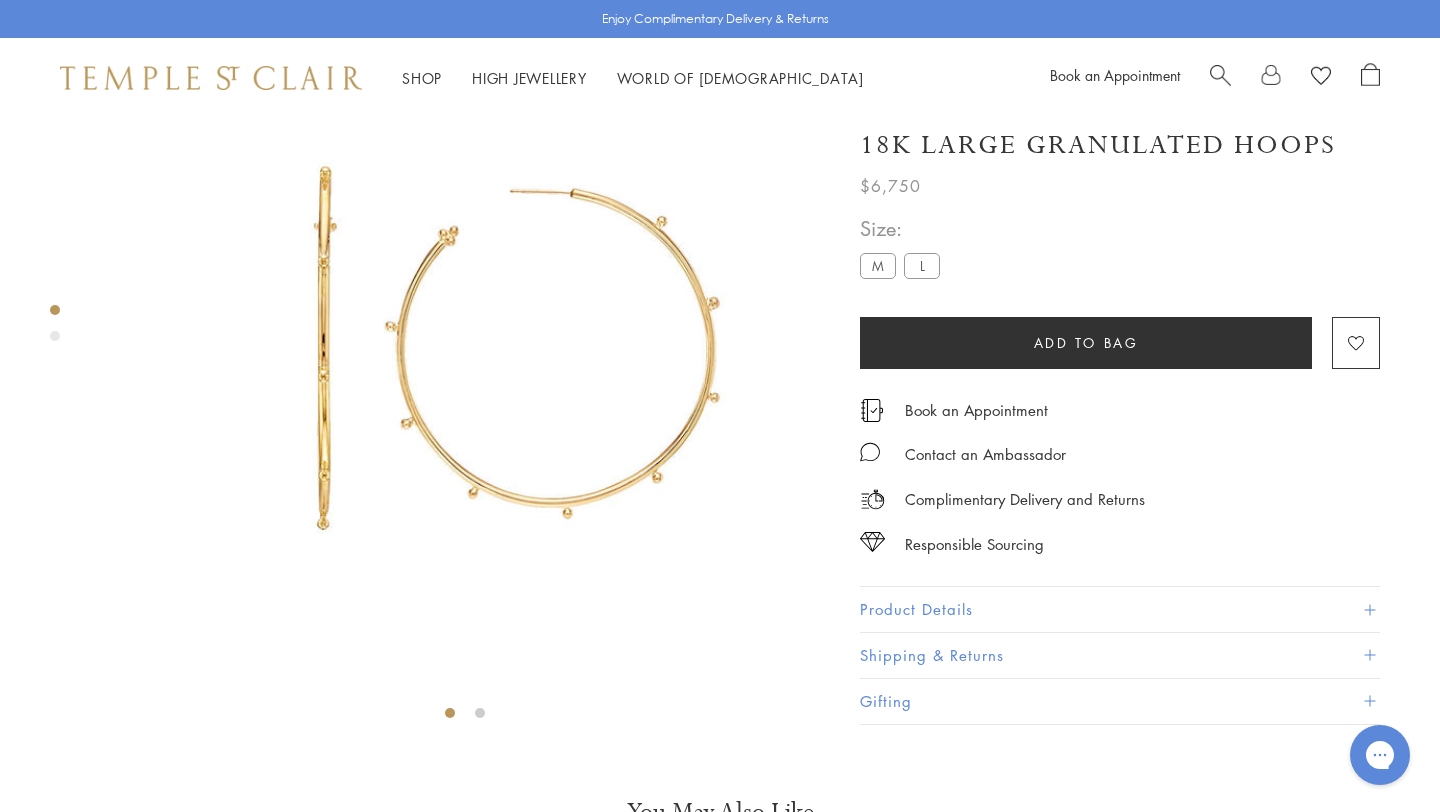 click at bounding box center (1220, 73) 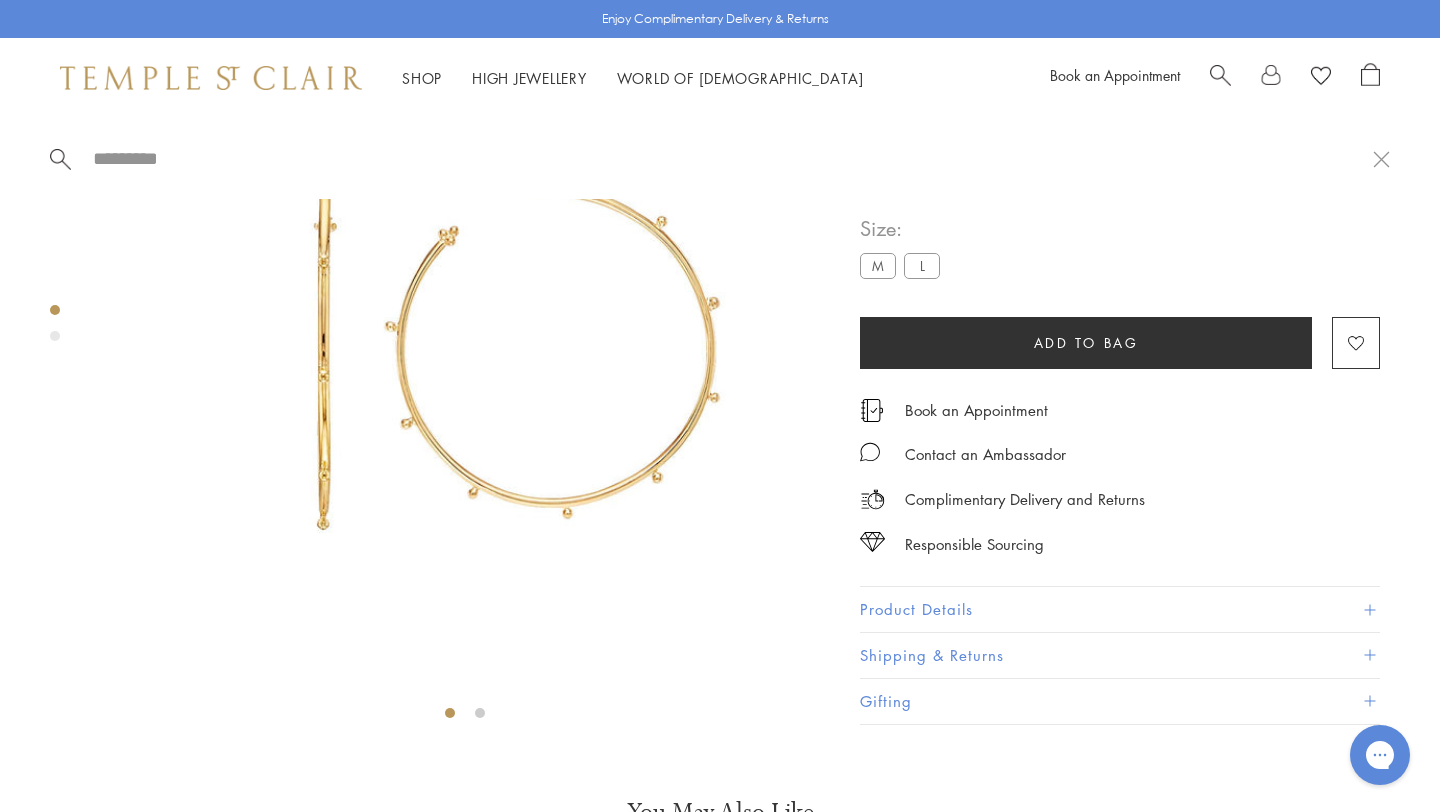 paste on "**********" 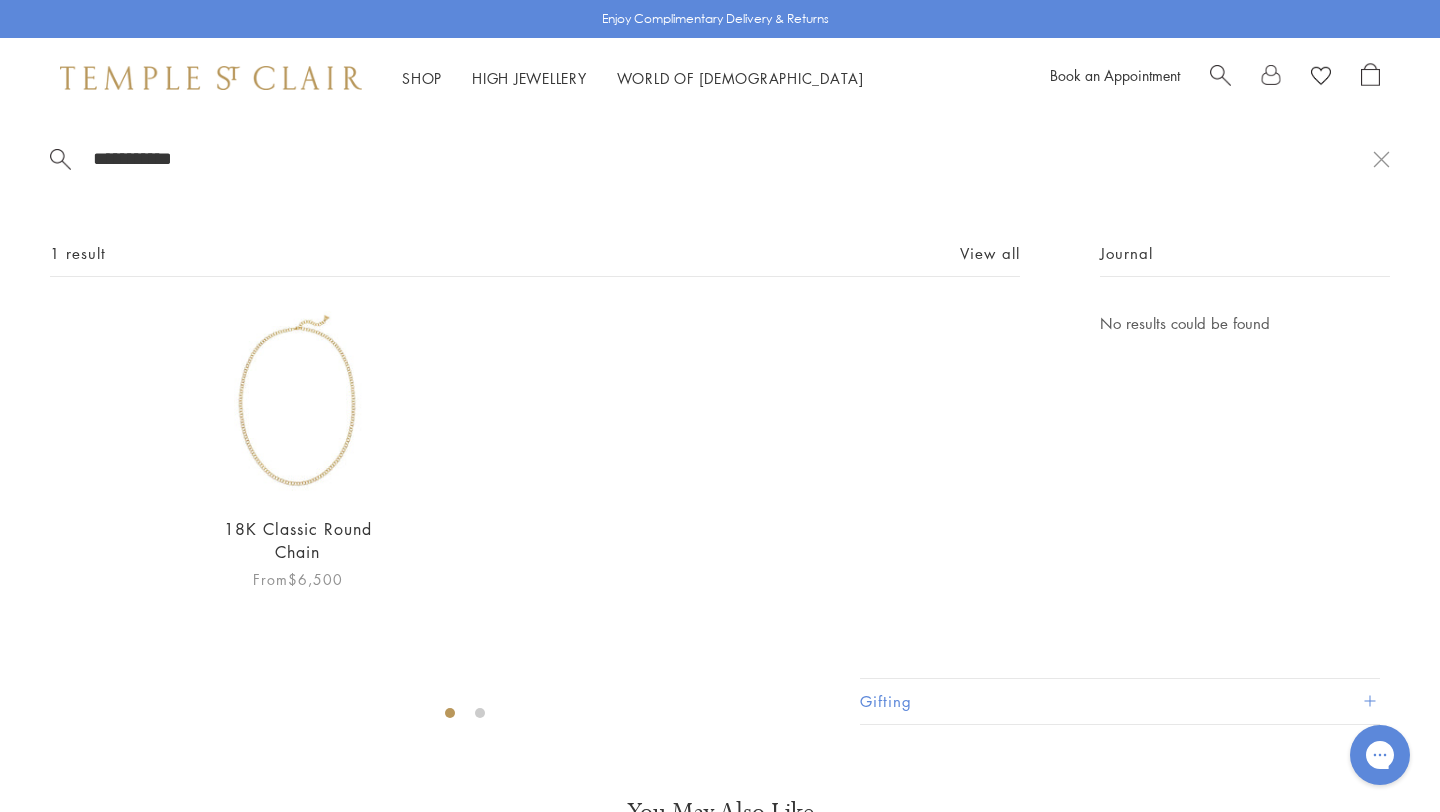 type on "**********" 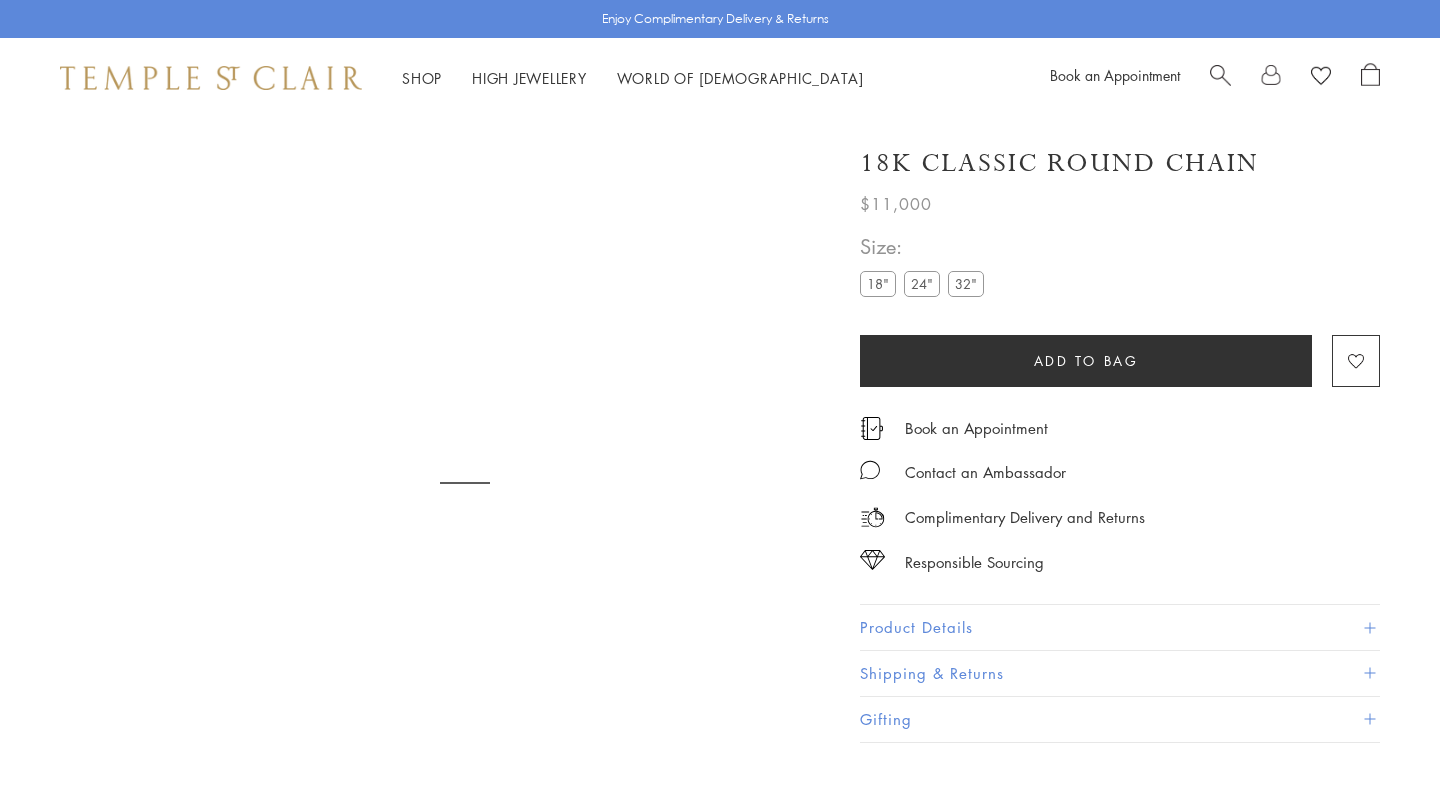 scroll, scrollTop: 0, scrollLeft: 0, axis: both 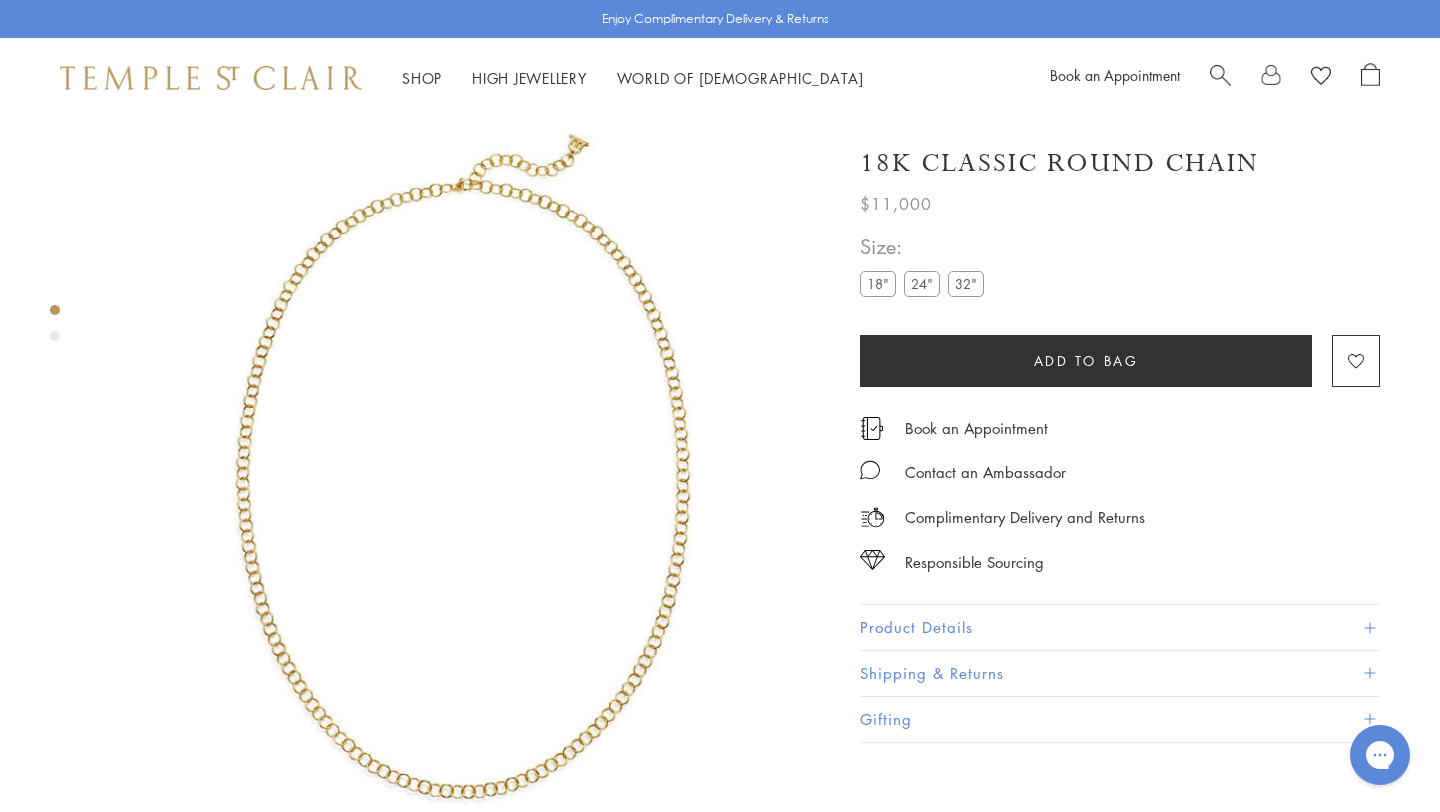 click on "24"" at bounding box center [922, 283] 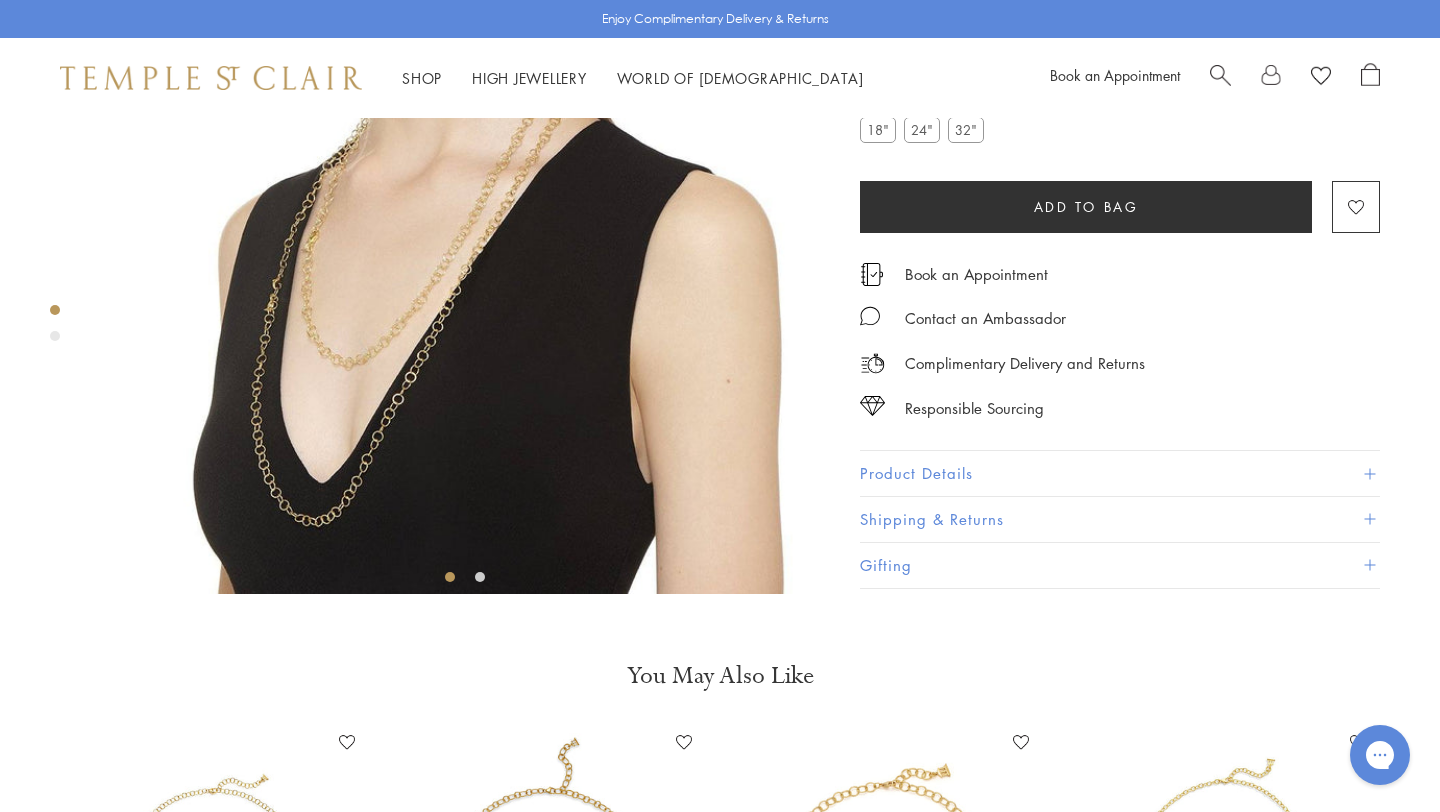 scroll, scrollTop: 180, scrollLeft: 0, axis: vertical 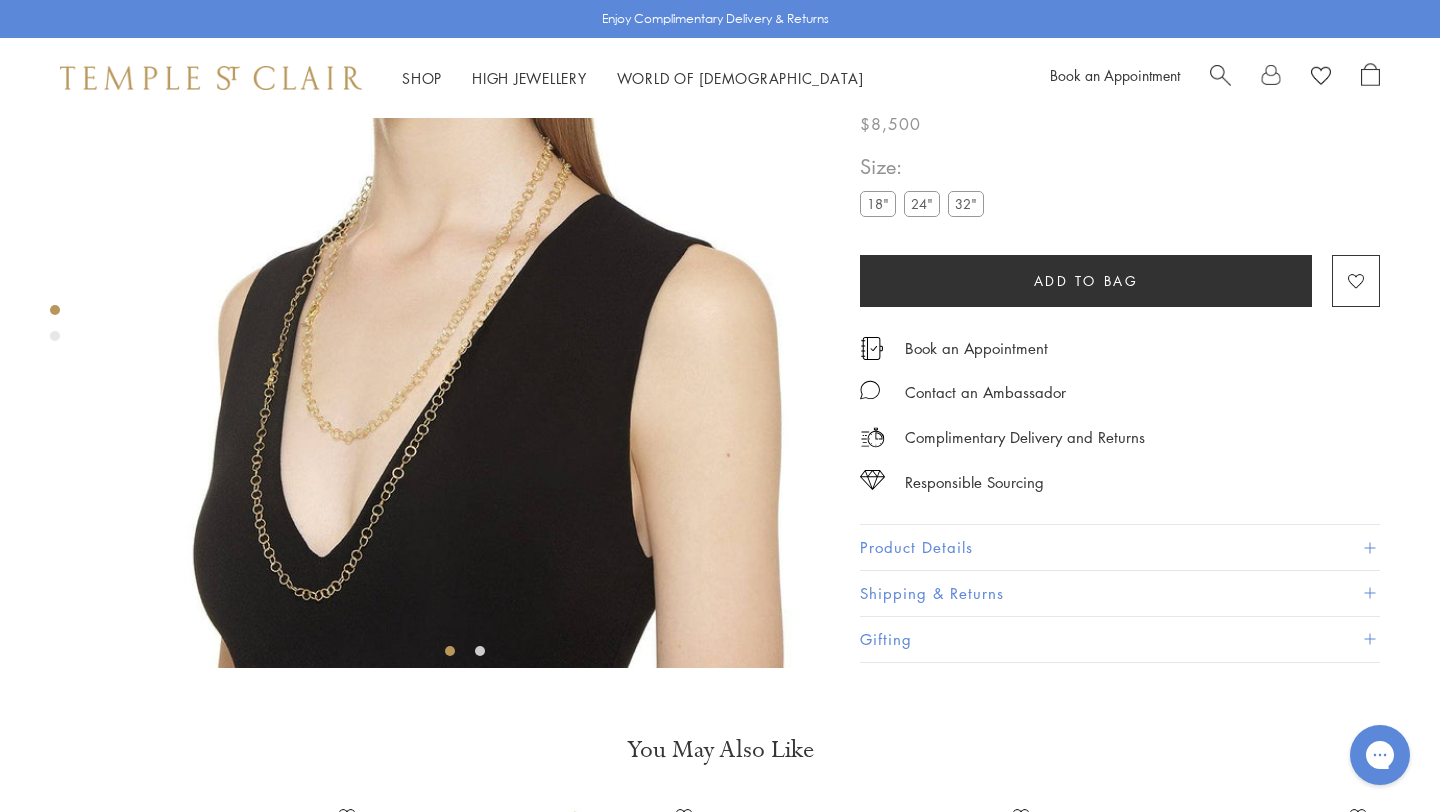 click on "32"" at bounding box center (966, 204) 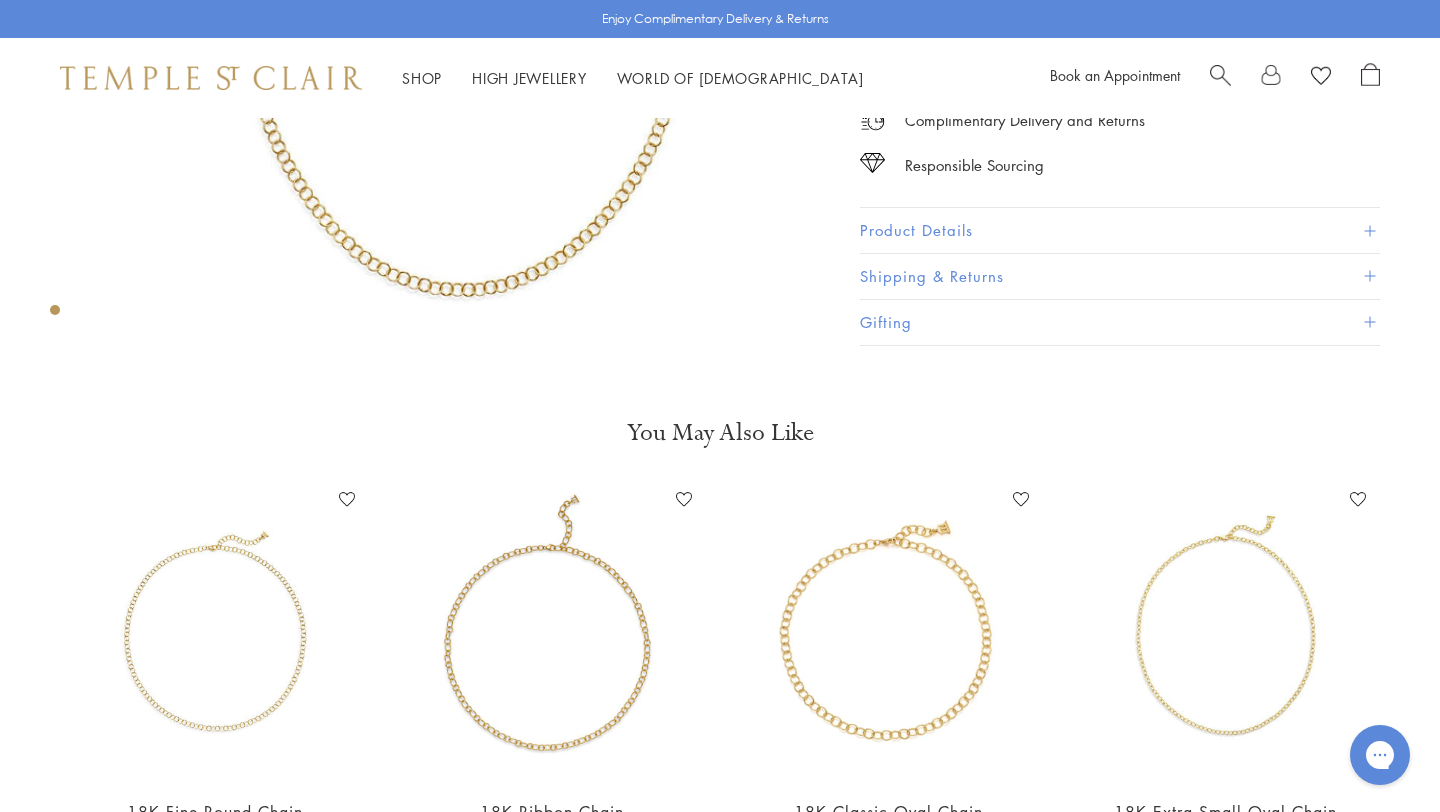 scroll, scrollTop: 0, scrollLeft: 0, axis: both 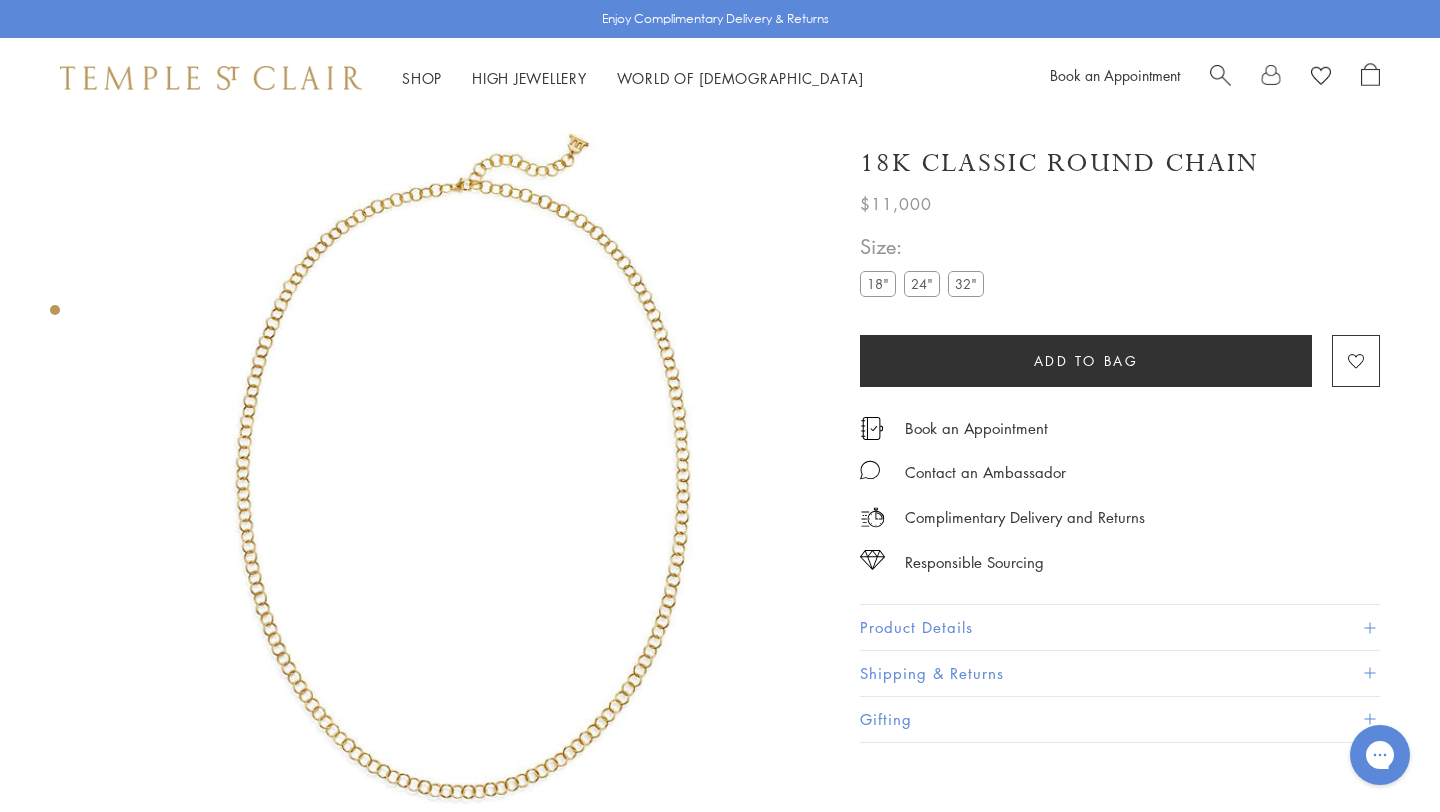 click at bounding box center (1220, 73) 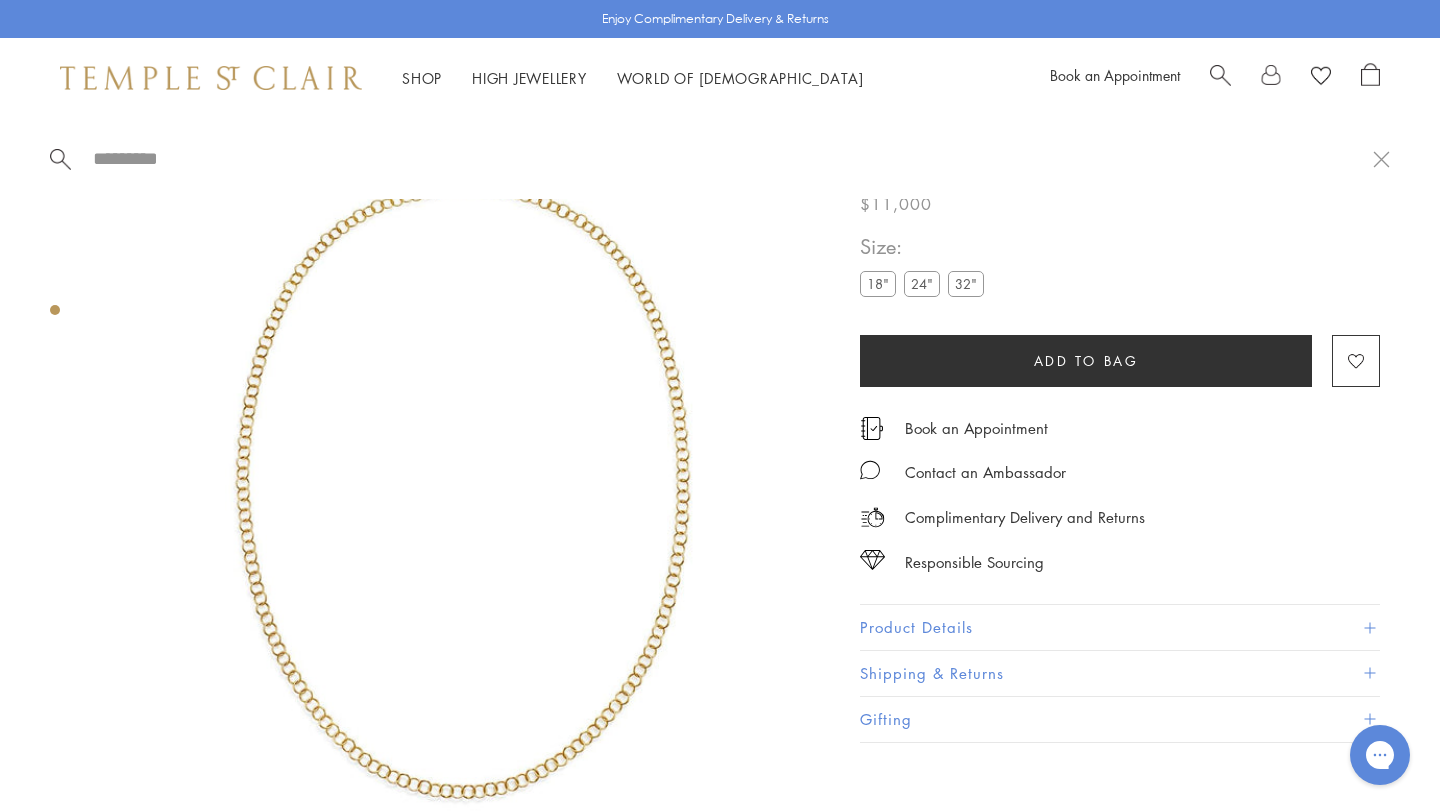 paste on "**********" 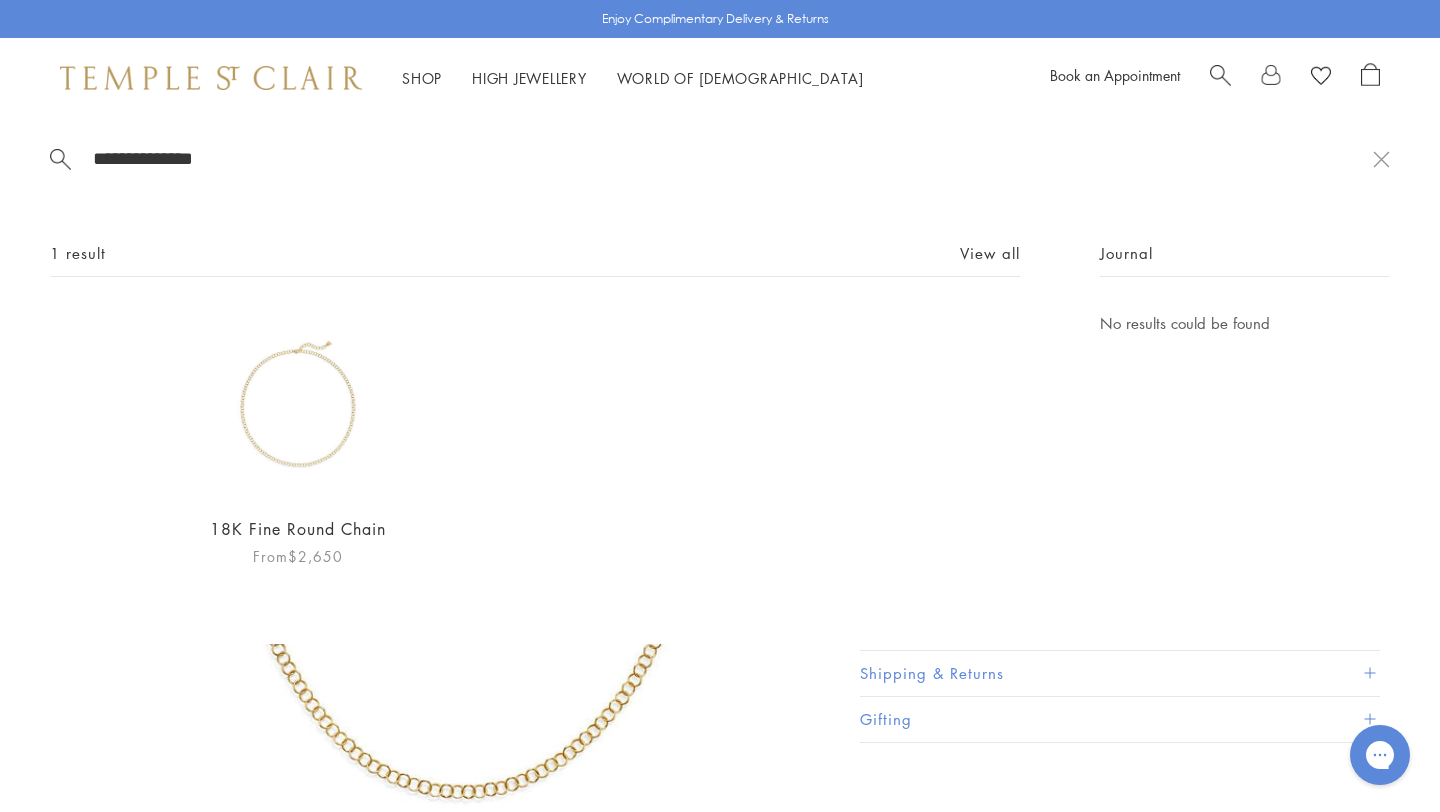 type on "**********" 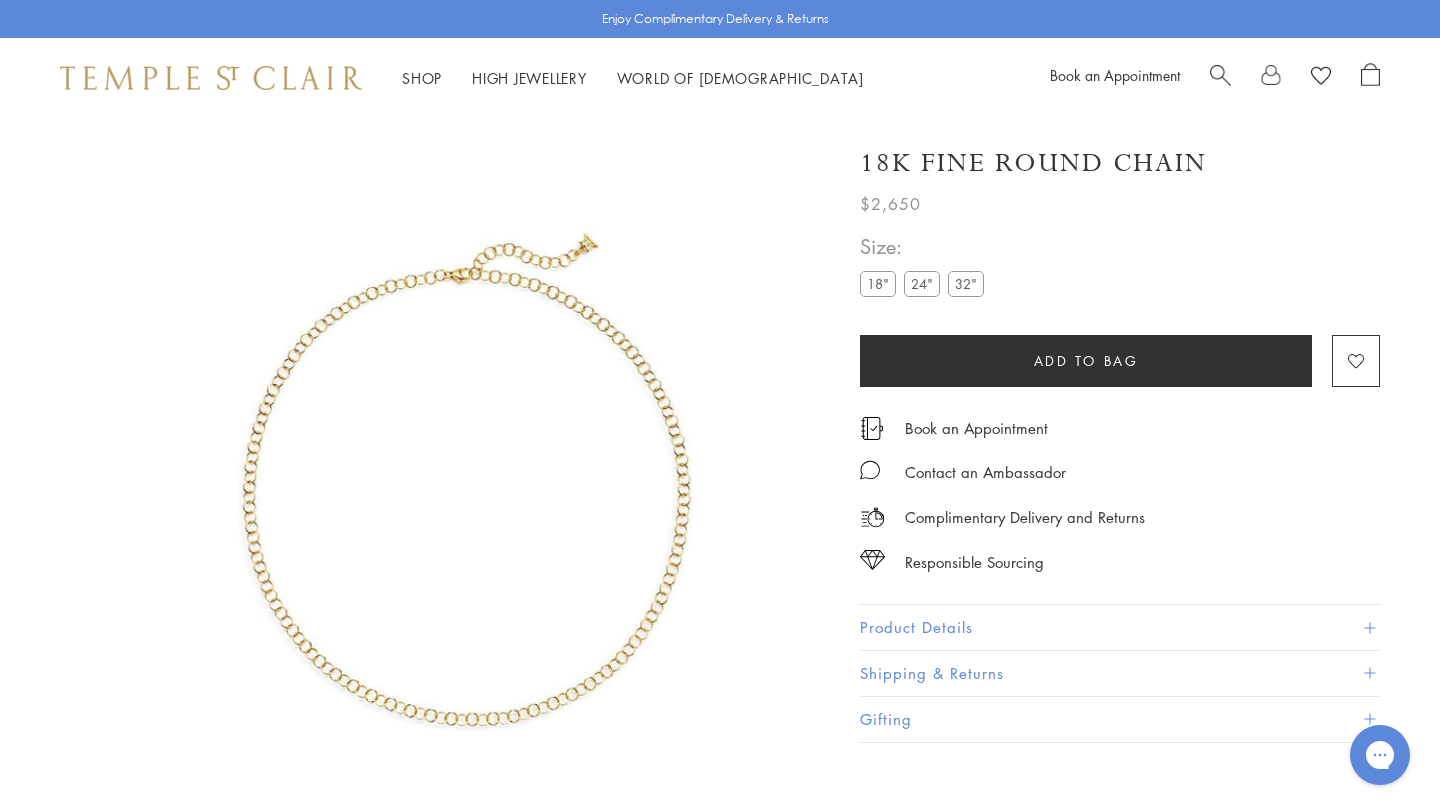 scroll, scrollTop: 0, scrollLeft: 0, axis: both 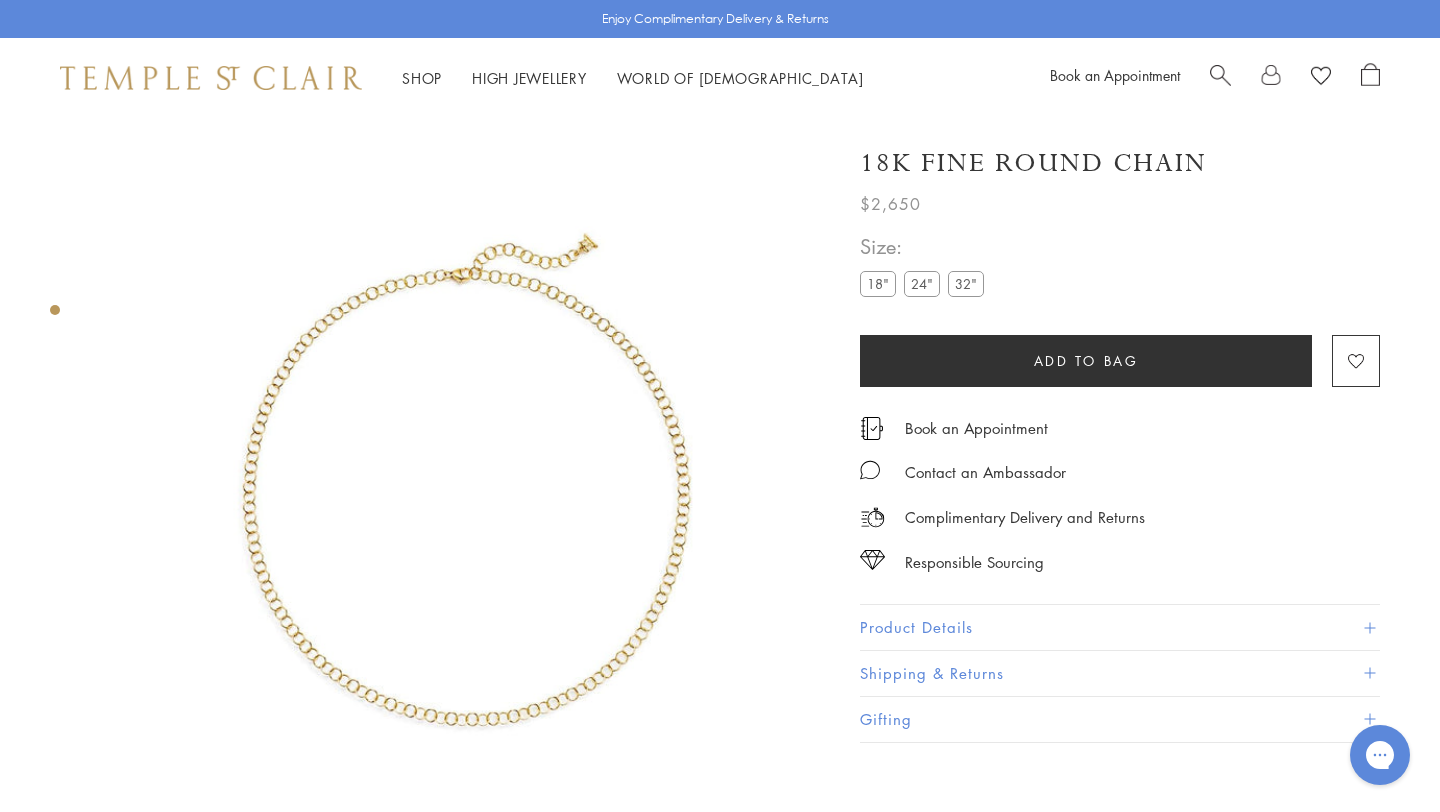click on "24"" at bounding box center [922, 283] 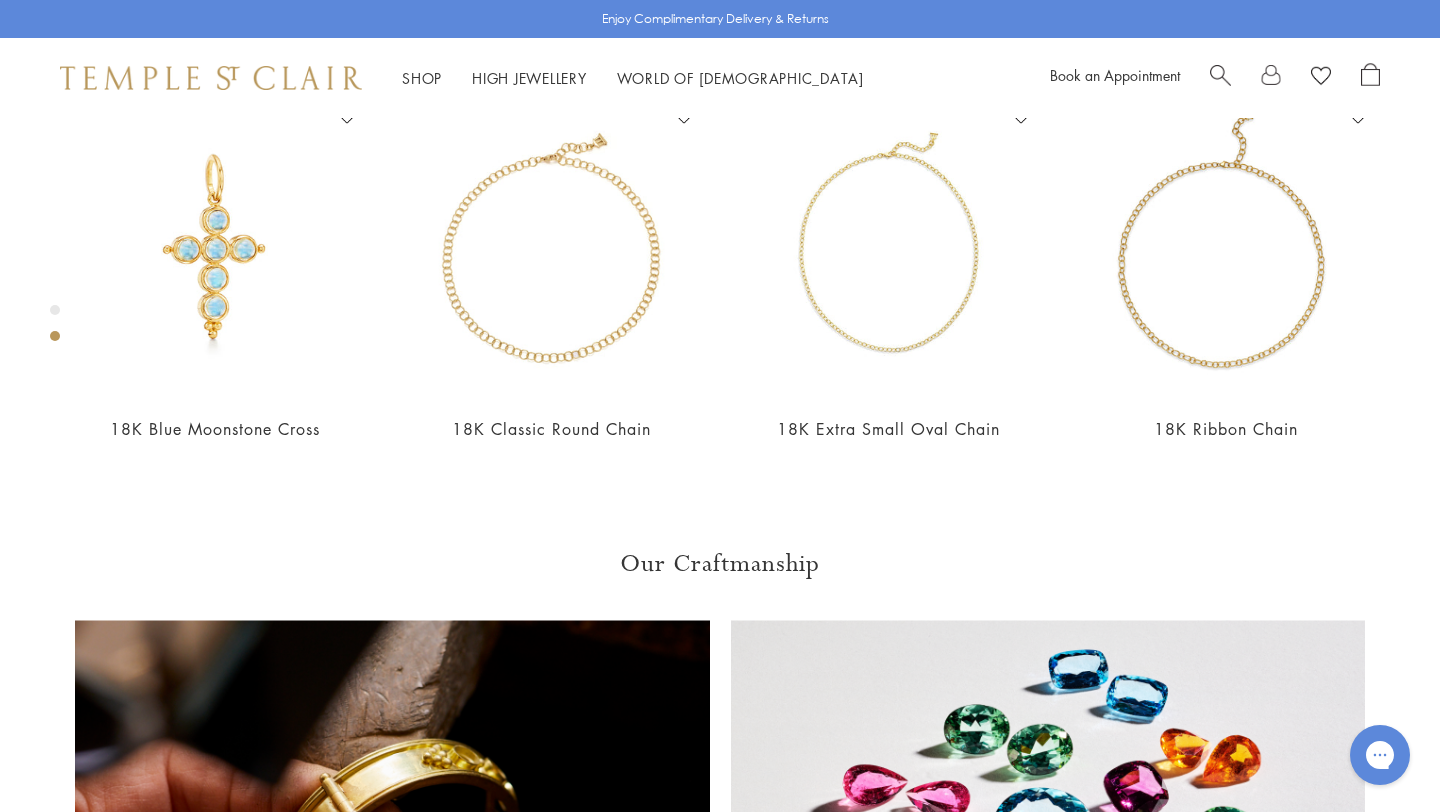 scroll, scrollTop: 884, scrollLeft: 0, axis: vertical 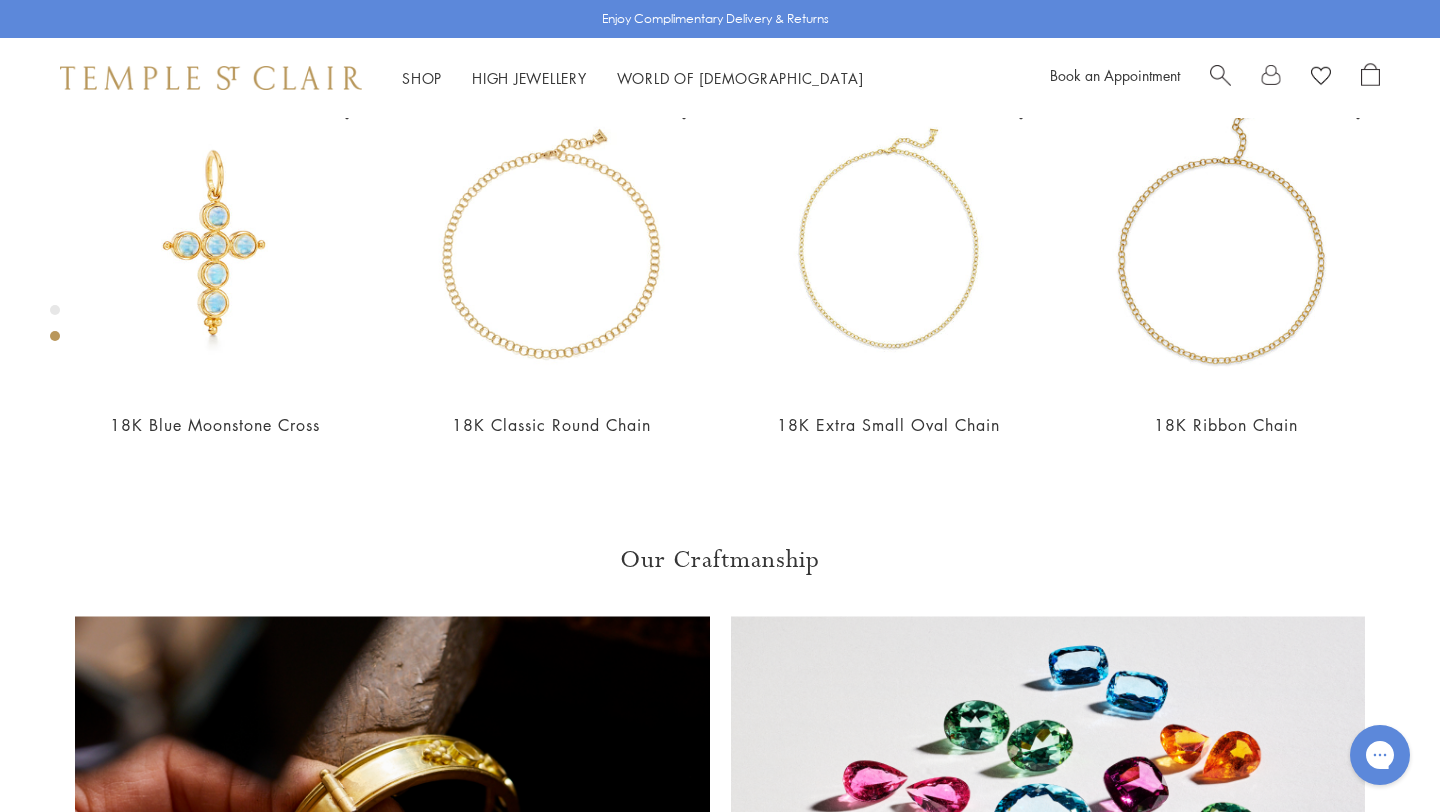 click on "32"" at bounding box center [966, -500] 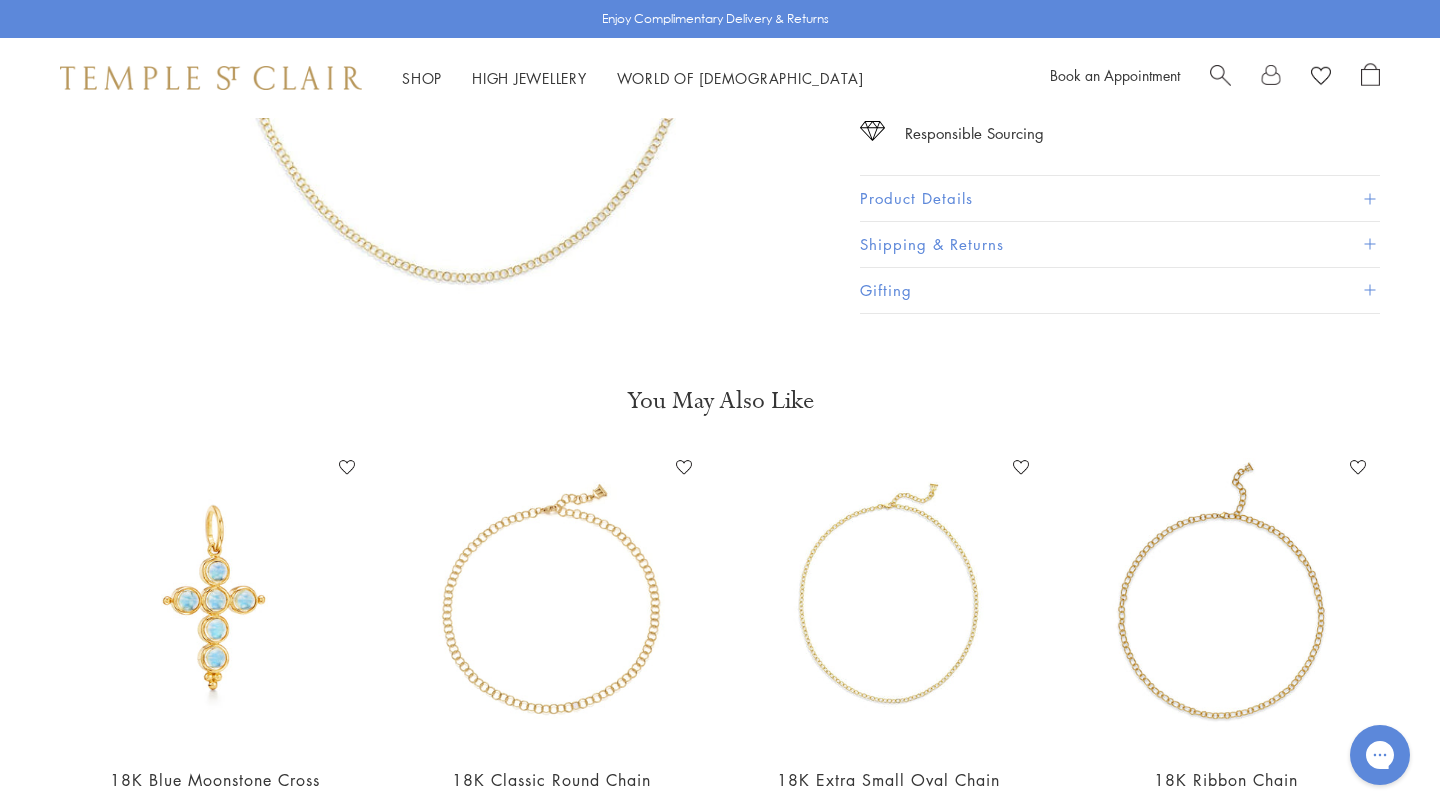 scroll, scrollTop: 0, scrollLeft: 0, axis: both 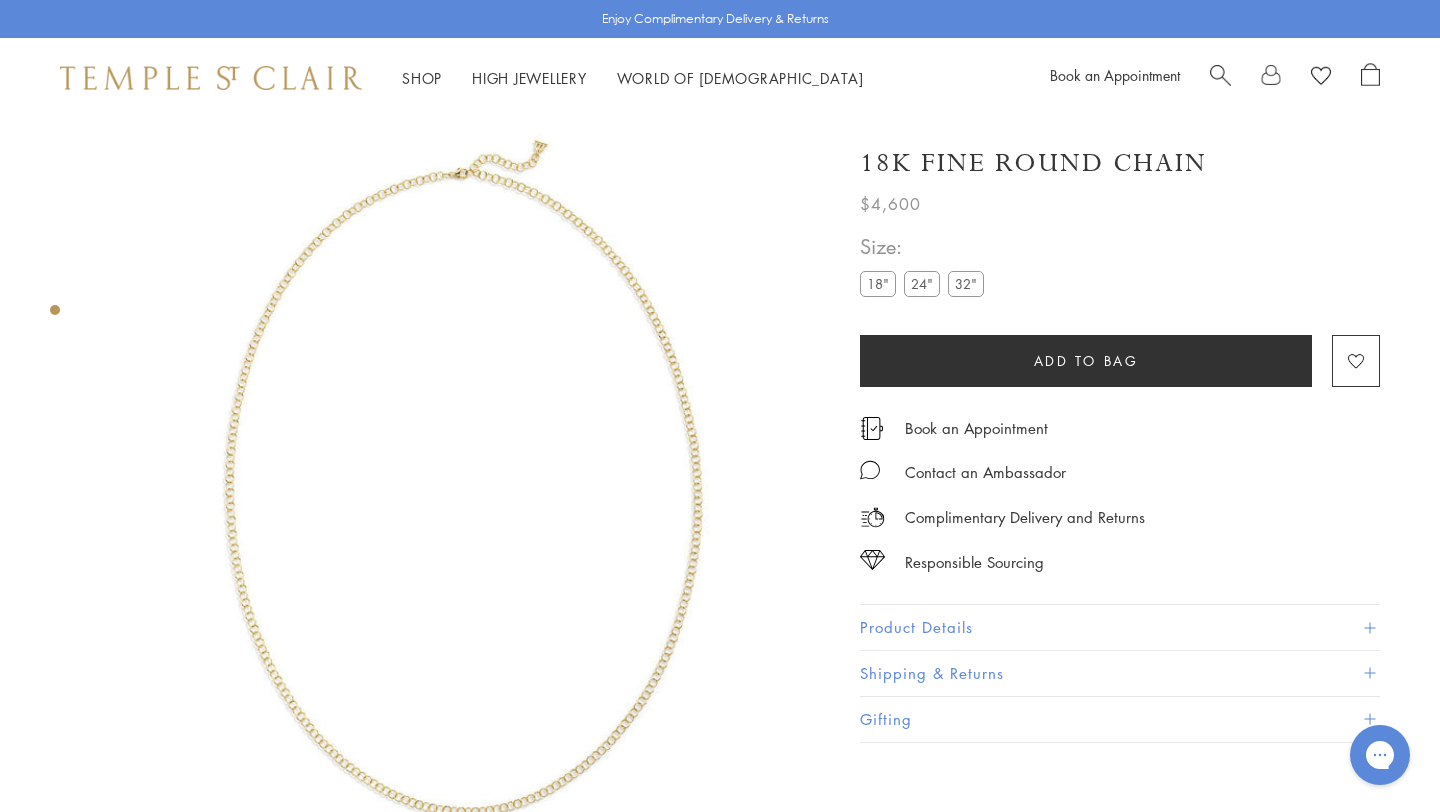 click at bounding box center (1220, 73) 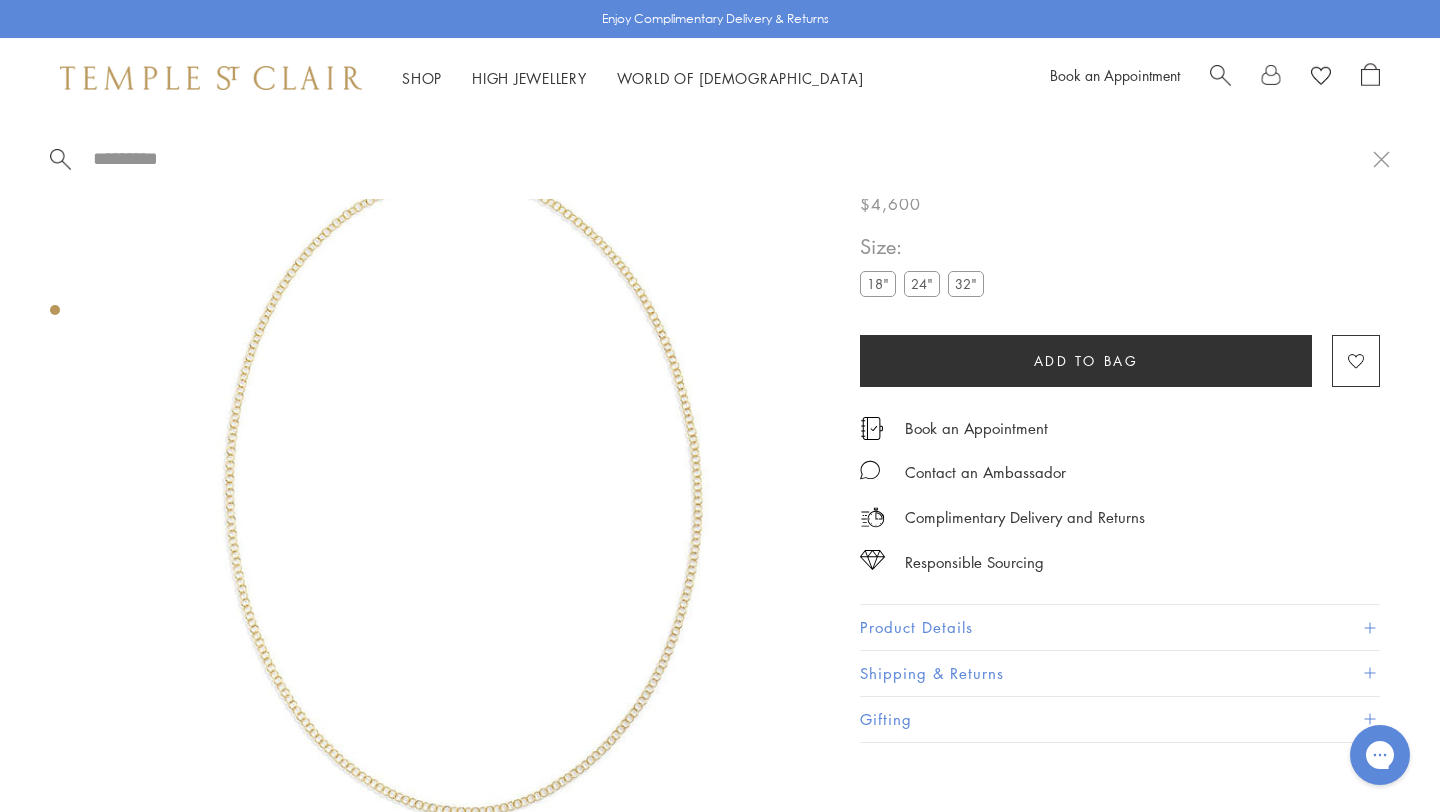 paste on "**********" 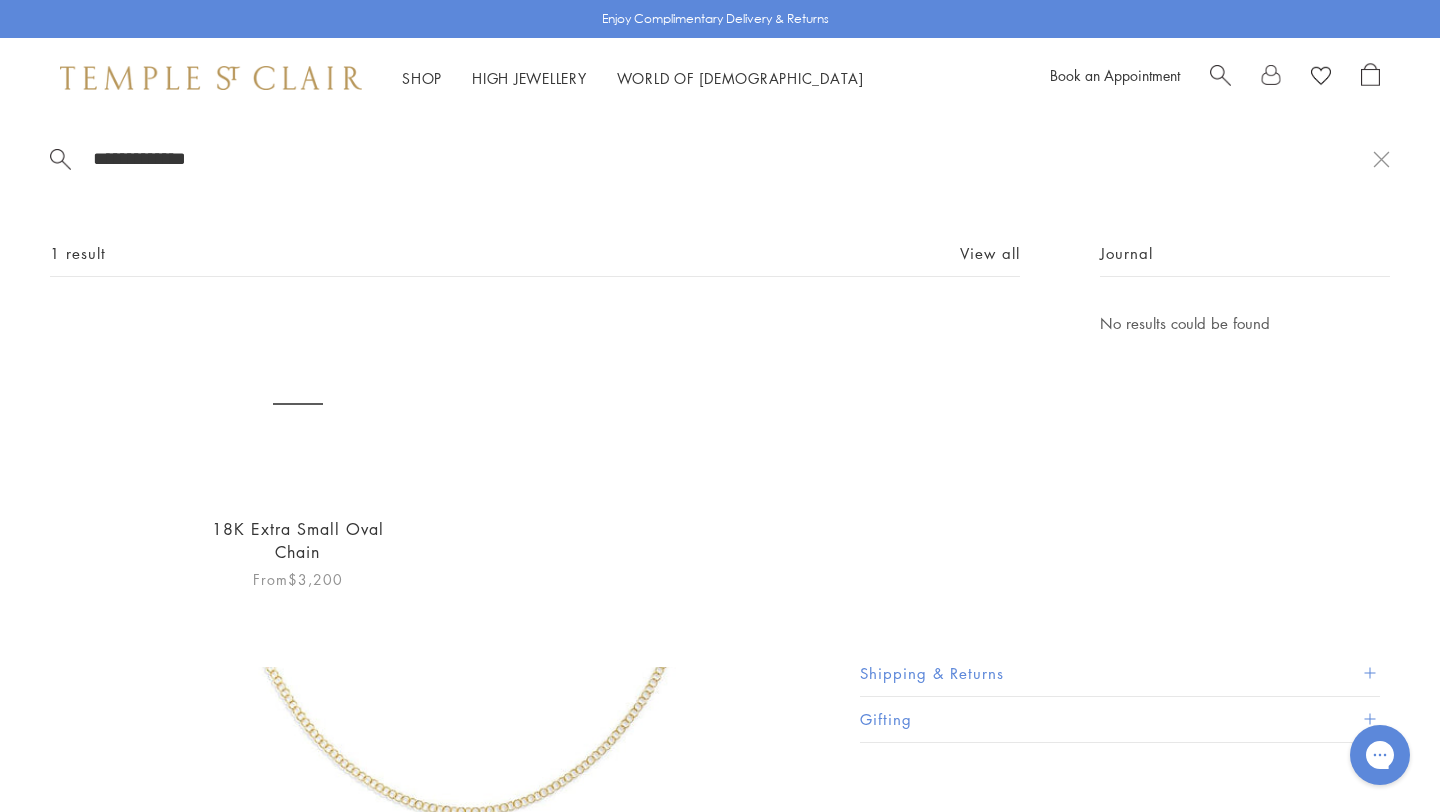 type on "**********" 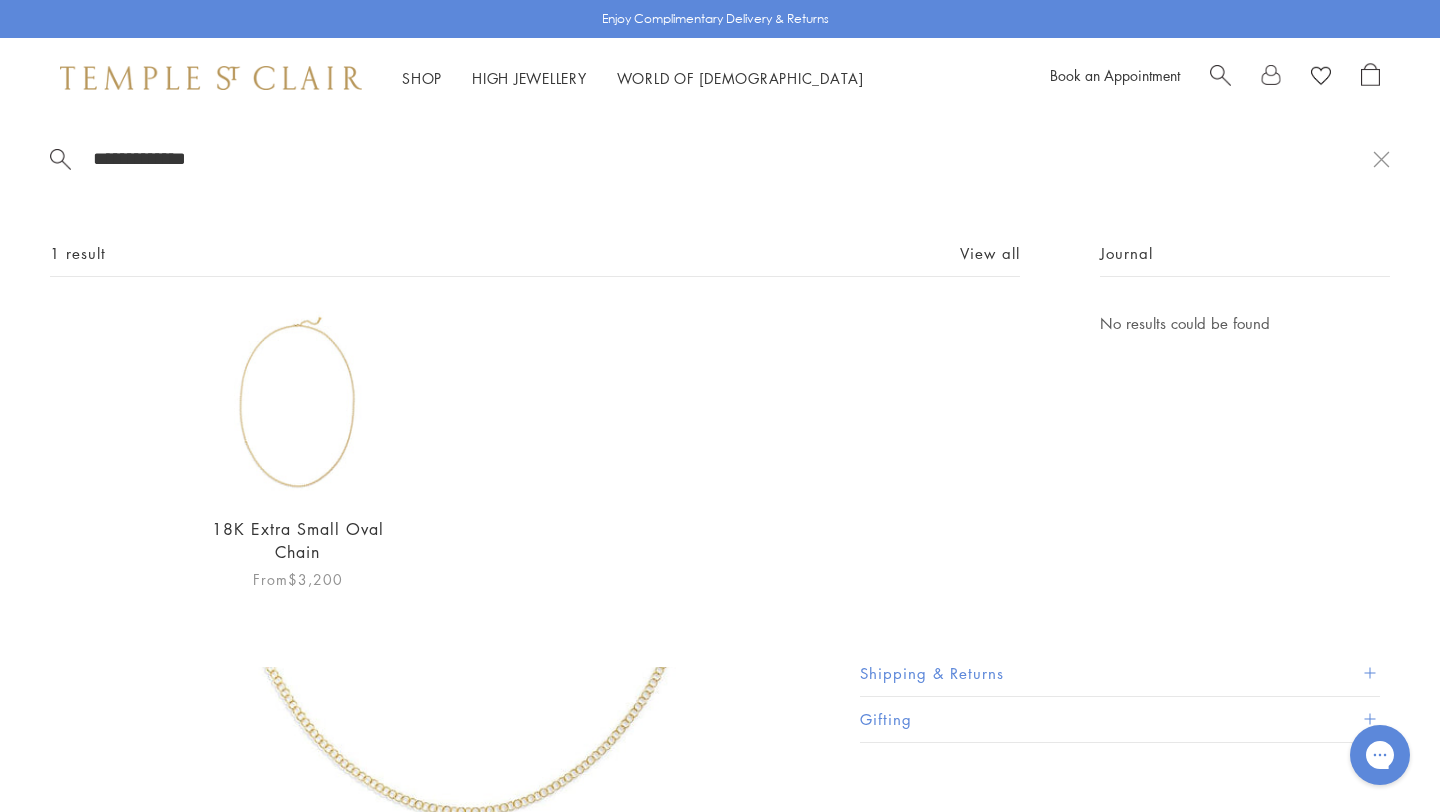 click at bounding box center [297, 404] 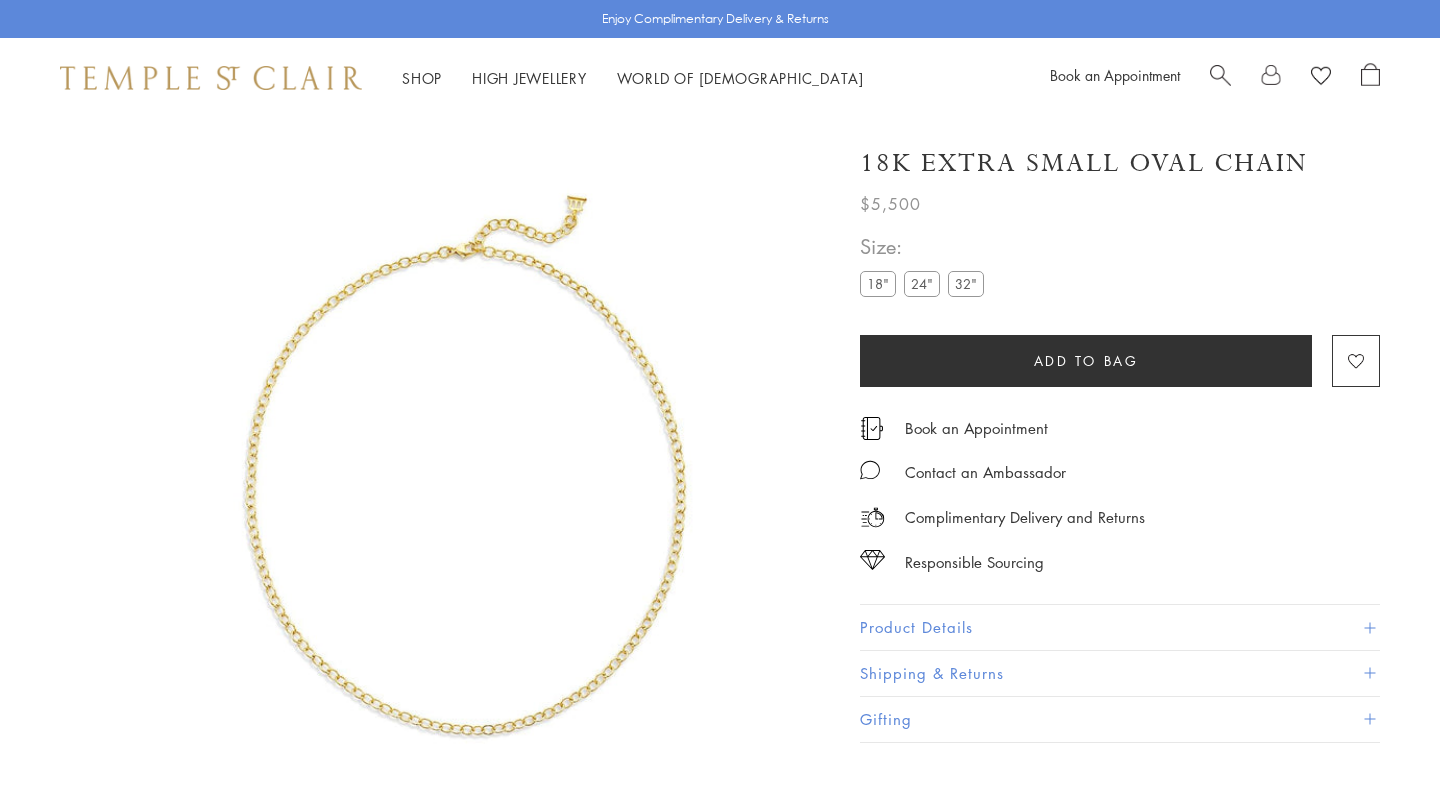 scroll, scrollTop: 0, scrollLeft: 0, axis: both 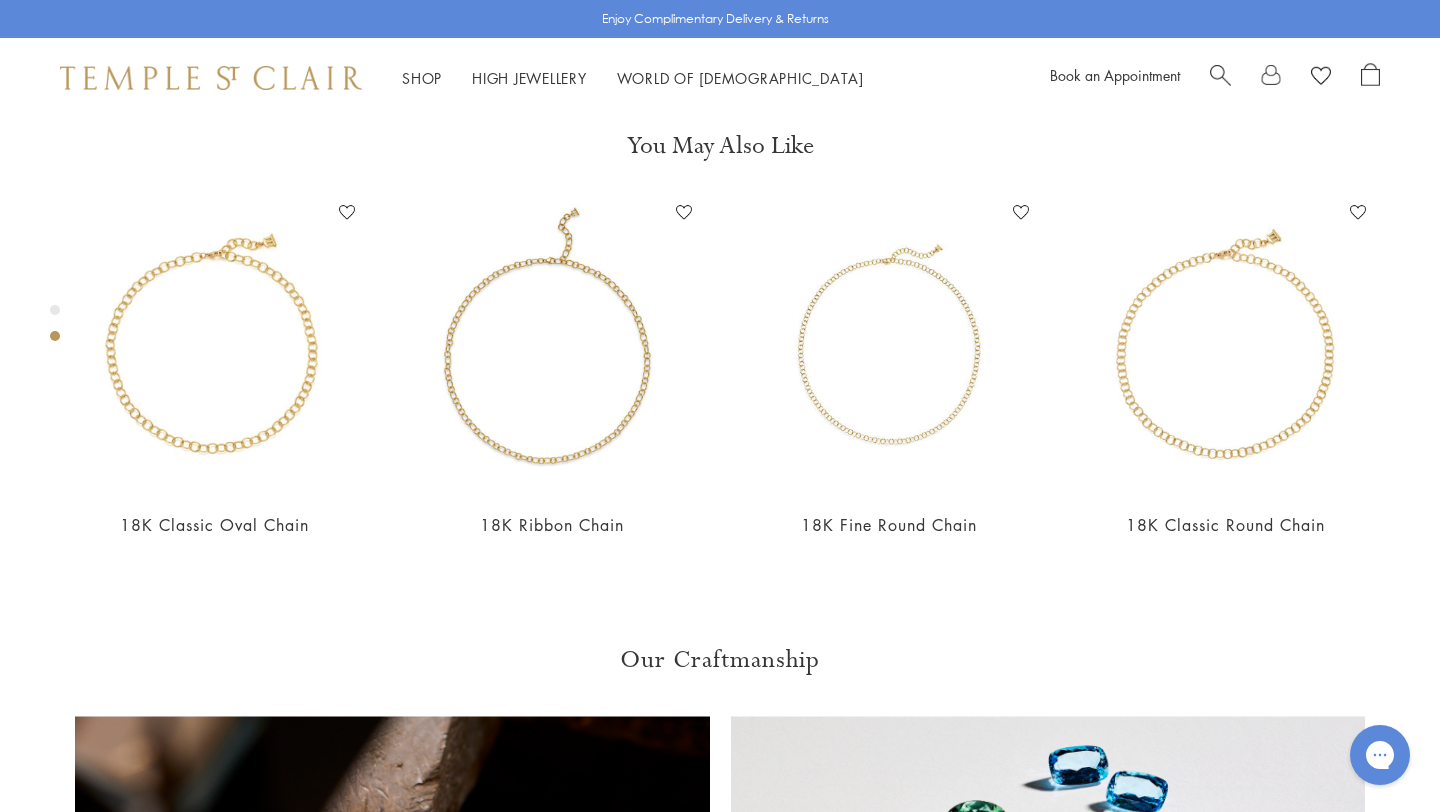 click at bounding box center [445, -304] 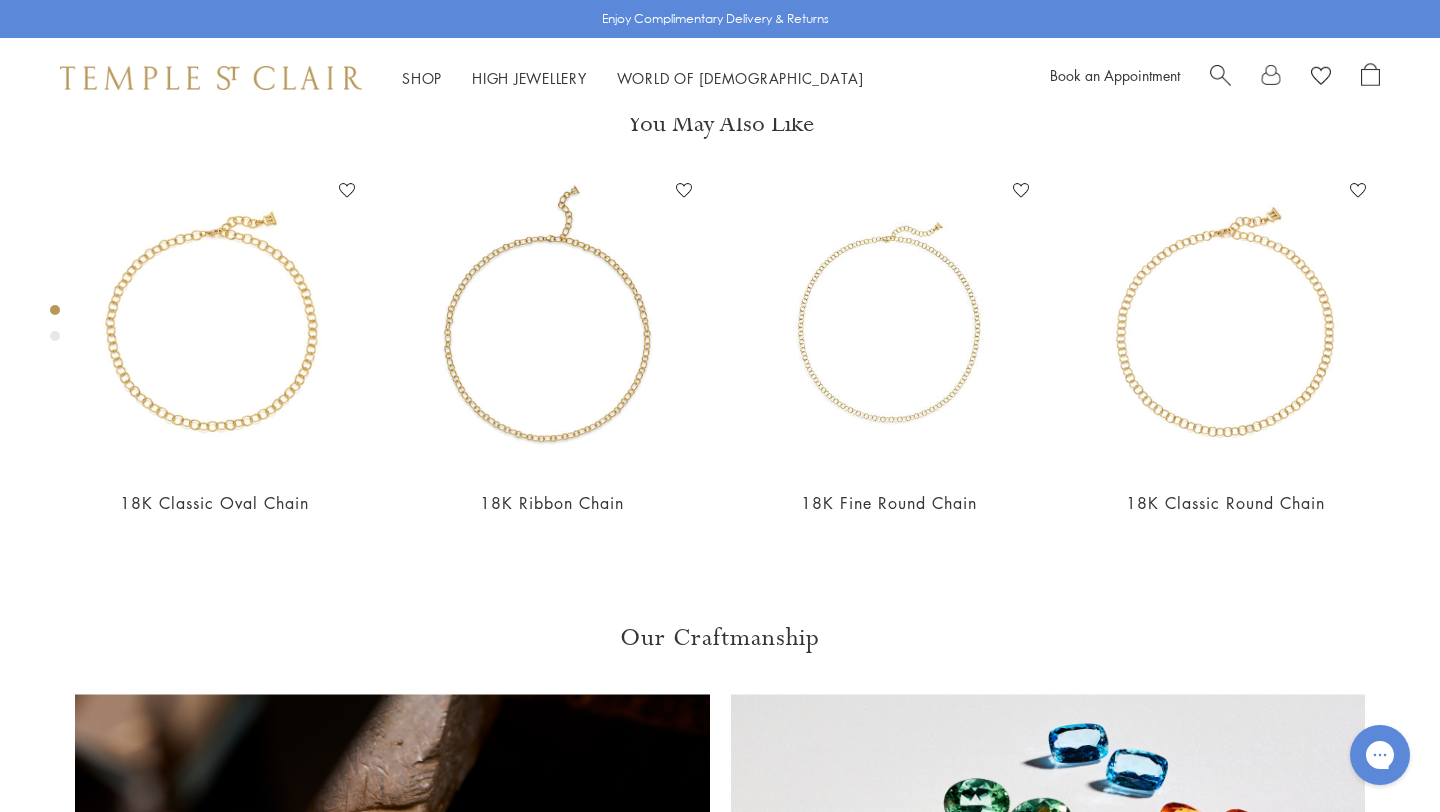 scroll, scrollTop: 229, scrollLeft: 0, axis: vertical 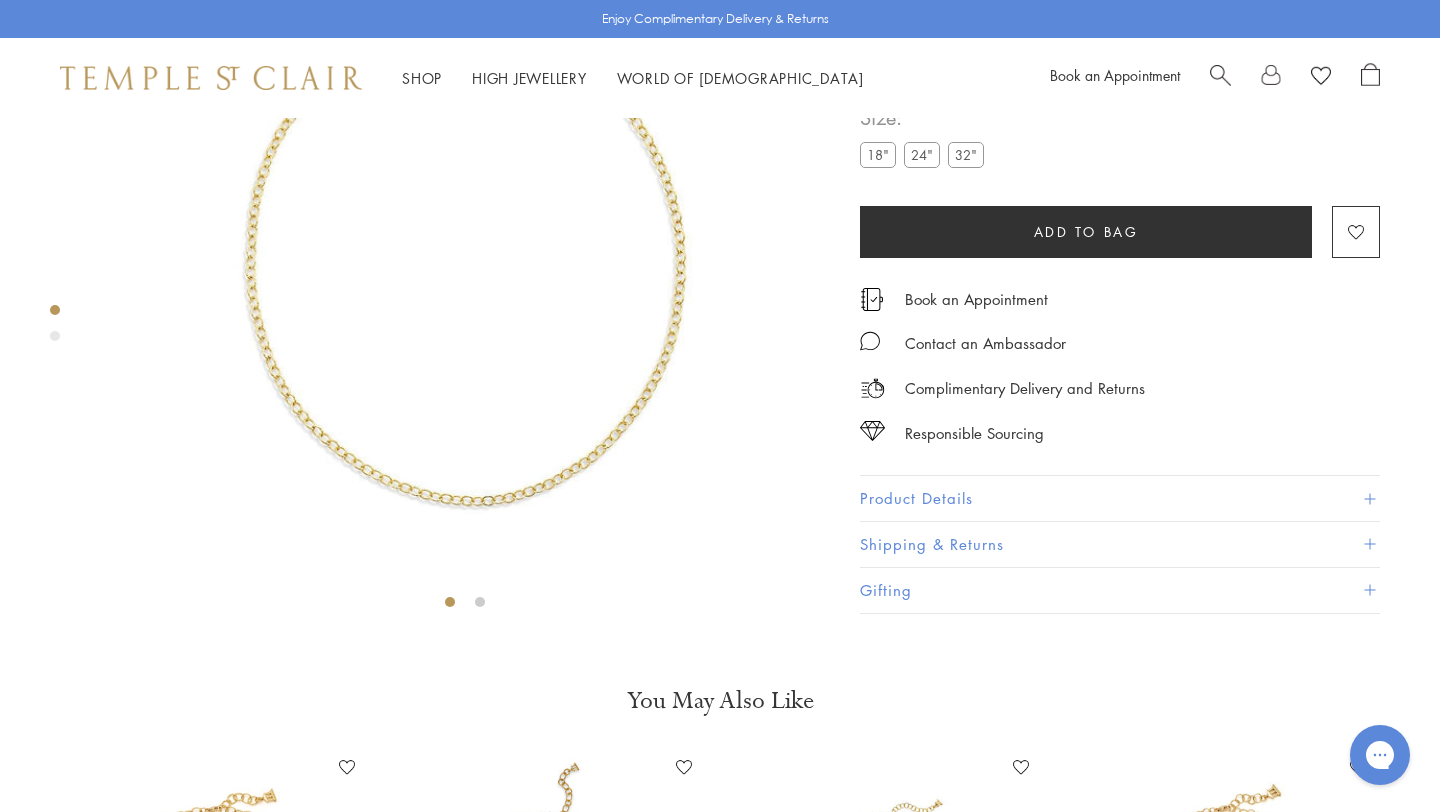 click on "24"" at bounding box center (922, 155) 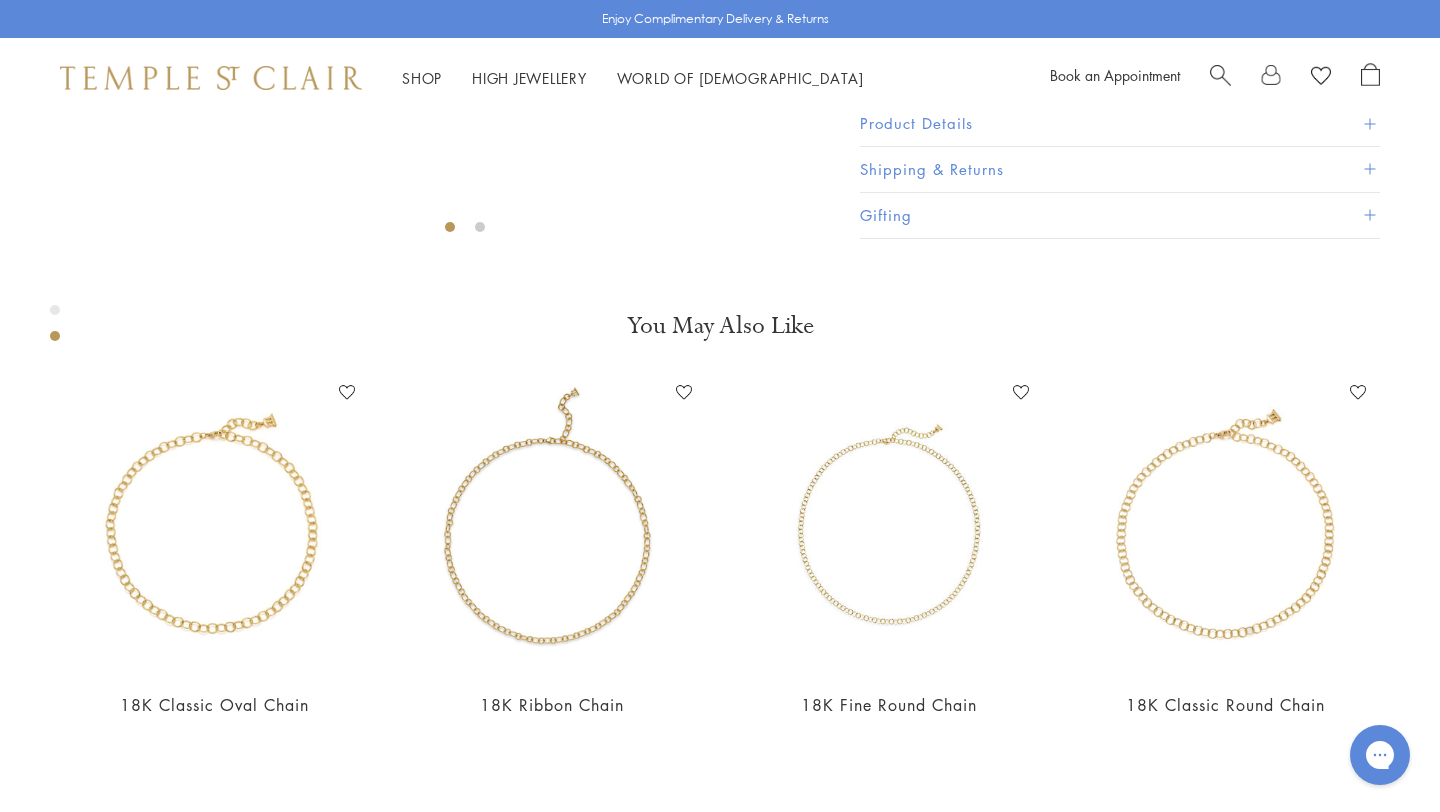 scroll, scrollTop: 400, scrollLeft: 0, axis: vertical 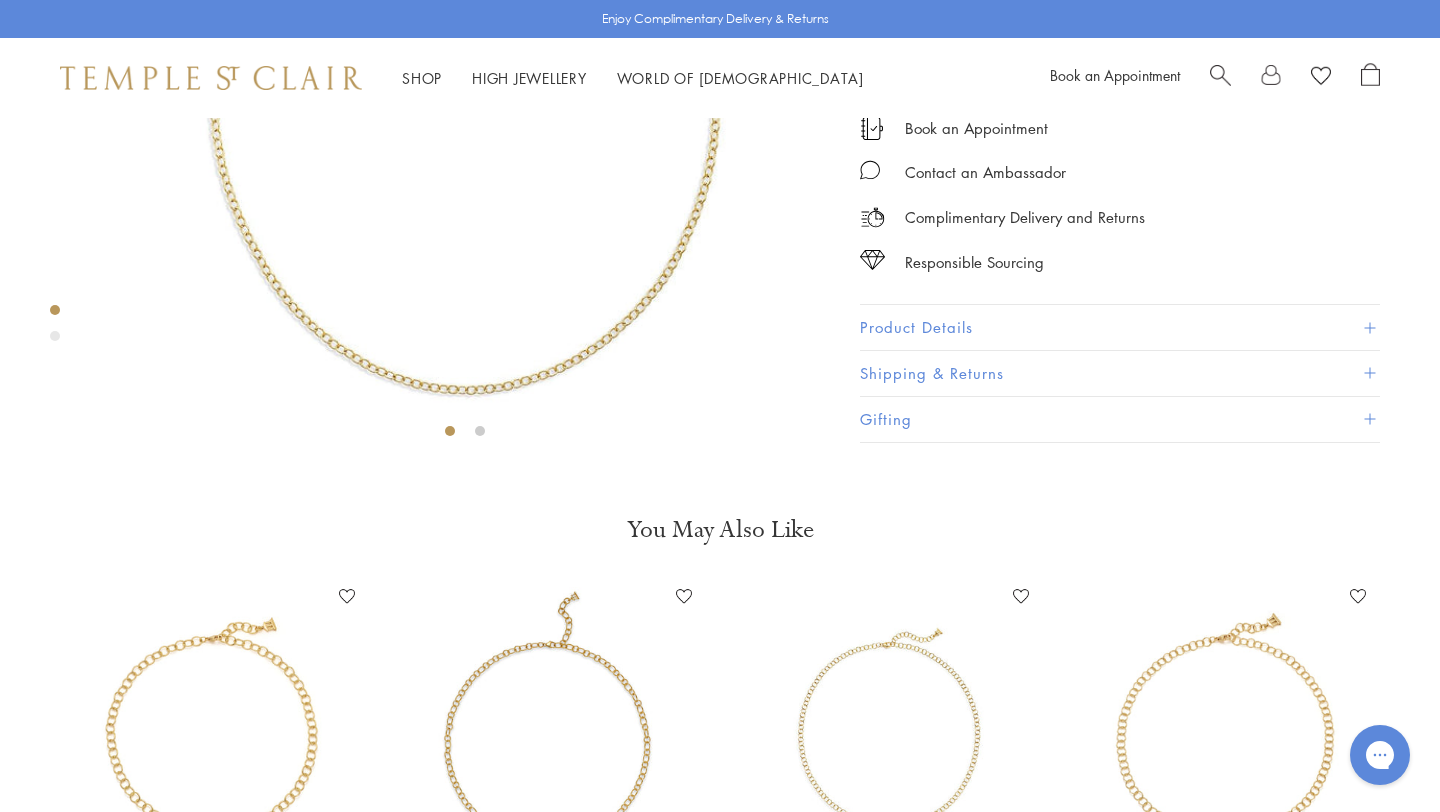 click at bounding box center [1220, 73] 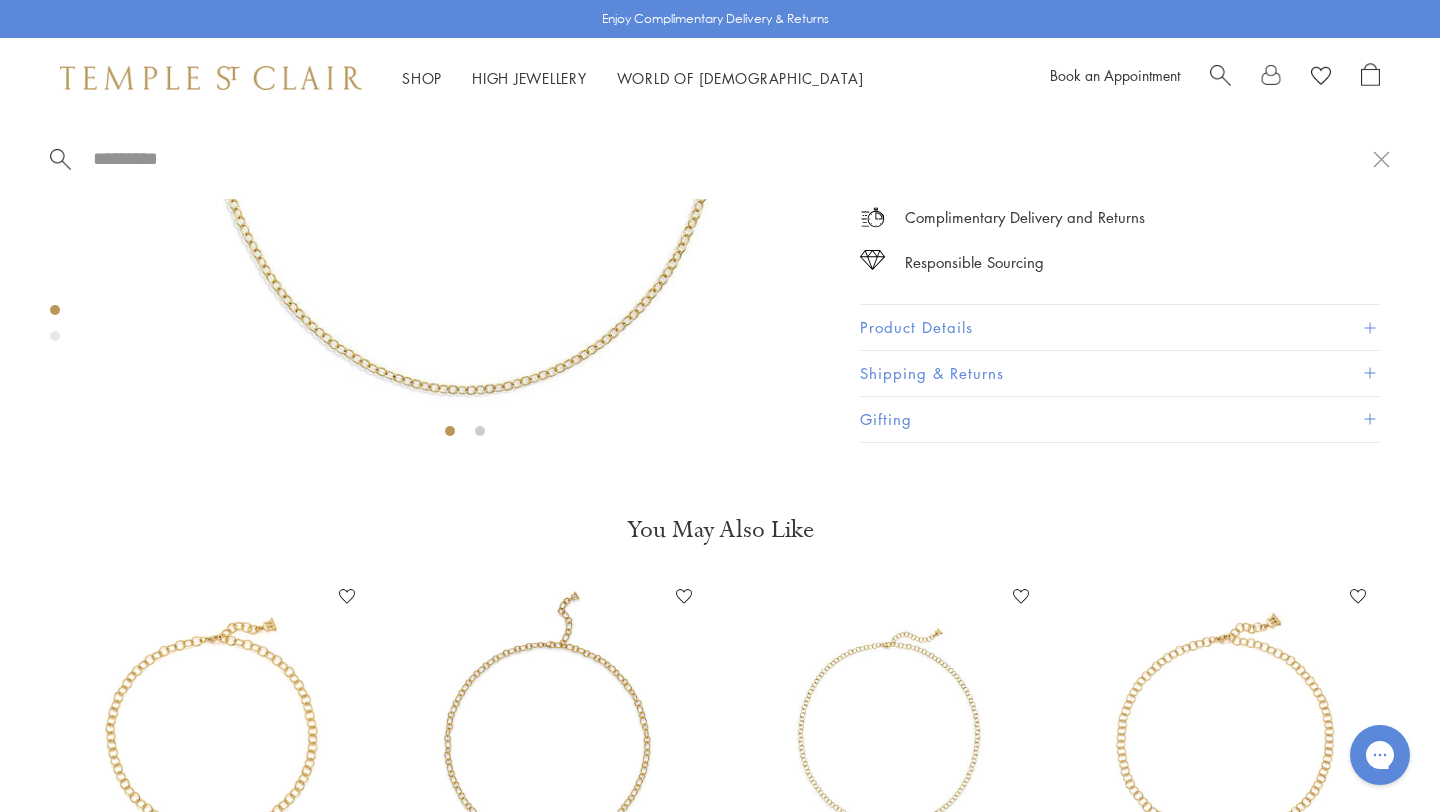 paste on "**********" 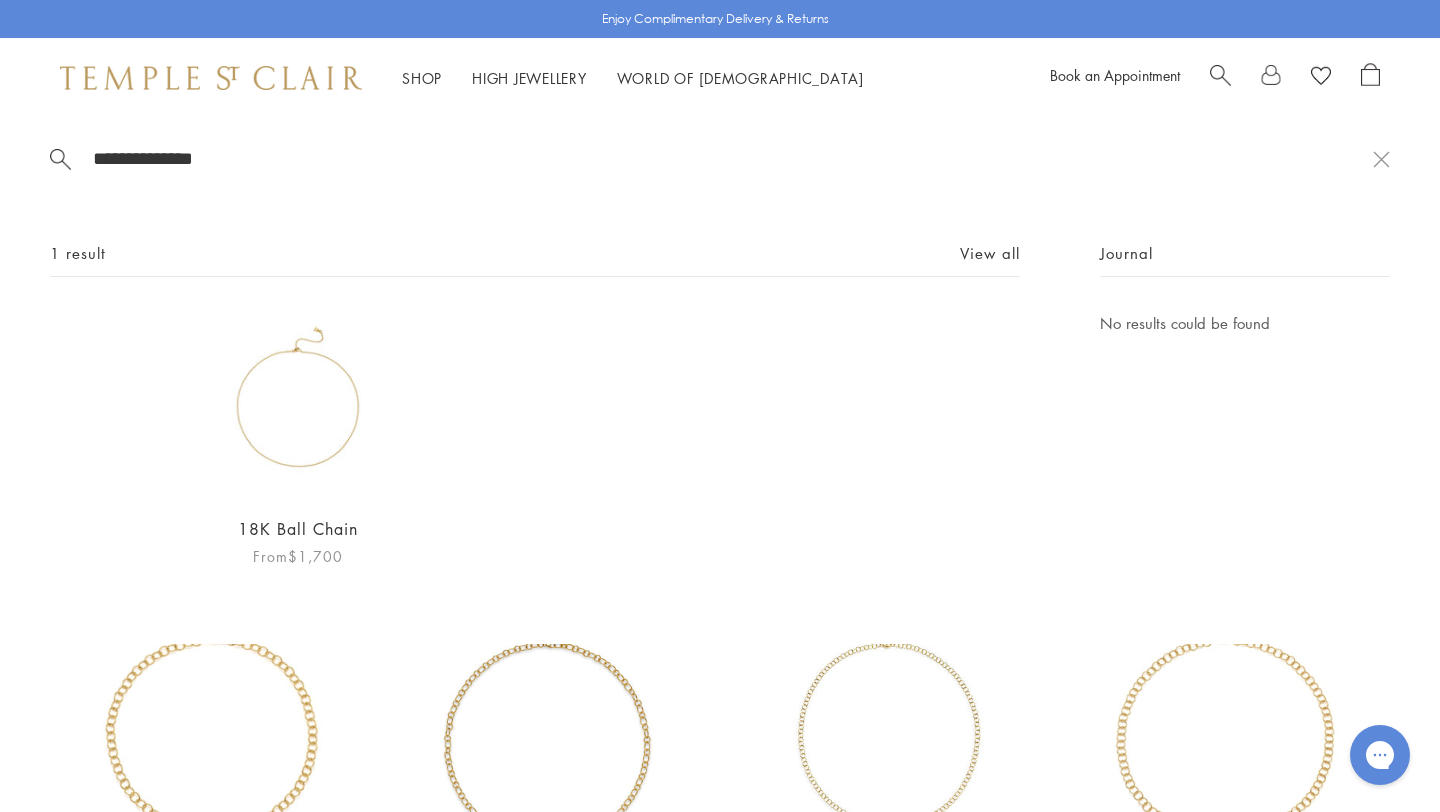 type on "**********" 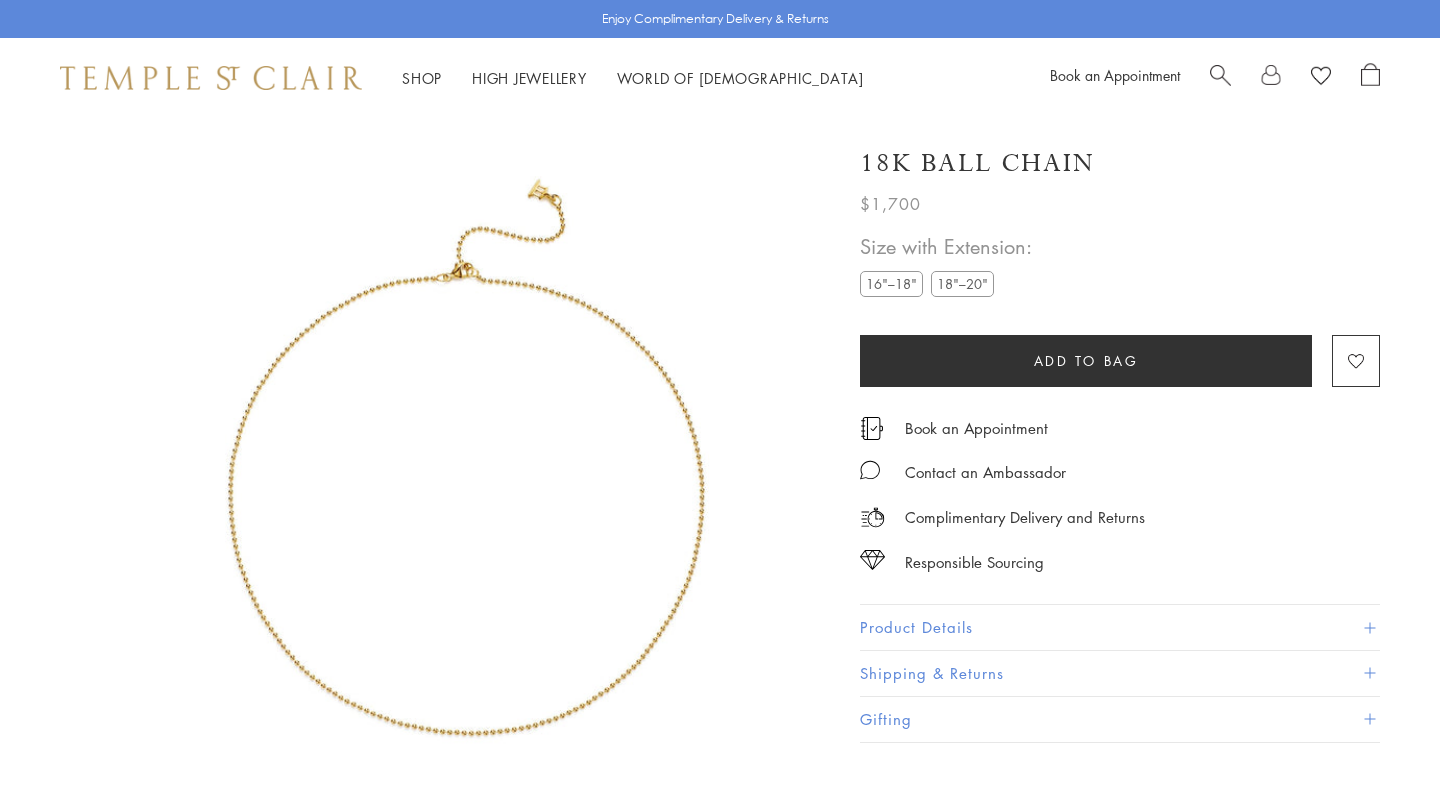 scroll, scrollTop: 0, scrollLeft: 0, axis: both 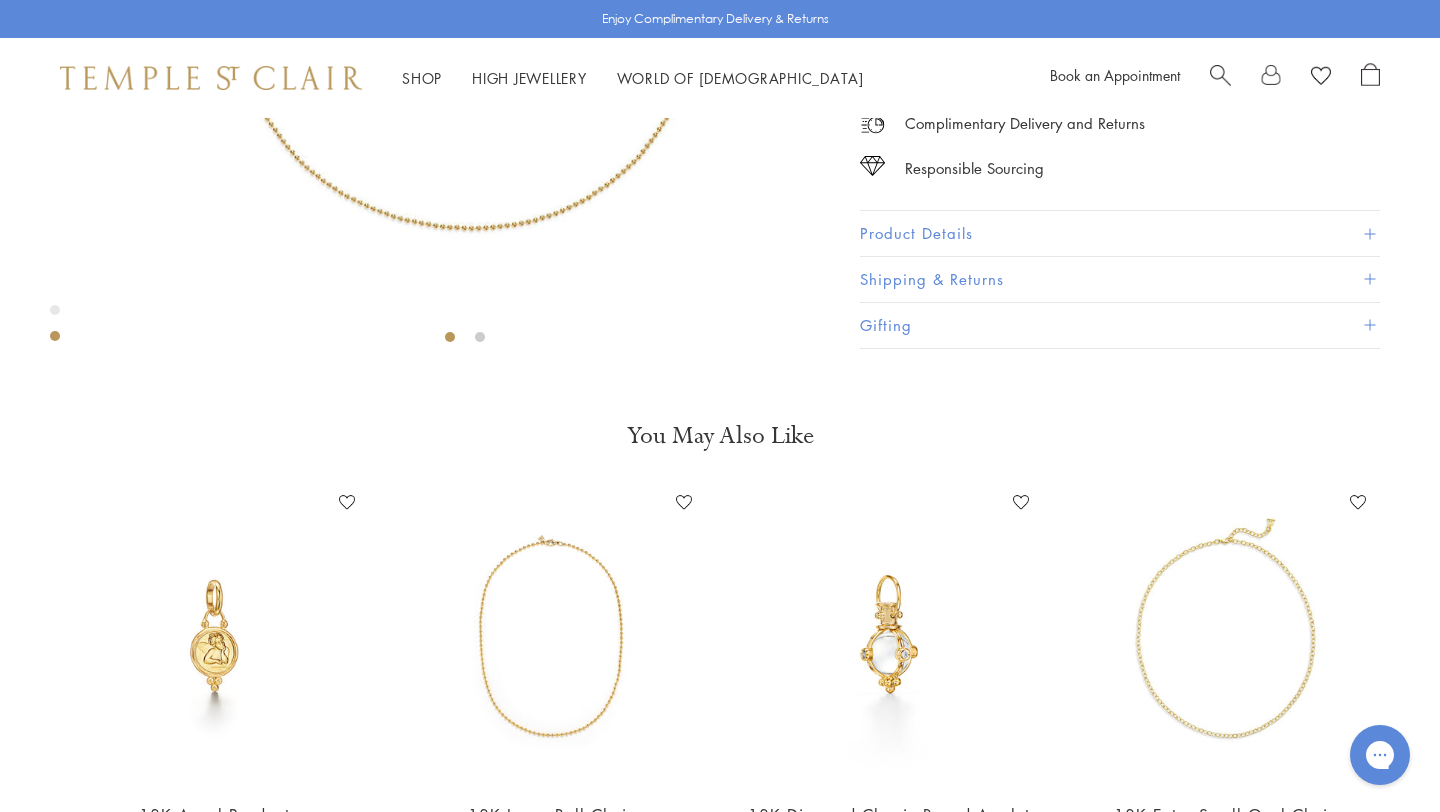 click at bounding box center [1220, 73] 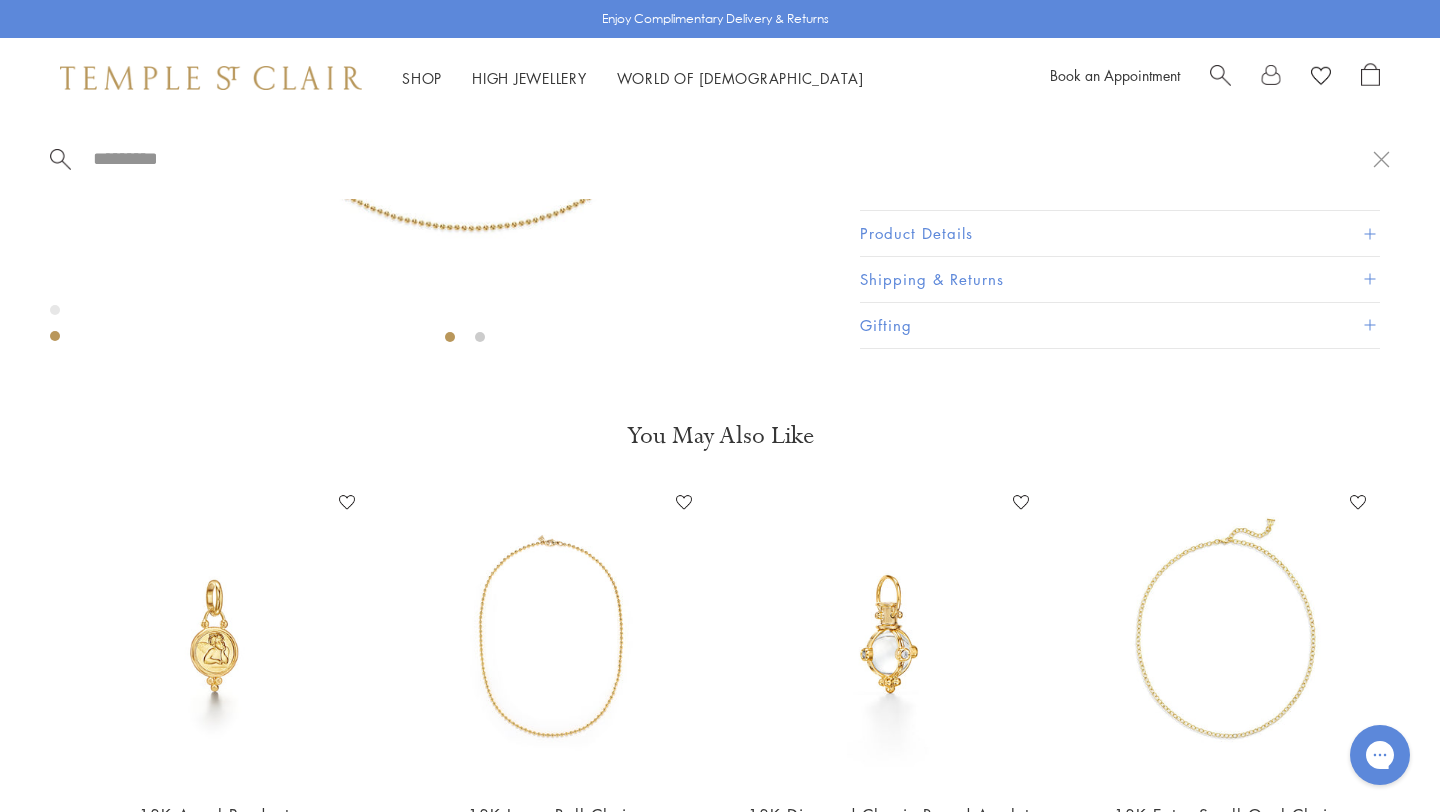 paste on "**********" 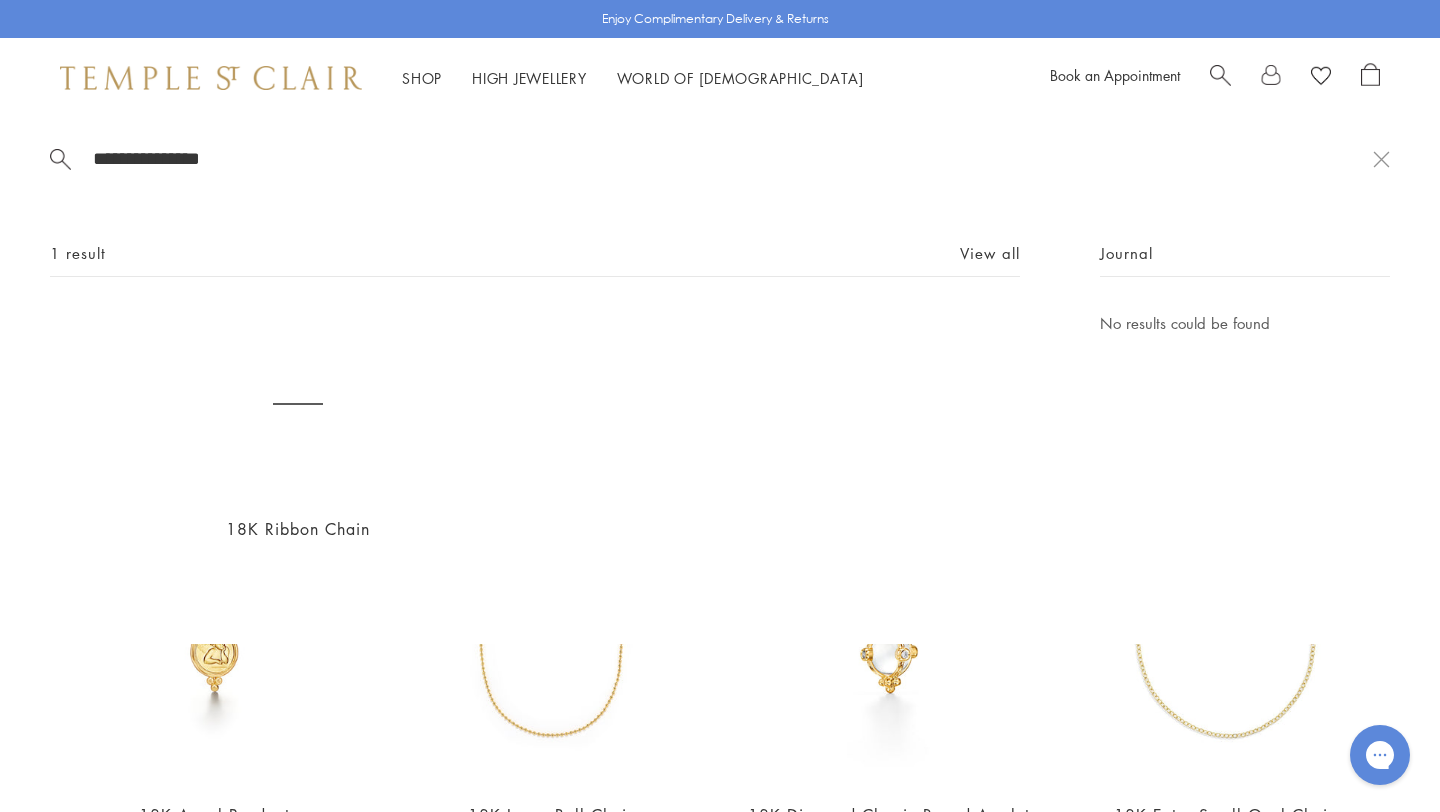 type on "**********" 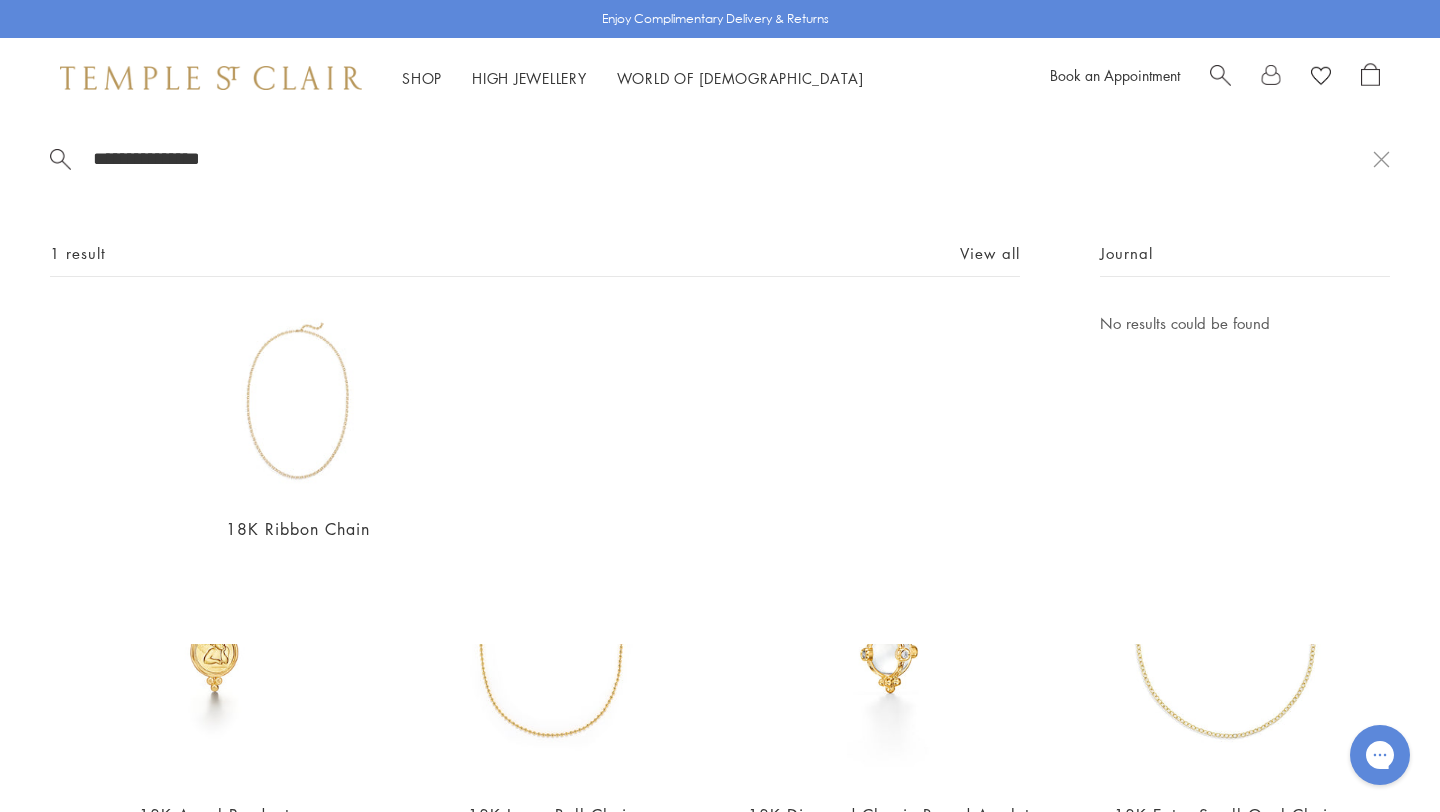 click at bounding box center (297, 404) 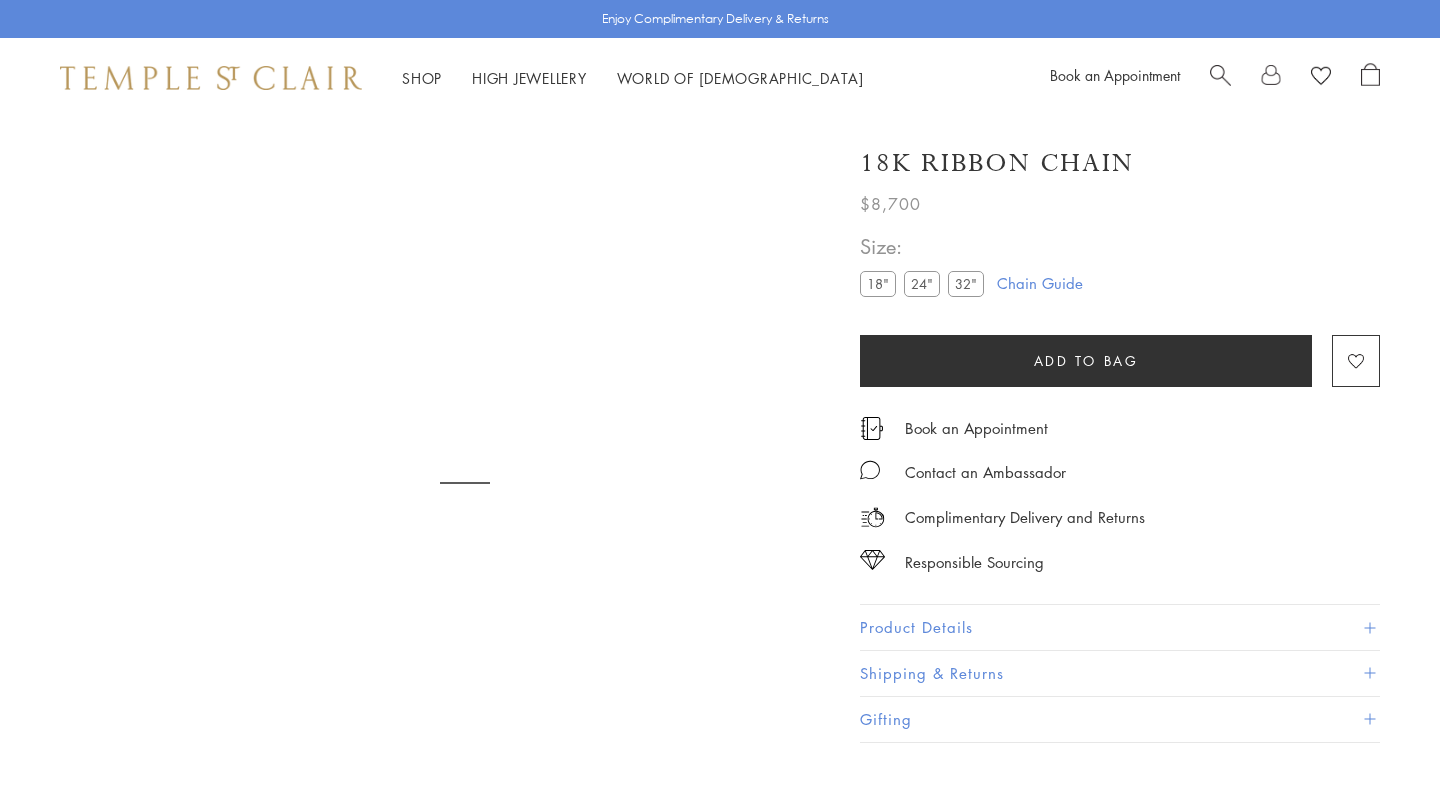 scroll, scrollTop: 0, scrollLeft: 0, axis: both 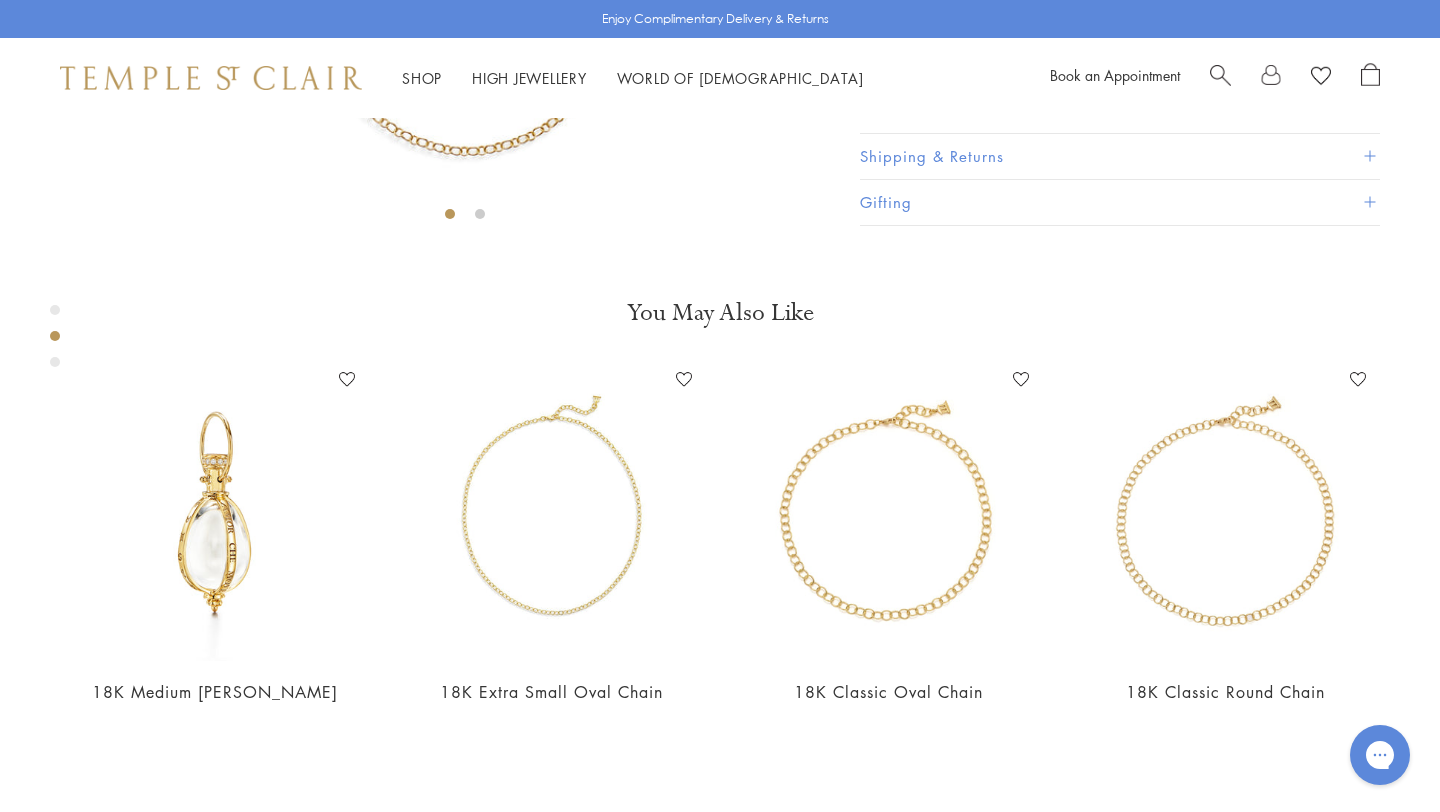 click at bounding box center [1220, 73] 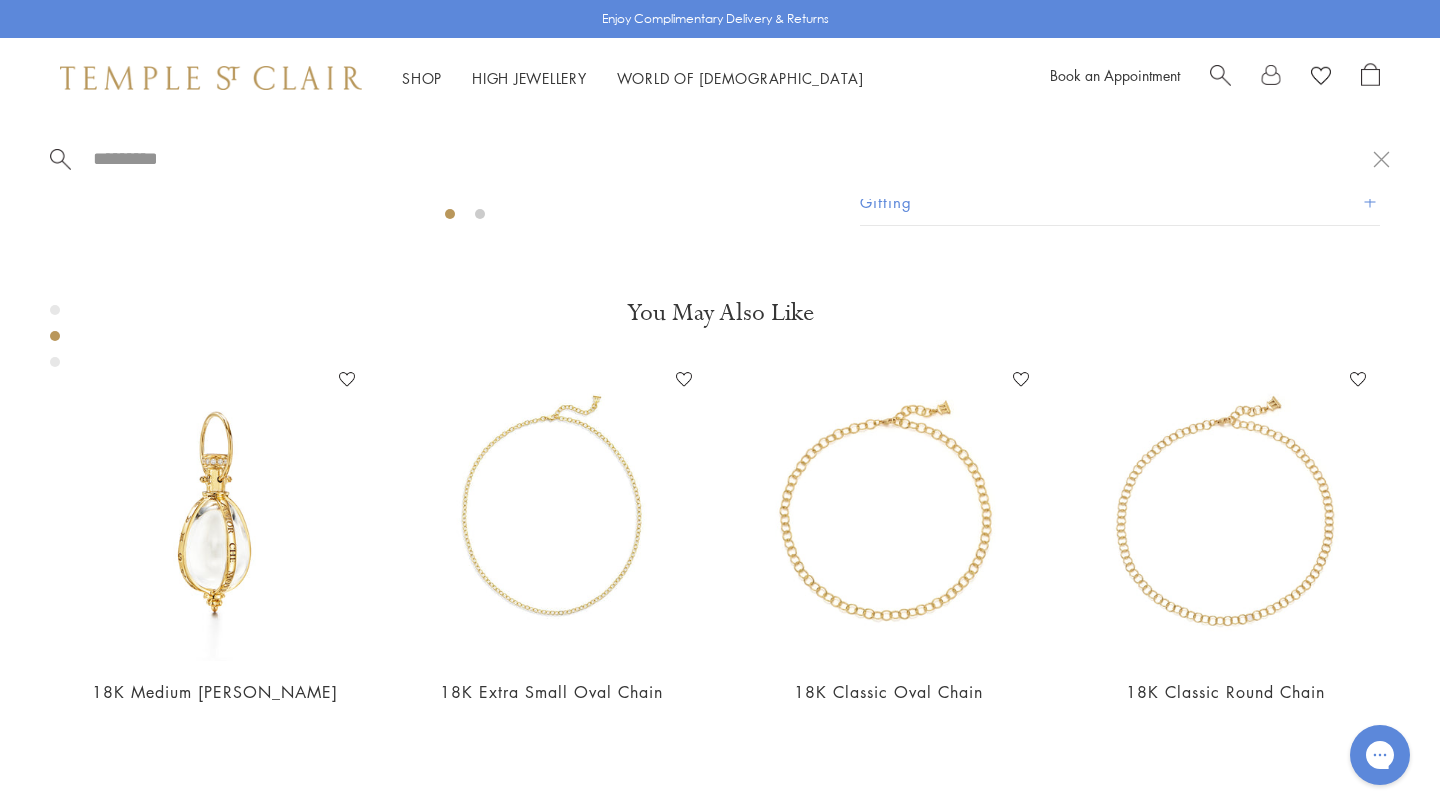 paste on "********" 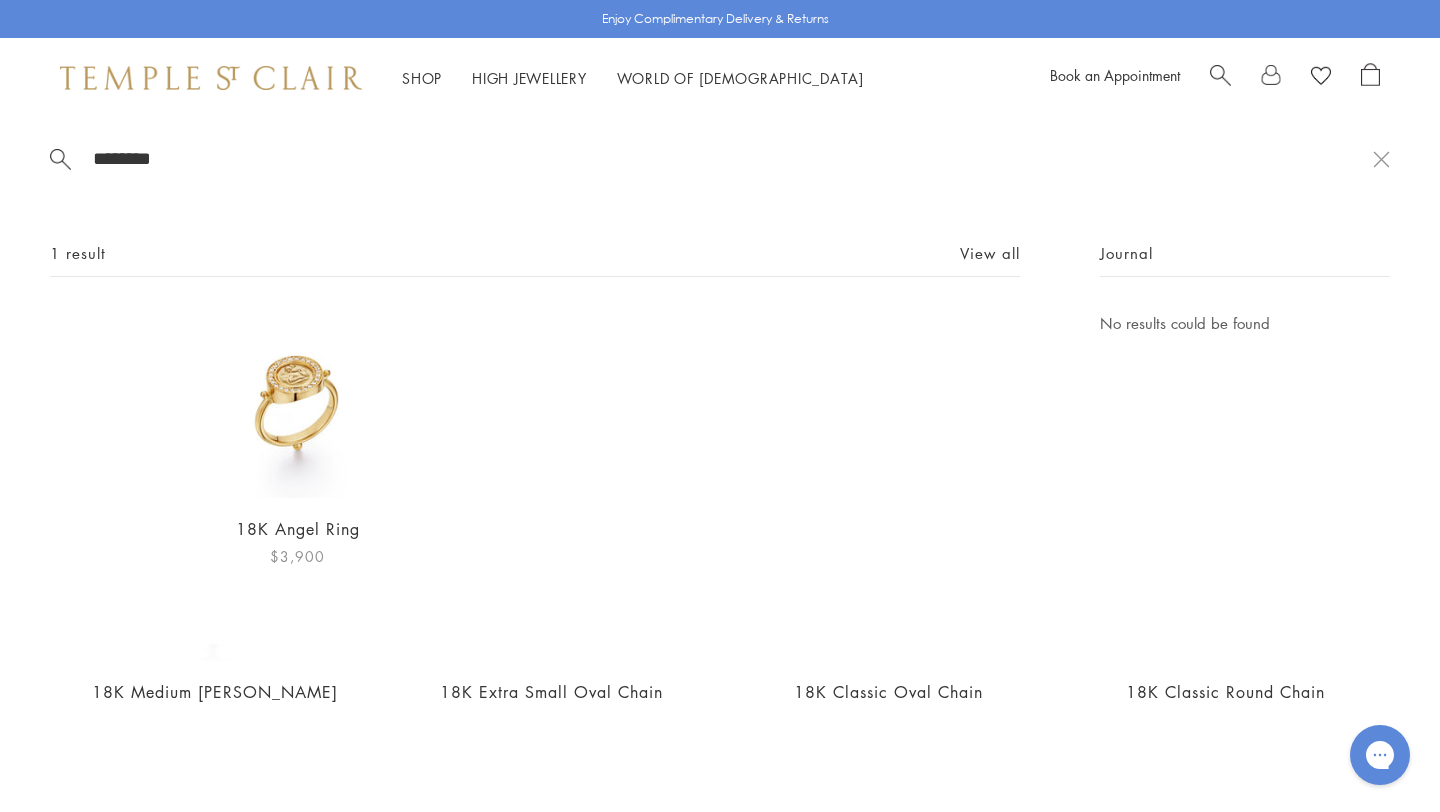 type on "********" 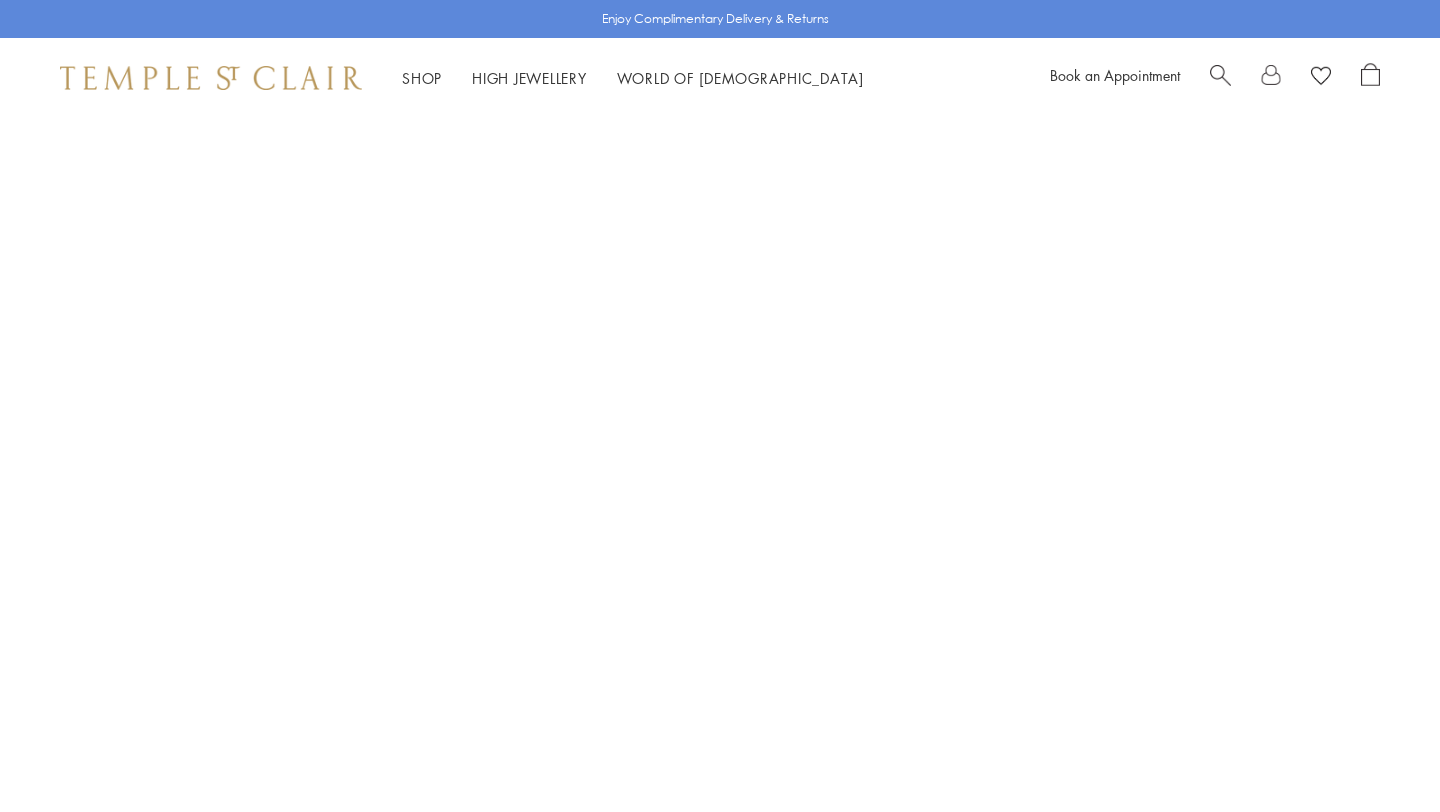 scroll, scrollTop: 0, scrollLeft: 0, axis: both 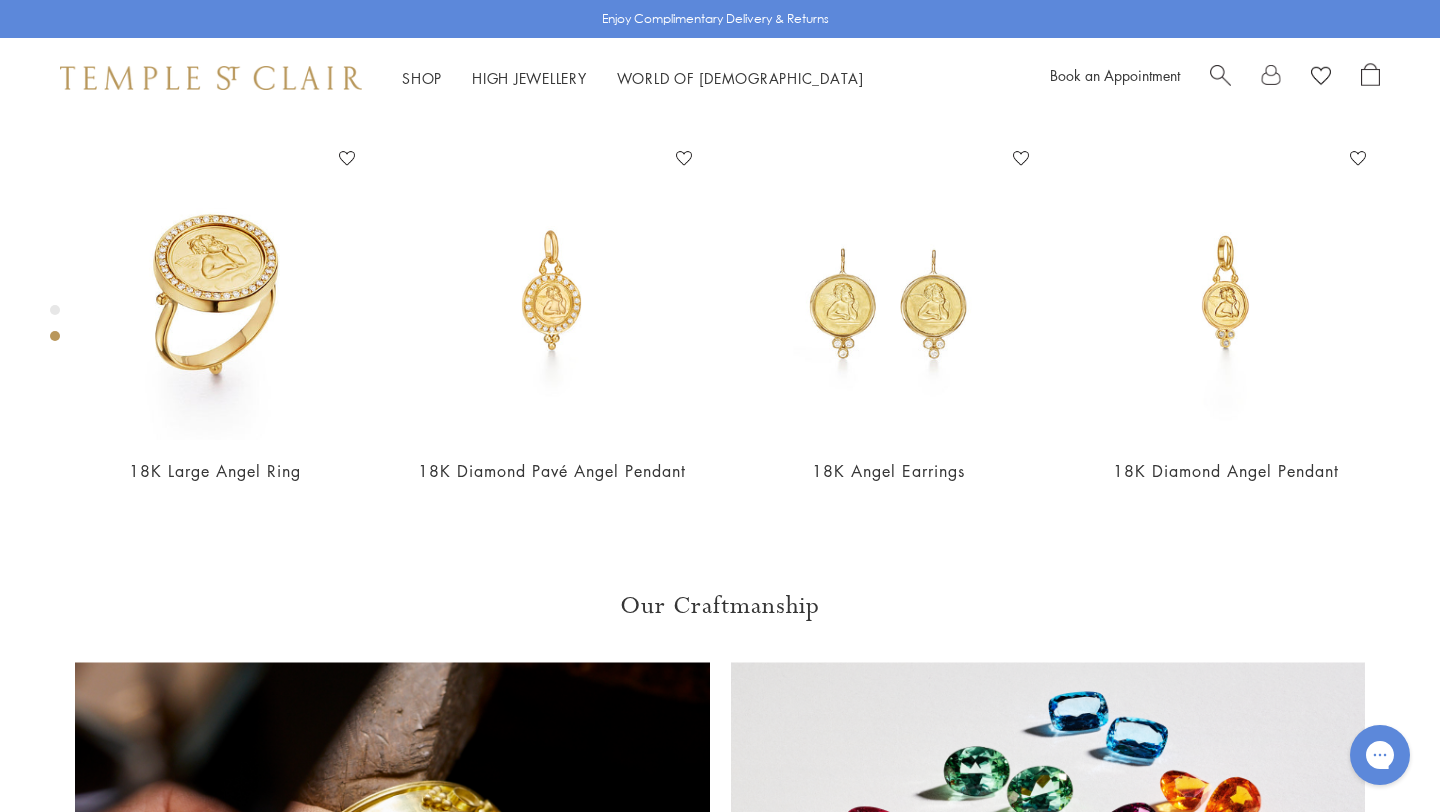 click at bounding box center (1295, 78) 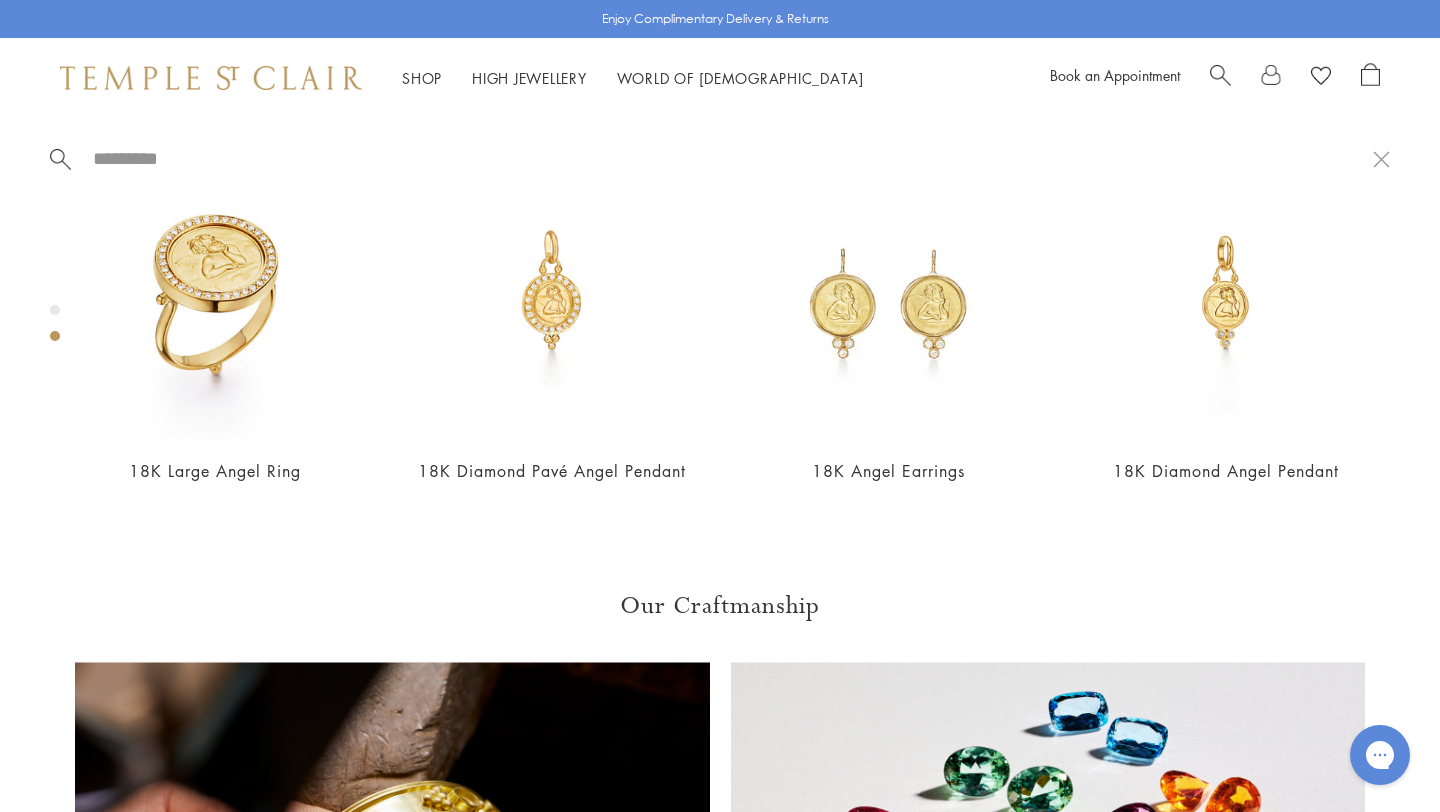 paste on "**********" 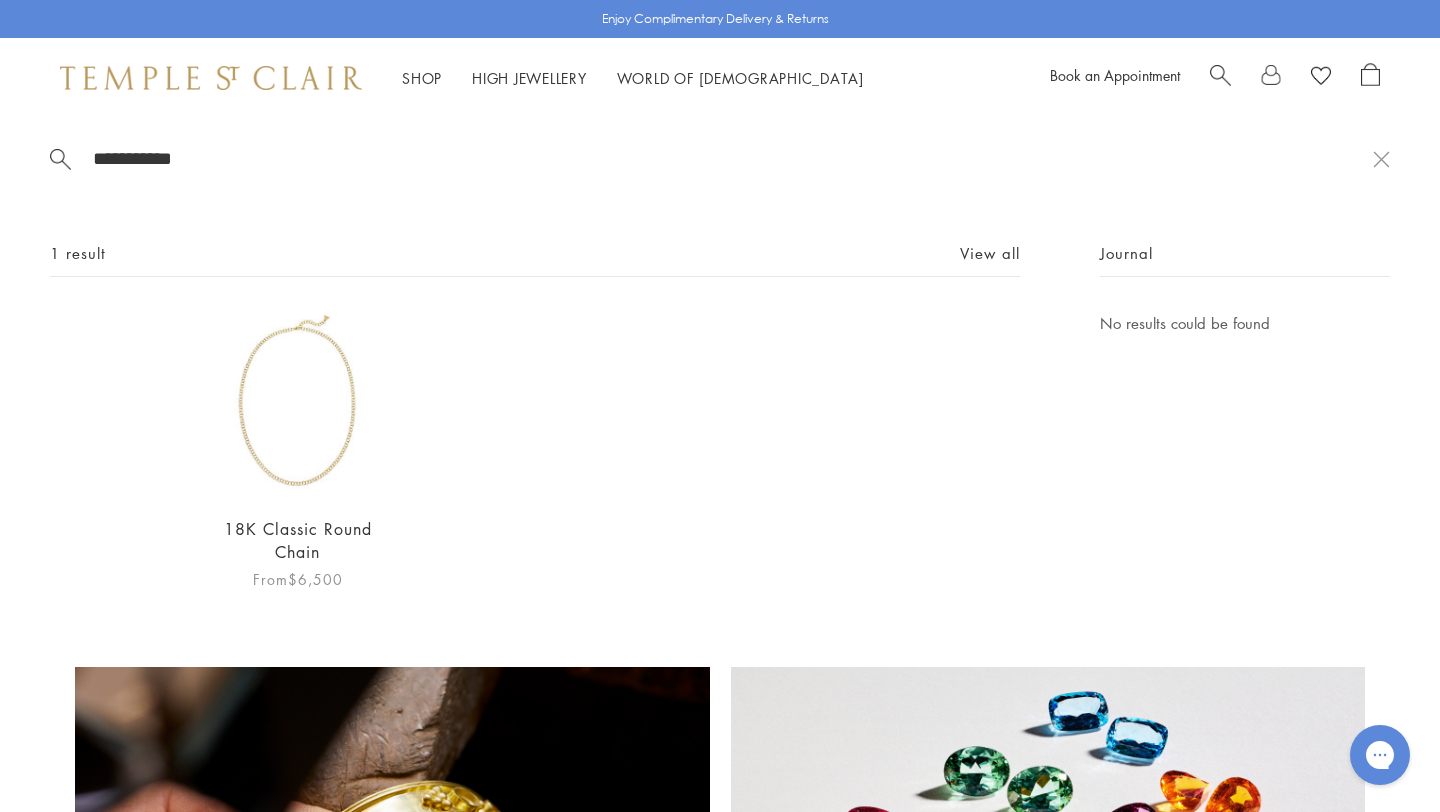 type on "**********" 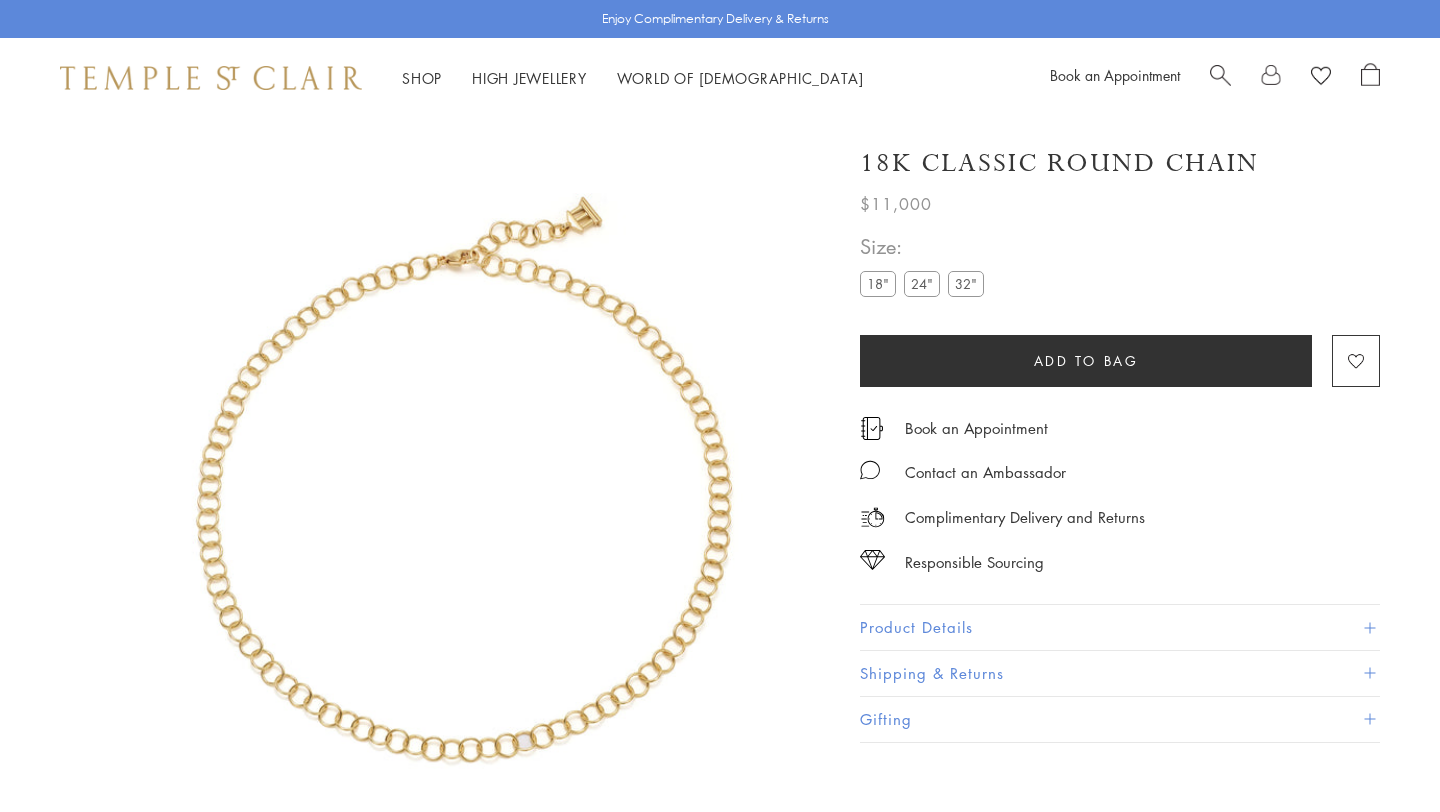 scroll, scrollTop: 0, scrollLeft: 0, axis: both 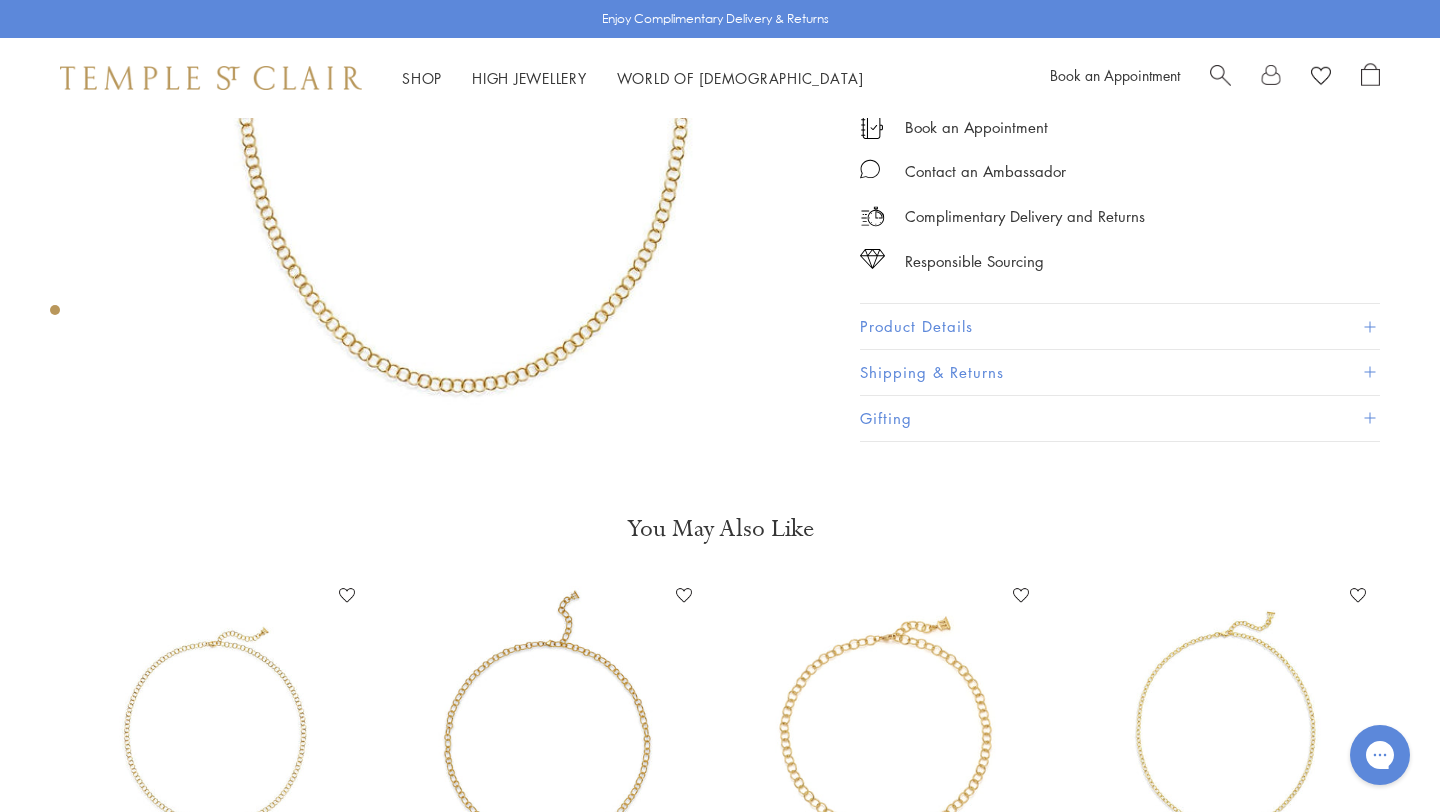 click at bounding box center [1220, 73] 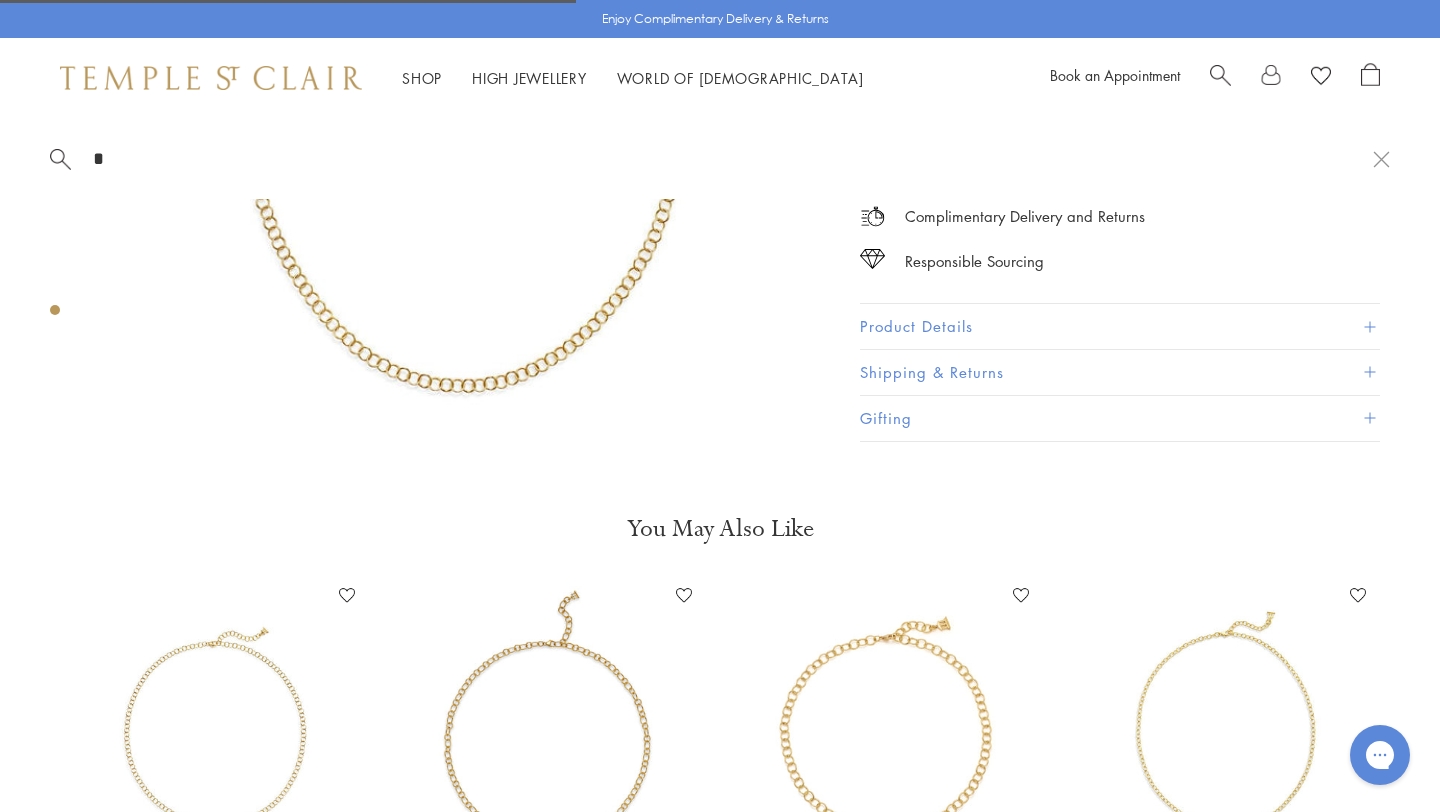 paste on "**********" 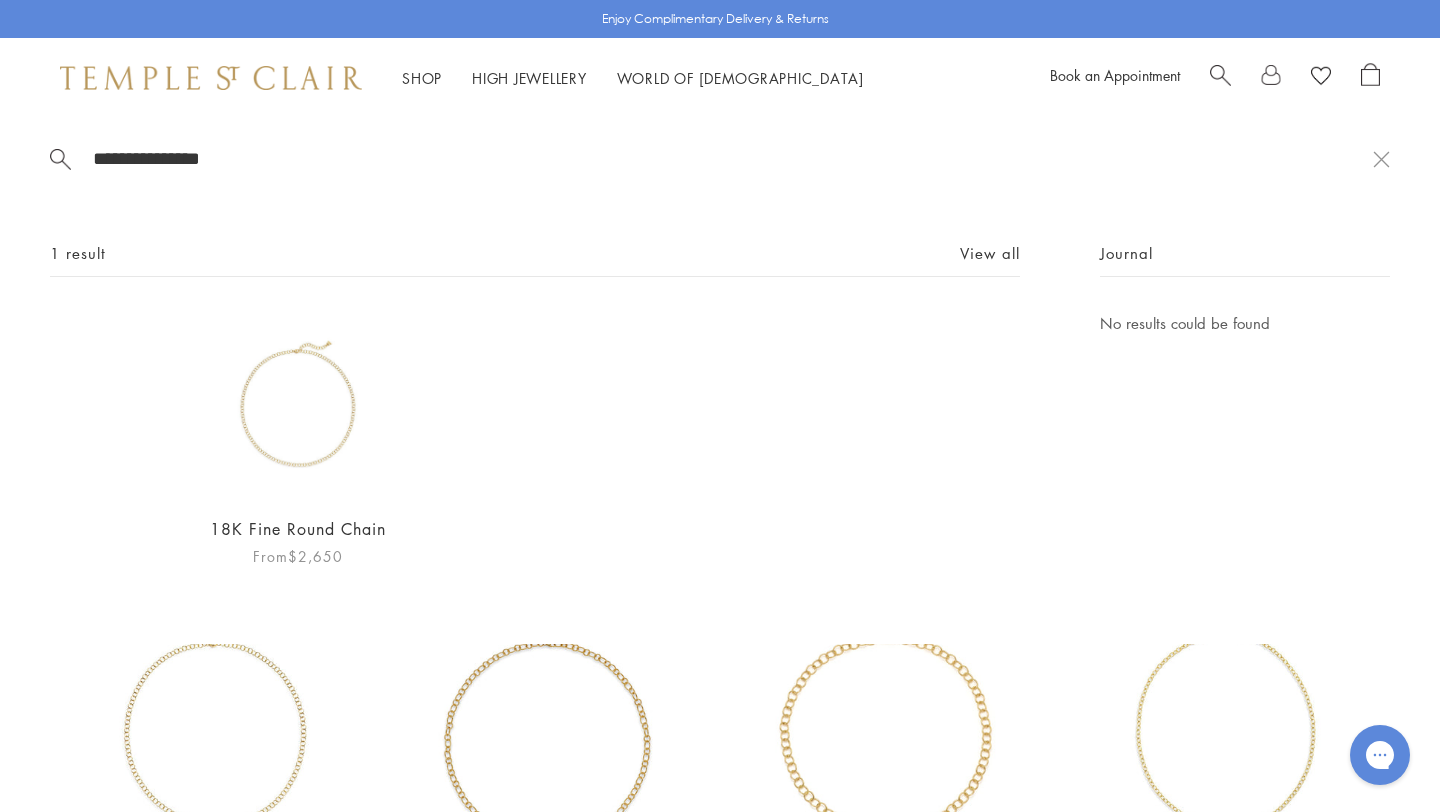 type on "**********" 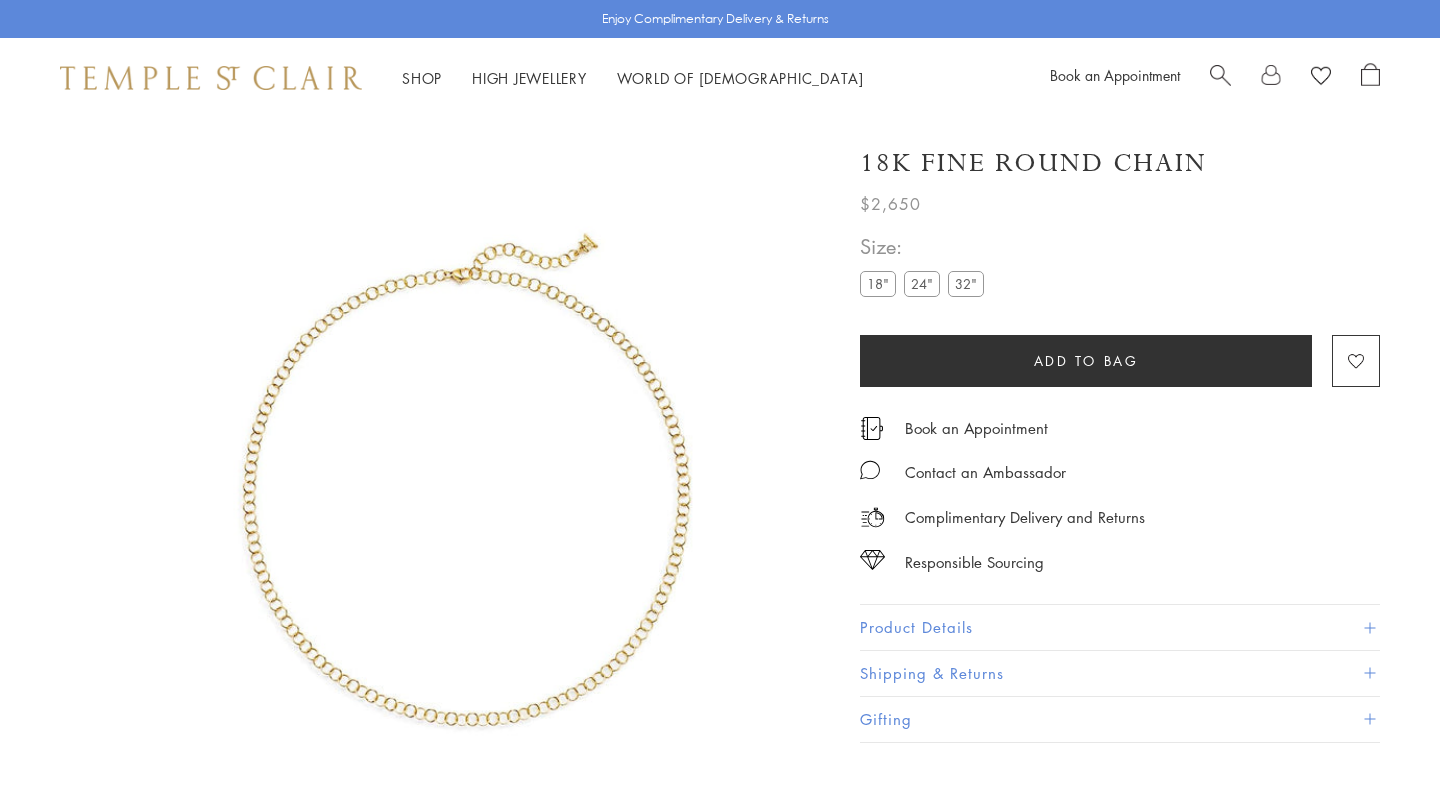 scroll, scrollTop: 0, scrollLeft: 0, axis: both 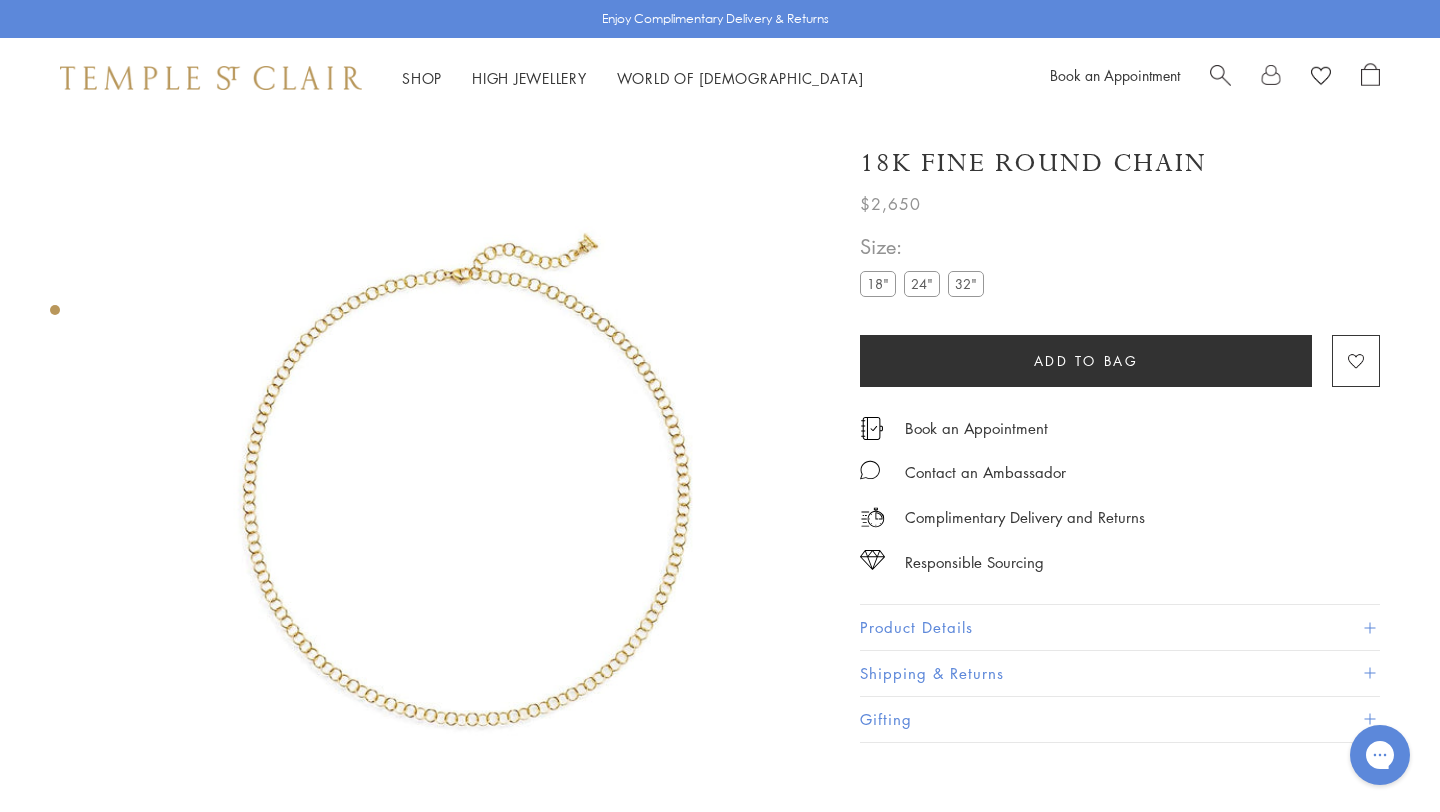 click at bounding box center [1220, 73] 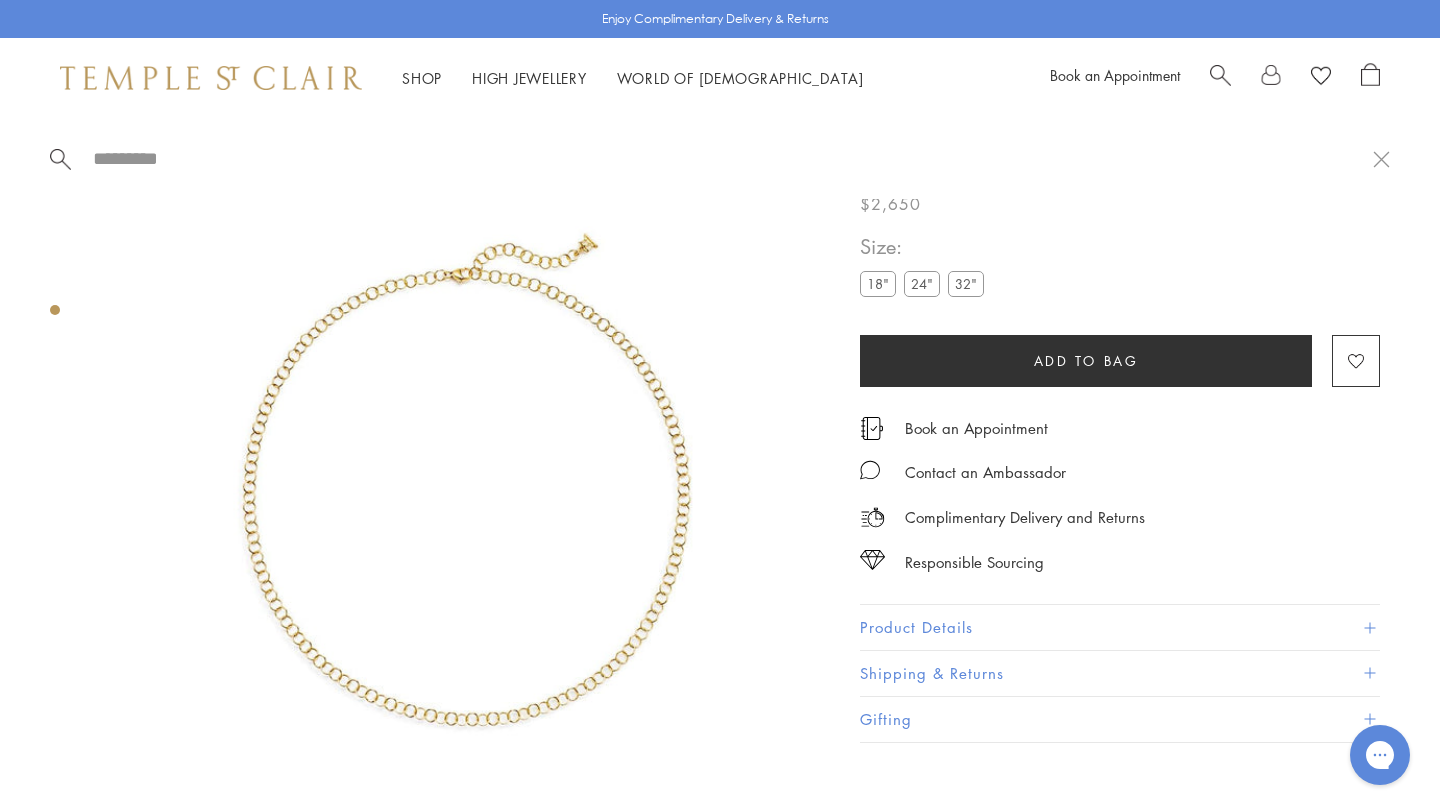 paste on "**********" 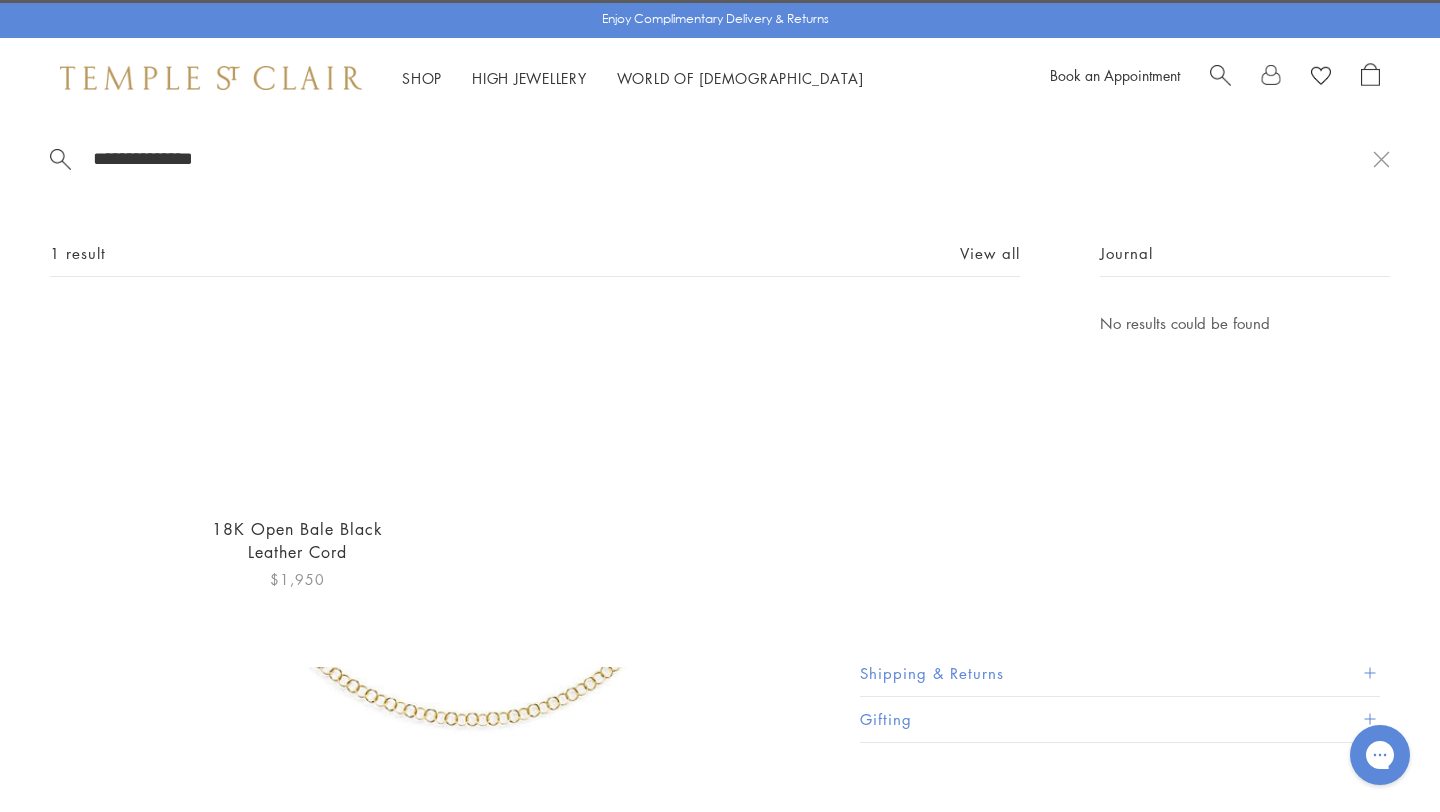 type on "**********" 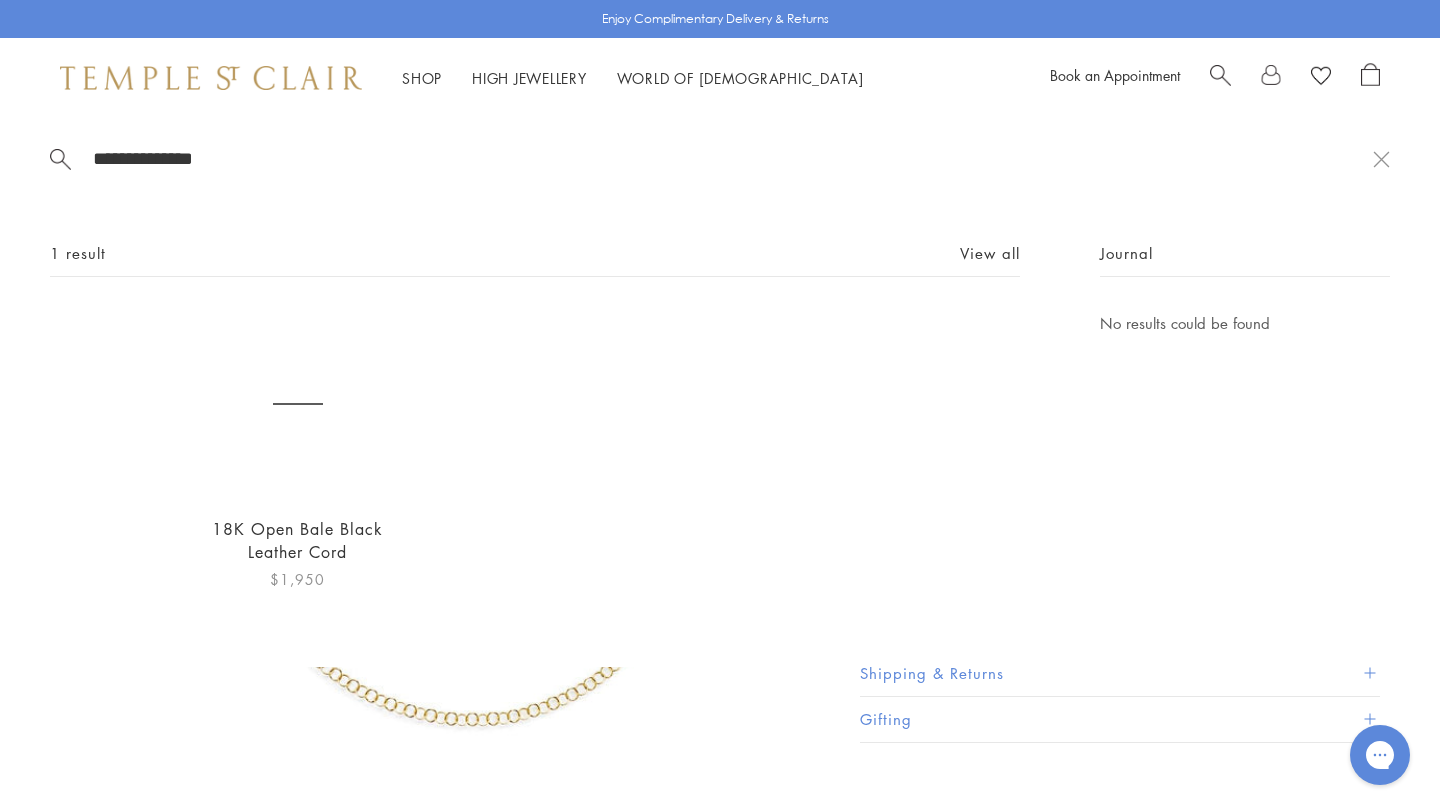 click at bounding box center [297, 404] 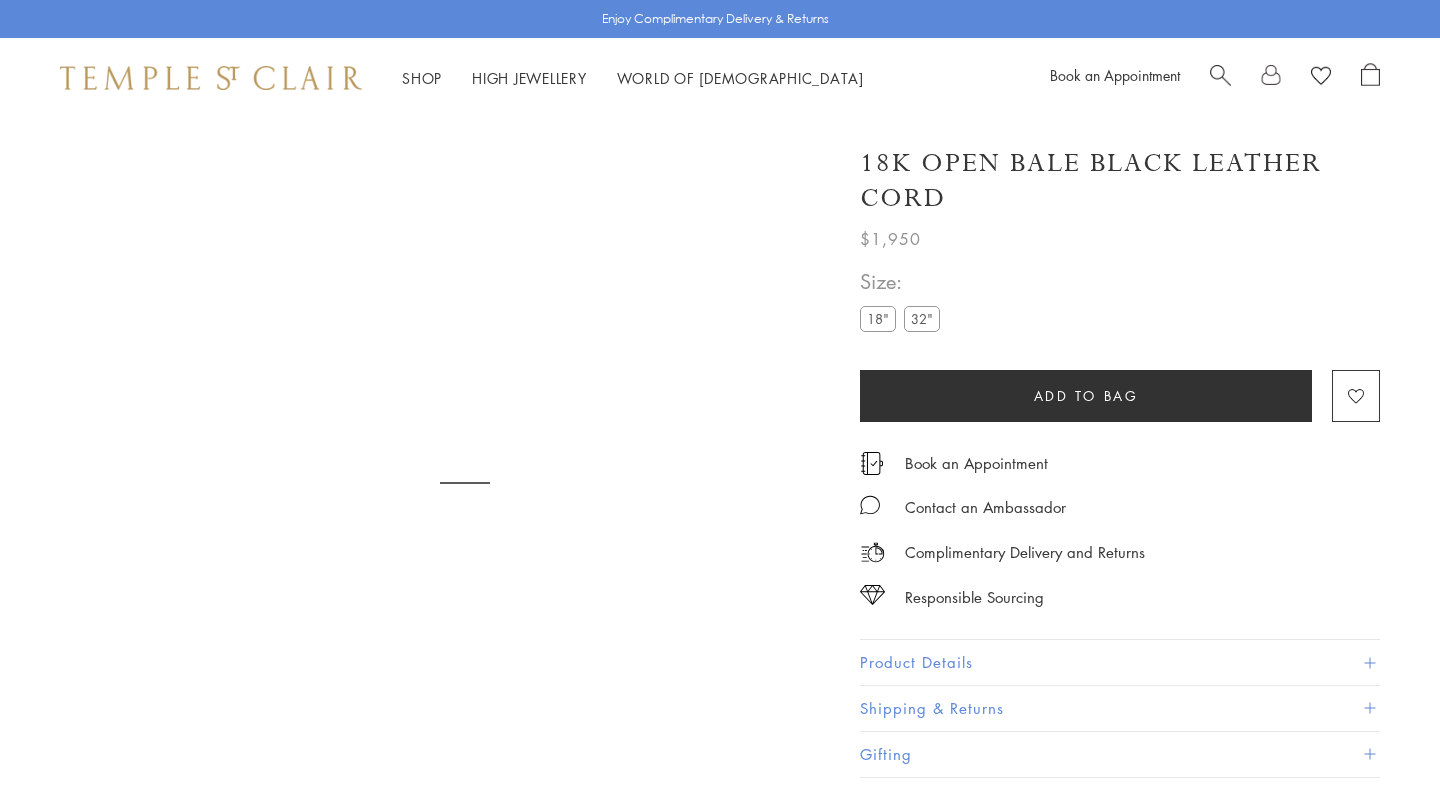 scroll, scrollTop: 0, scrollLeft: 0, axis: both 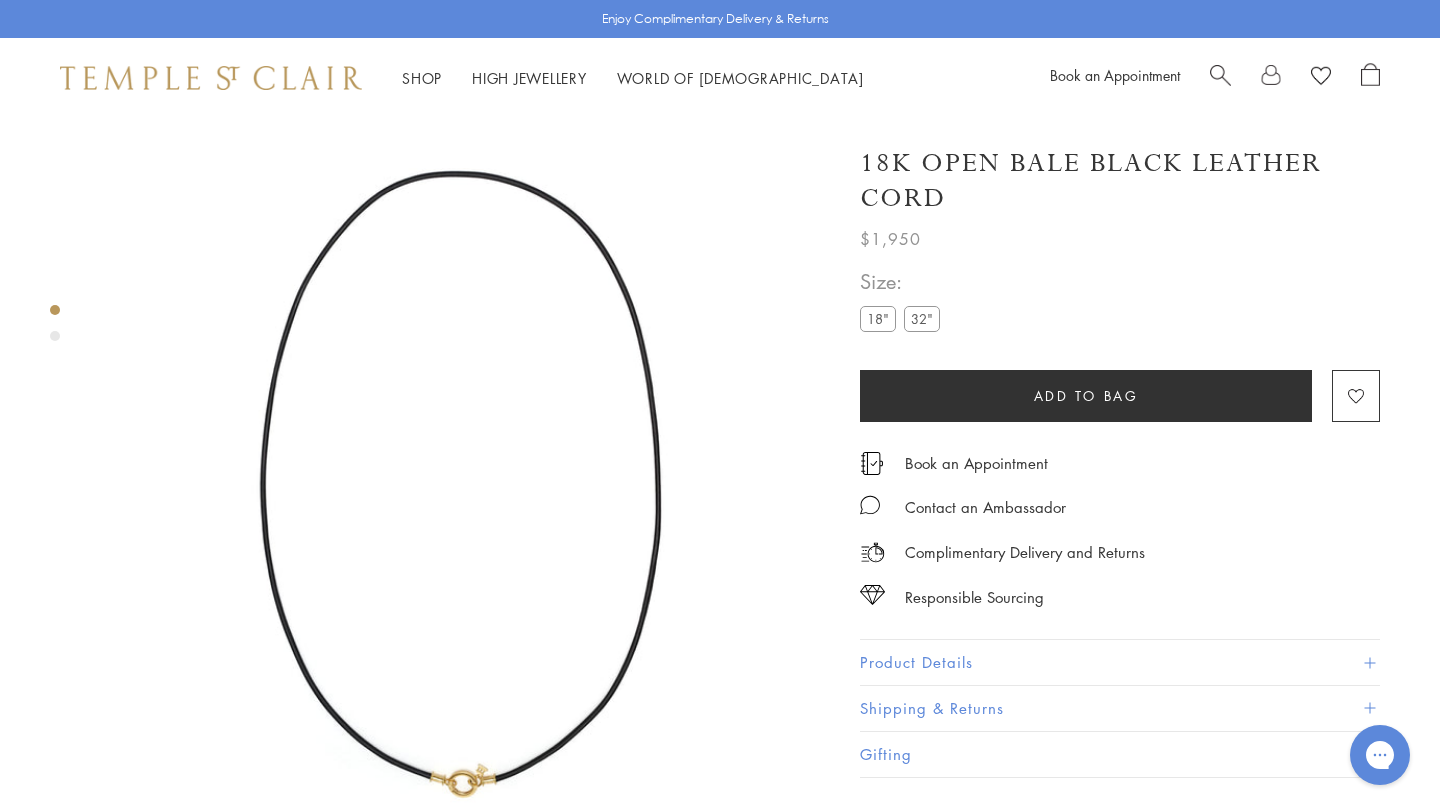 click on "18"" at bounding box center (878, 318) 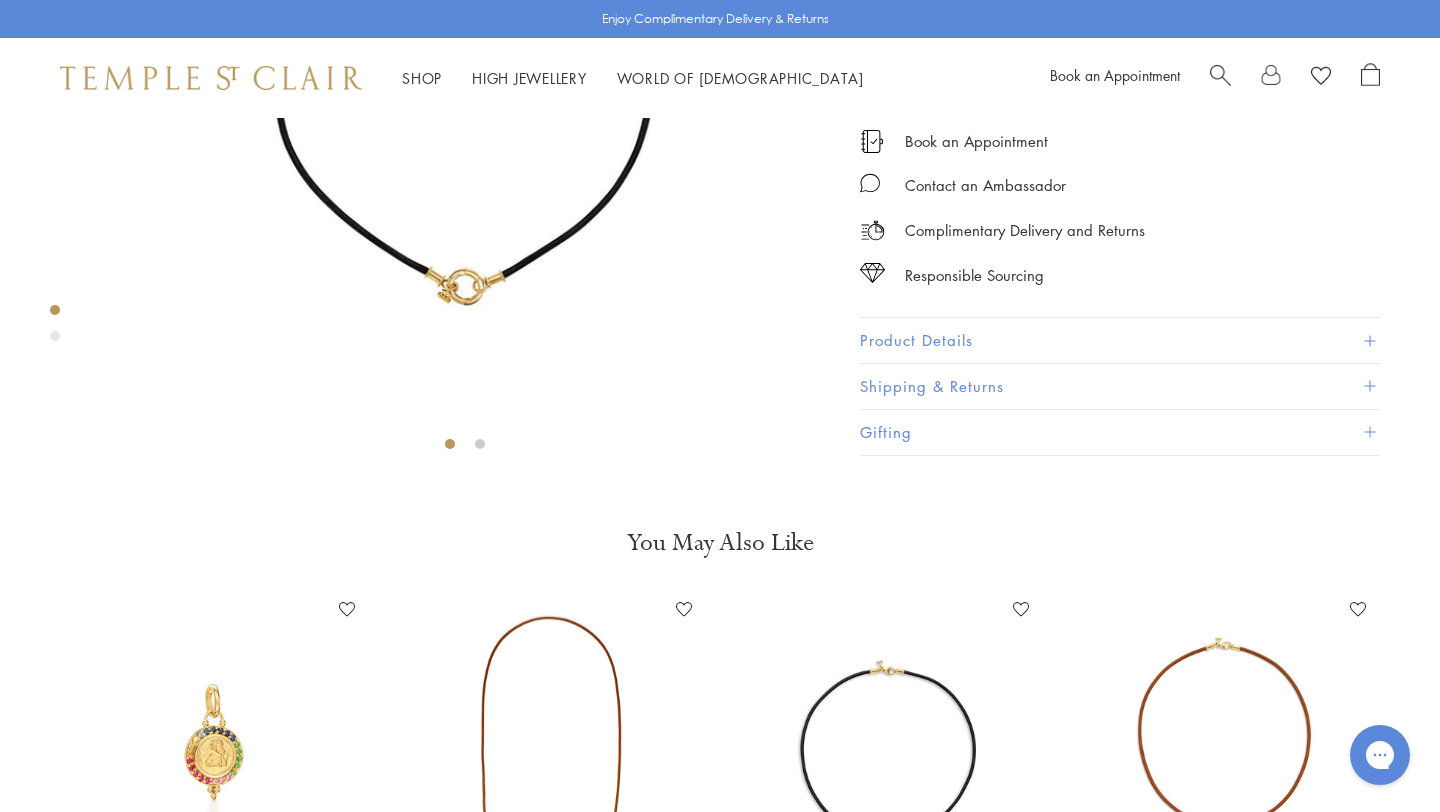 scroll, scrollTop: 293, scrollLeft: 0, axis: vertical 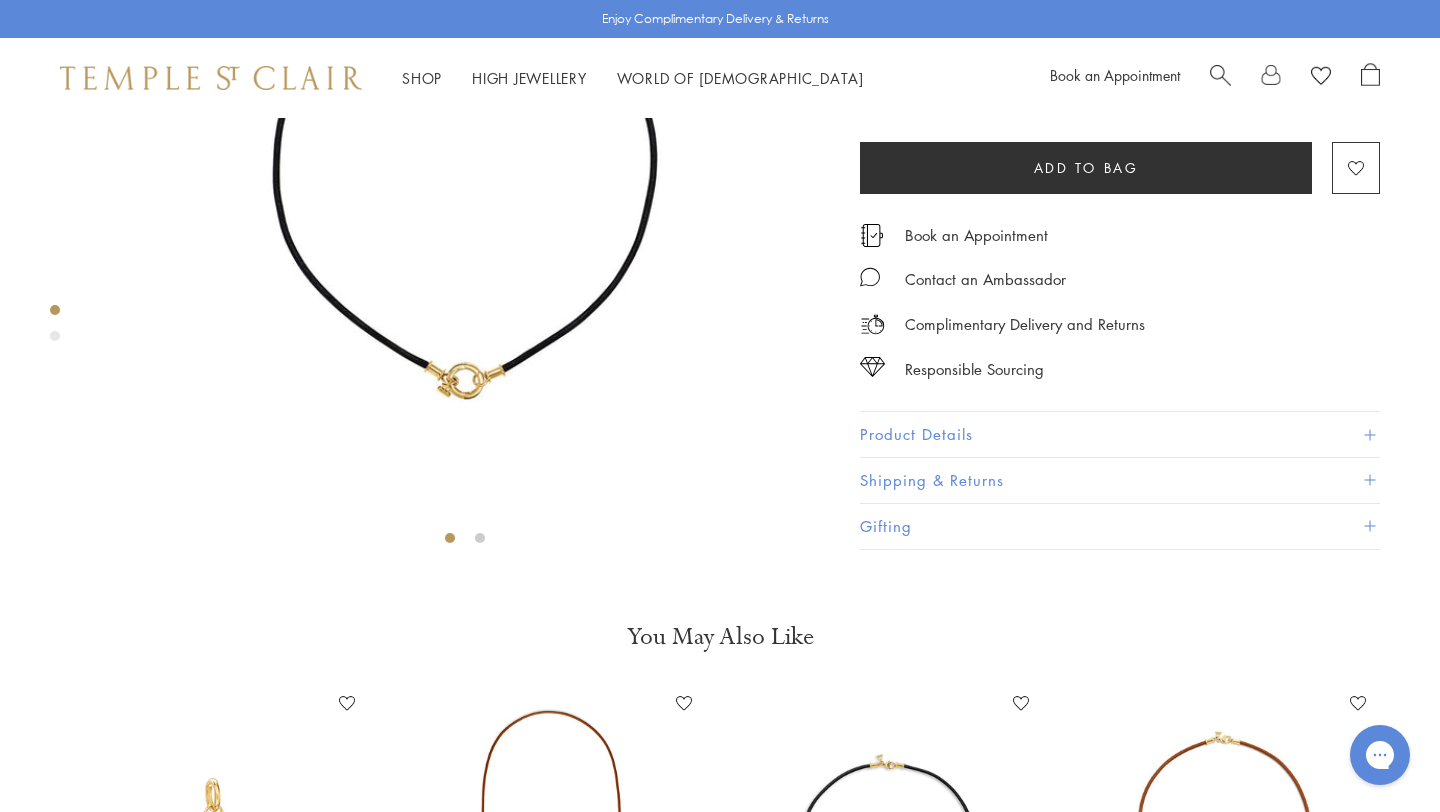 click at bounding box center (1220, 73) 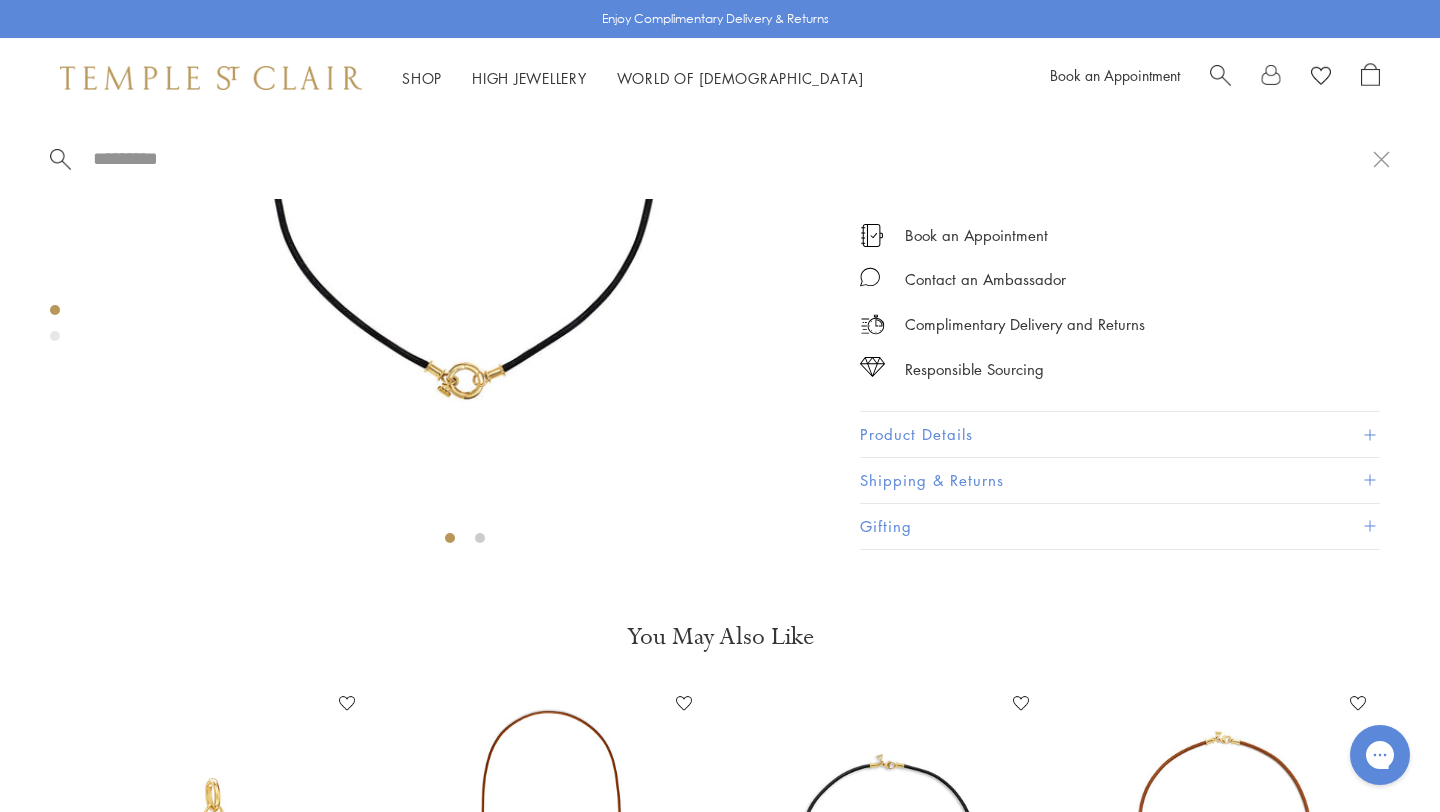 paste on "**********" 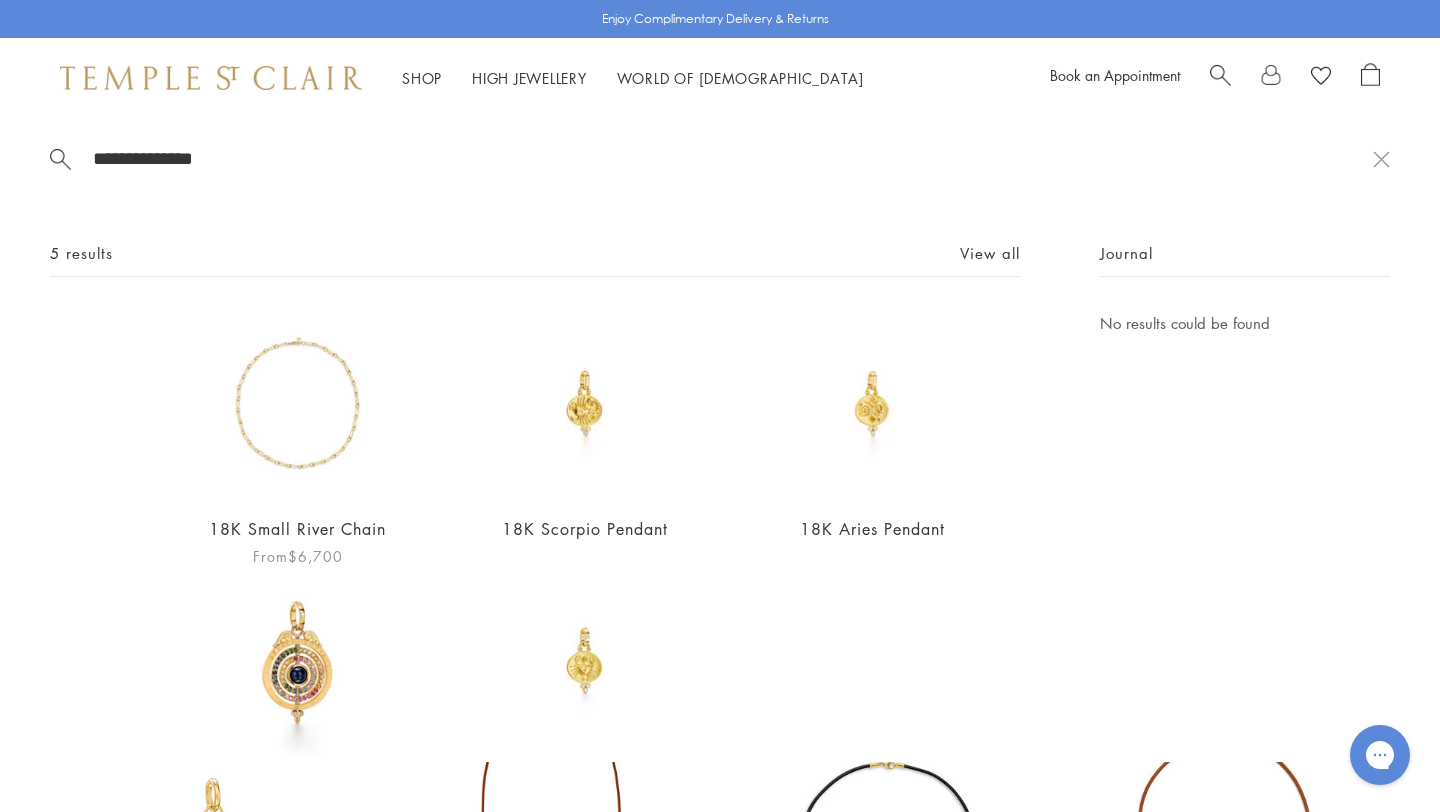 type on "**********" 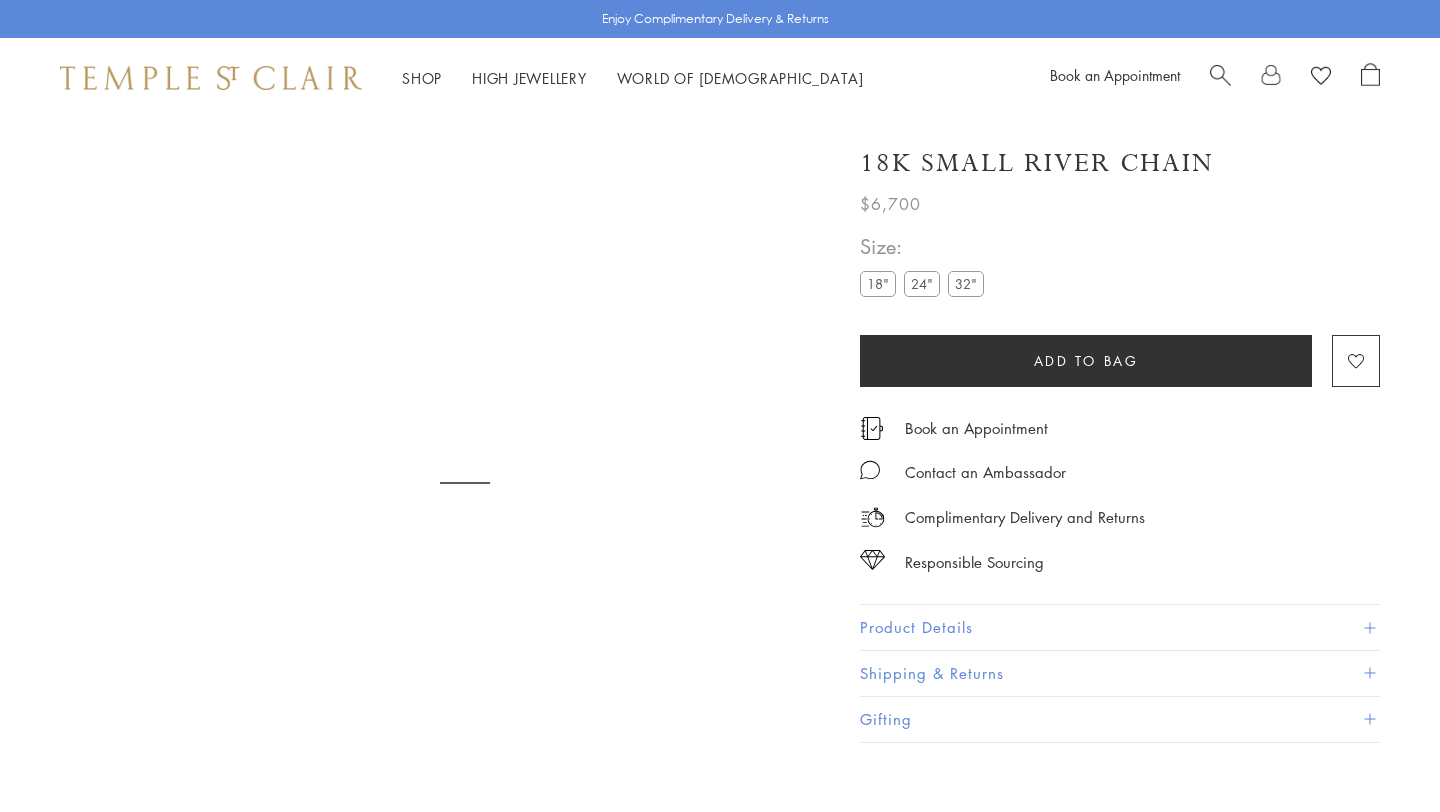 scroll, scrollTop: 0, scrollLeft: 0, axis: both 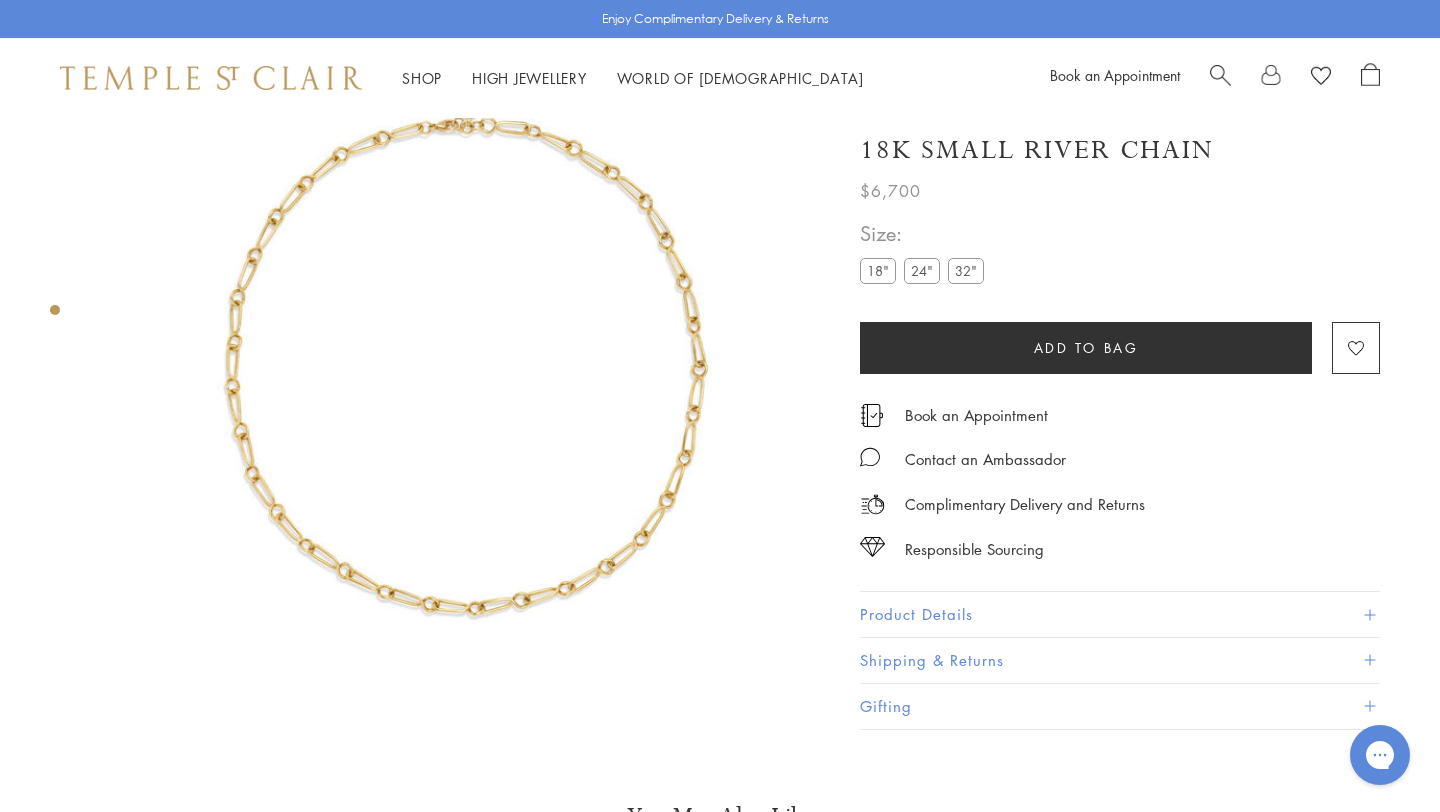 click on "24"" at bounding box center [922, 271] 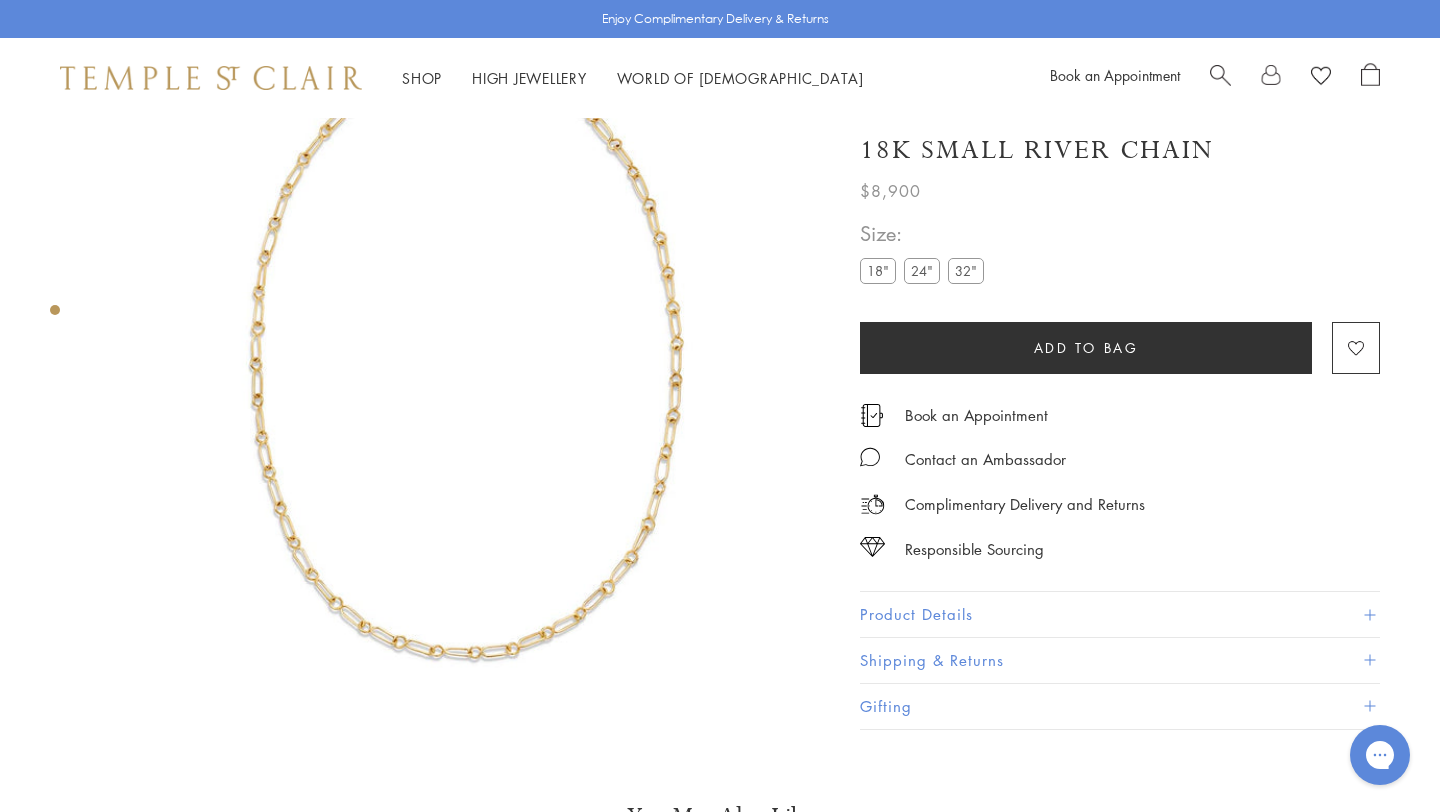 click on "32"" at bounding box center (966, 271) 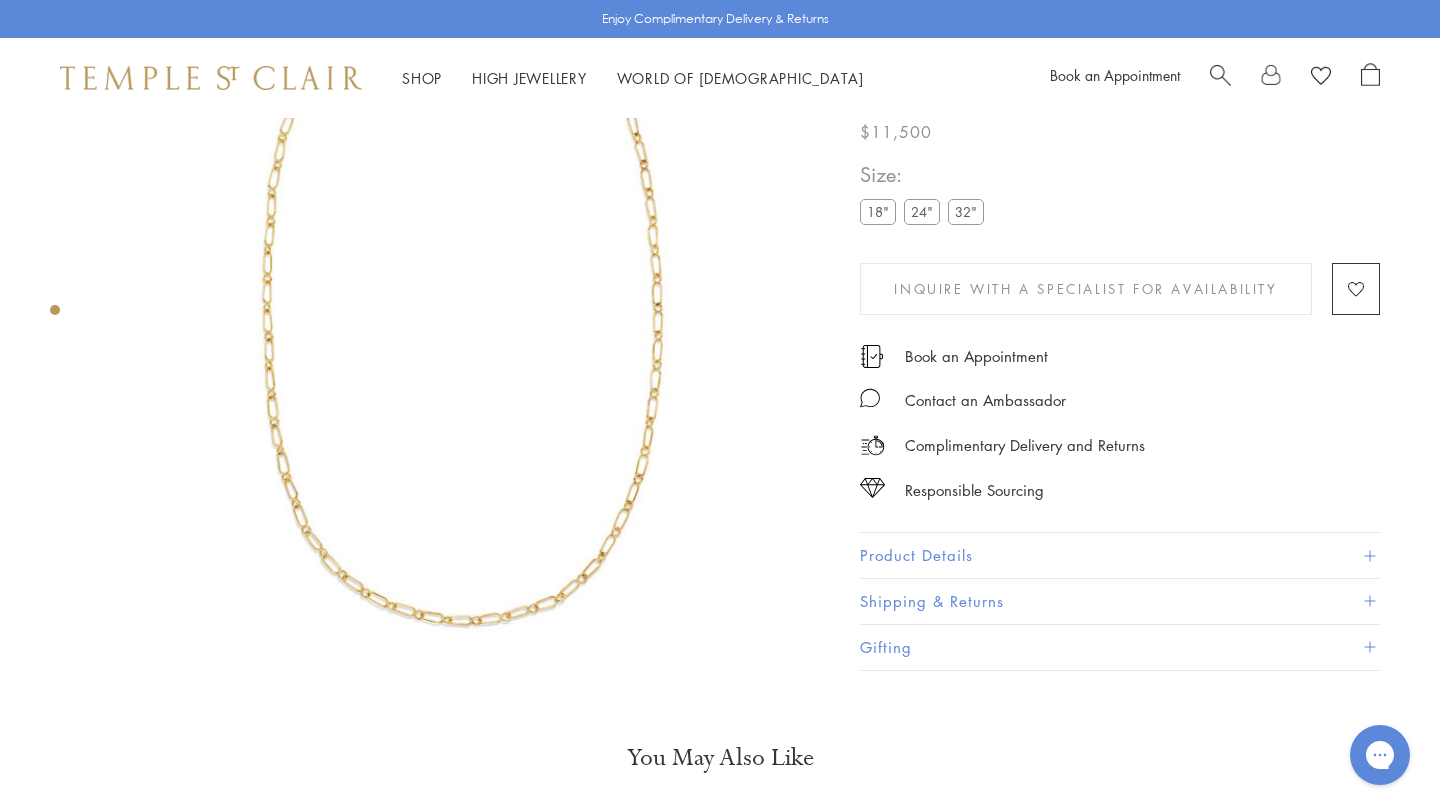 scroll, scrollTop: 64, scrollLeft: 0, axis: vertical 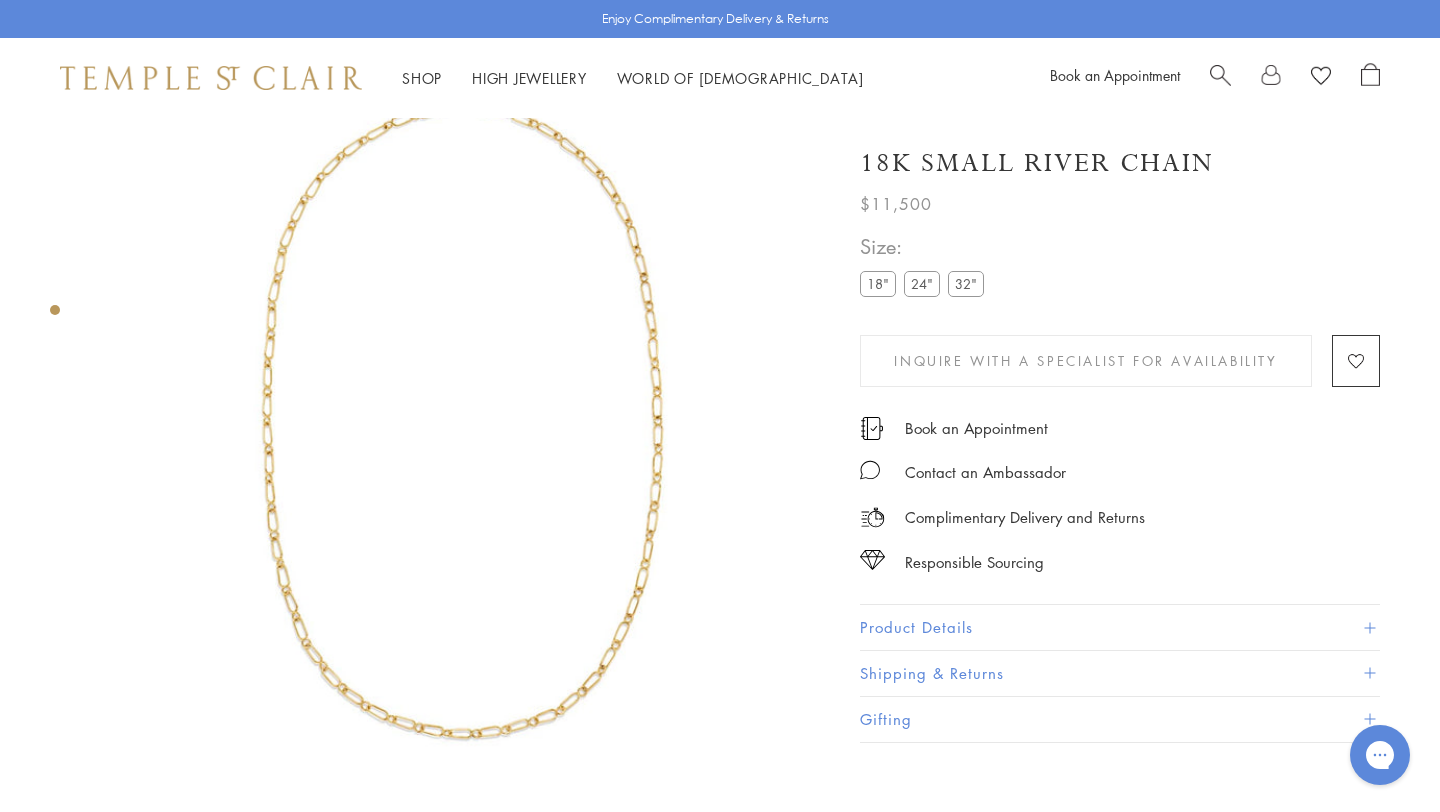 click at bounding box center (1220, 73) 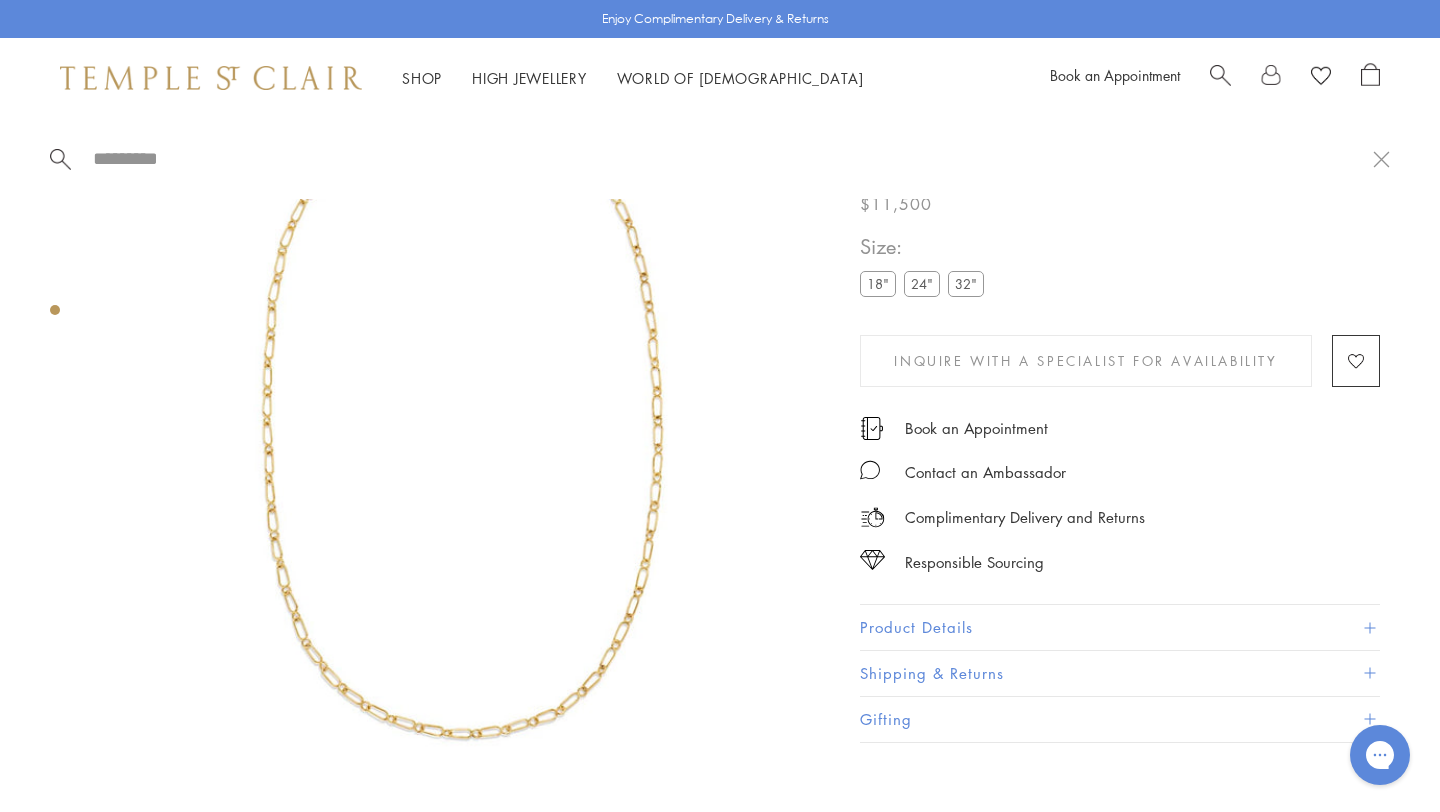 paste on "**********" 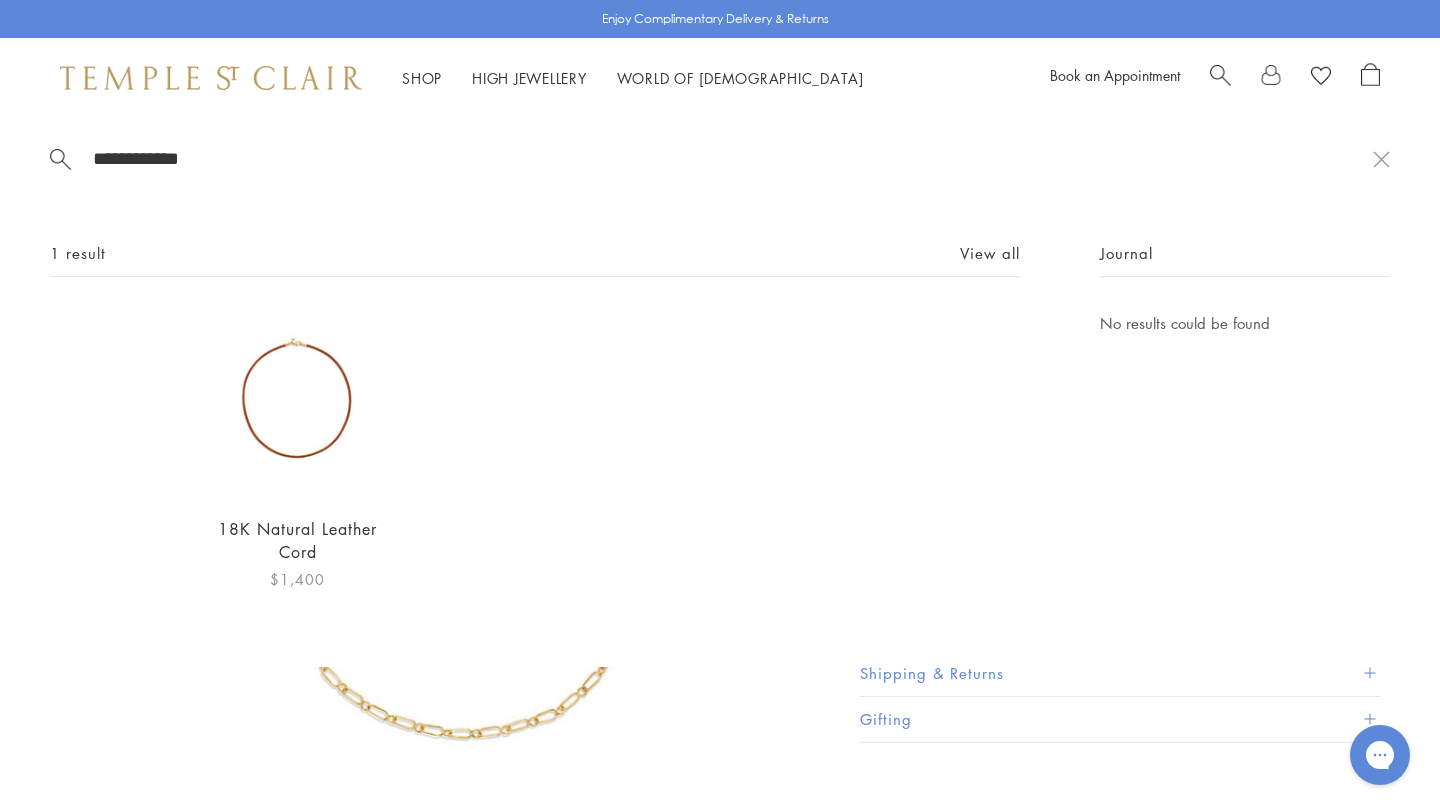 type on "**********" 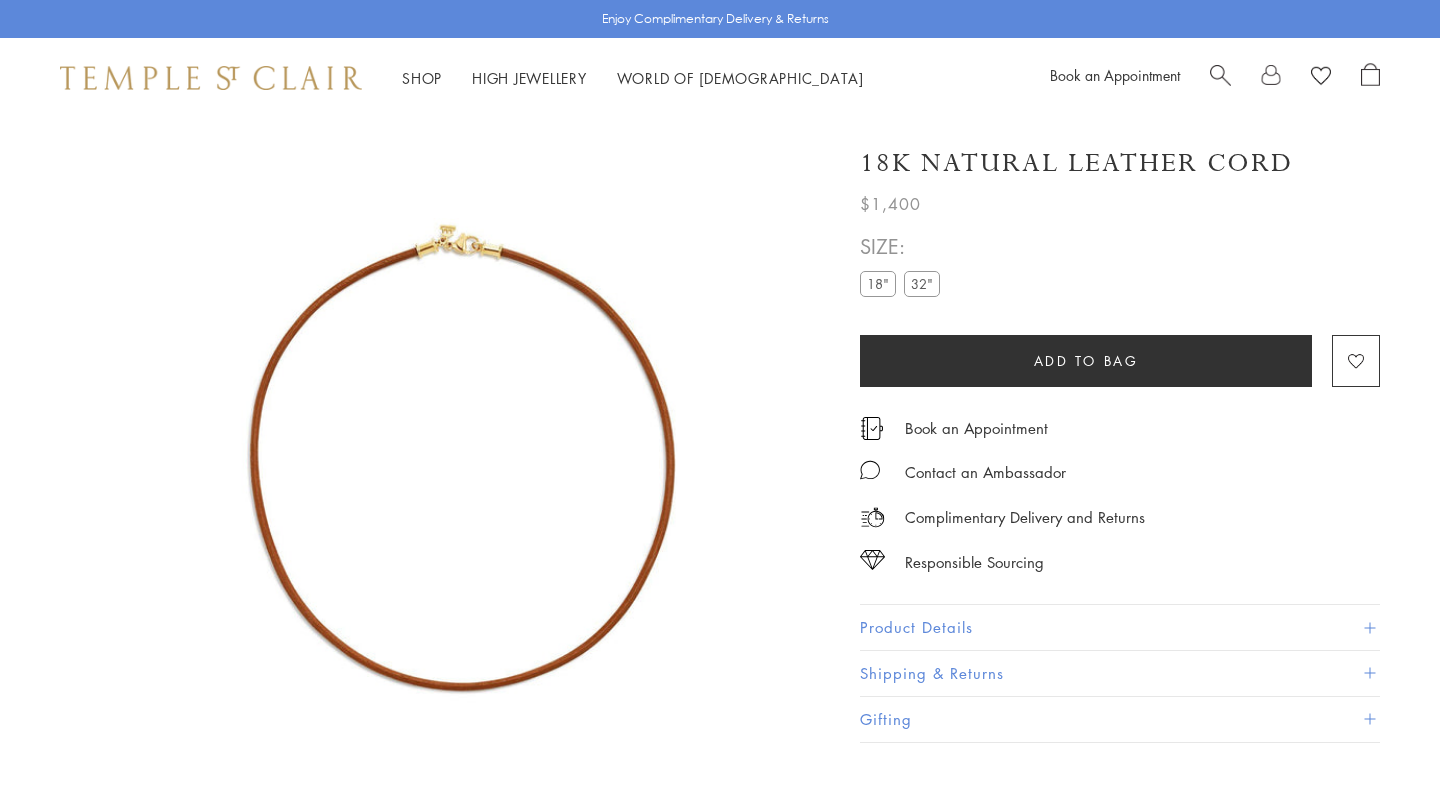 scroll, scrollTop: 0, scrollLeft: 0, axis: both 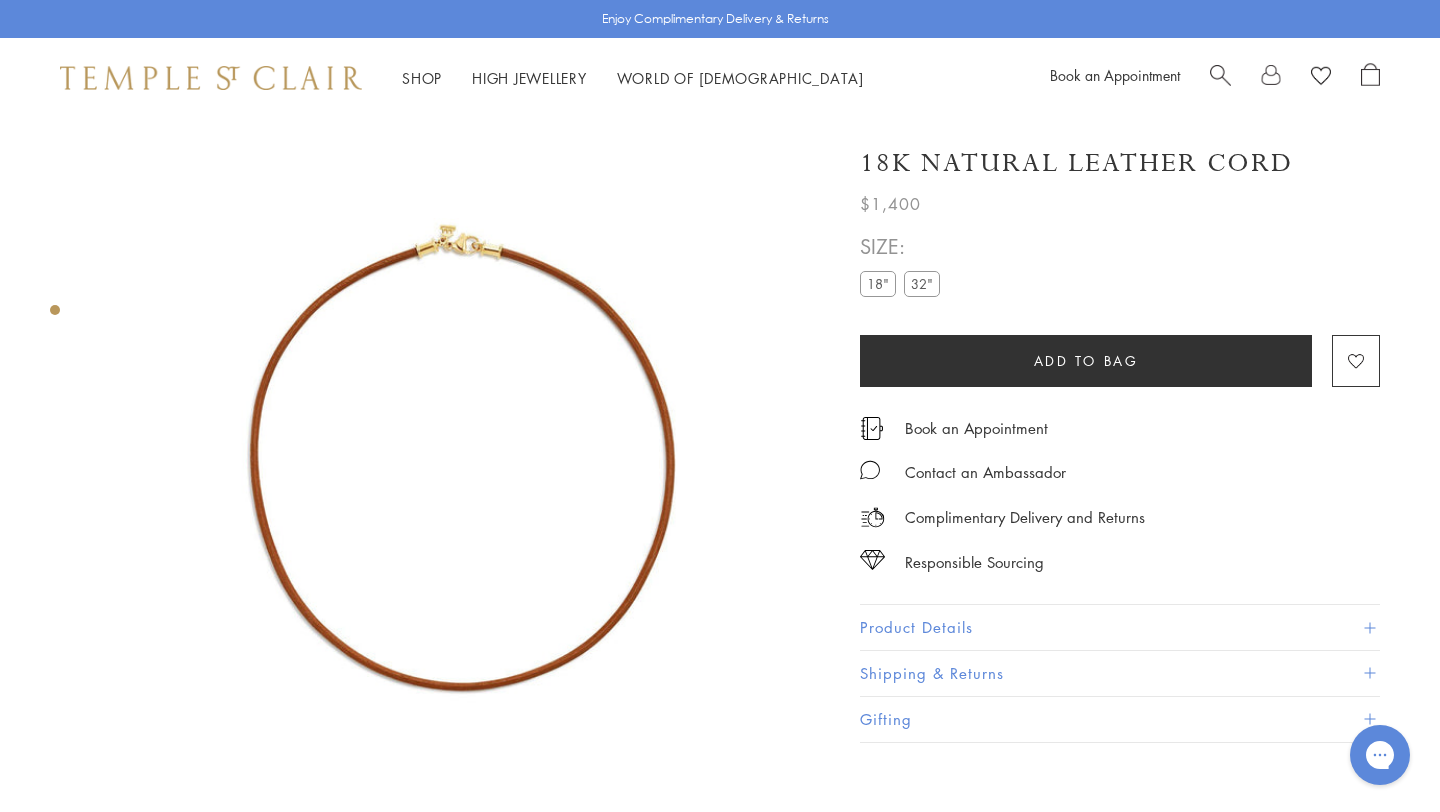 click on "32"" at bounding box center (922, 283) 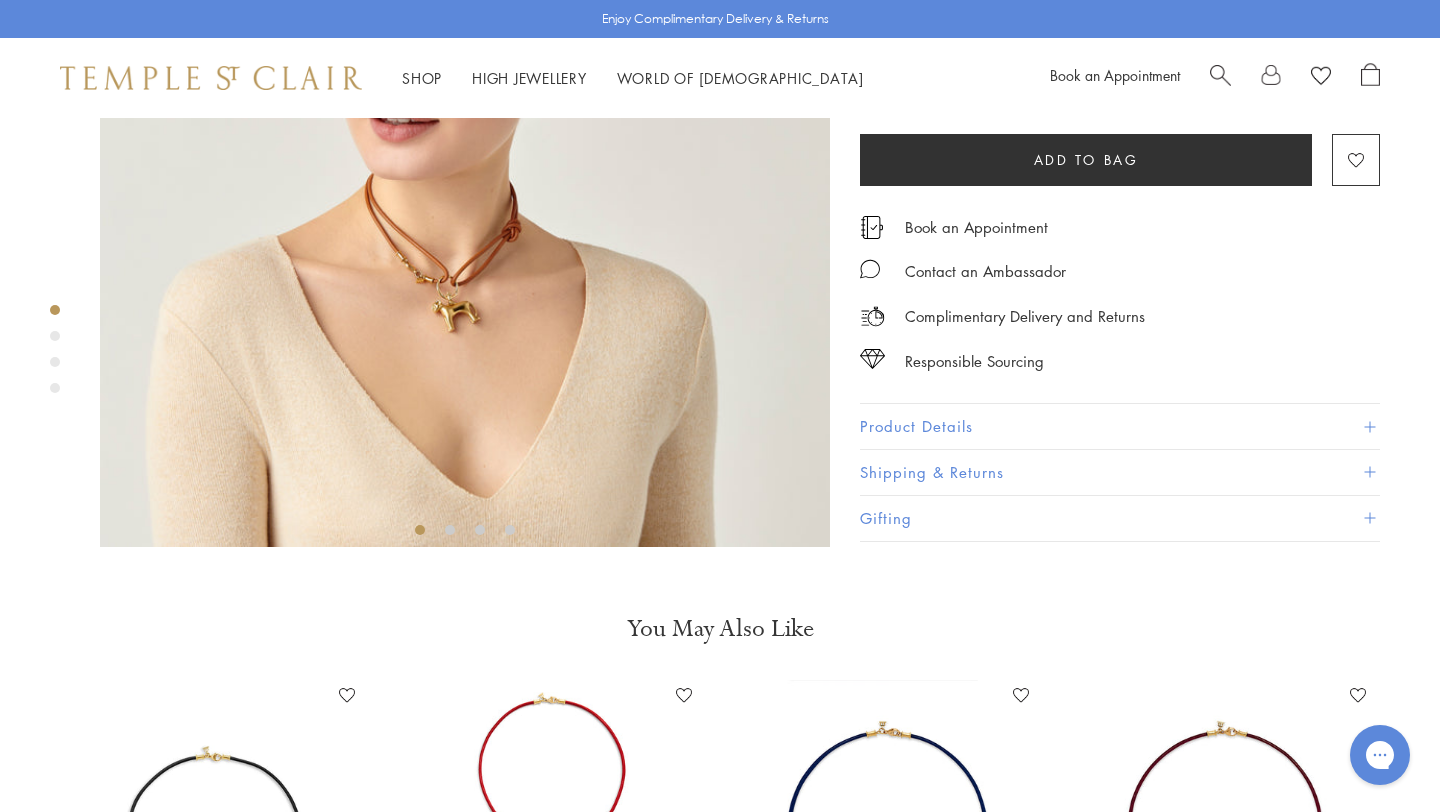 scroll, scrollTop: 0, scrollLeft: 0, axis: both 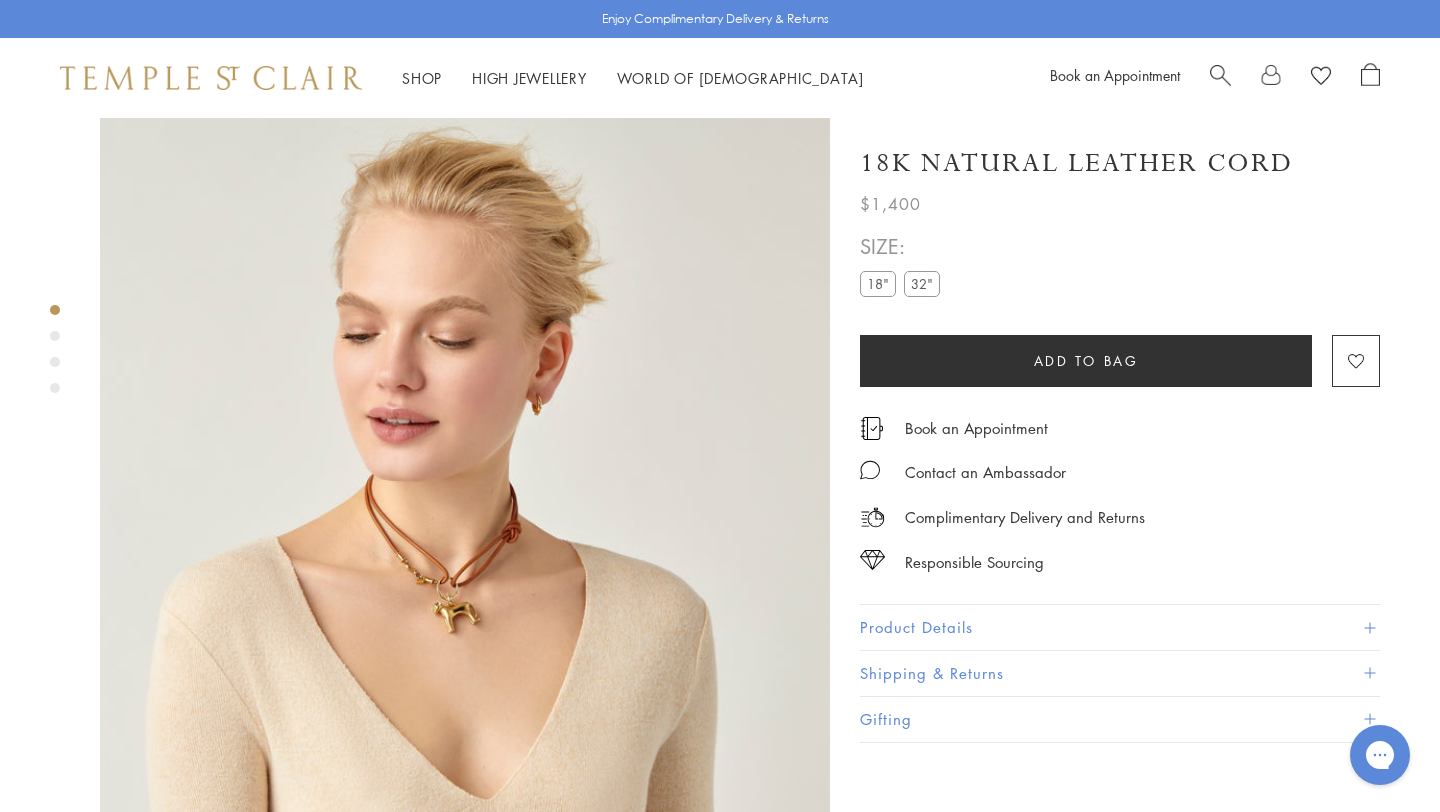 click on "Product Details" at bounding box center (1120, 627) 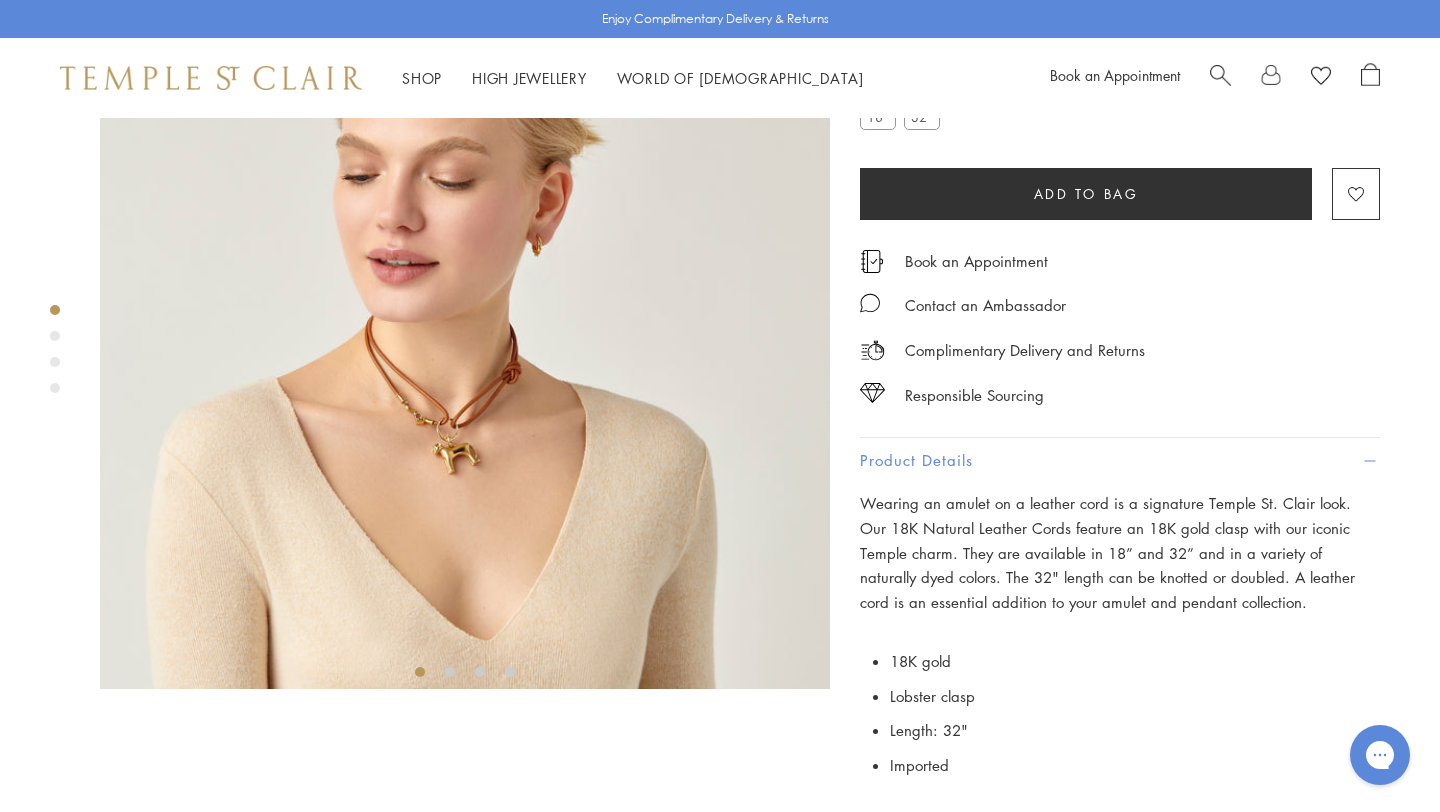 scroll, scrollTop: 389, scrollLeft: 0, axis: vertical 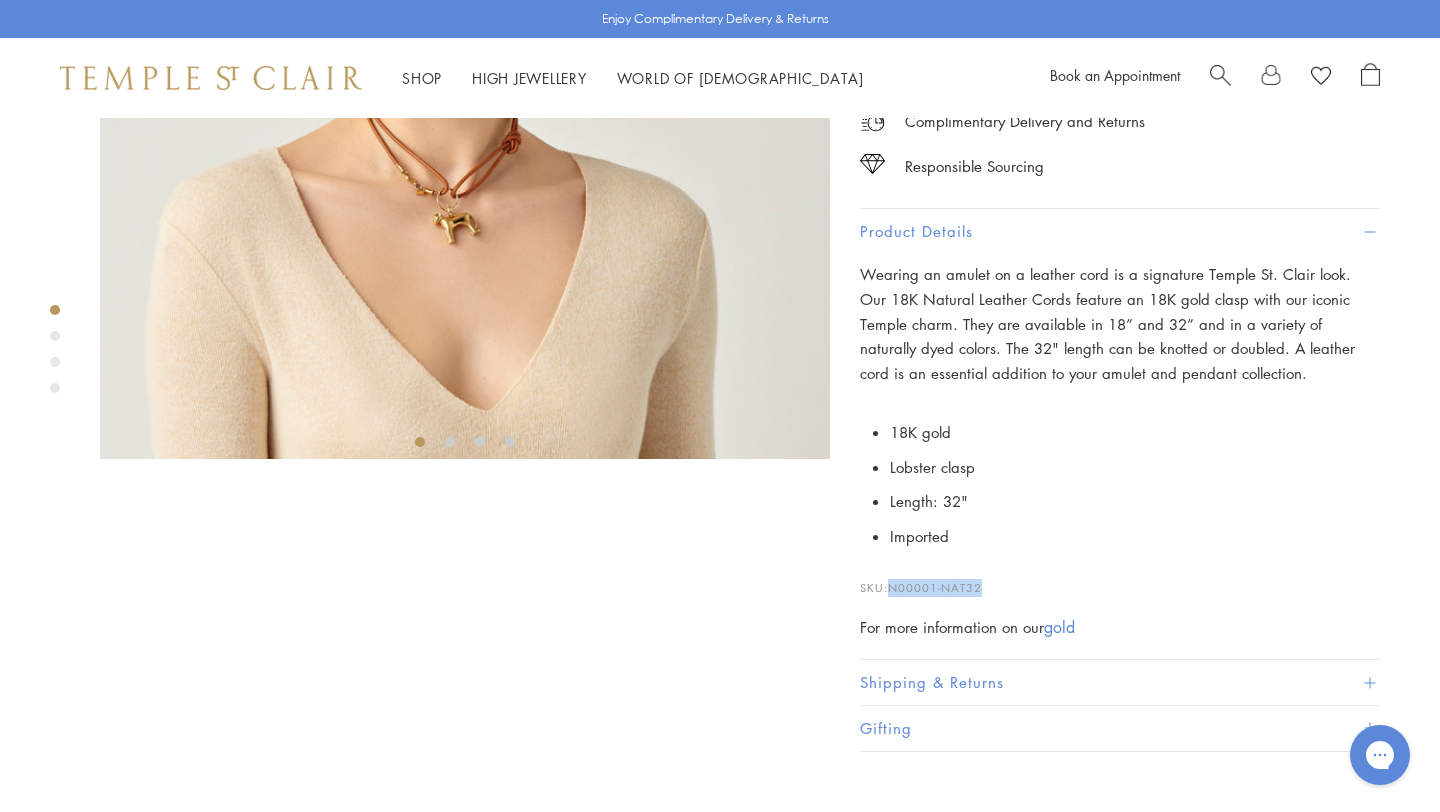 drag, startPoint x: 888, startPoint y: 649, endPoint x: 1032, endPoint y: 651, distance: 144.01389 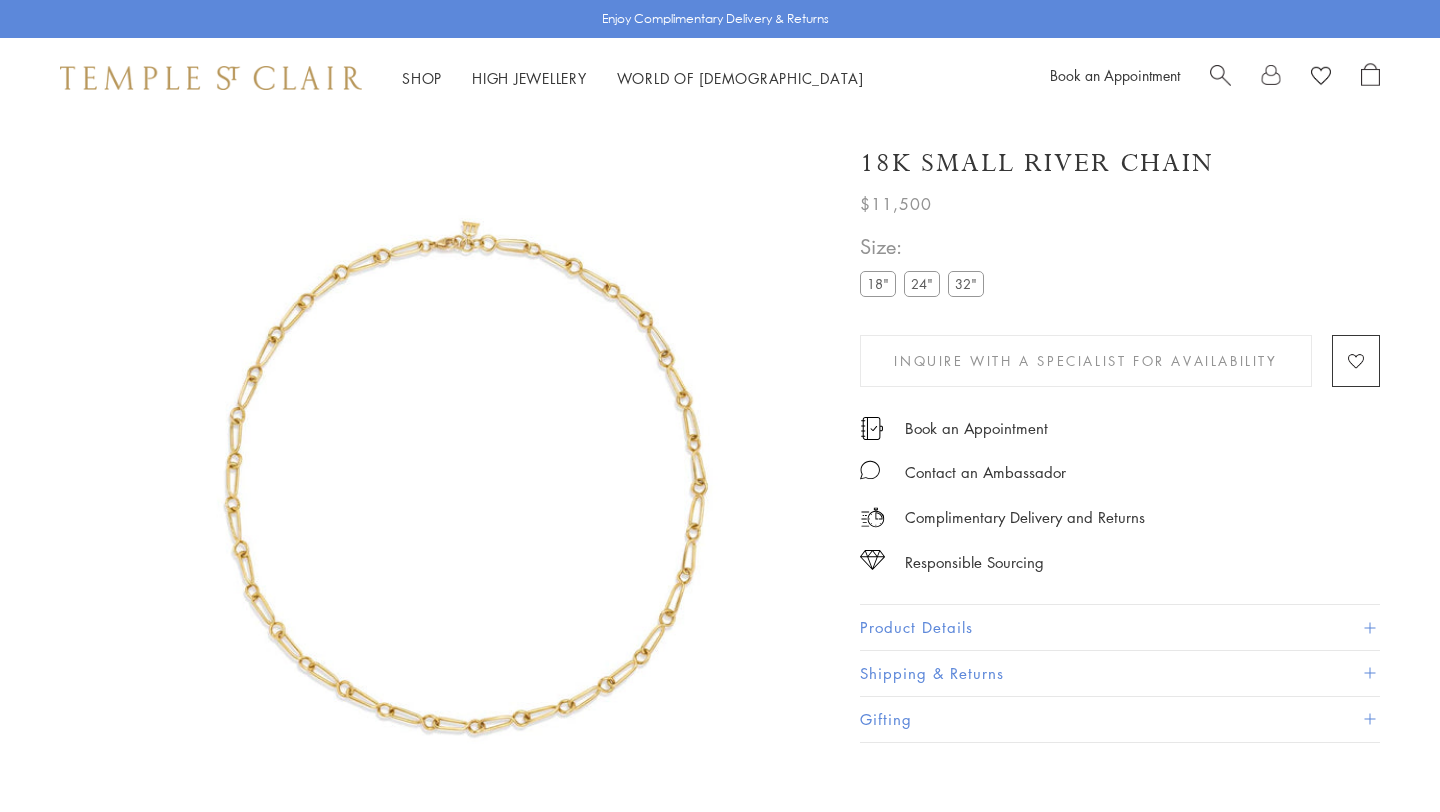 scroll, scrollTop: 64, scrollLeft: 0, axis: vertical 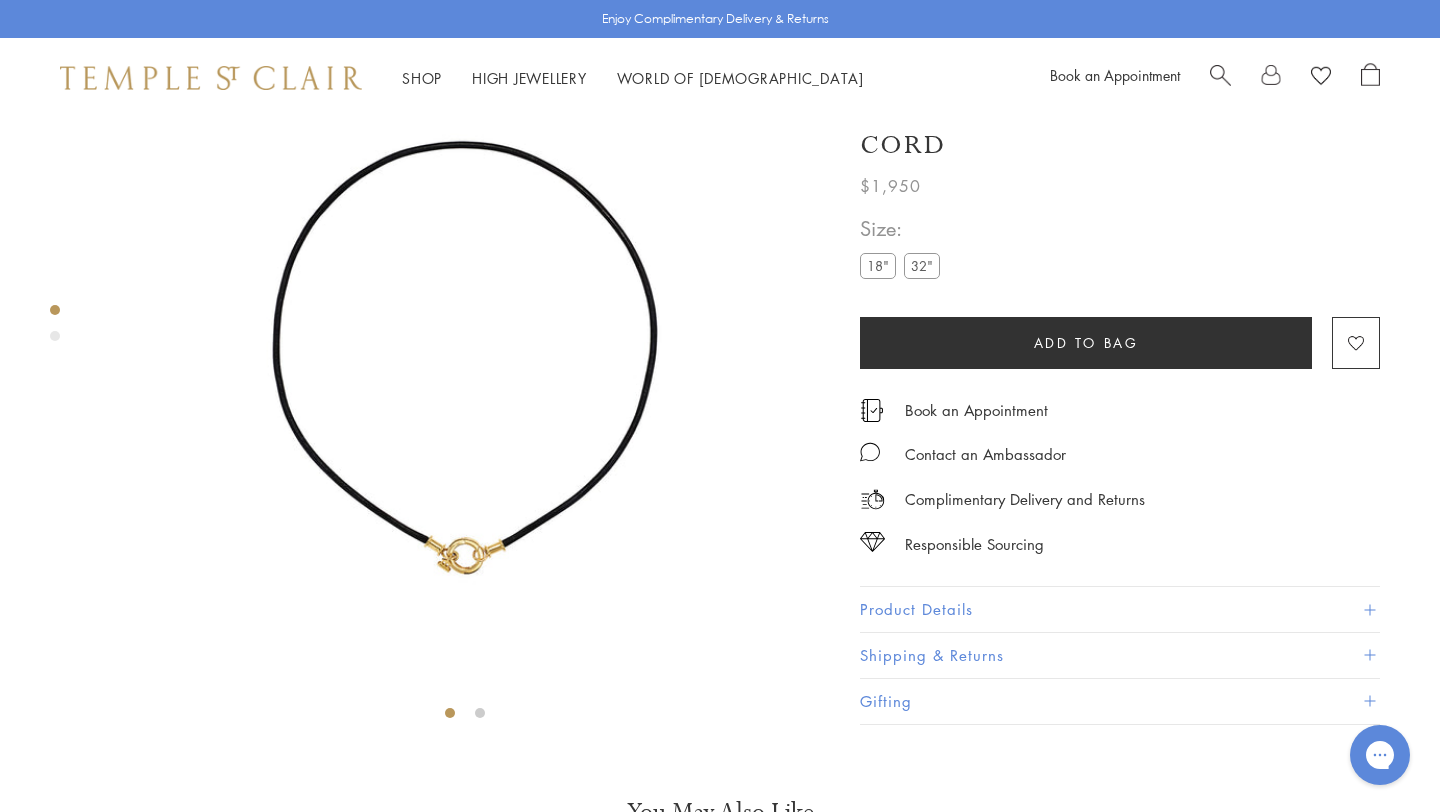 click at bounding box center (1220, 73) 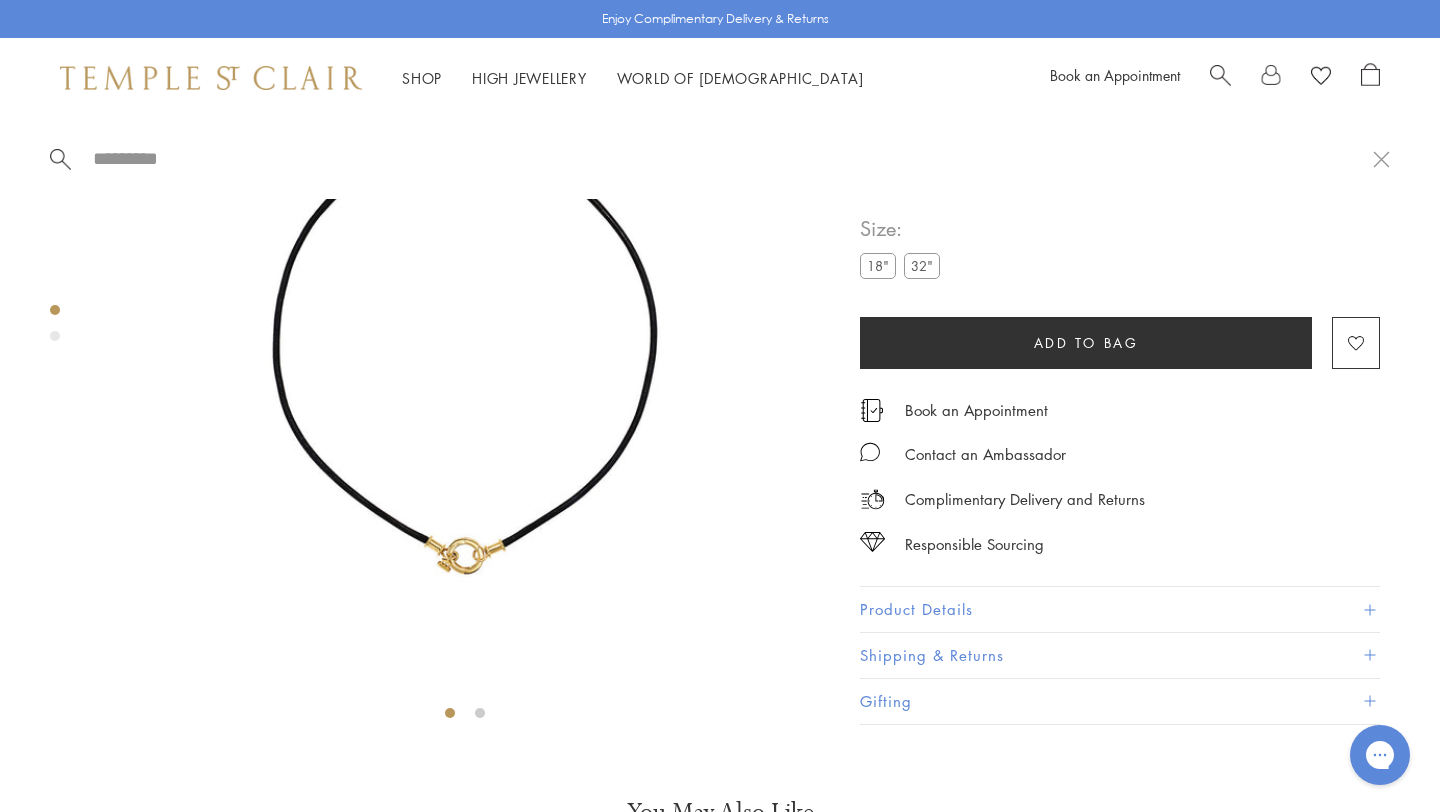 paste on "**********" 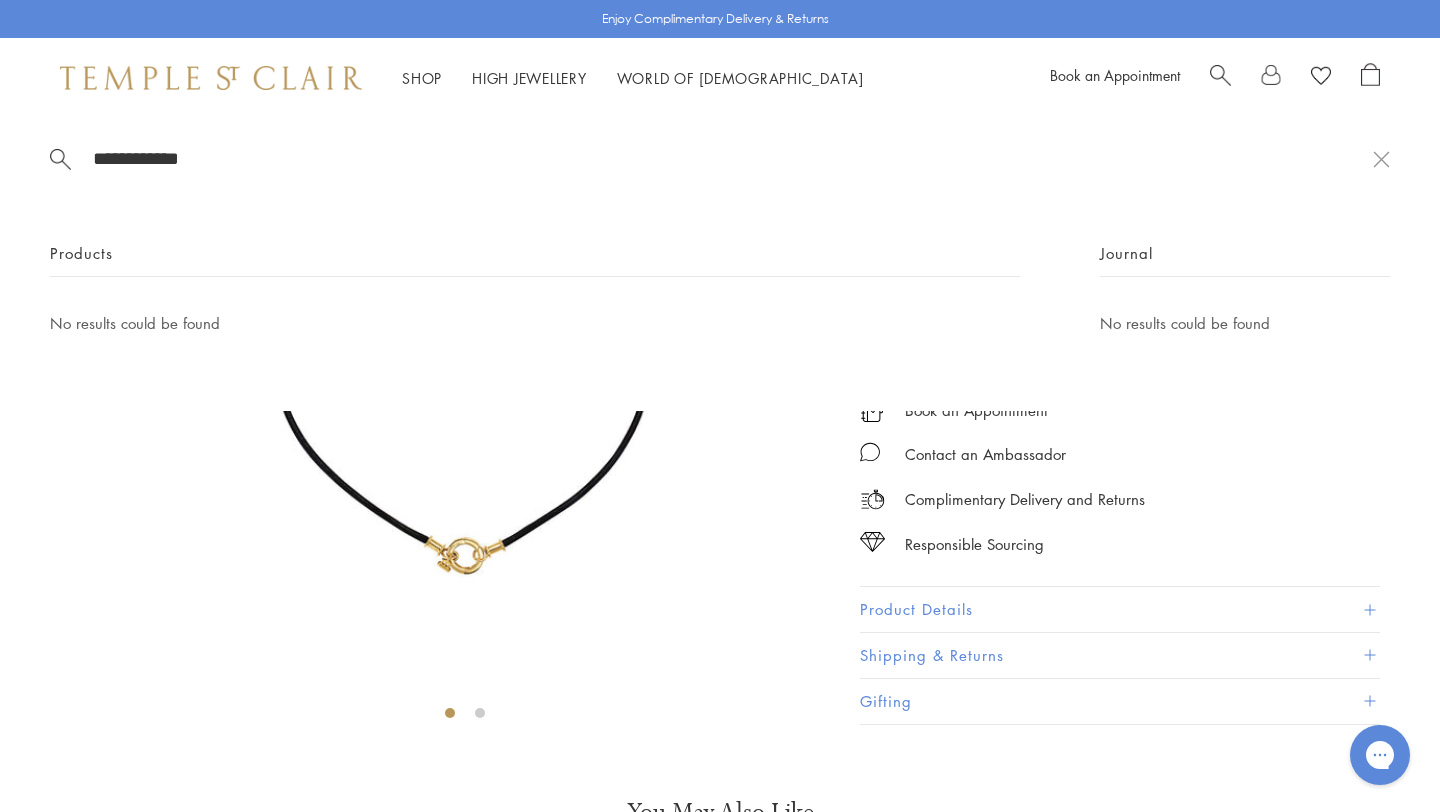 click on "**********" at bounding box center (720, 264) 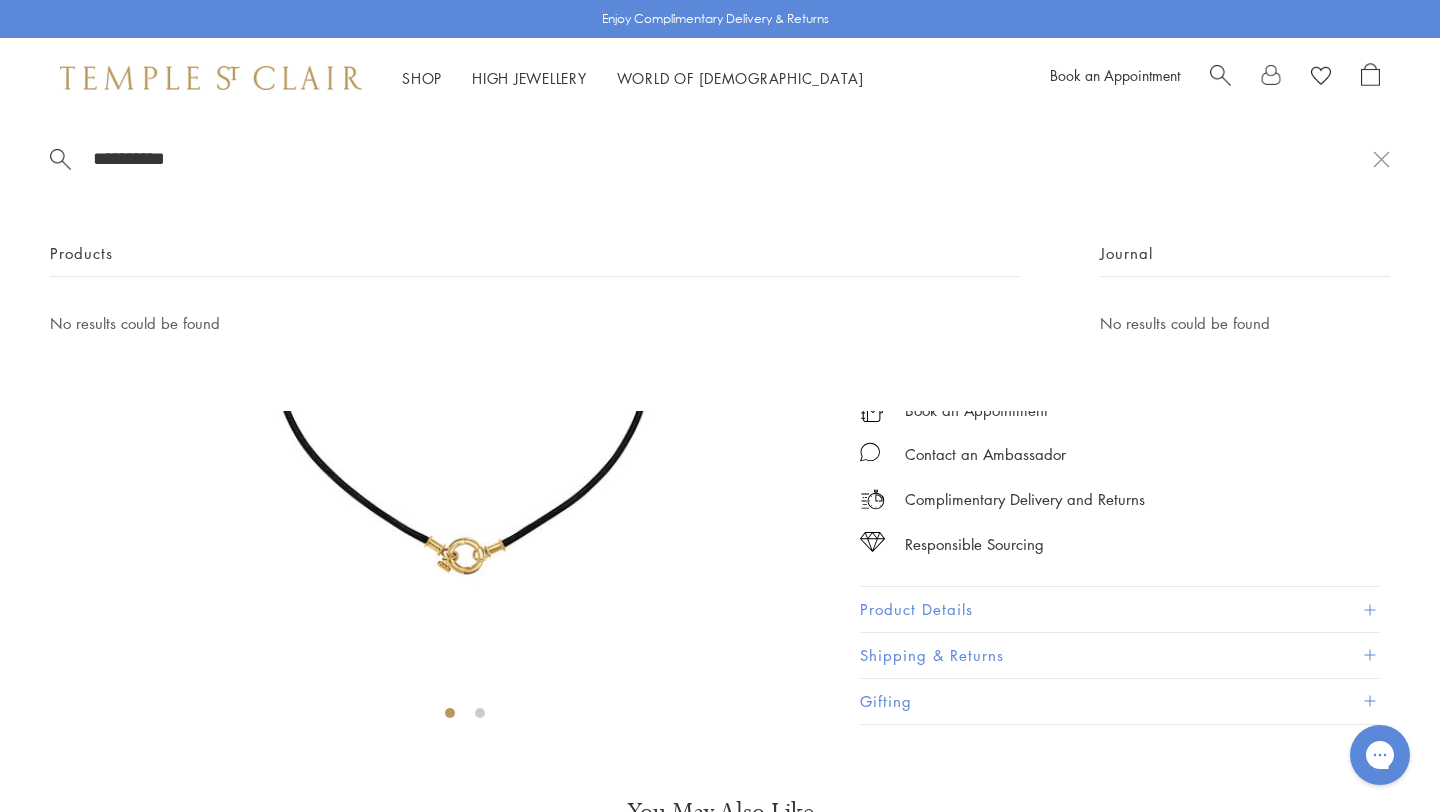 click on "**********" at bounding box center (720, 264) 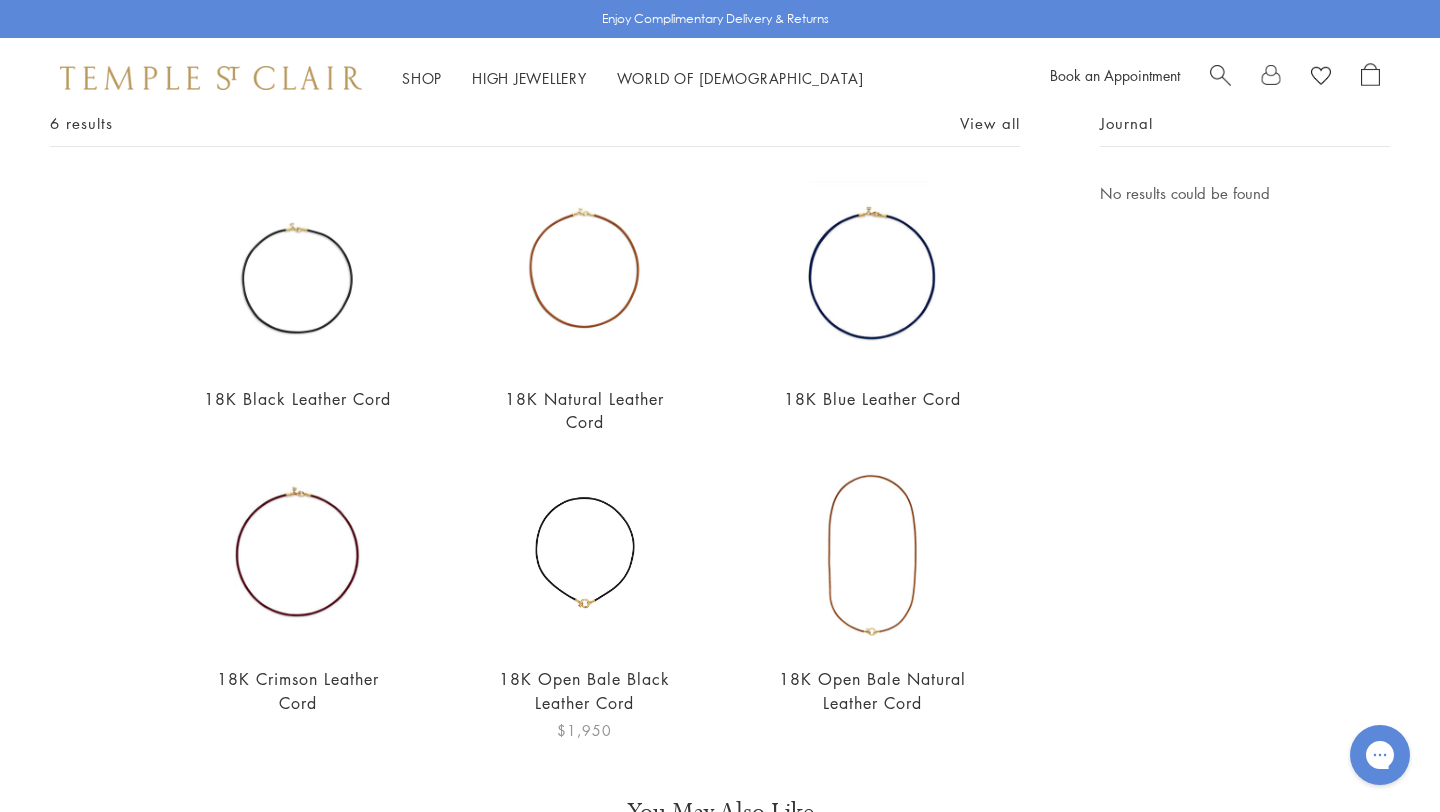 scroll, scrollTop: 0, scrollLeft: 0, axis: both 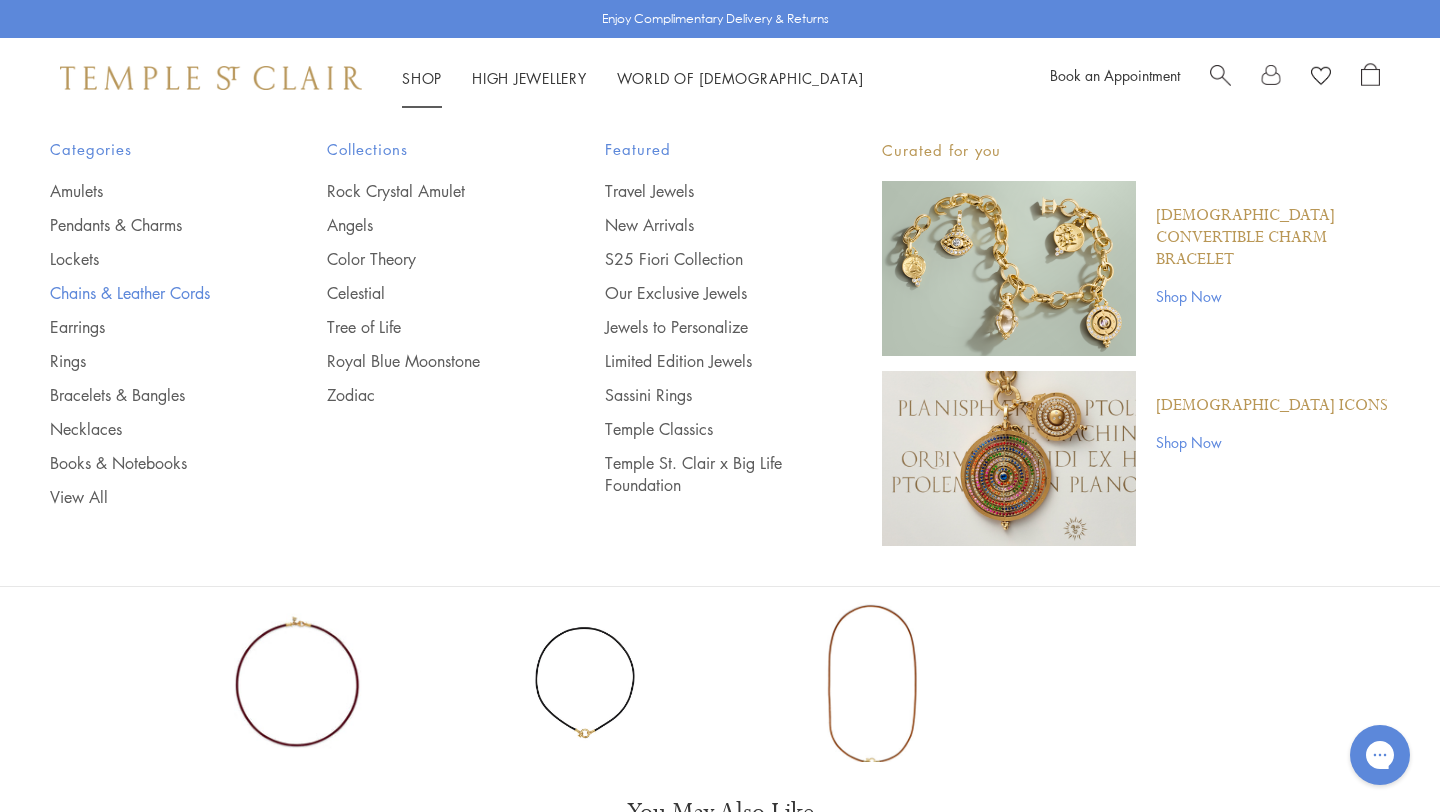 type on "*****" 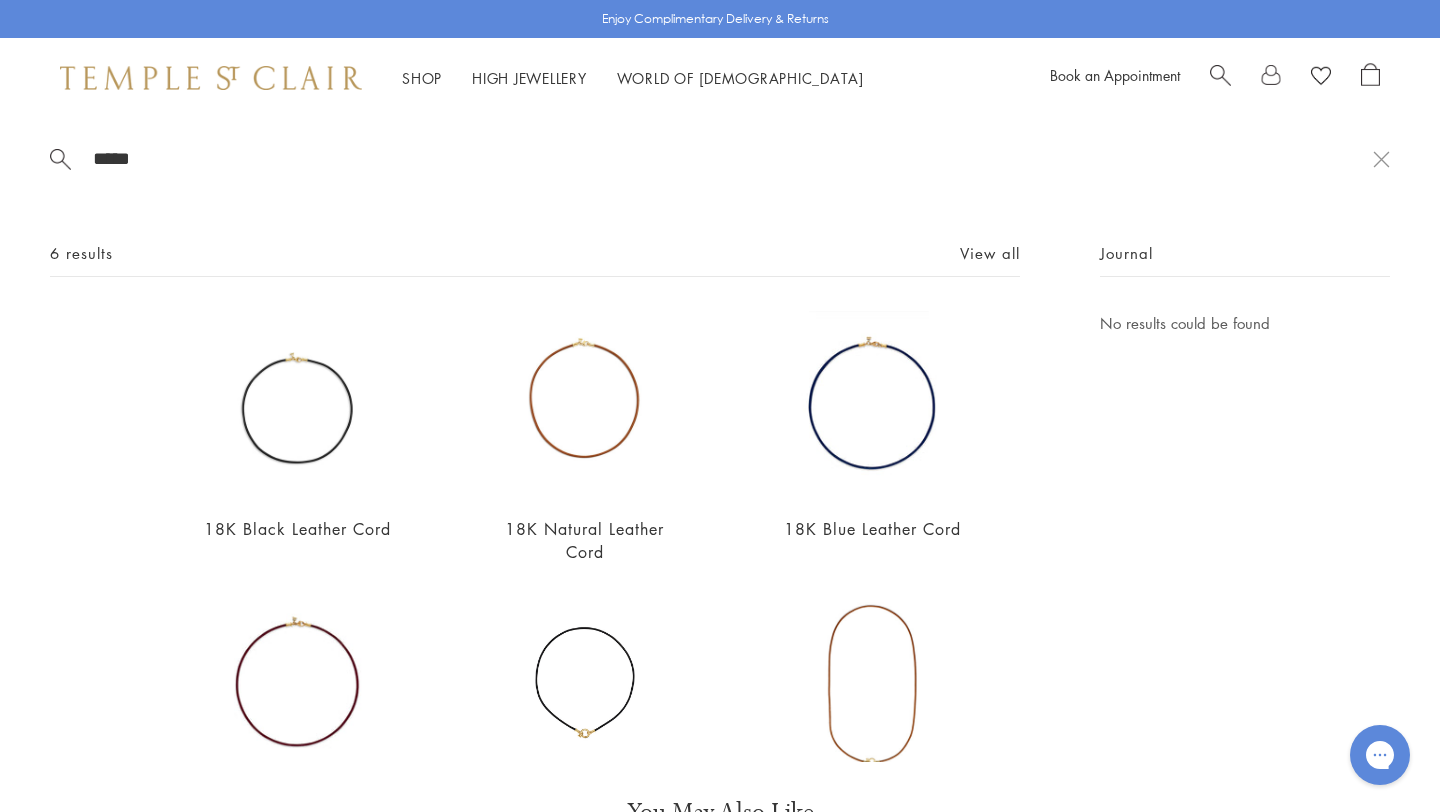 click on "Chains & Leather Cords" at bounding box center (148, 293) 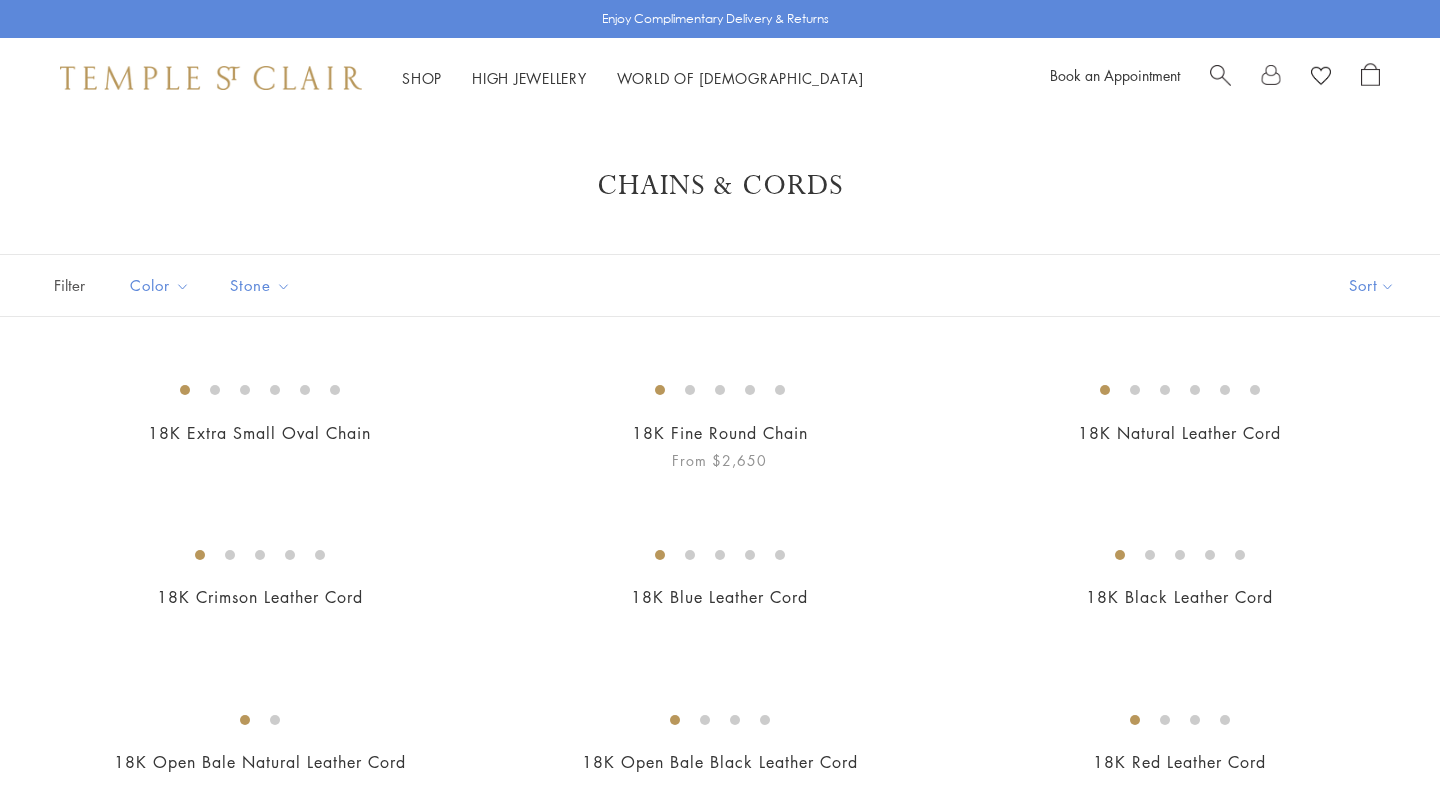 scroll, scrollTop: 0, scrollLeft: 0, axis: both 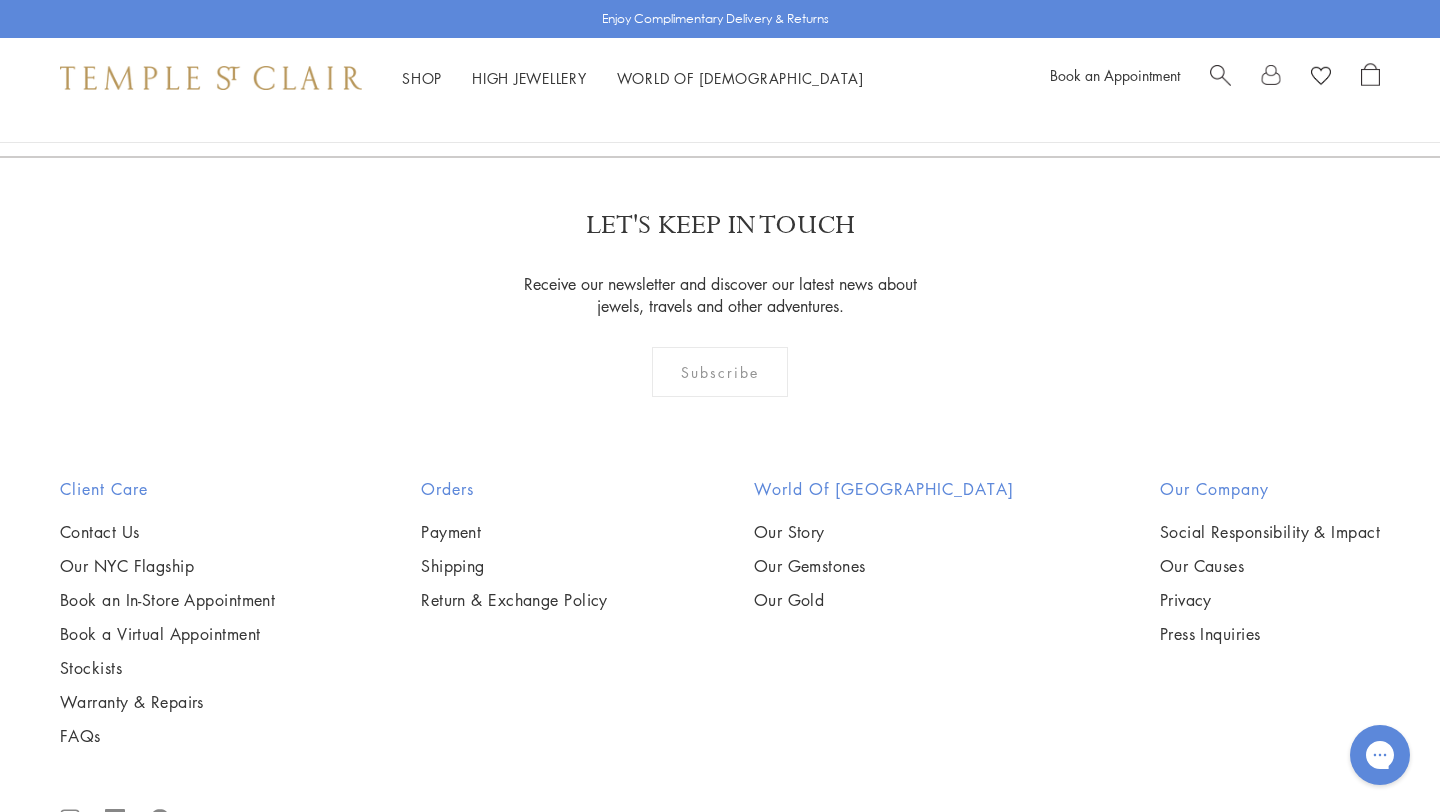 click at bounding box center (0, 0) 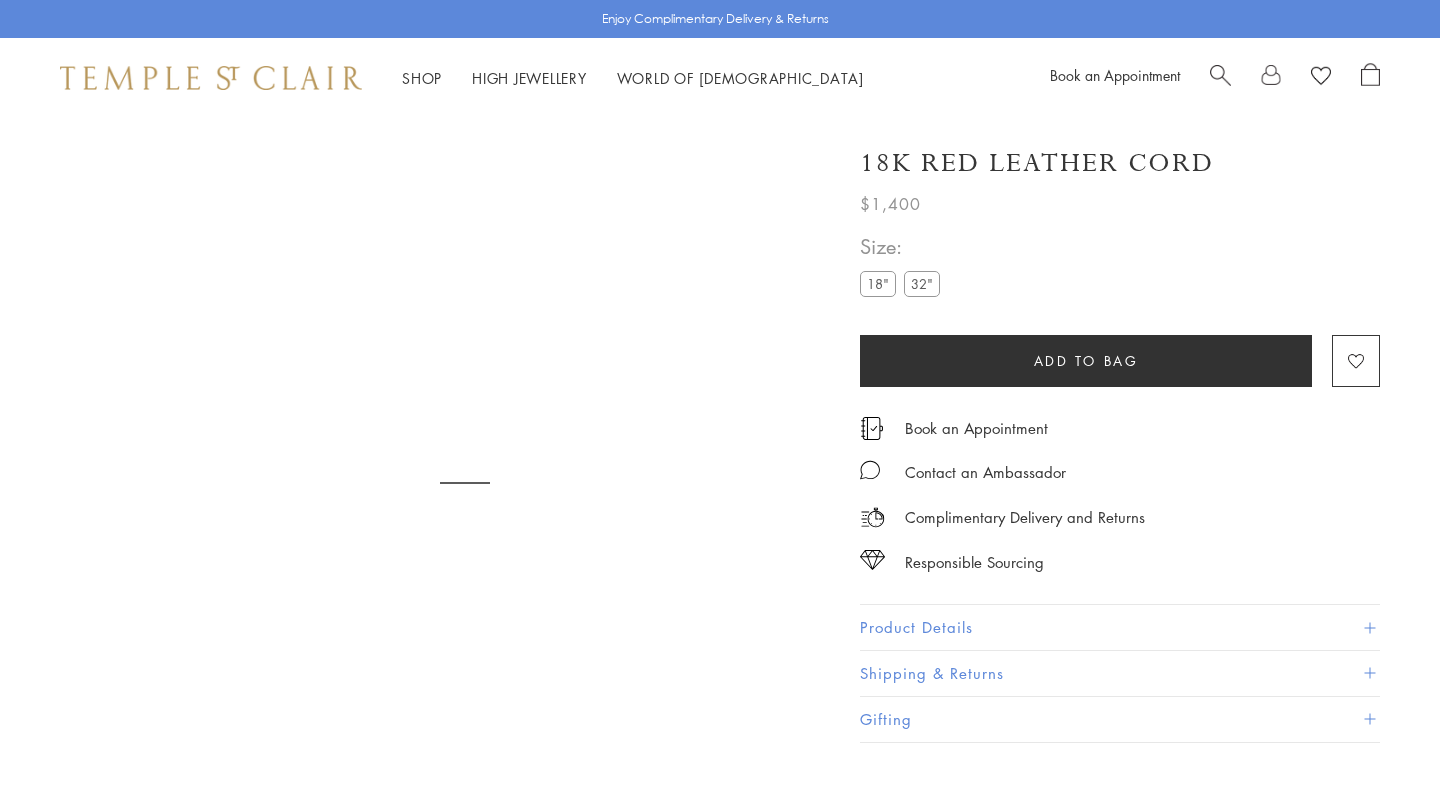 scroll, scrollTop: 0, scrollLeft: 0, axis: both 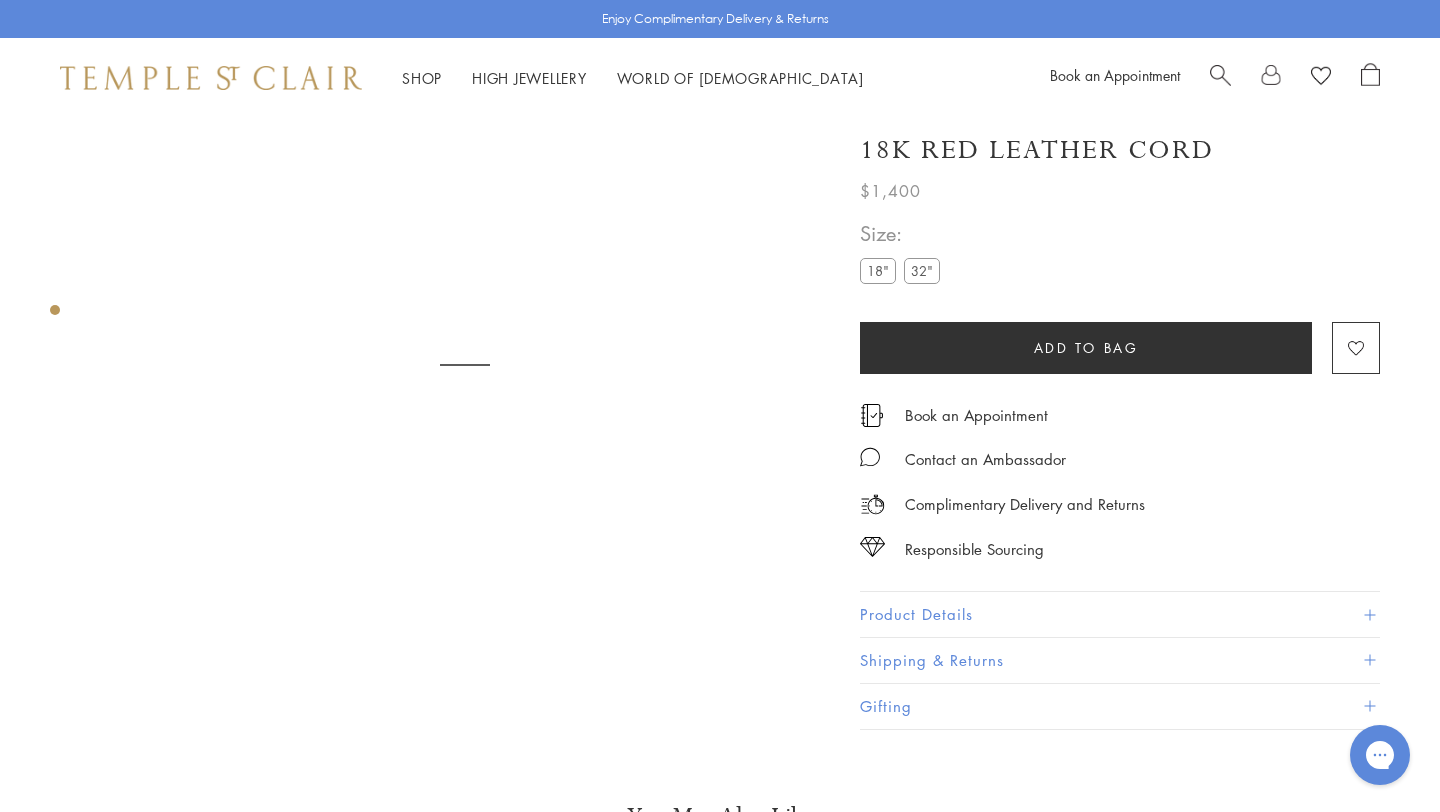 click on "32"" at bounding box center [922, 271] 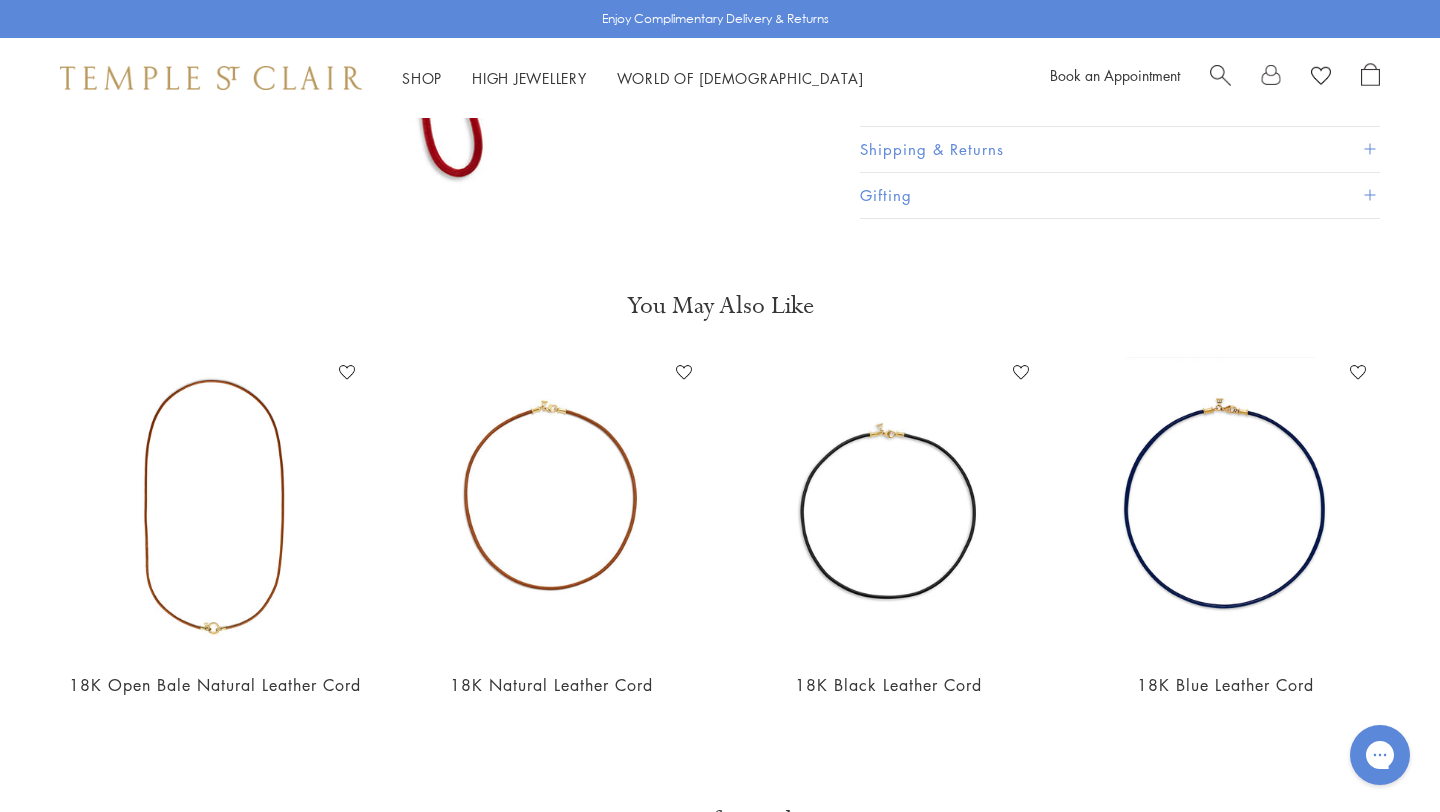 scroll, scrollTop: 104, scrollLeft: 0, axis: vertical 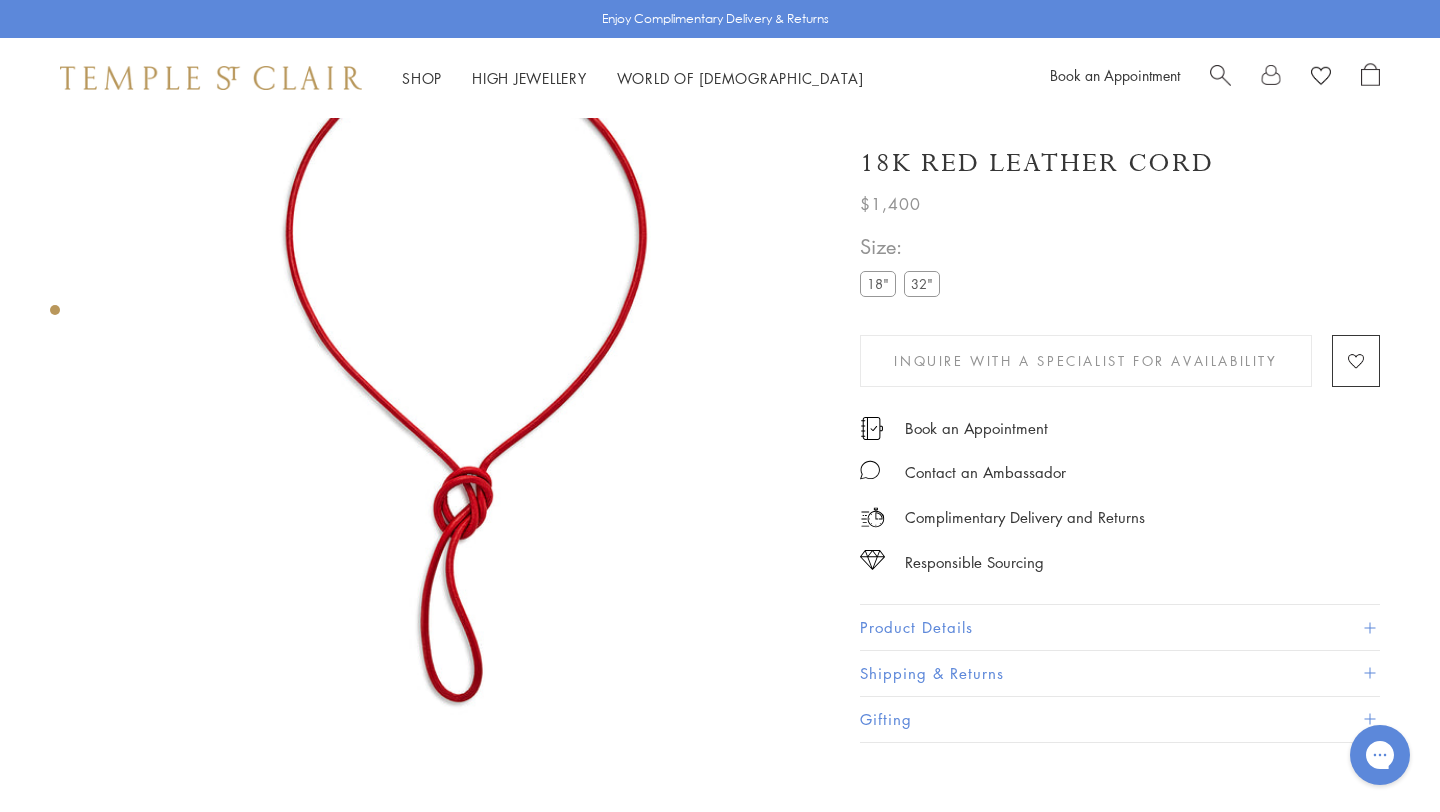 click at bounding box center (445, 379) 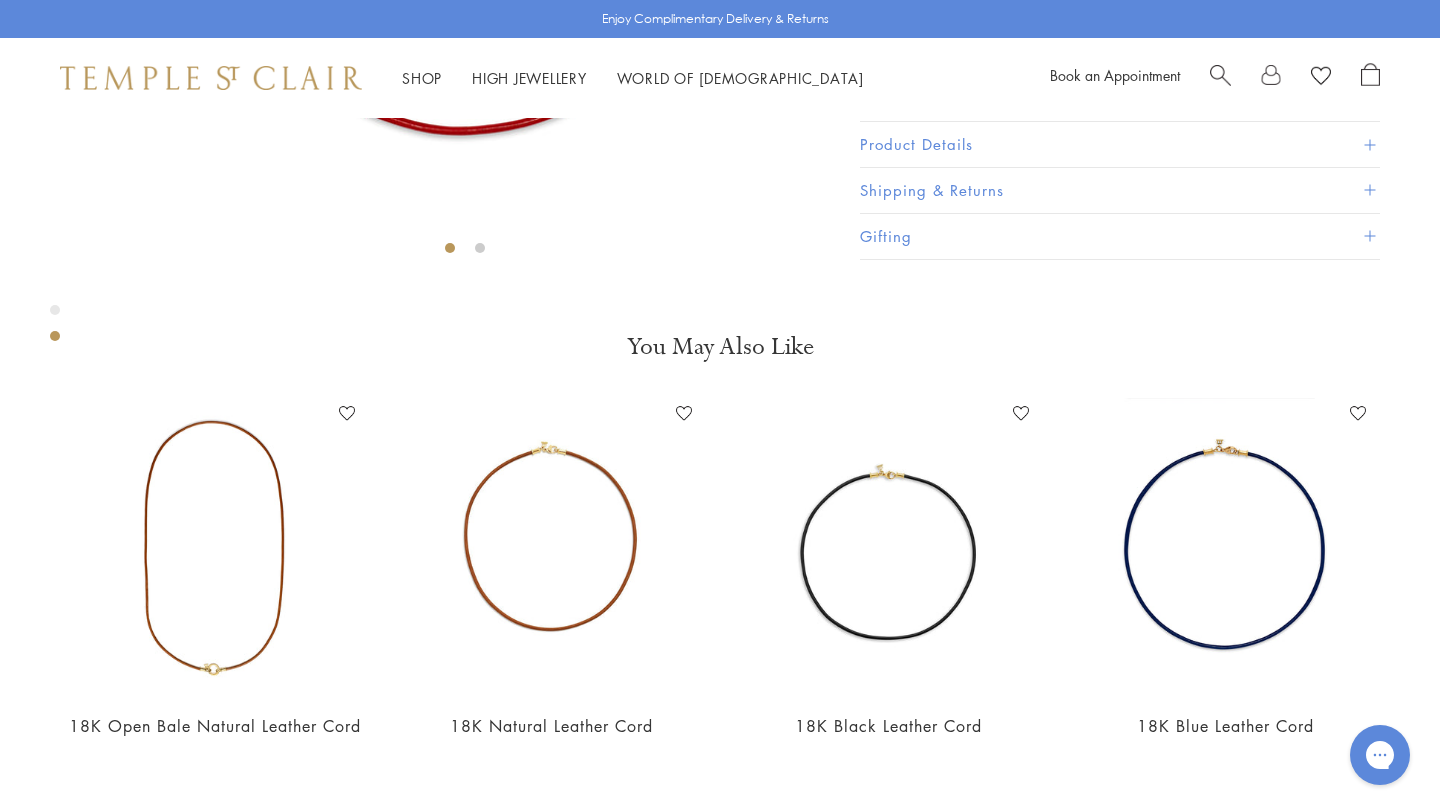 scroll, scrollTop: 0, scrollLeft: 0, axis: both 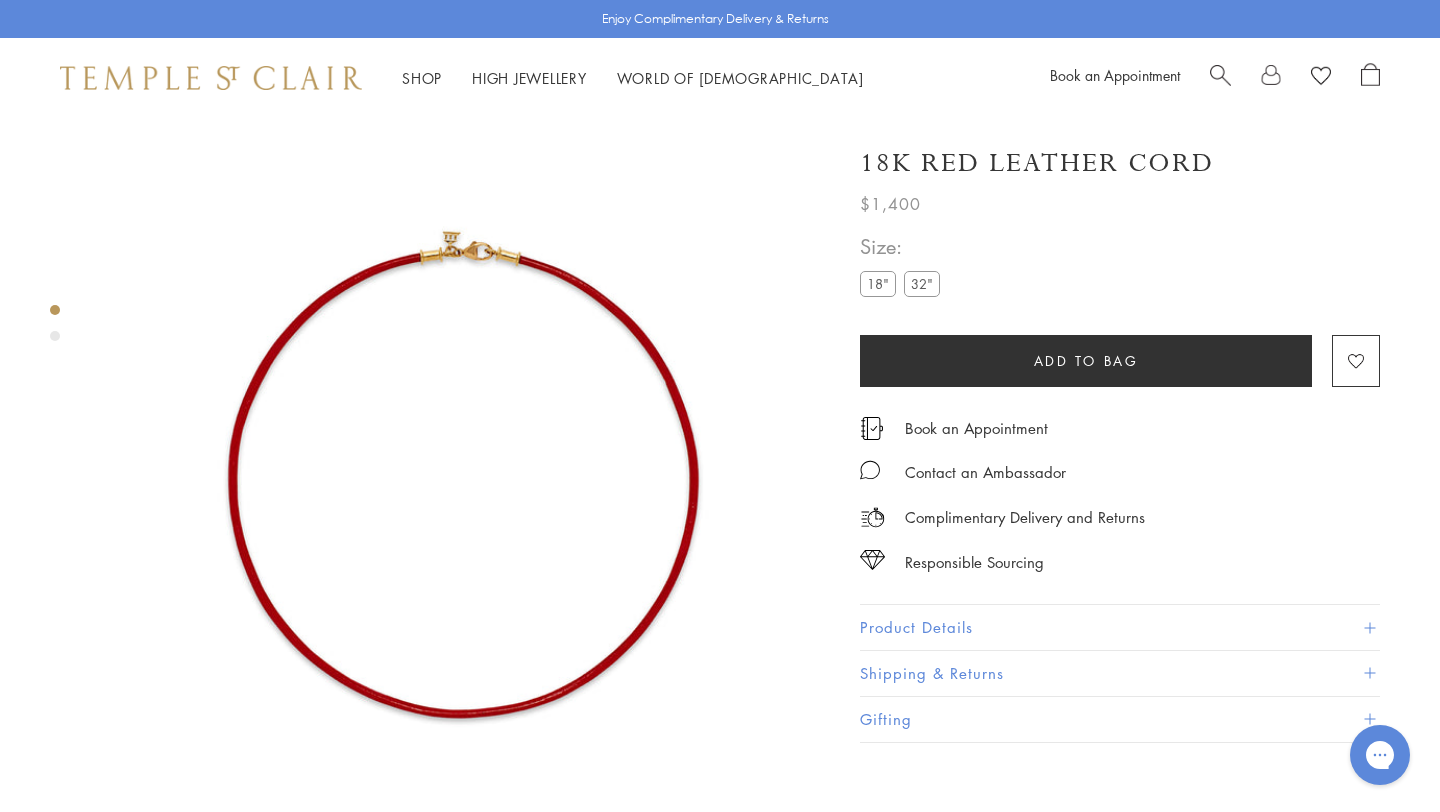 click on "Book an Appointment" at bounding box center (1215, 78) 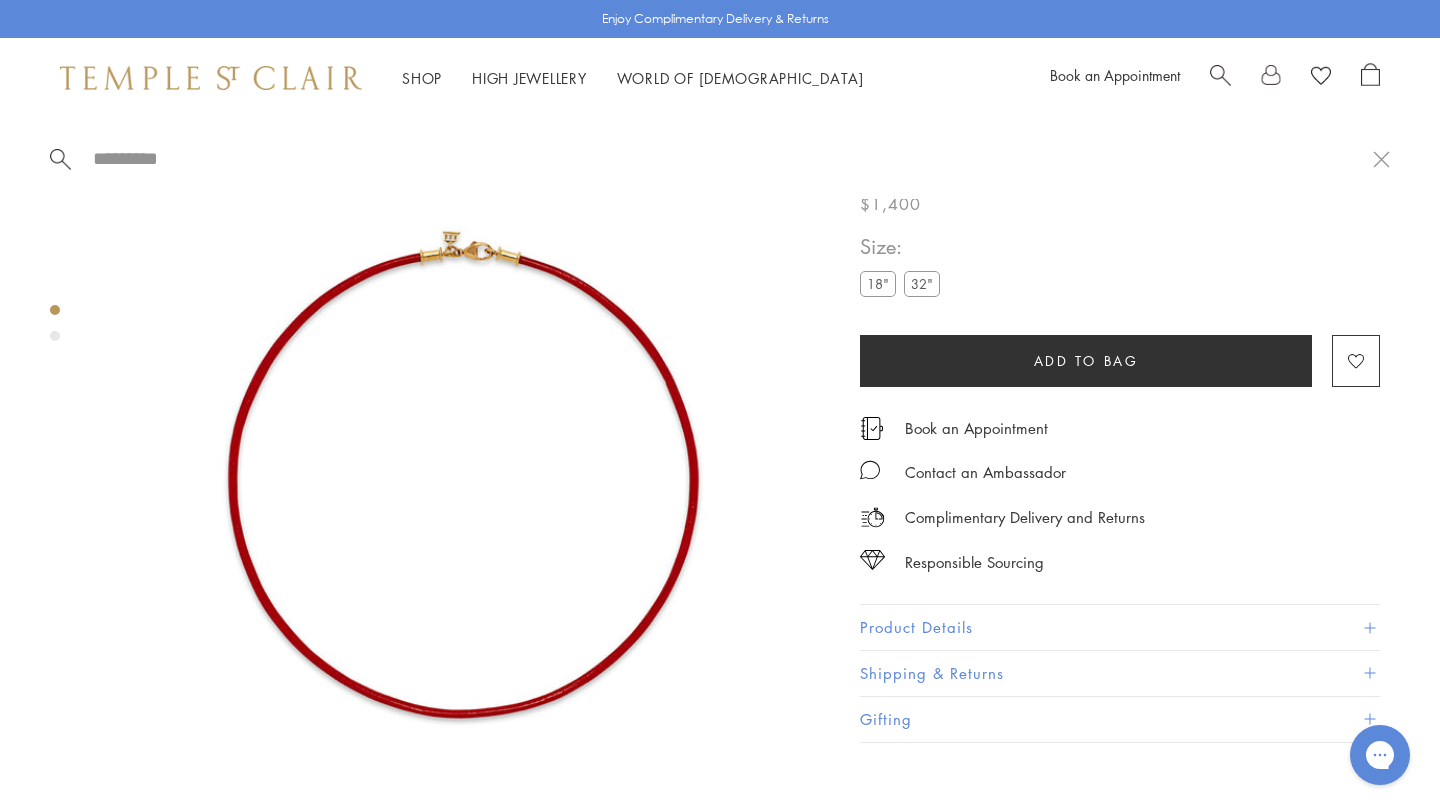 paste on "**********" 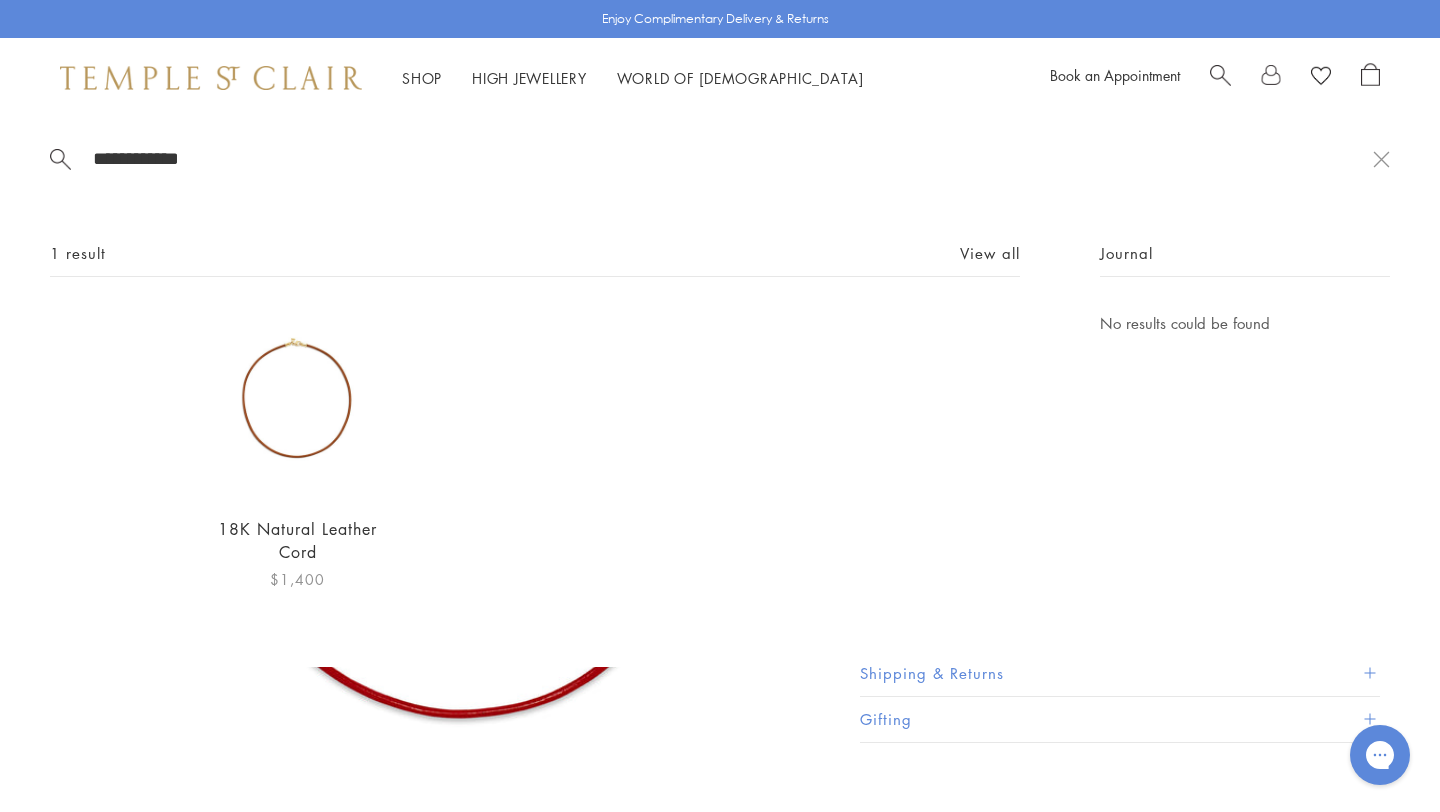 type on "**********" 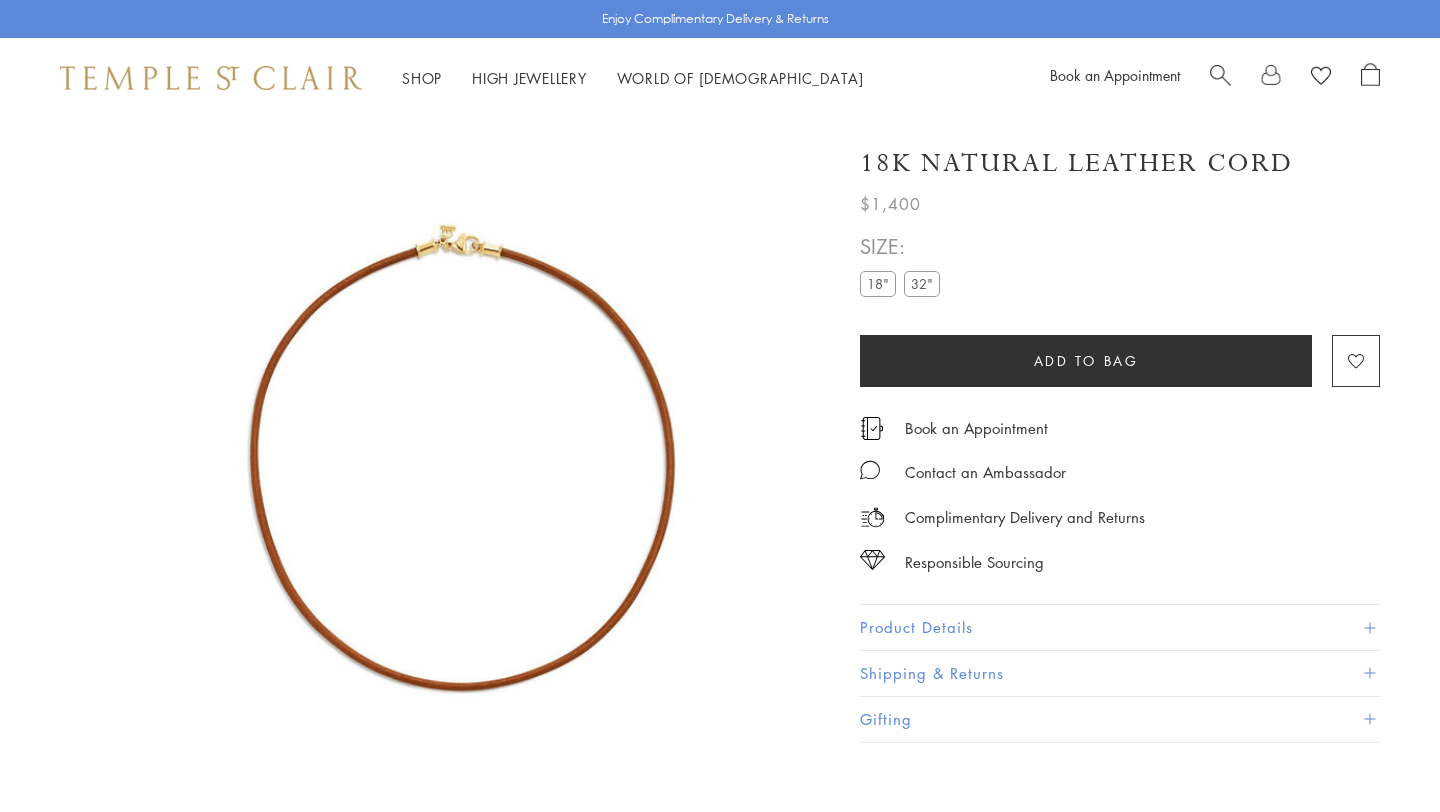 scroll, scrollTop: 0, scrollLeft: 0, axis: both 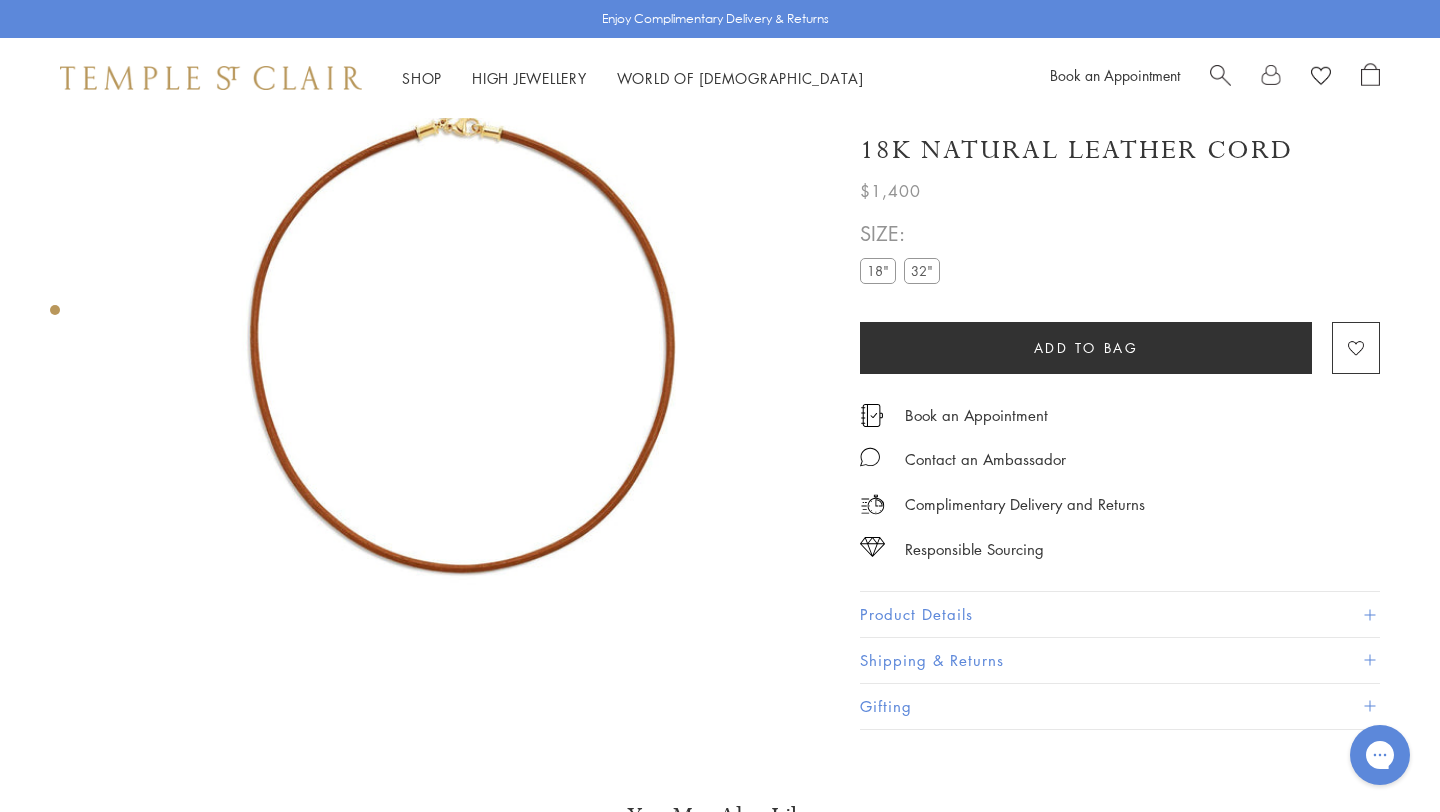 click on "32"" at bounding box center [922, 271] 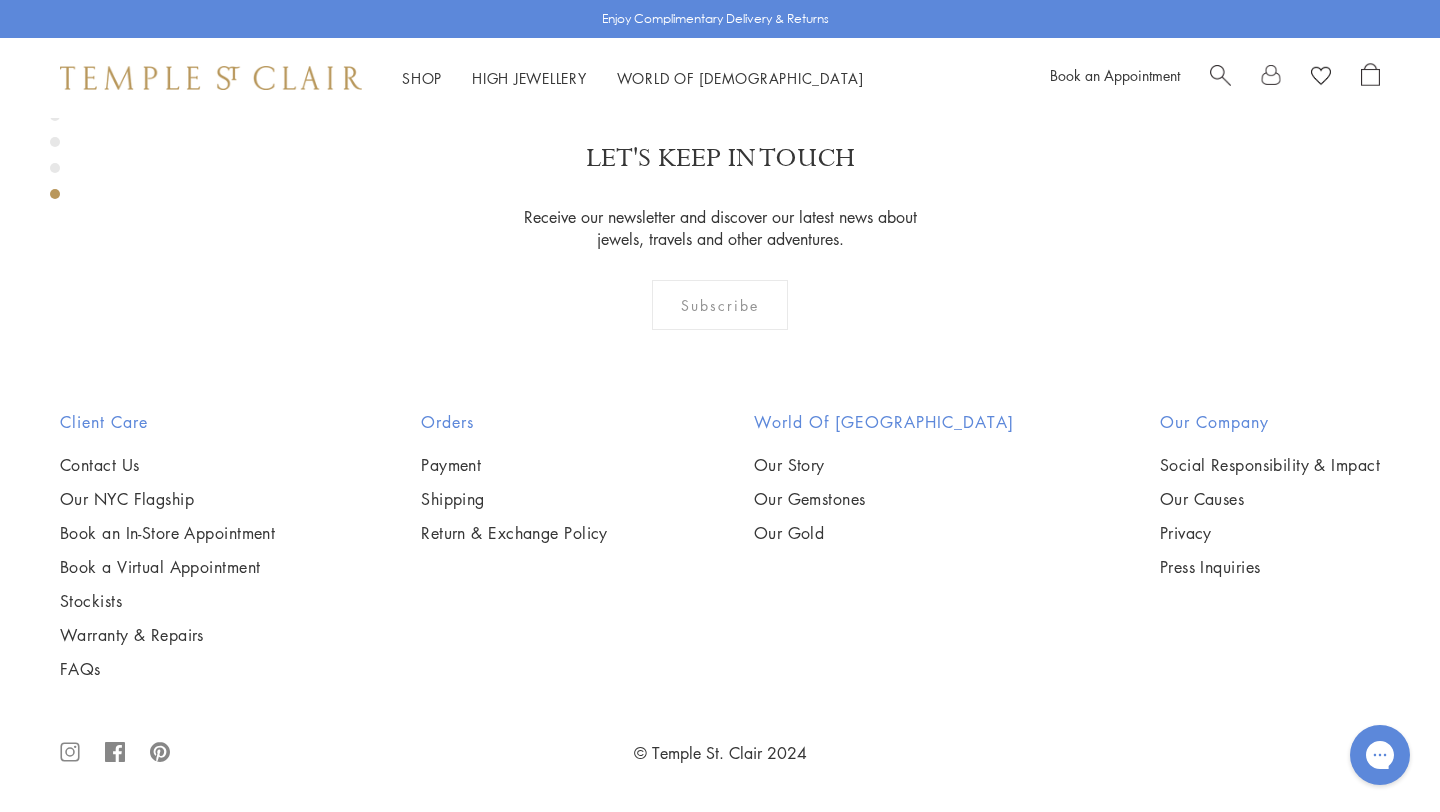 scroll, scrollTop: 2946, scrollLeft: 0, axis: vertical 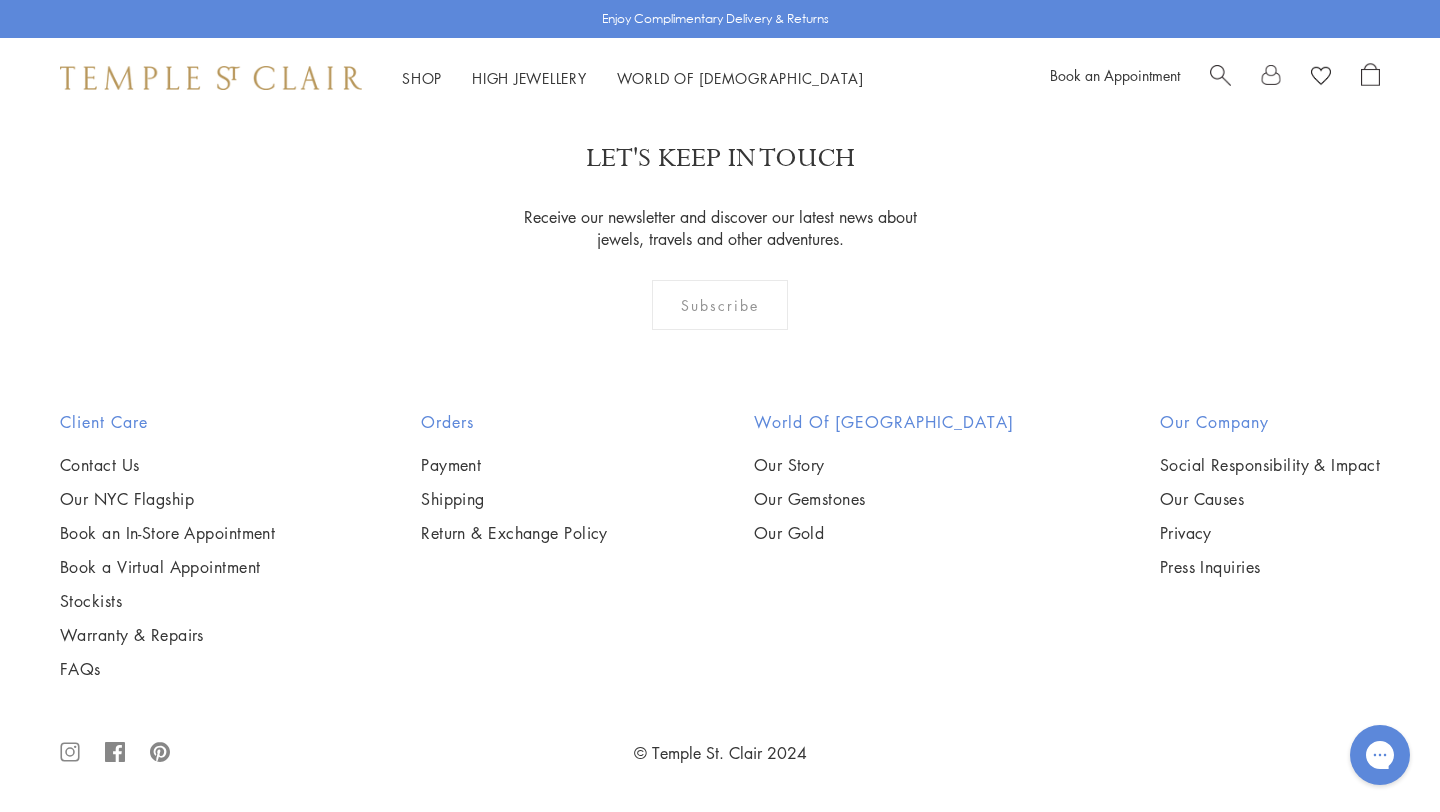 click at bounding box center [1220, 73] 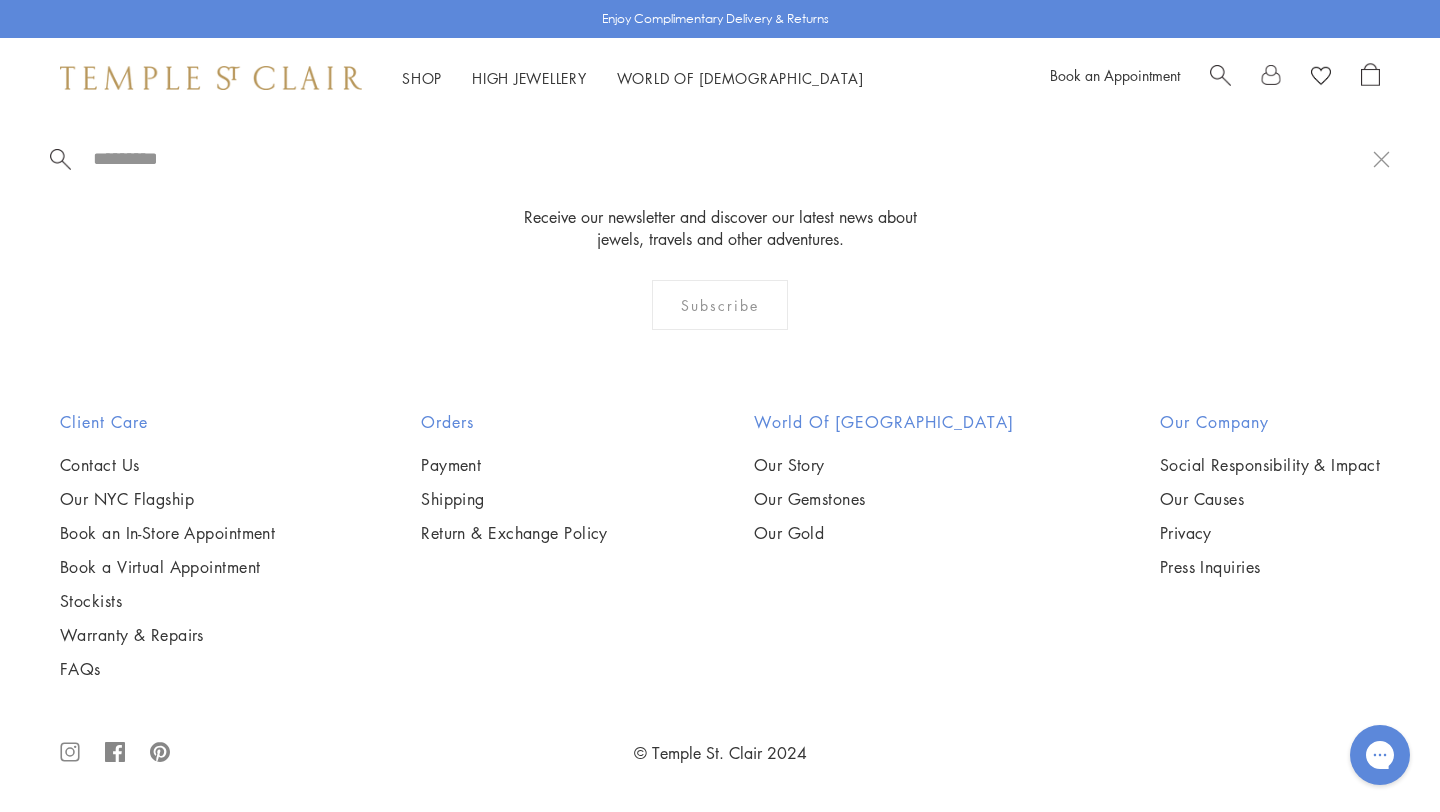 paste on "**********" 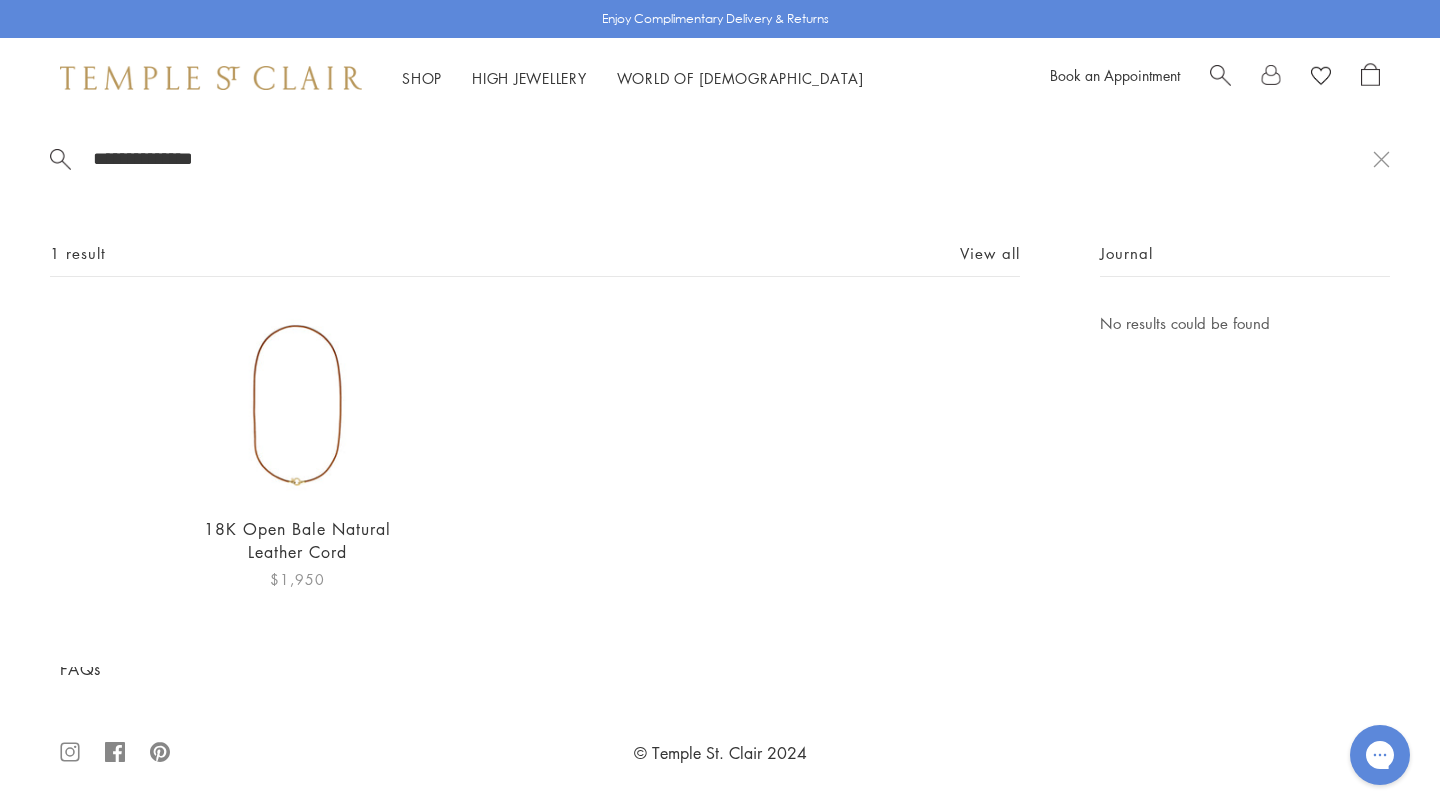 type on "**********" 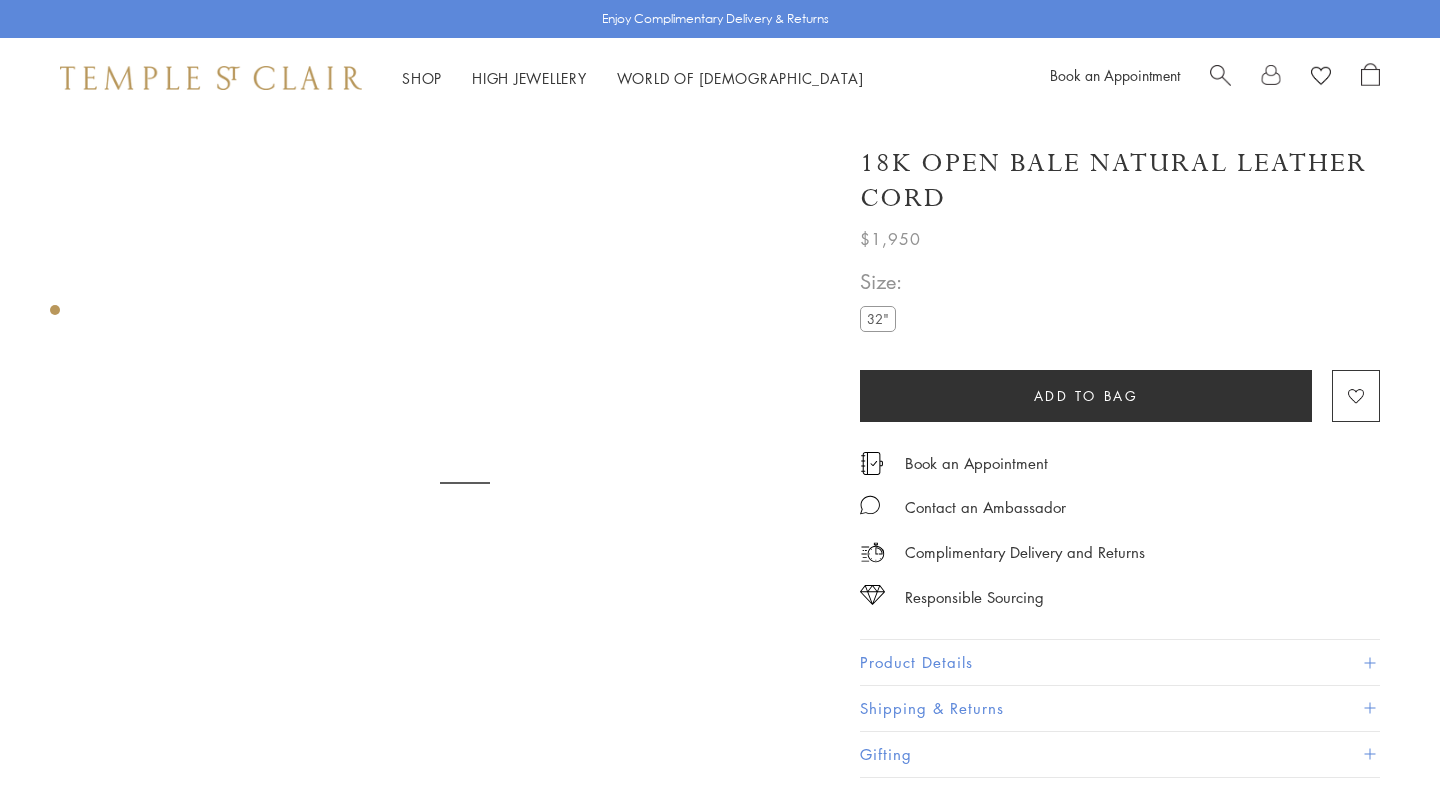 scroll, scrollTop: 0, scrollLeft: 0, axis: both 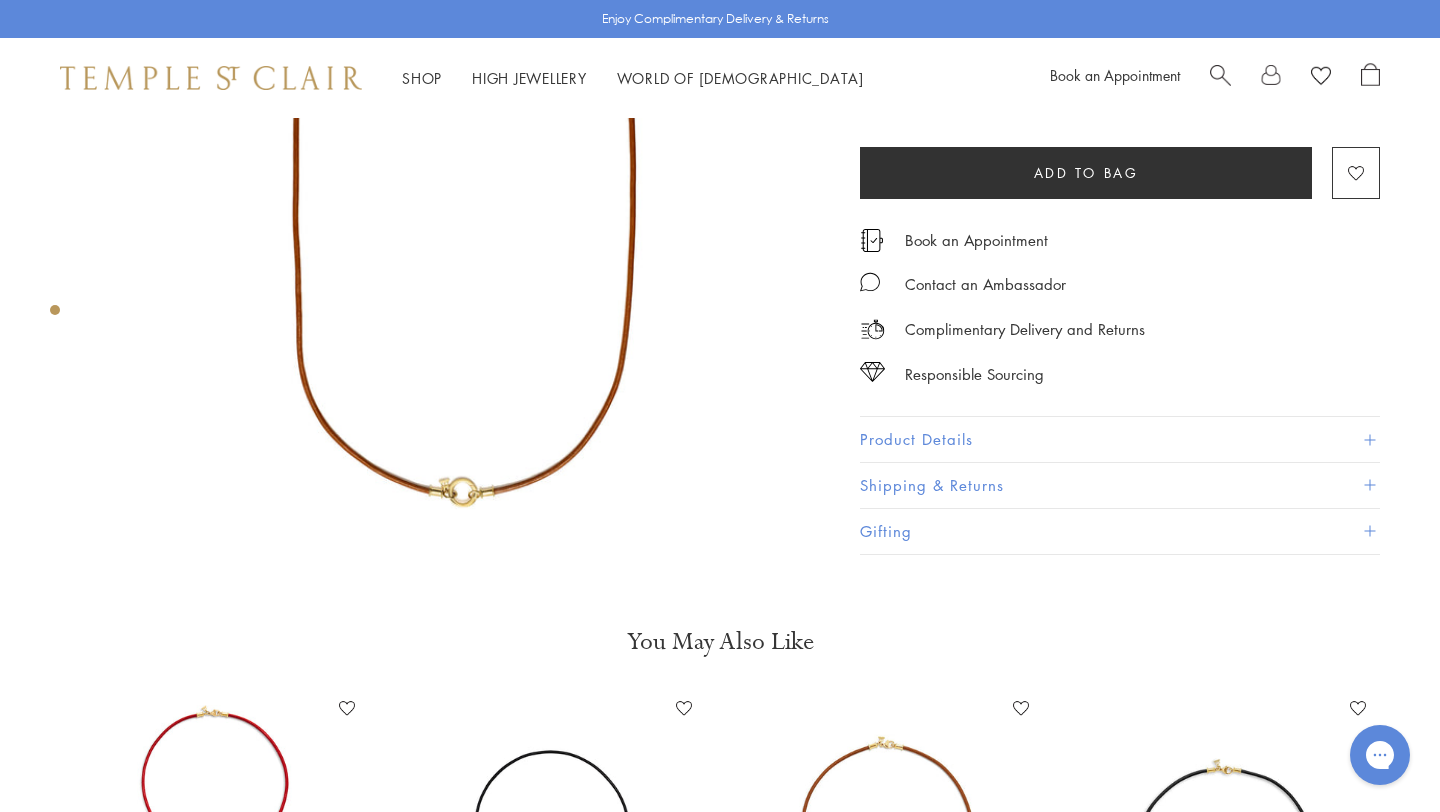 click at bounding box center (1220, 73) 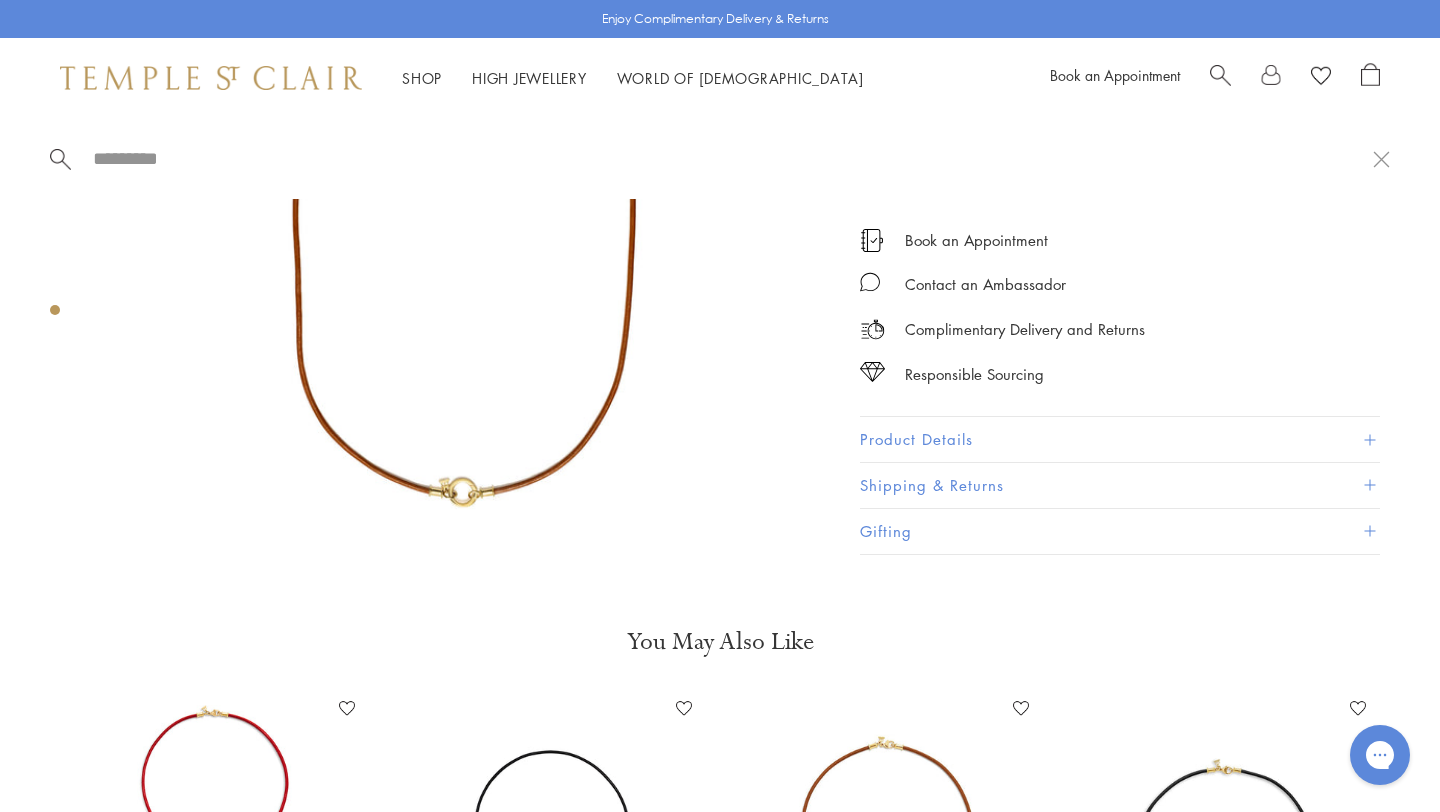paste on "**********" 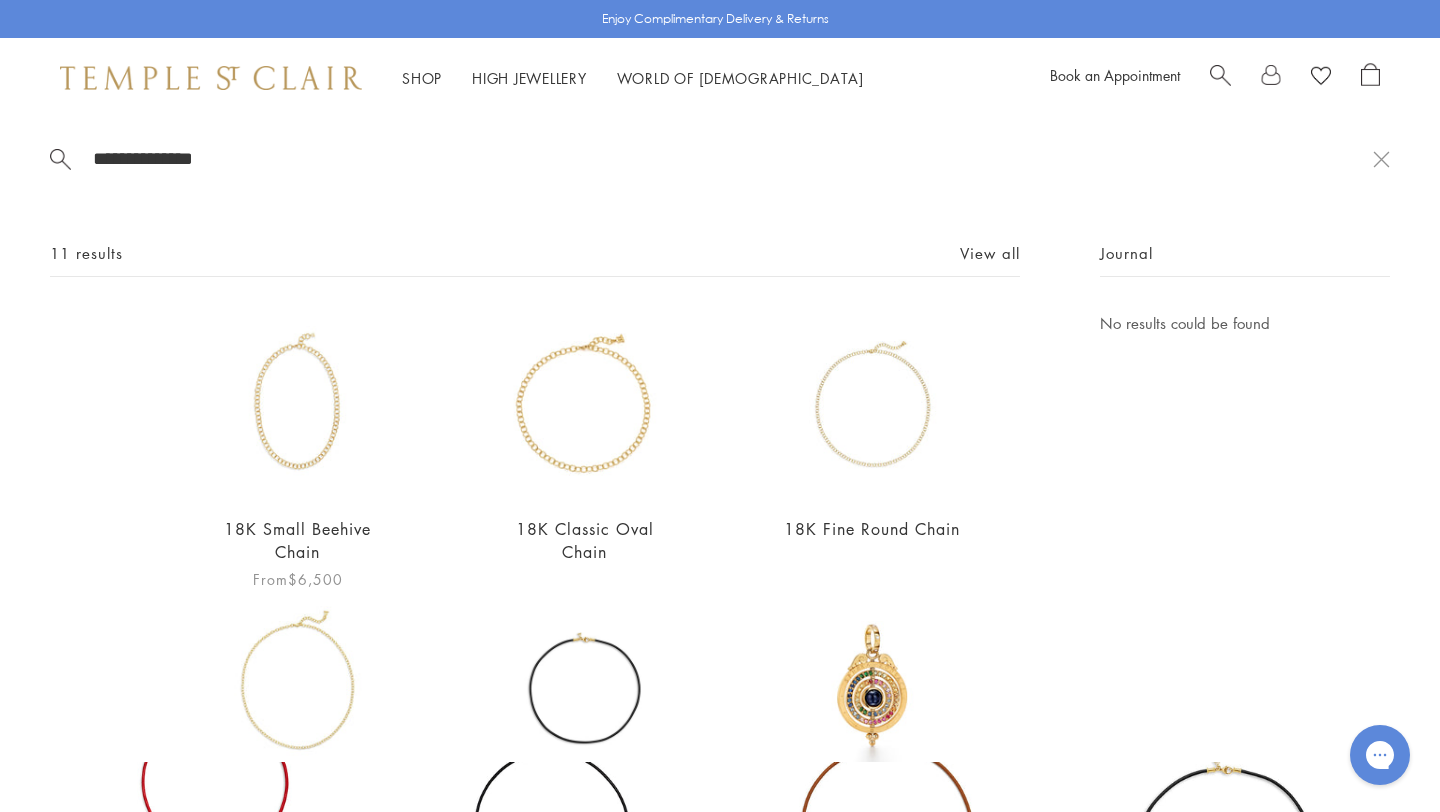 type on "**********" 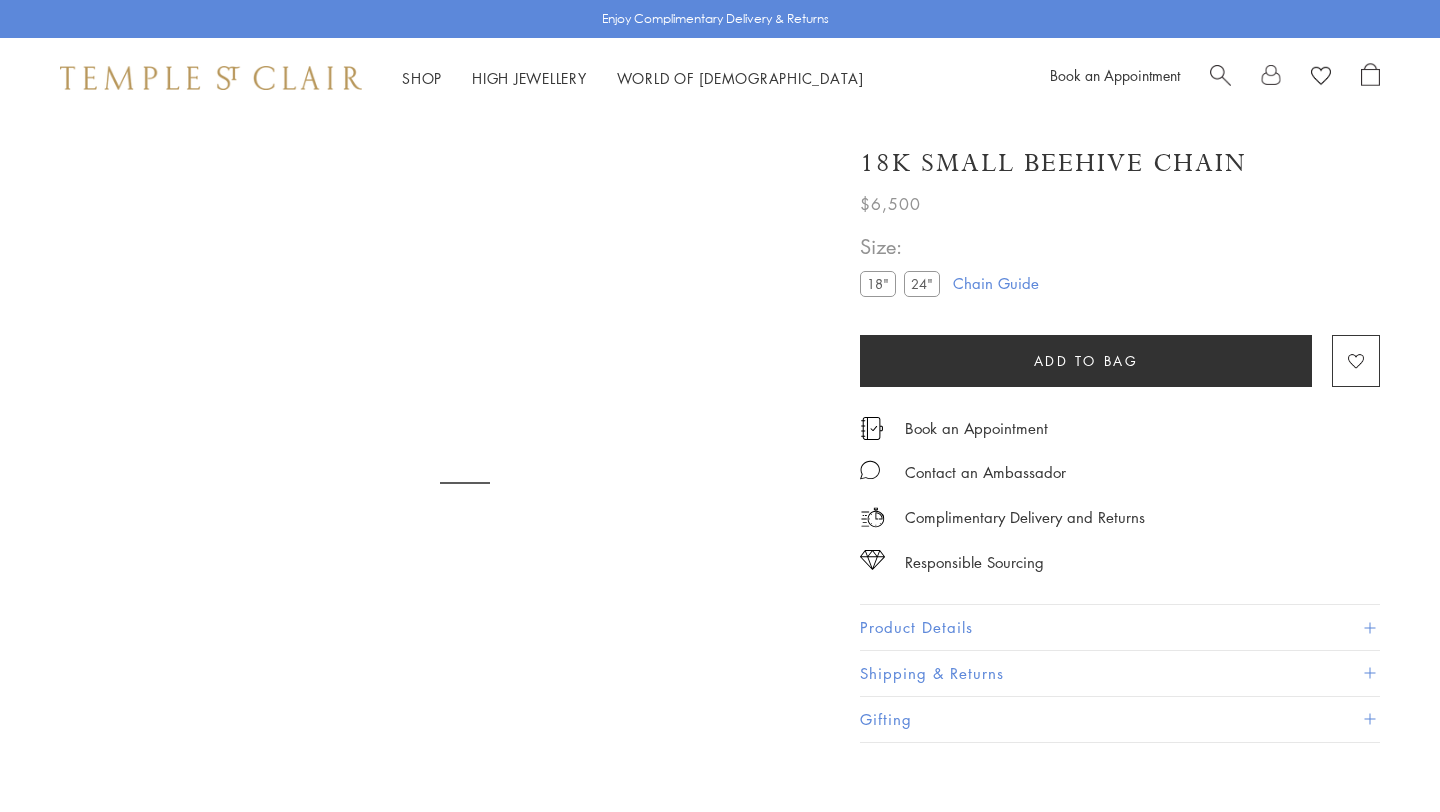 scroll, scrollTop: 0, scrollLeft: 0, axis: both 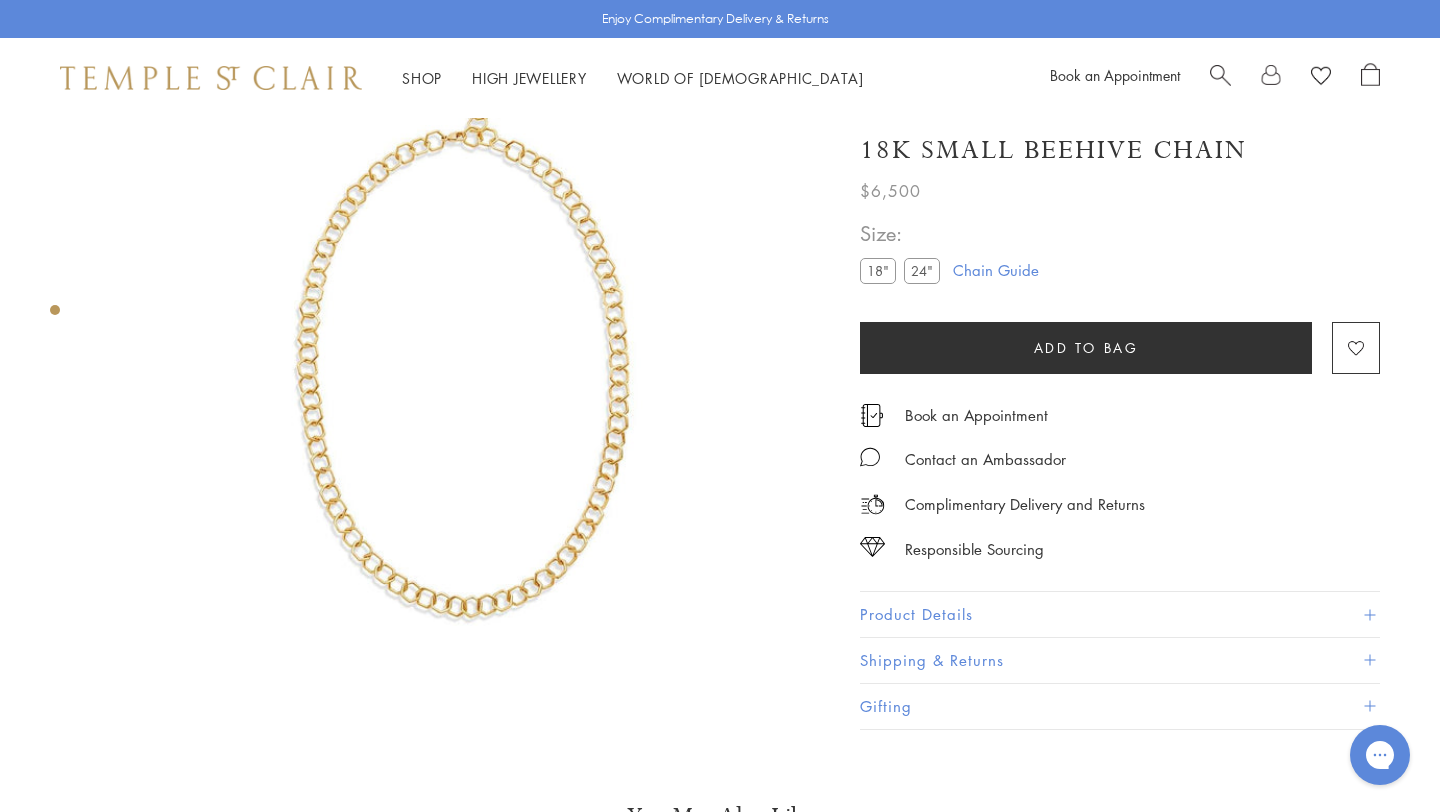 click on "24"" at bounding box center (922, 271) 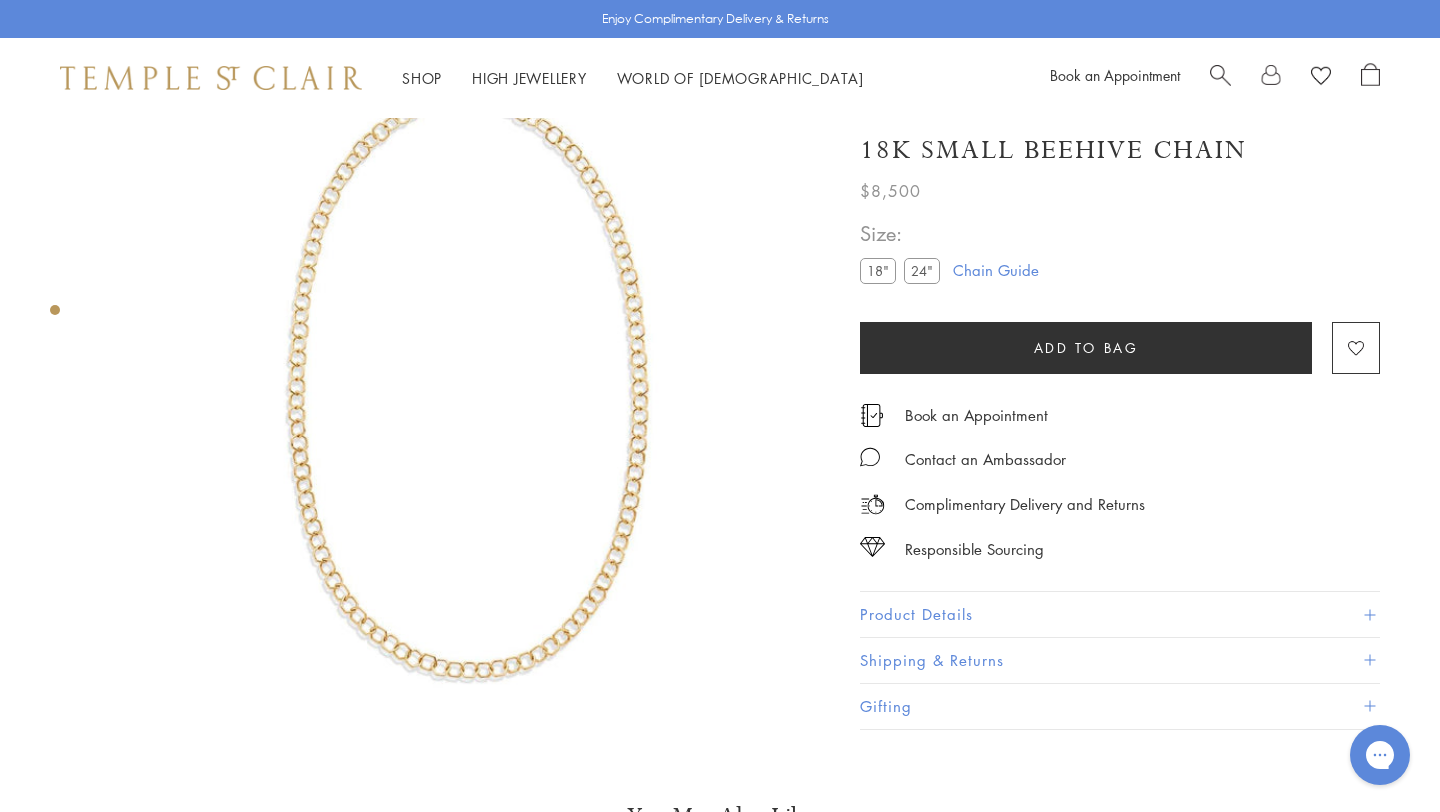 click at bounding box center [1220, 73] 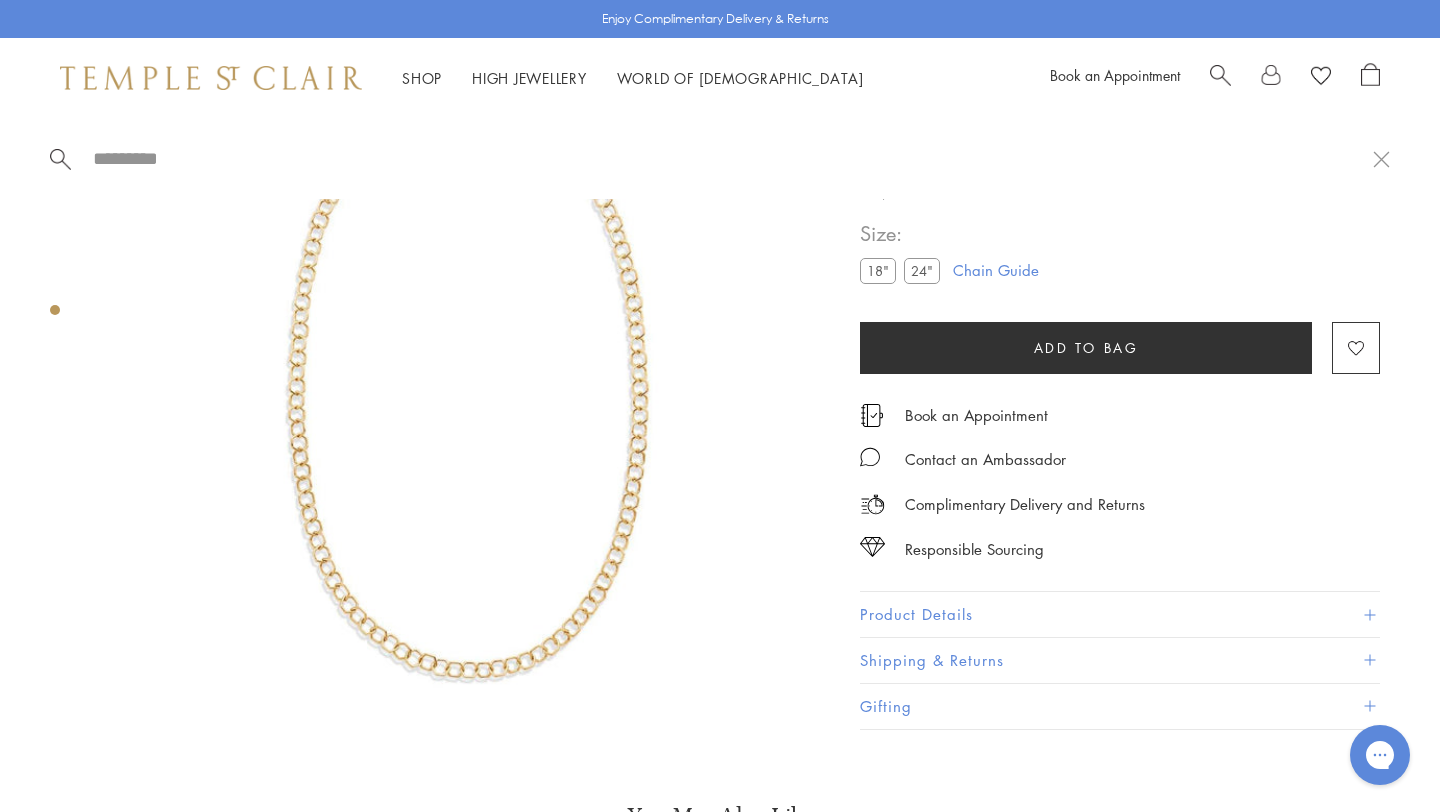 paste on "**********" 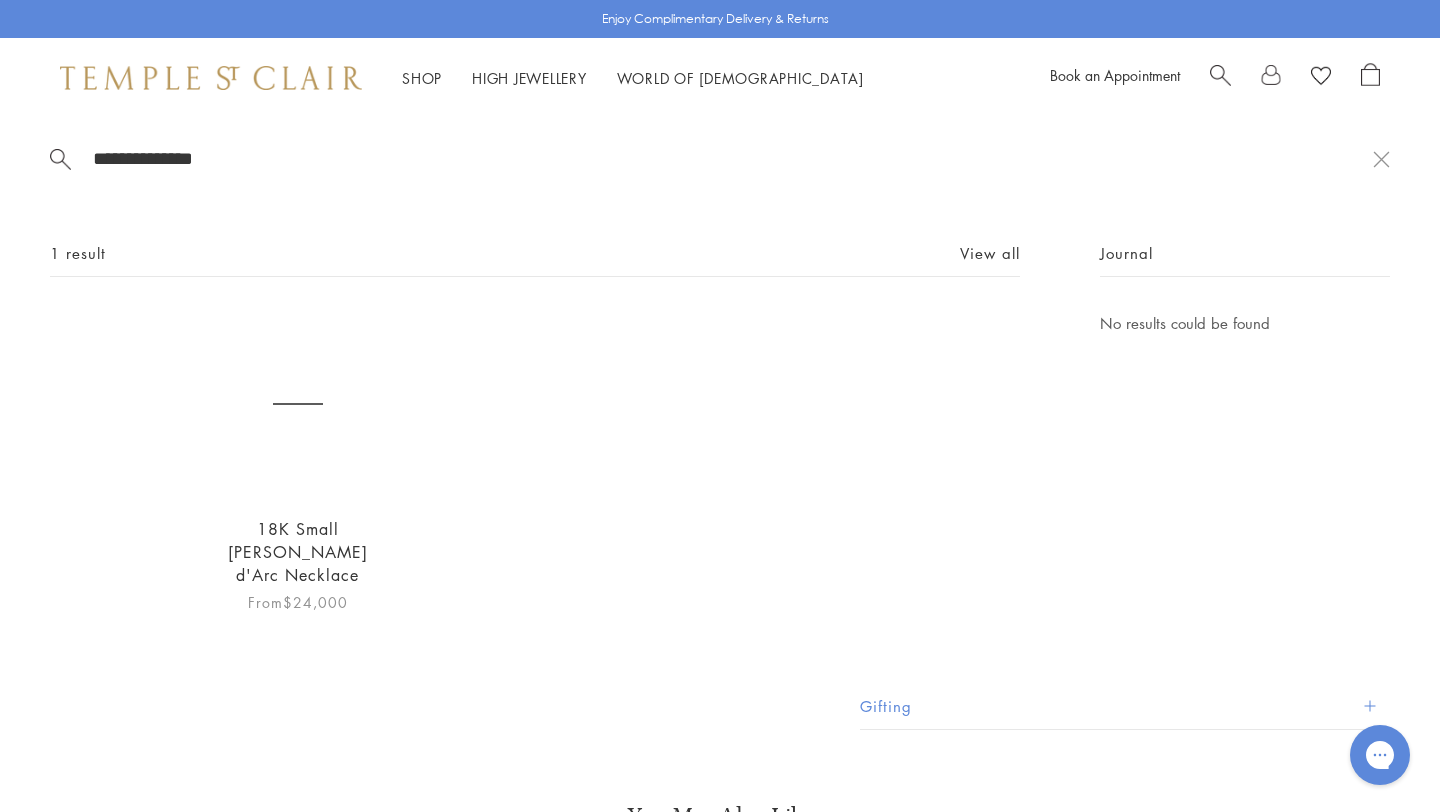type on "**********" 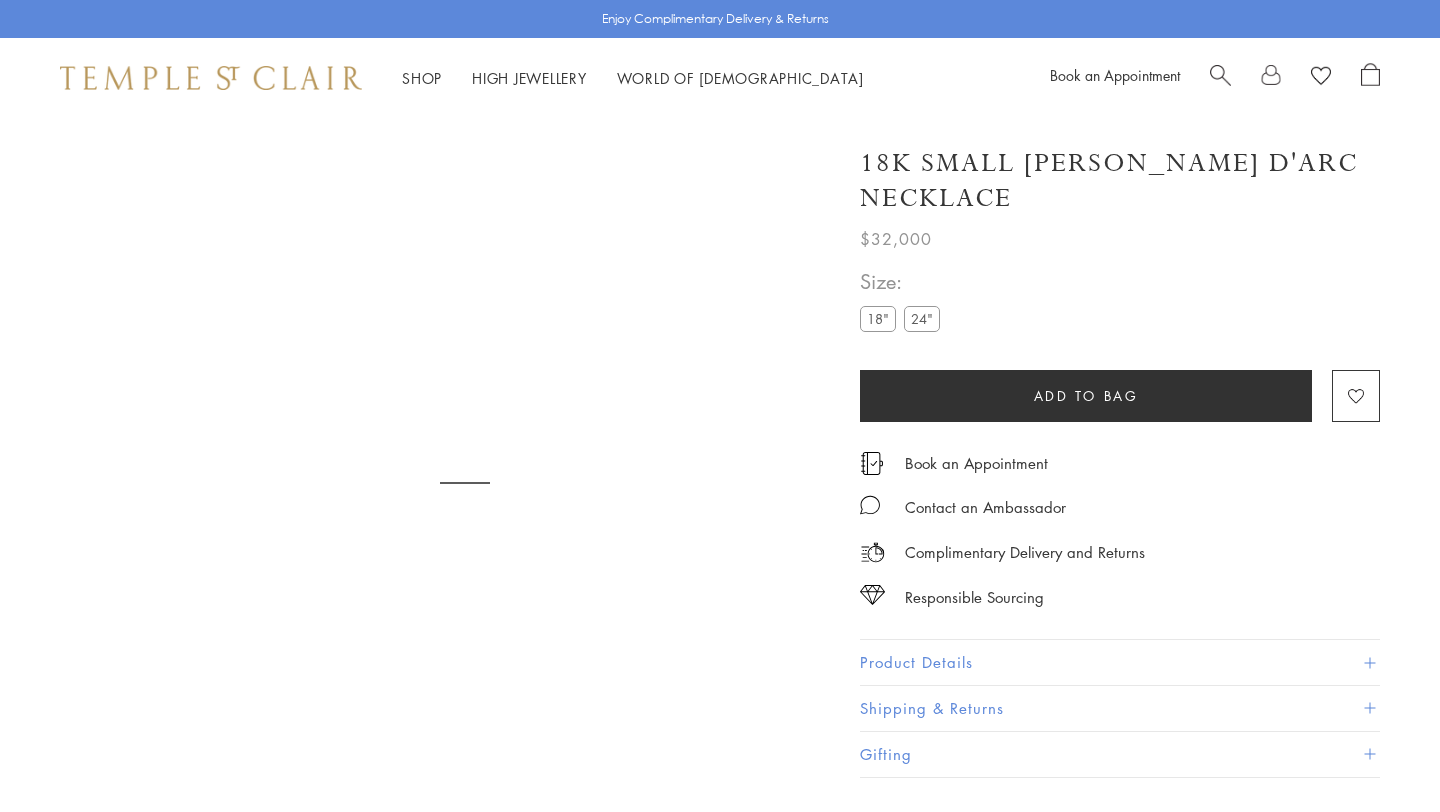 scroll, scrollTop: 0, scrollLeft: 0, axis: both 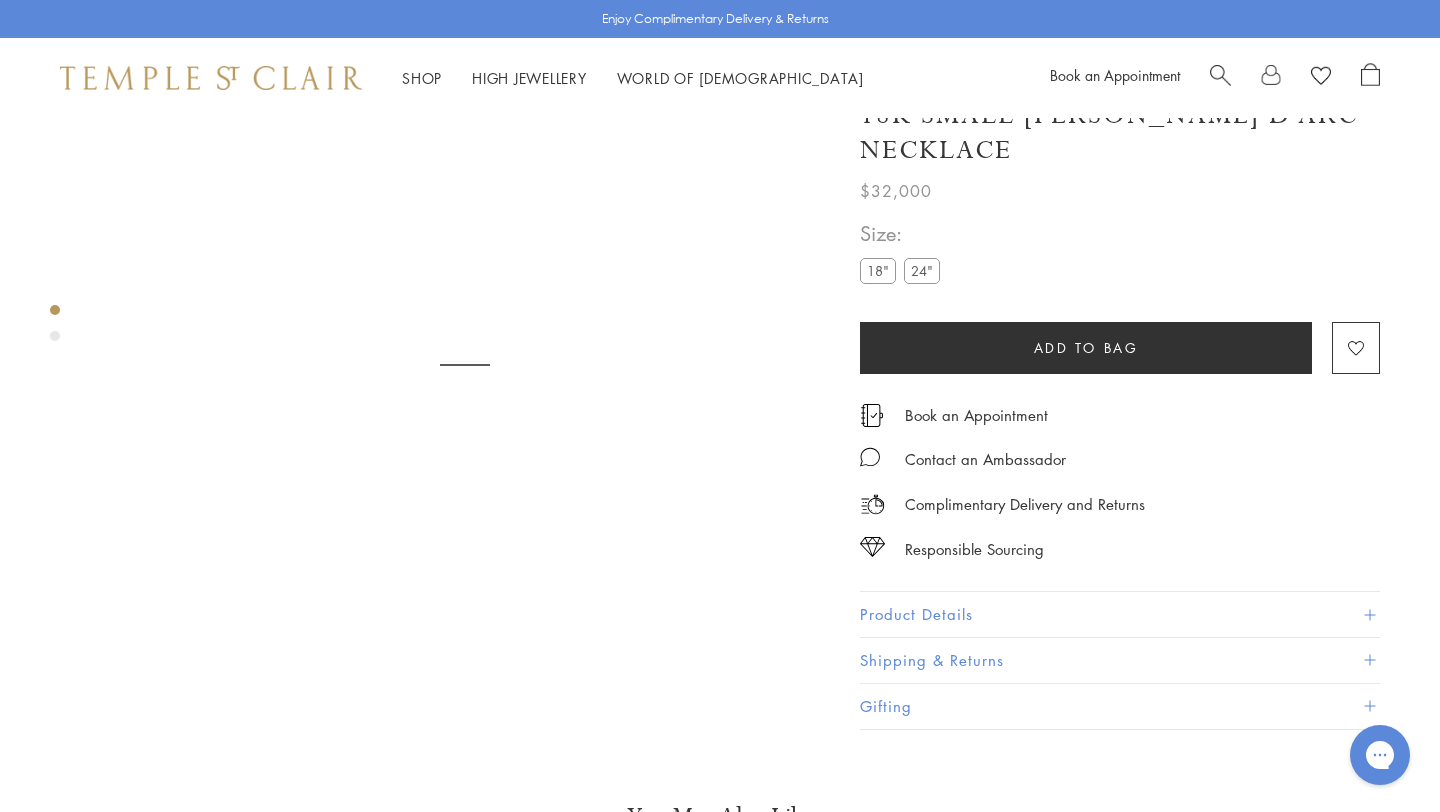 click on "18"
24"" at bounding box center [904, 274] 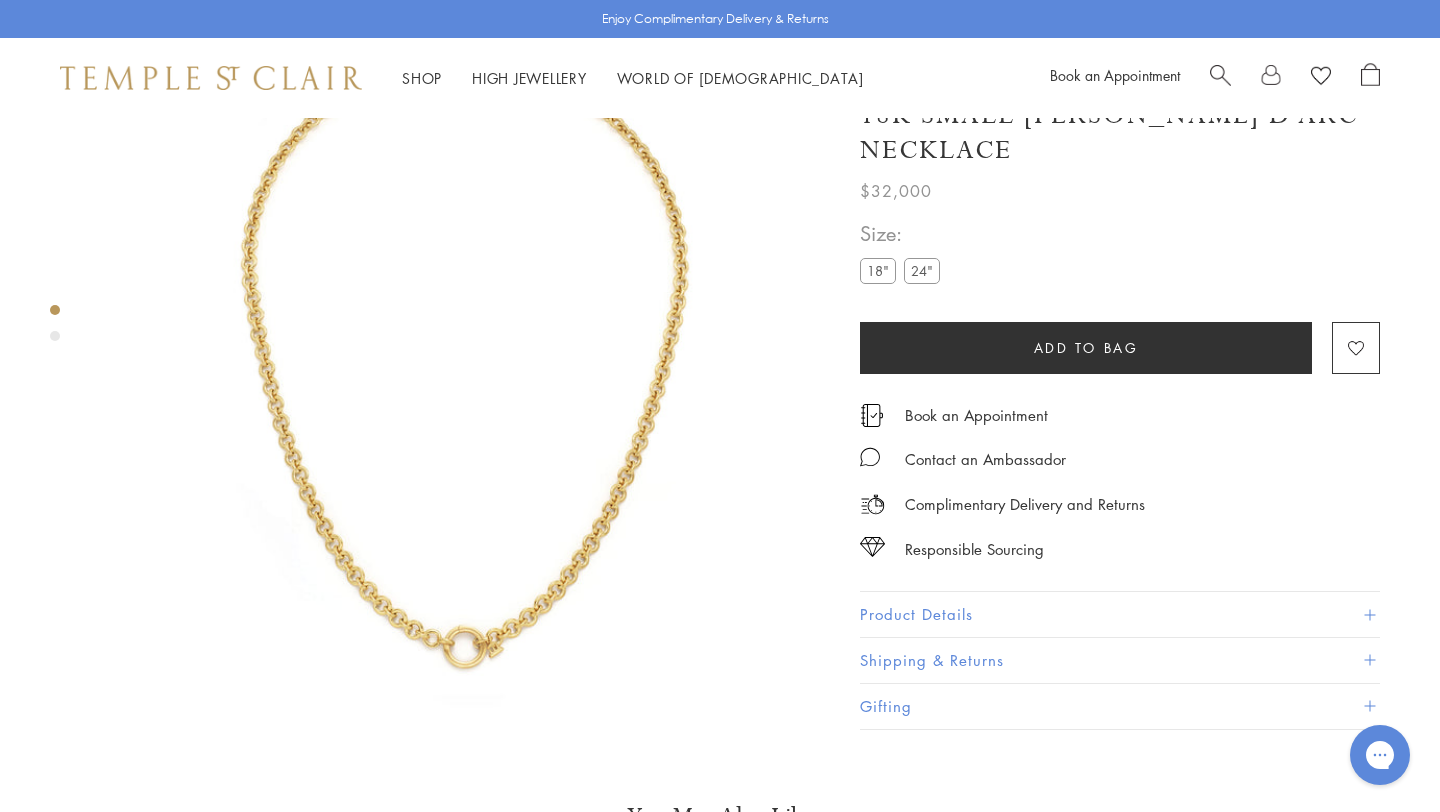 click on "18"" at bounding box center (878, 271) 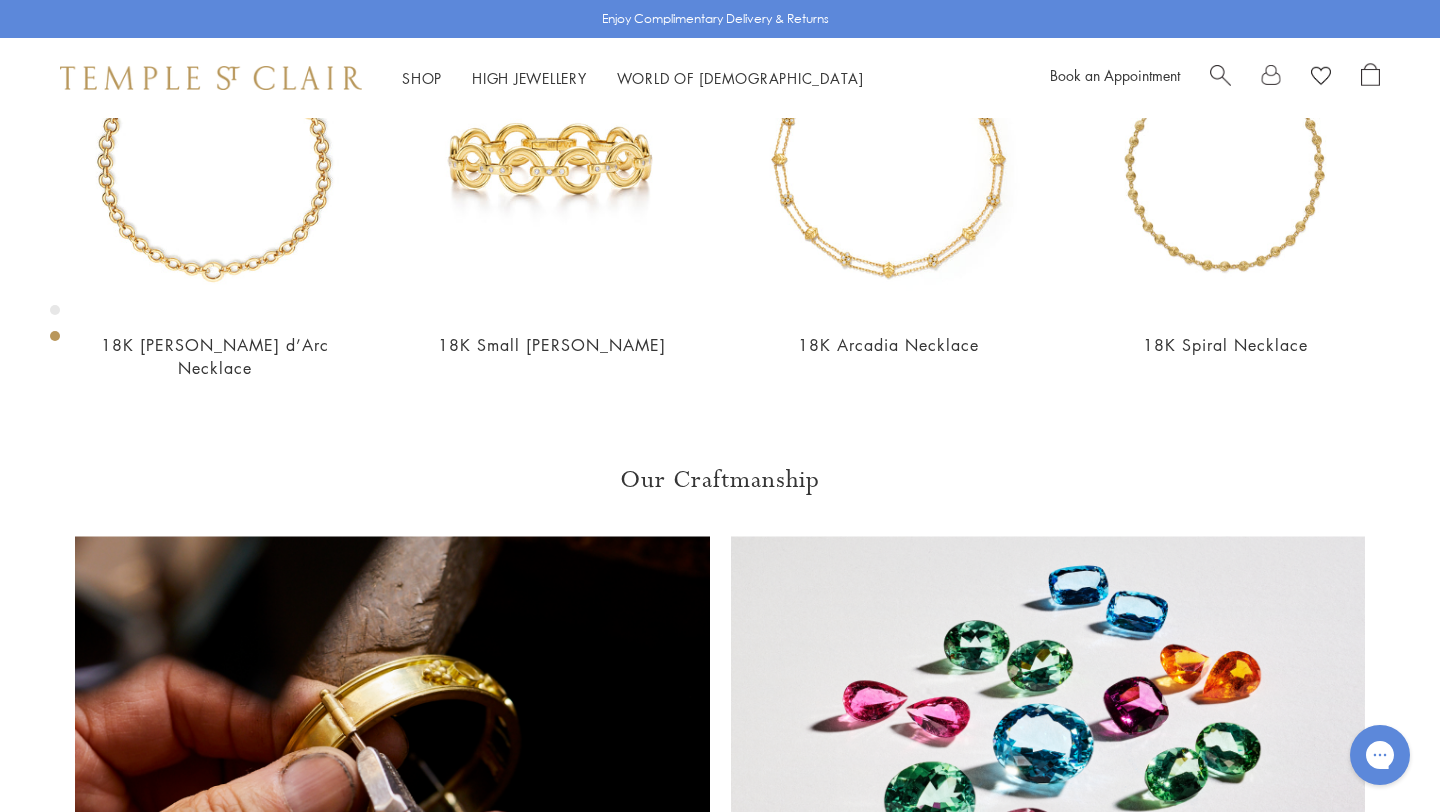 scroll, scrollTop: 1000, scrollLeft: 0, axis: vertical 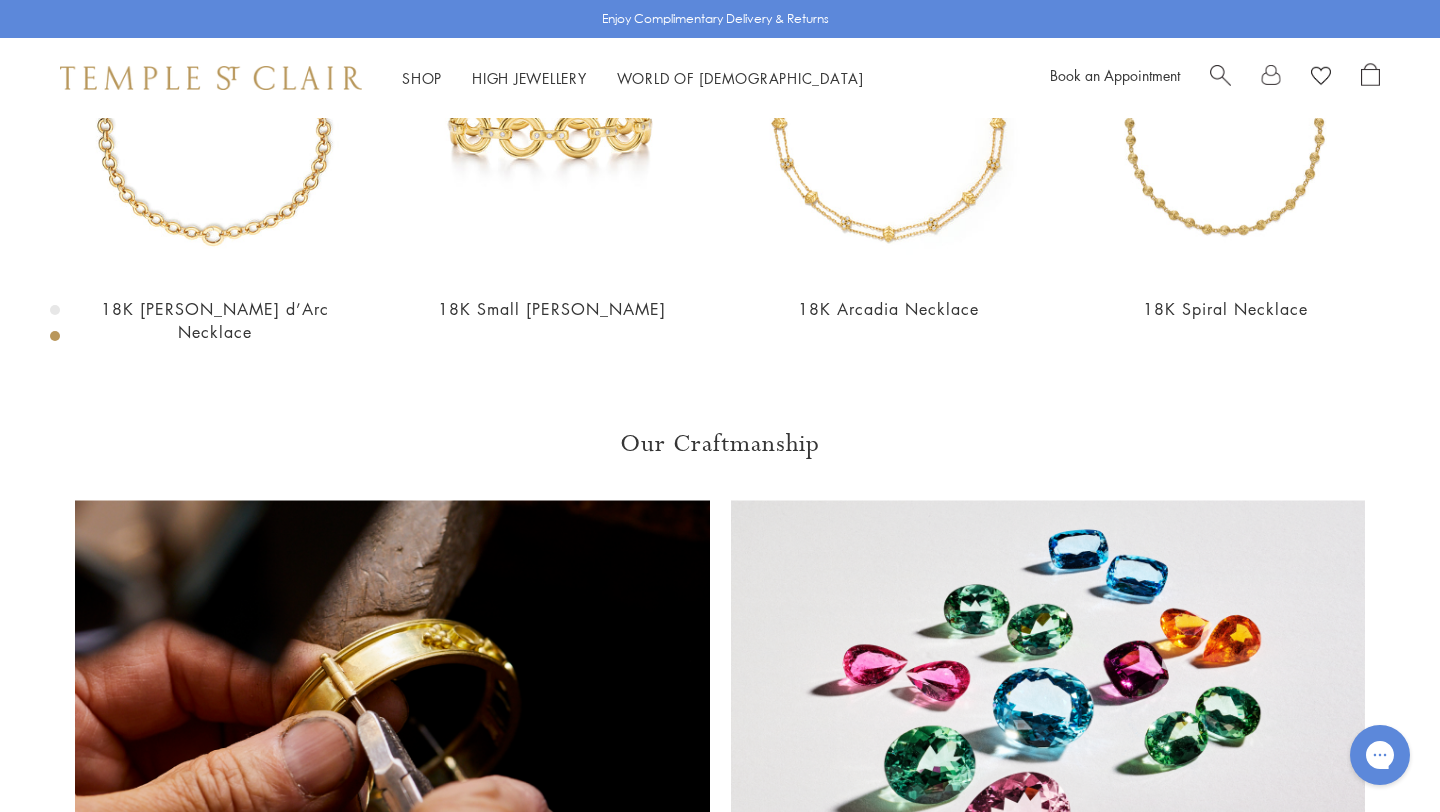 click on "24"" at bounding box center (922, -616) 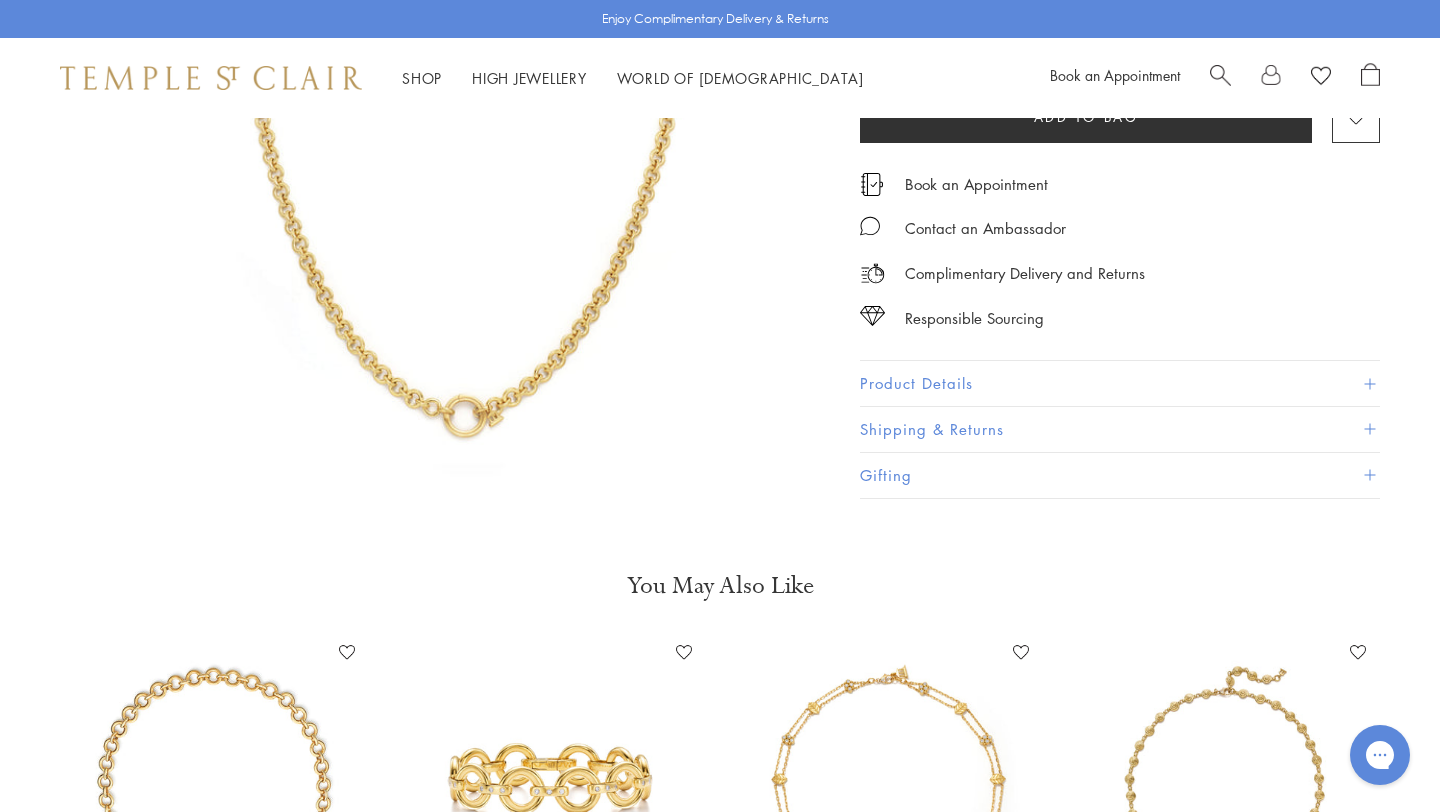 scroll, scrollTop: 224, scrollLeft: 0, axis: vertical 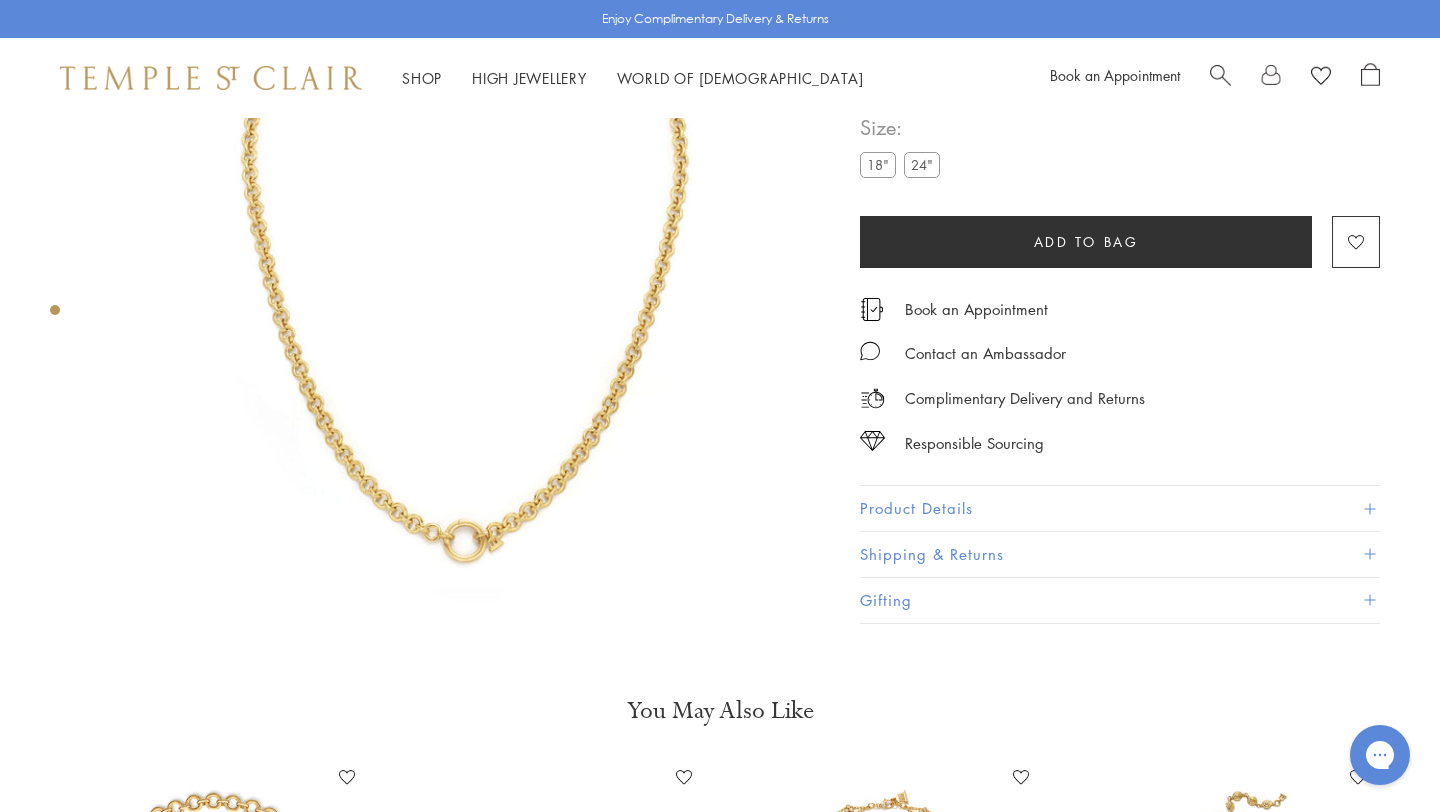 click at bounding box center [1220, 73] 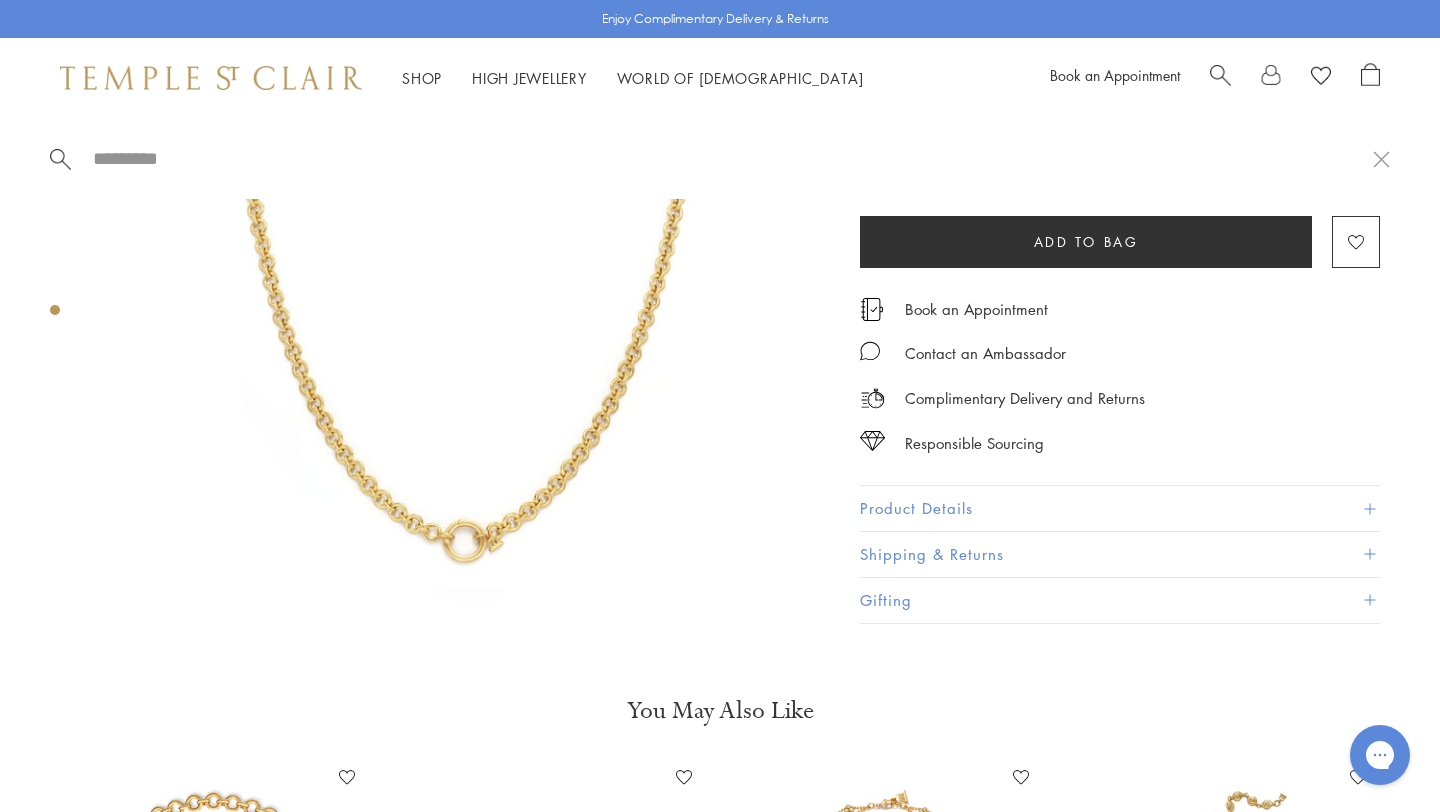 paste on "**********" 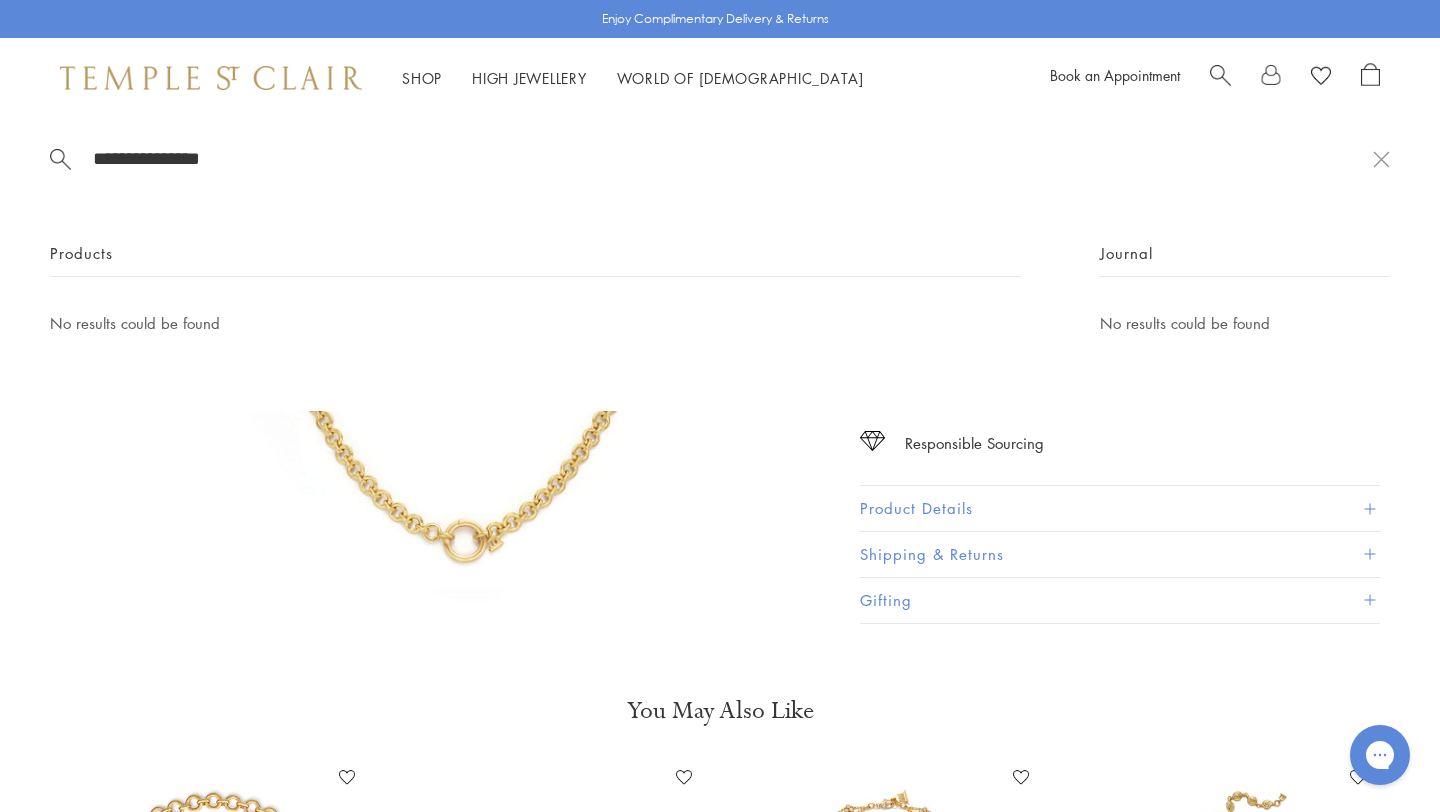 click on "**********" at bounding box center (720, 264) 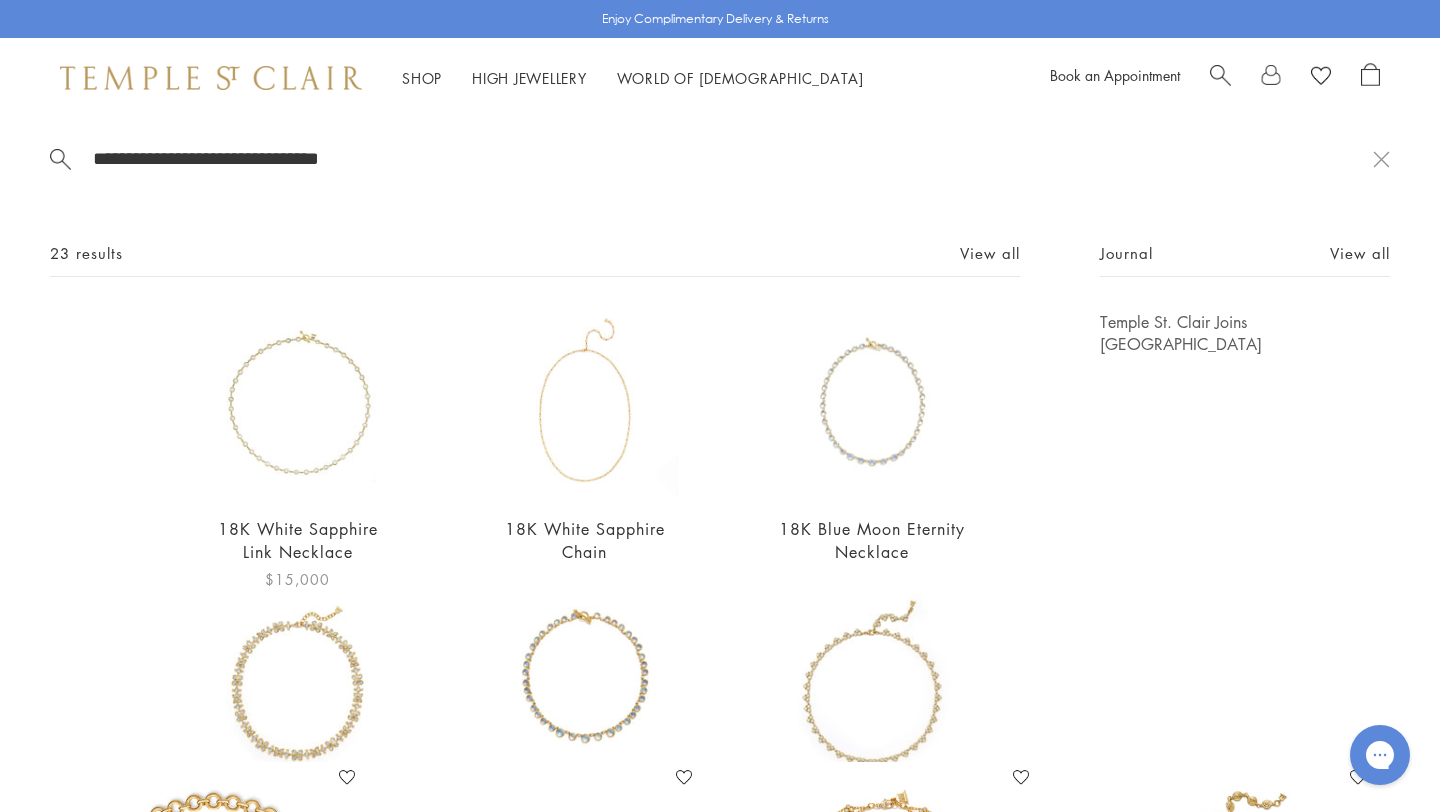 type on "**********" 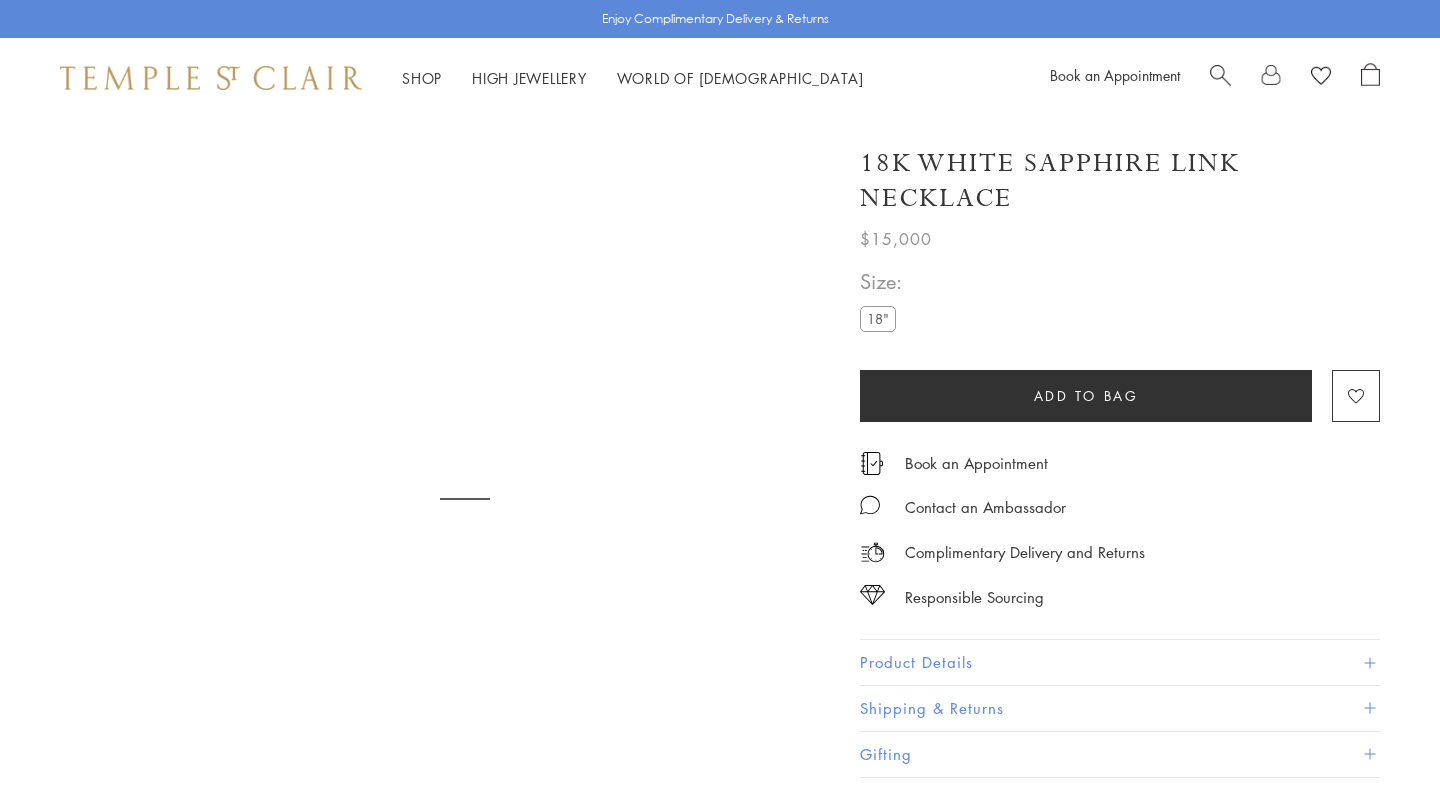scroll, scrollTop: 0, scrollLeft: 0, axis: both 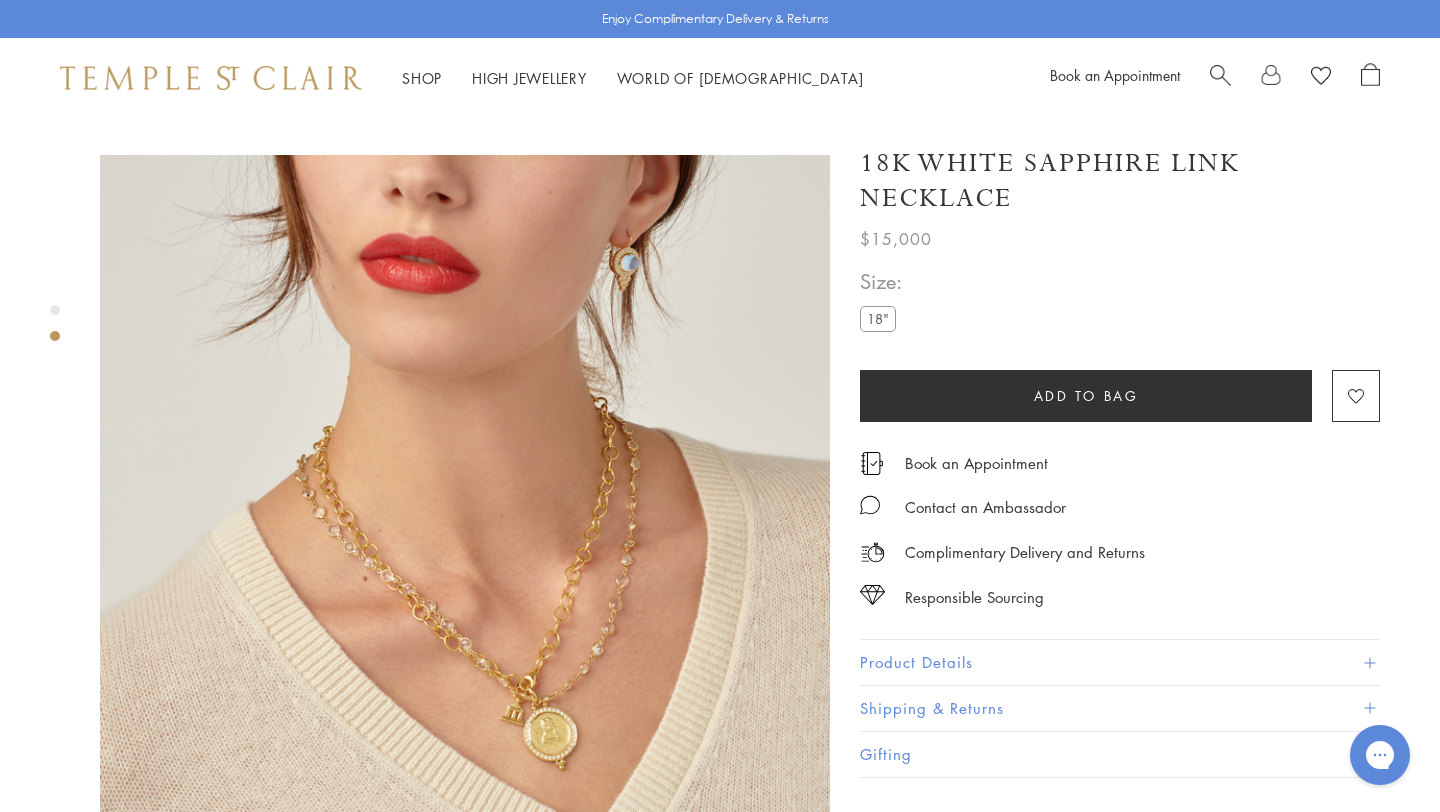 click at bounding box center (1220, 73) 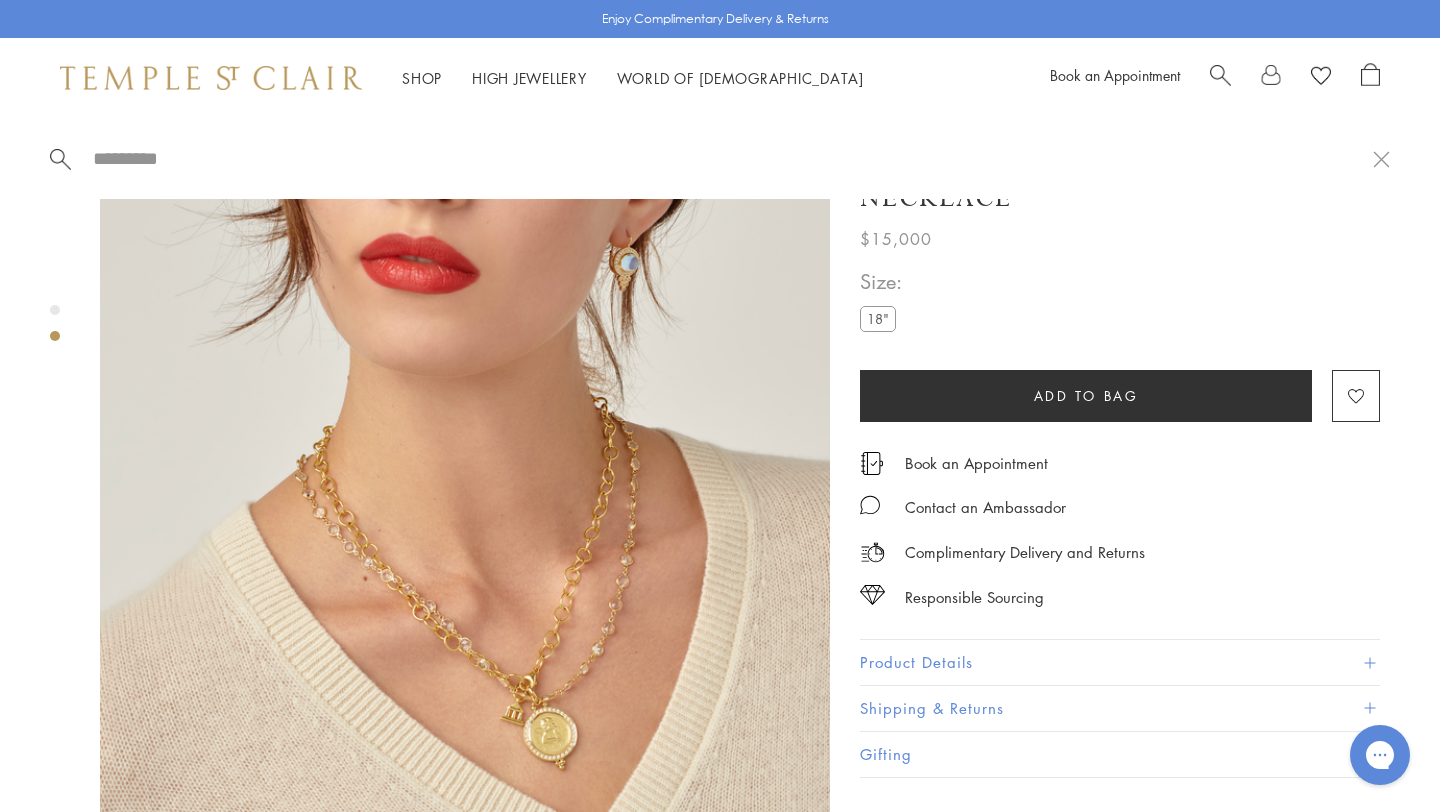 paste on "**********" 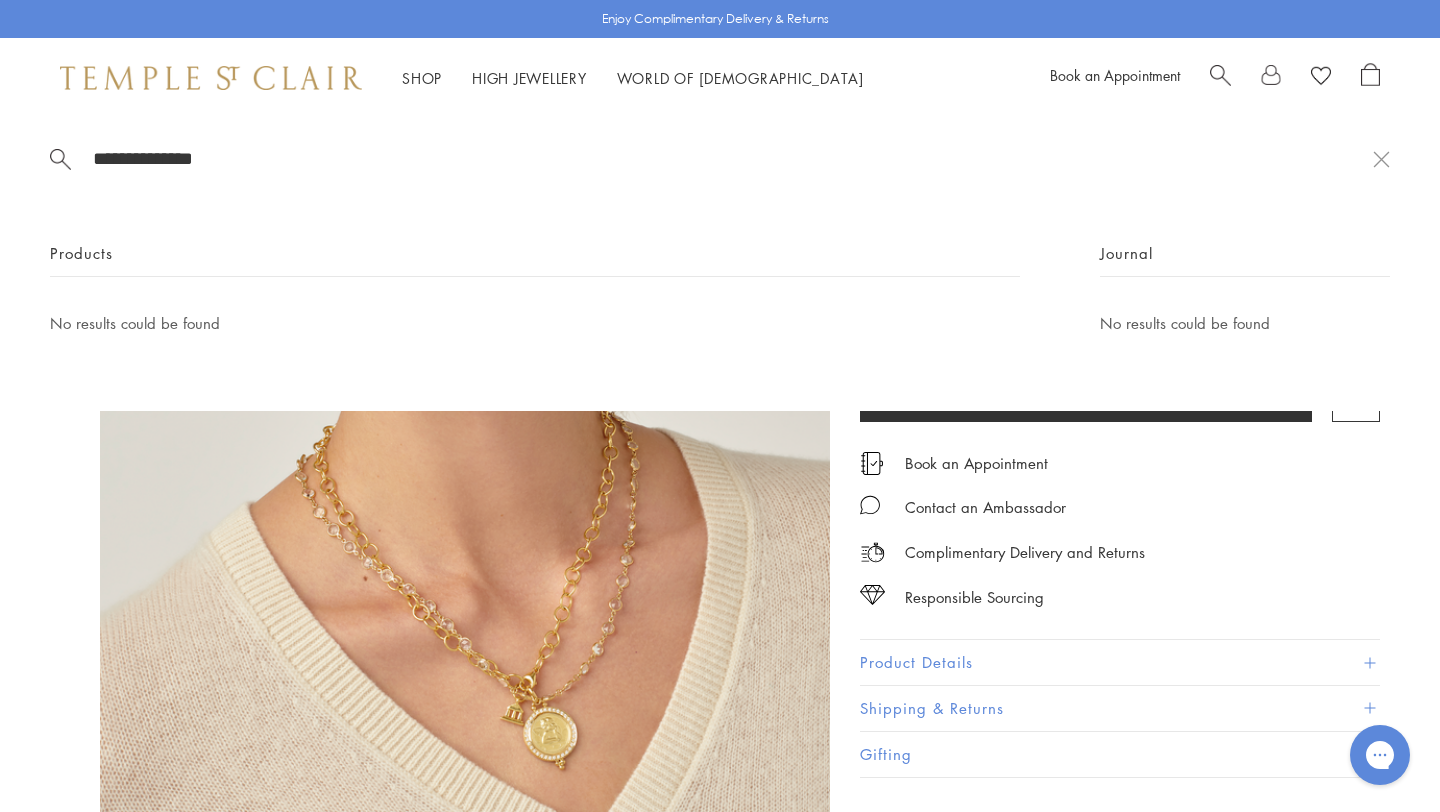 click on "**********" at bounding box center [732, 158] 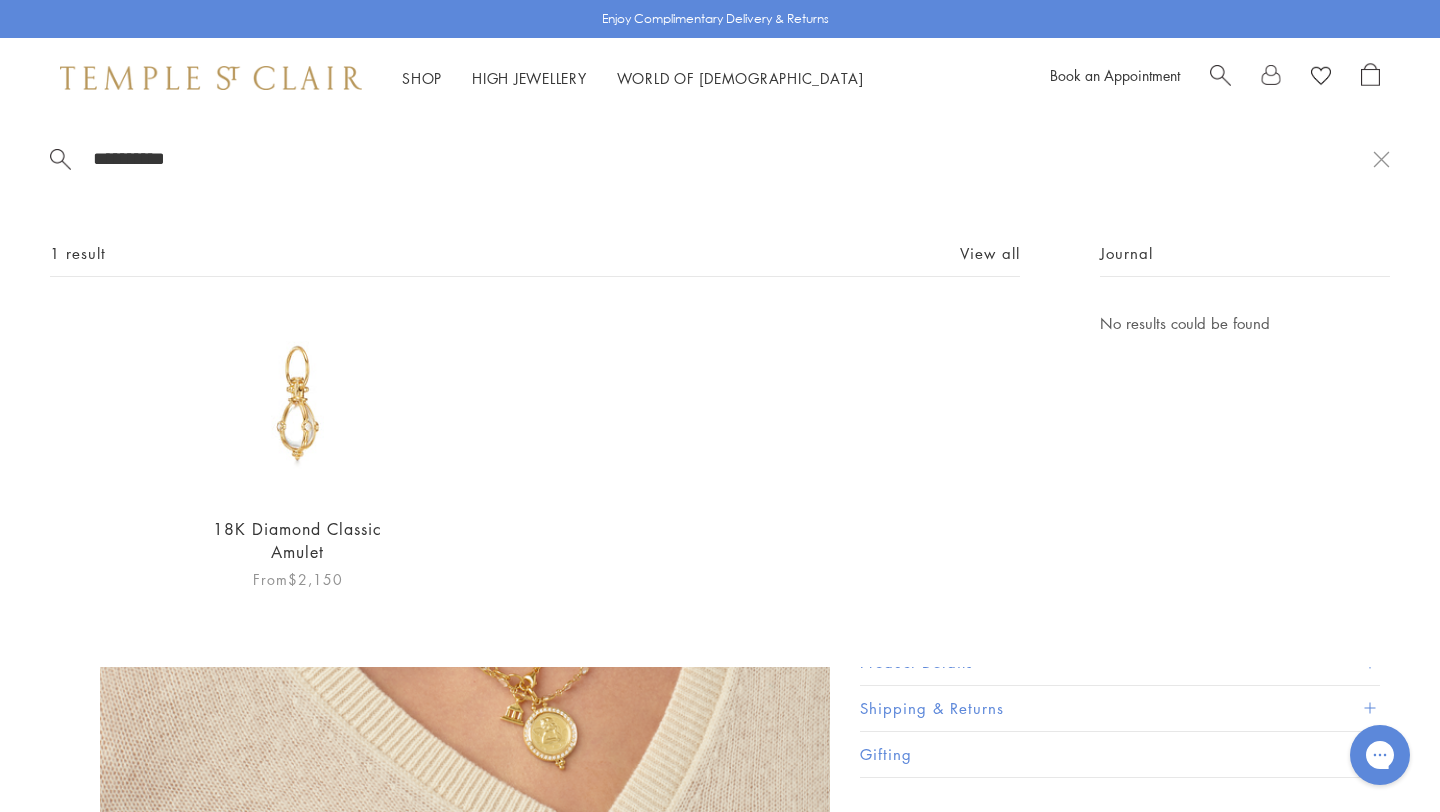 type on "**********" 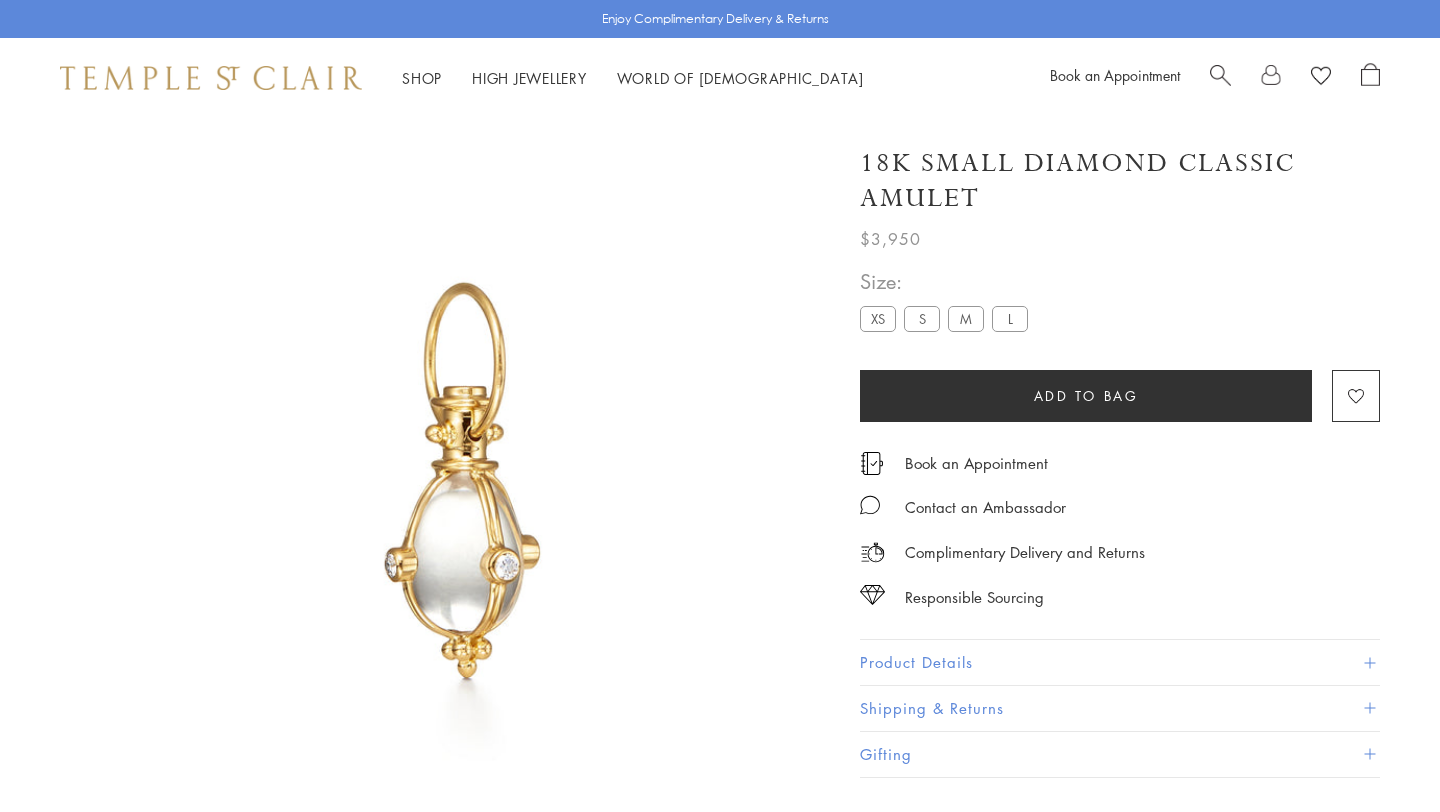 scroll, scrollTop: 0, scrollLeft: 0, axis: both 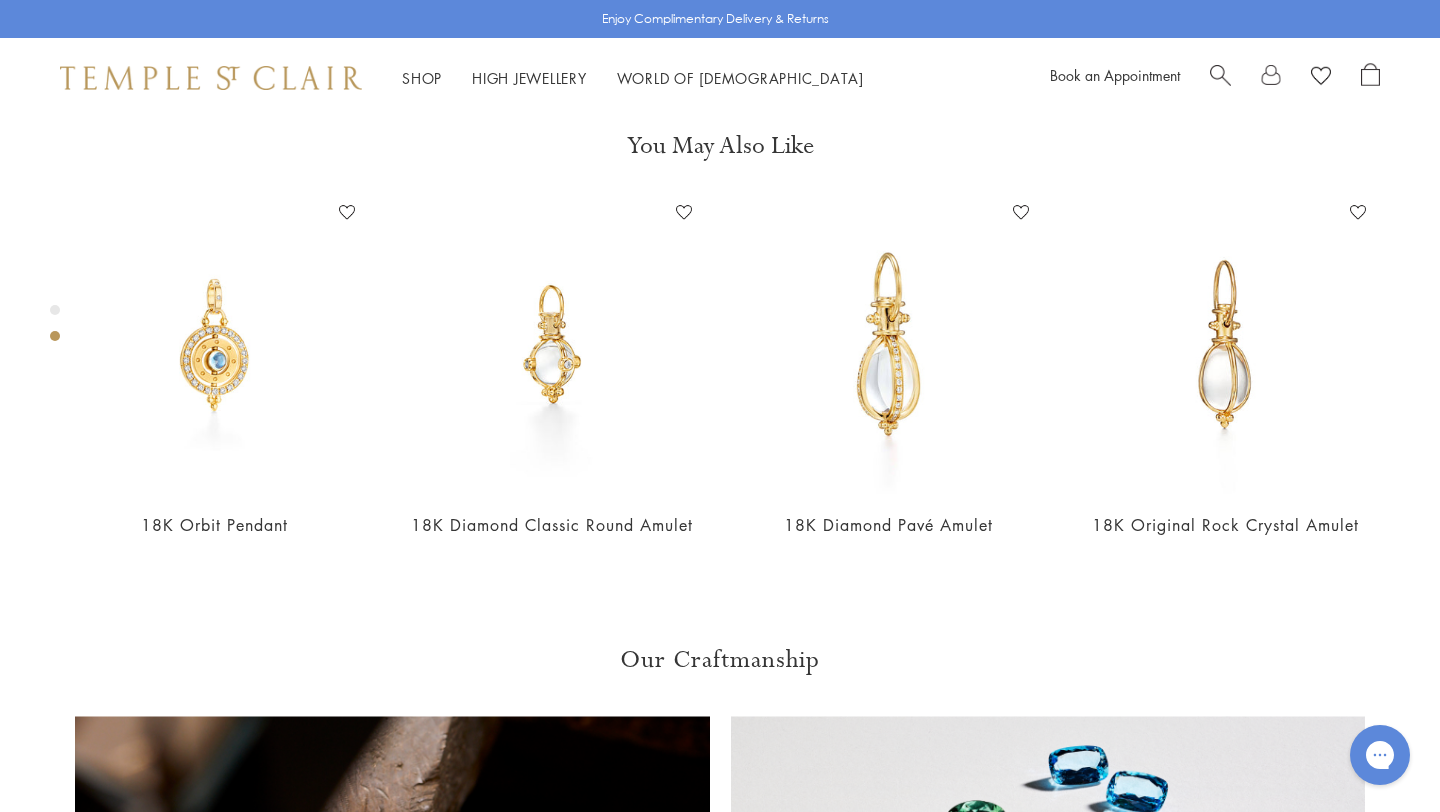 click at bounding box center (1220, 73) 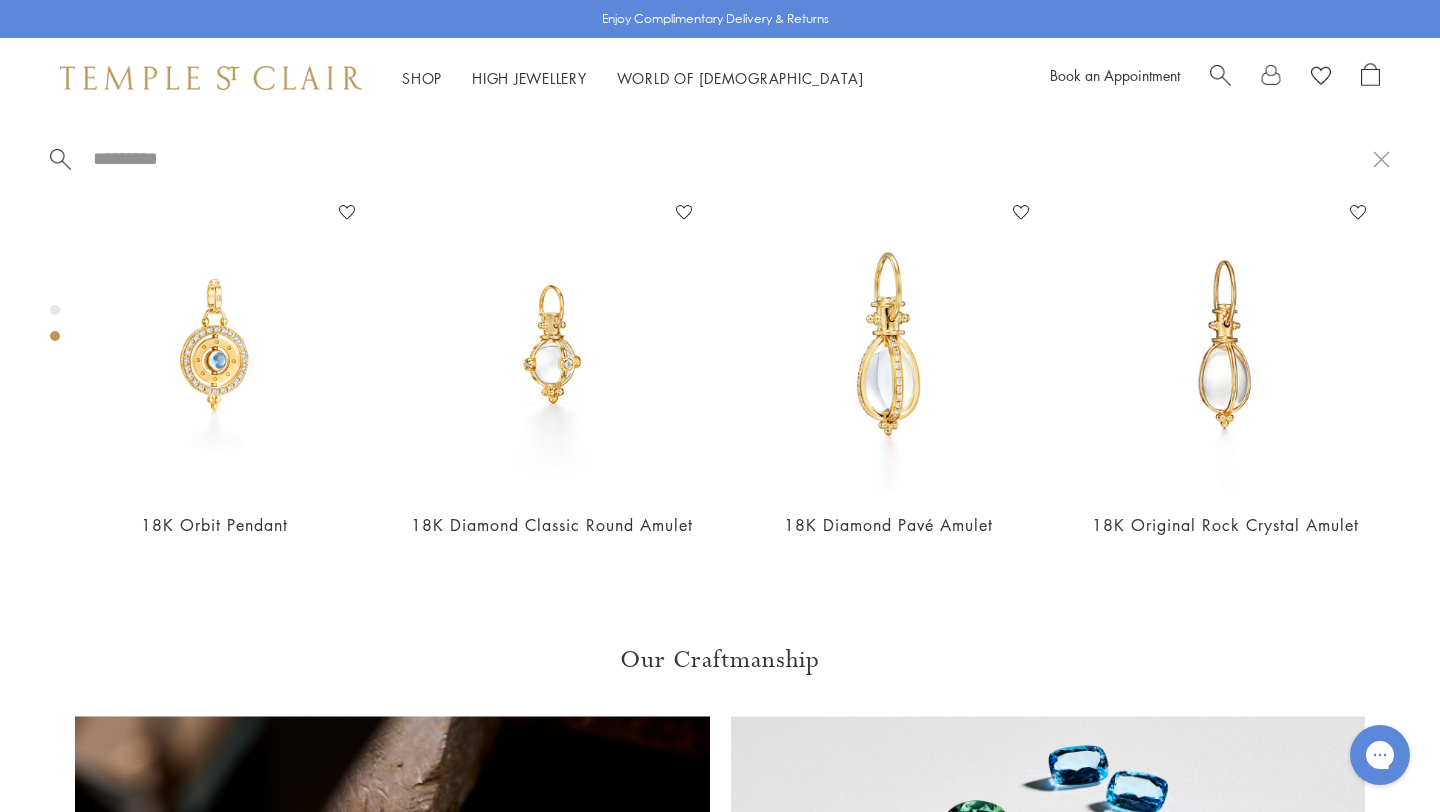 paste on "*******" 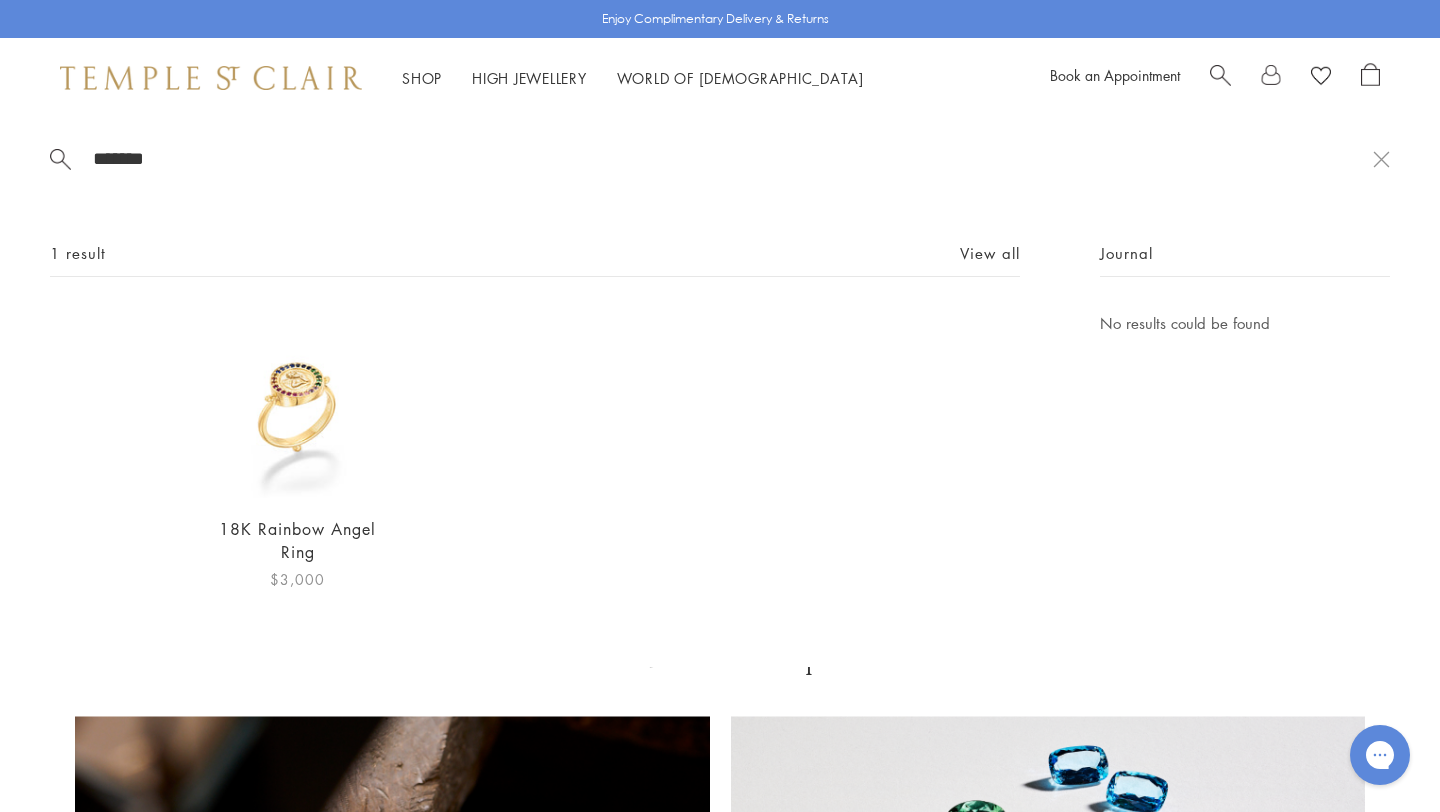 type on "*******" 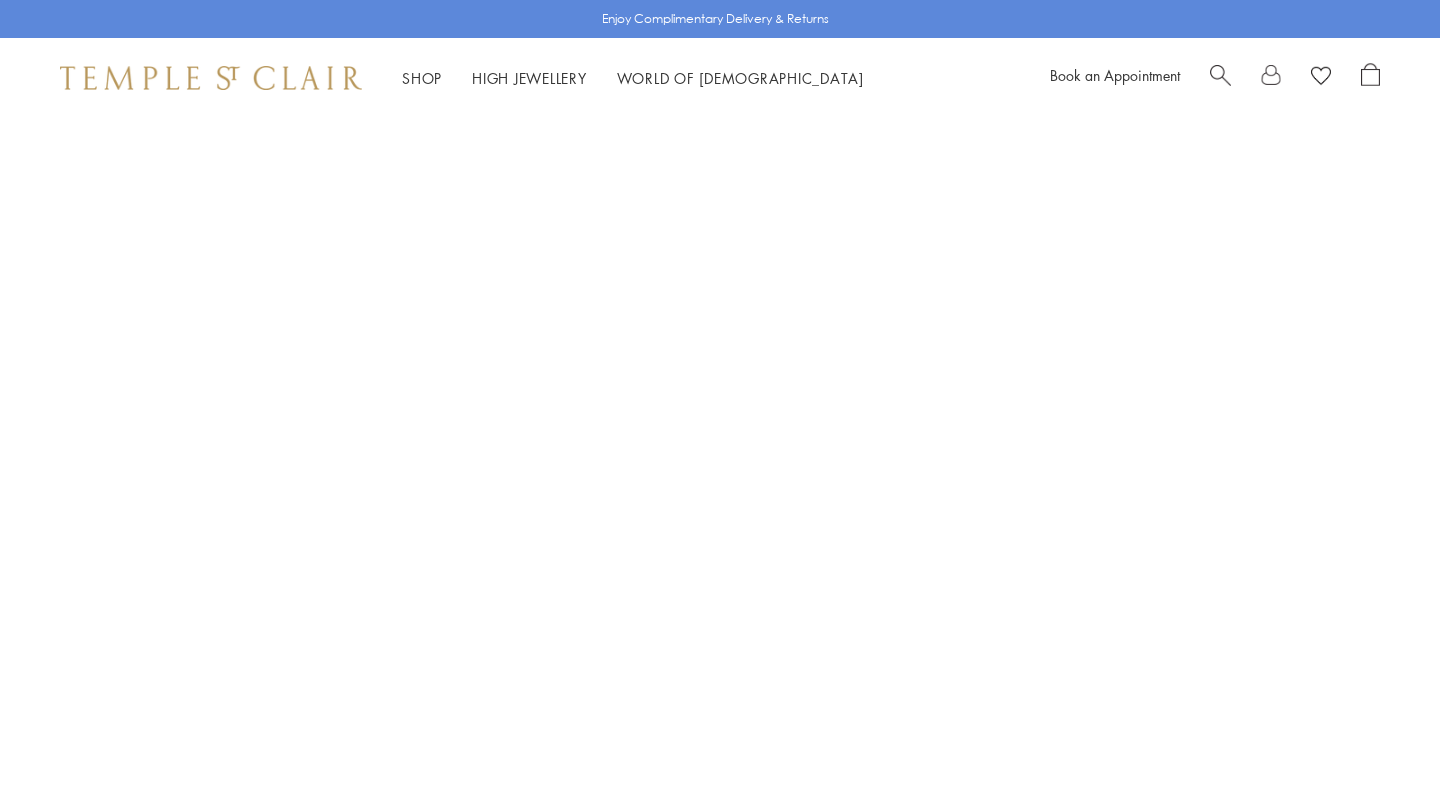 scroll, scrollTop: 0, scrollLeft: 0, axis: both 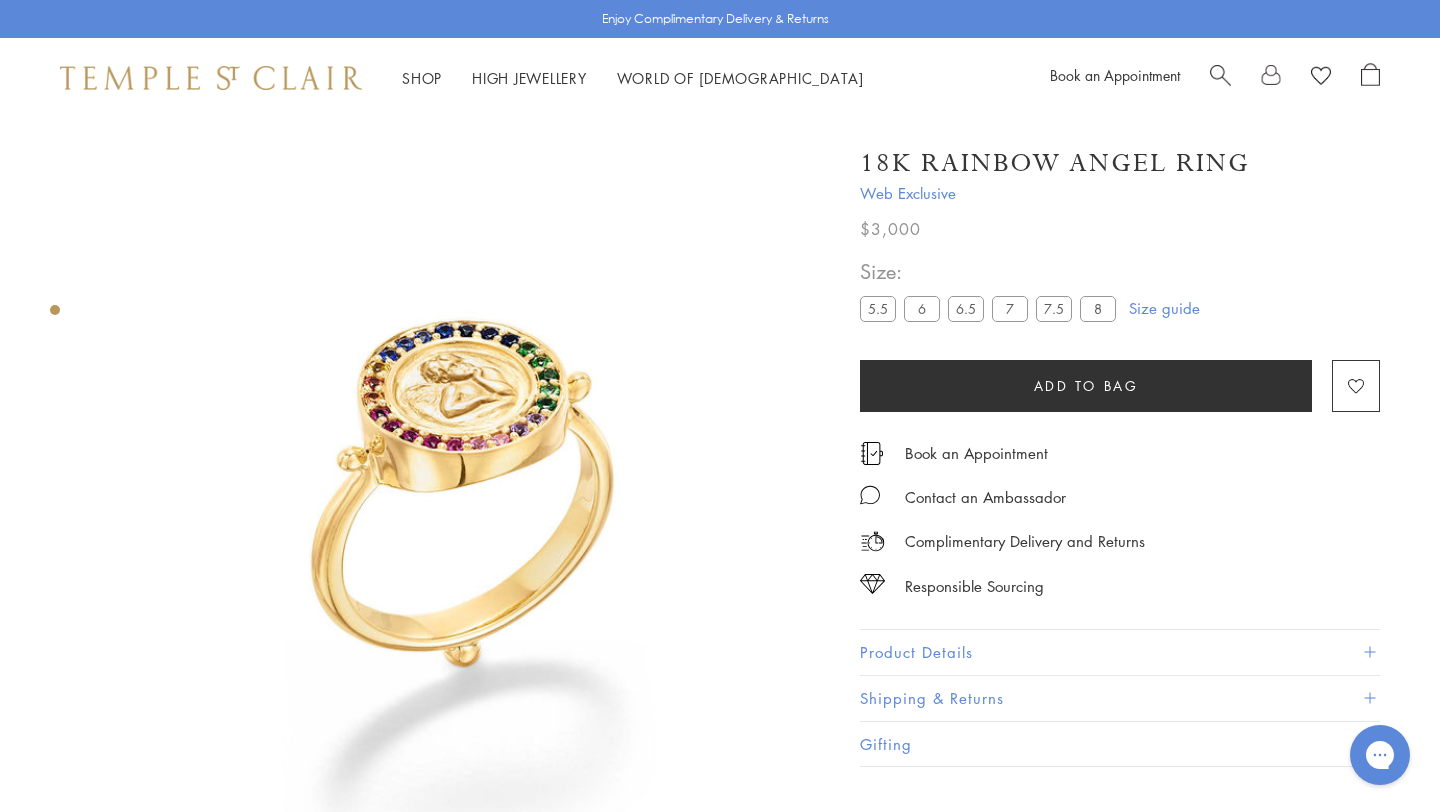 click at bounding box center (1220, 73) 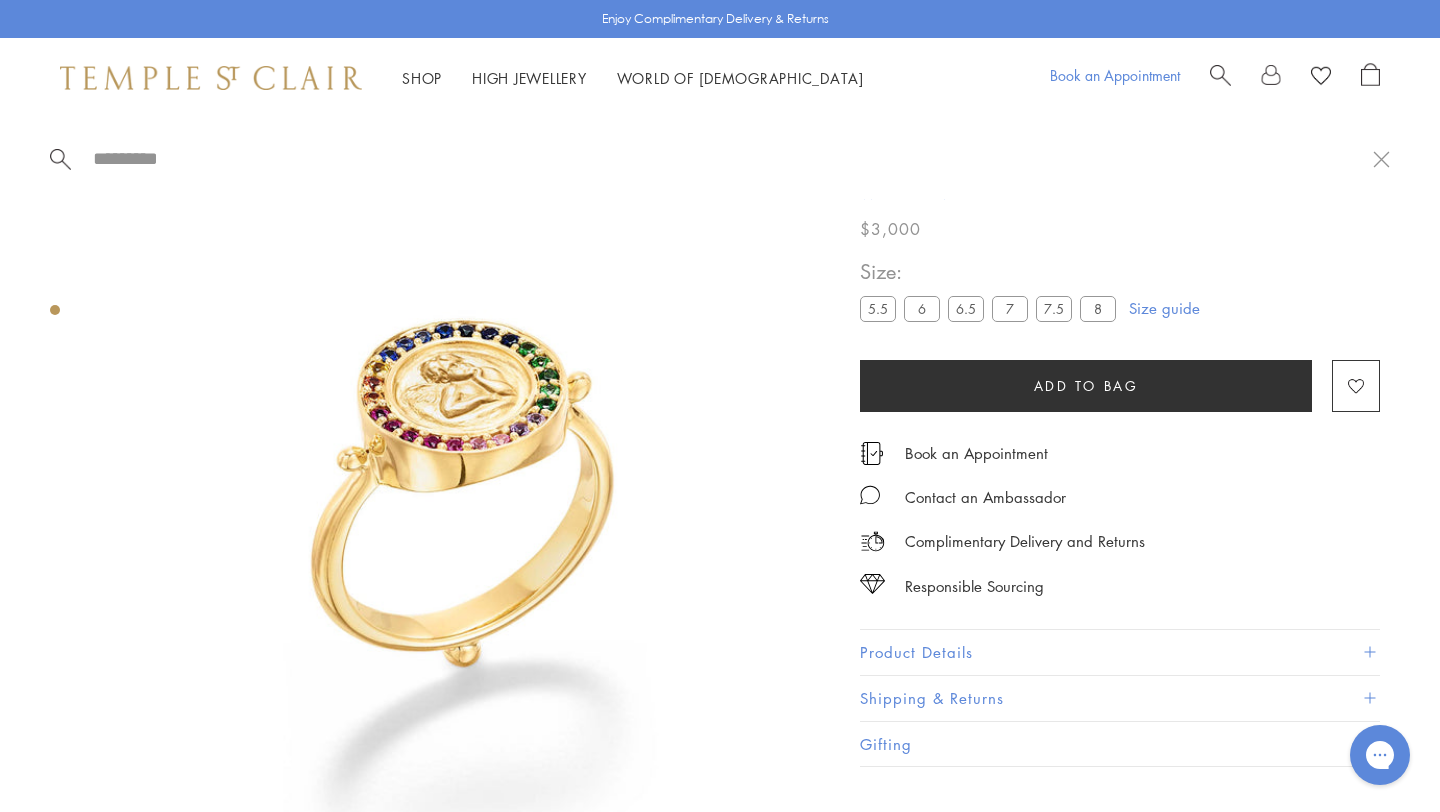paste on "********" 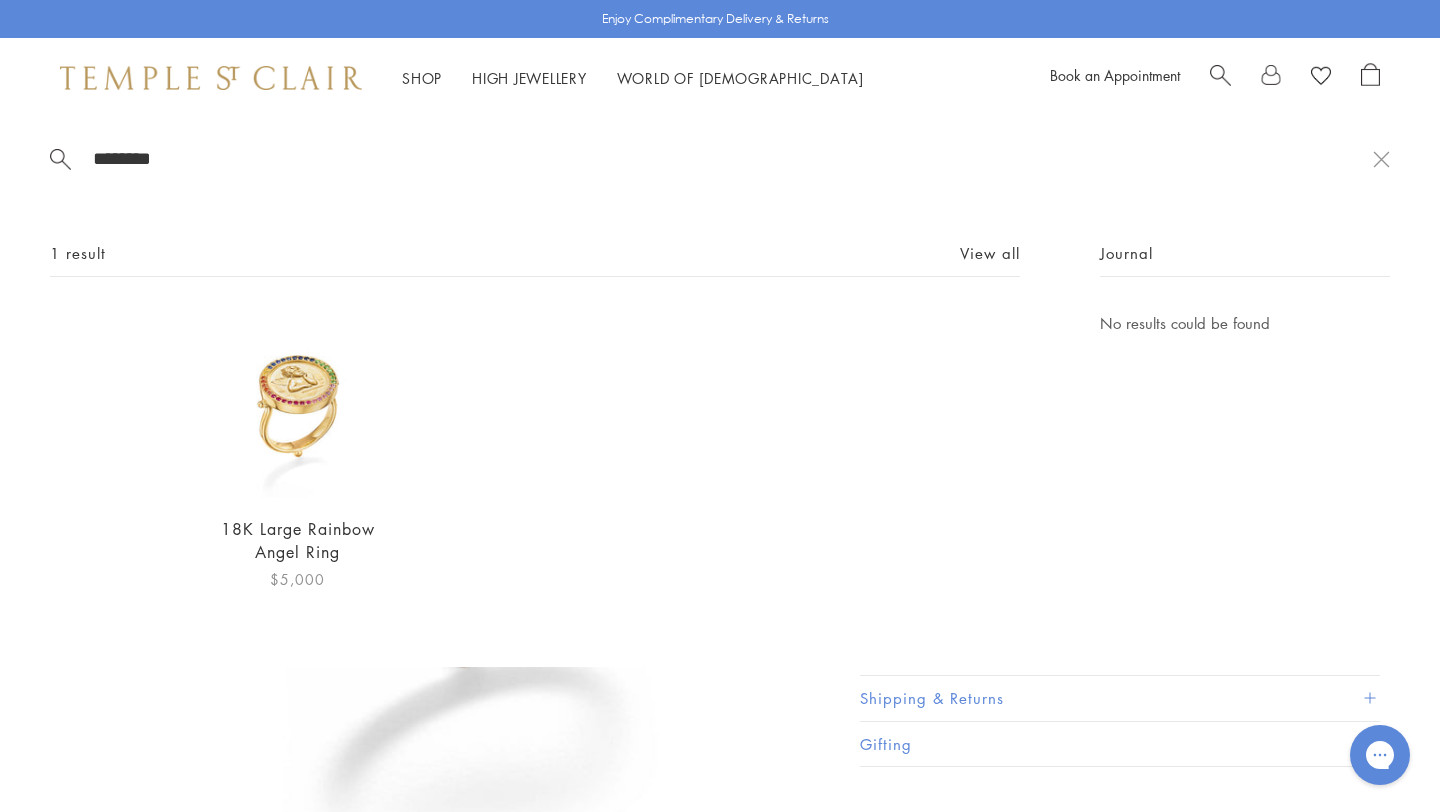 type on "********" 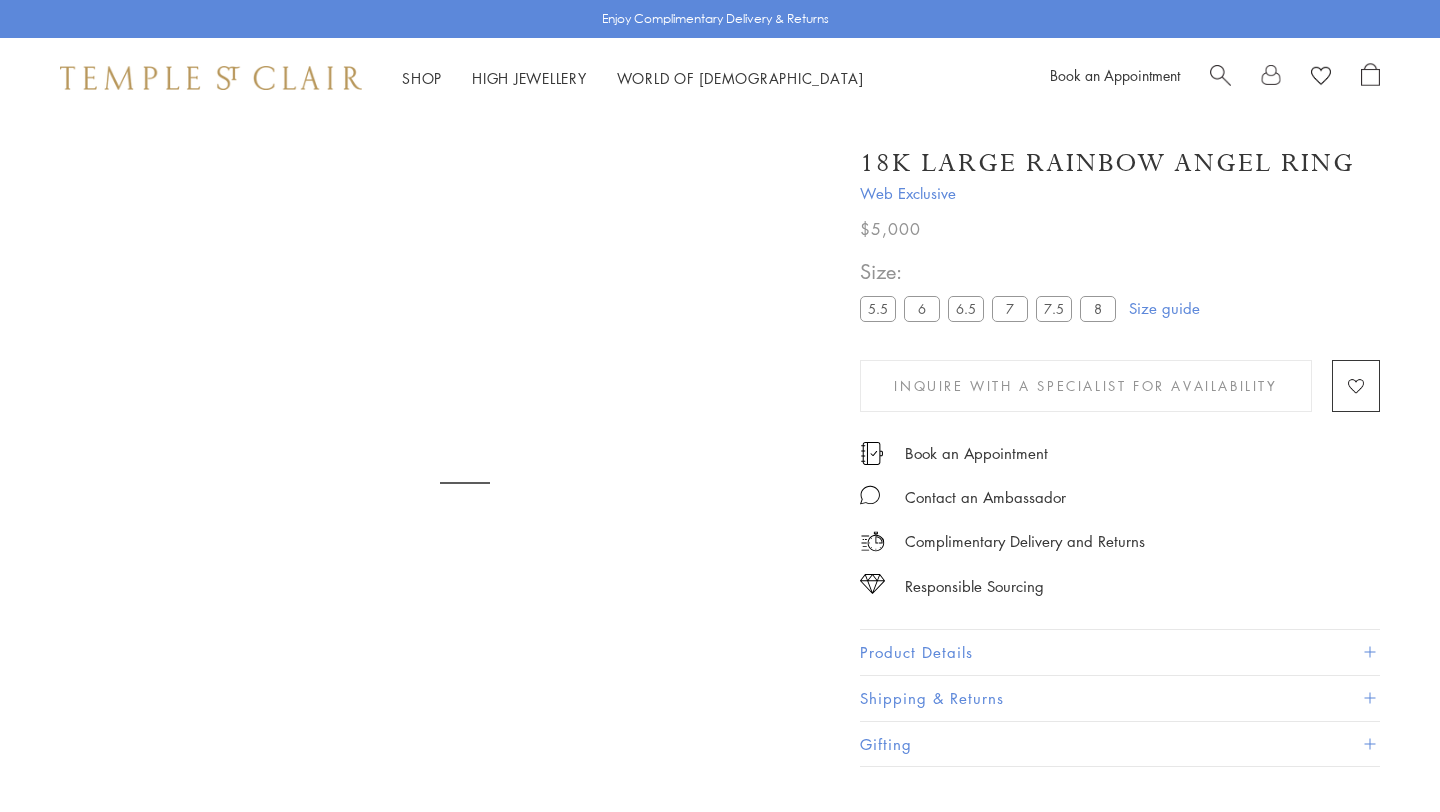 scroll, scrollTop: 0, scrollLeft: 0, axis: both 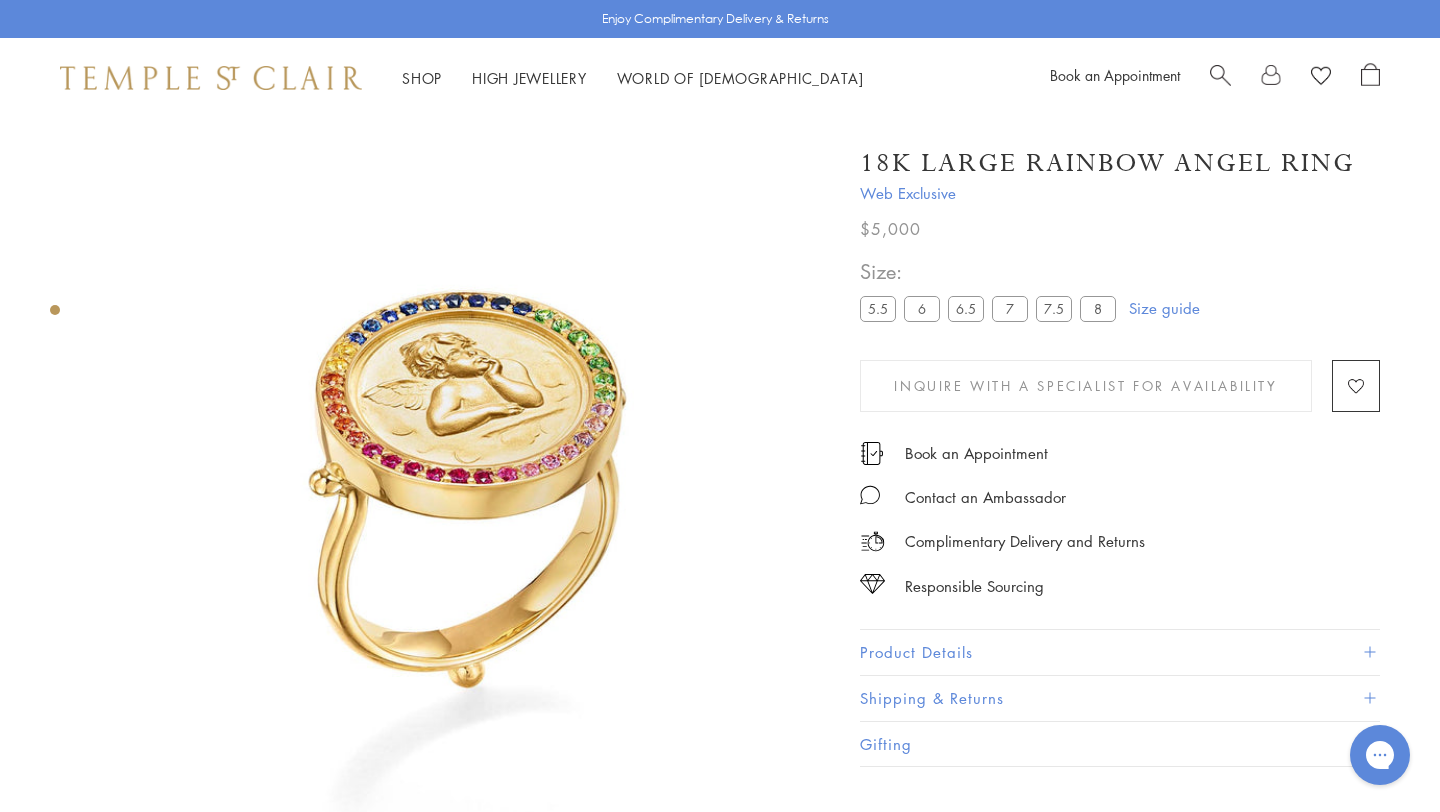 click on "6" at bounding box center (922, 308) 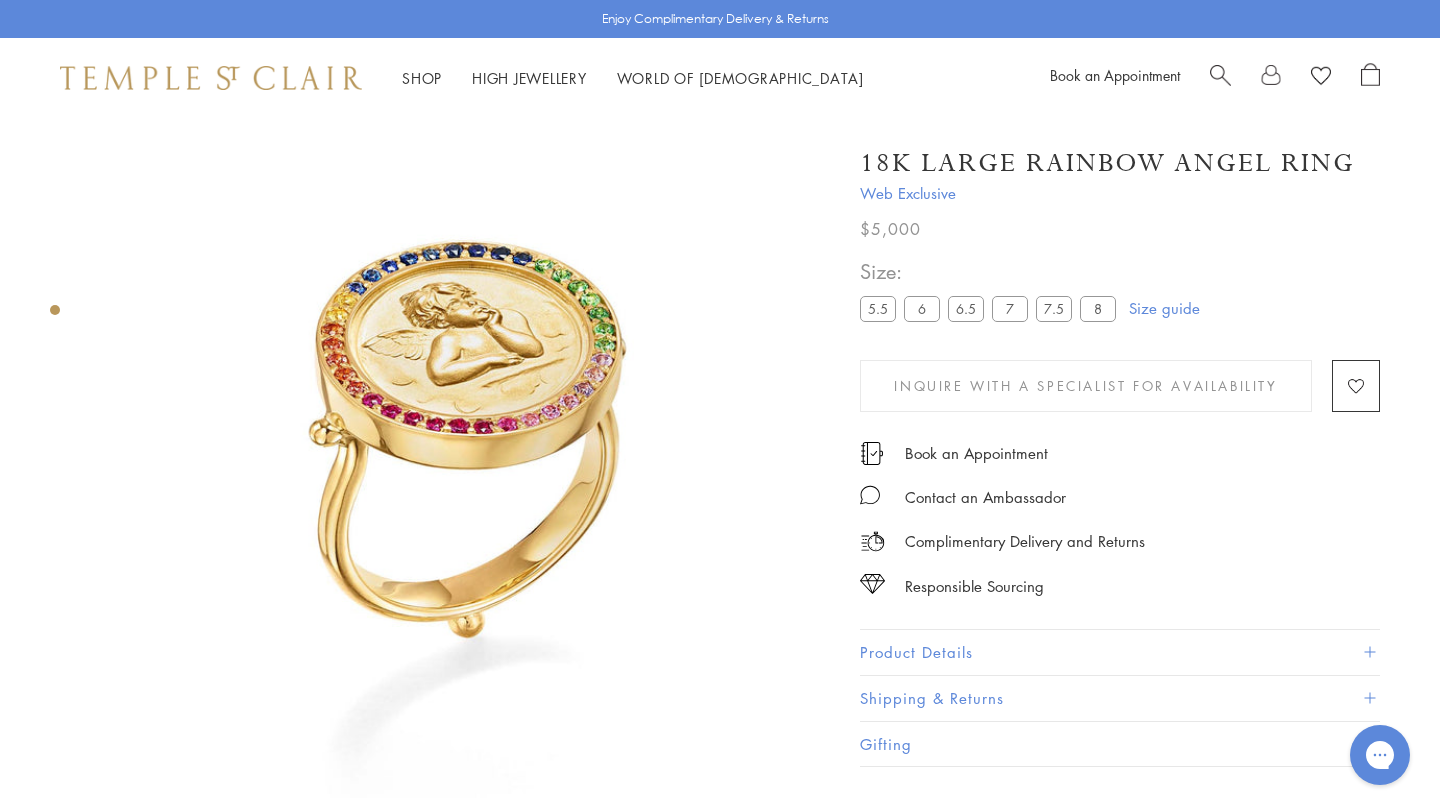 click on "**********" at bounding box center [1120, 300] 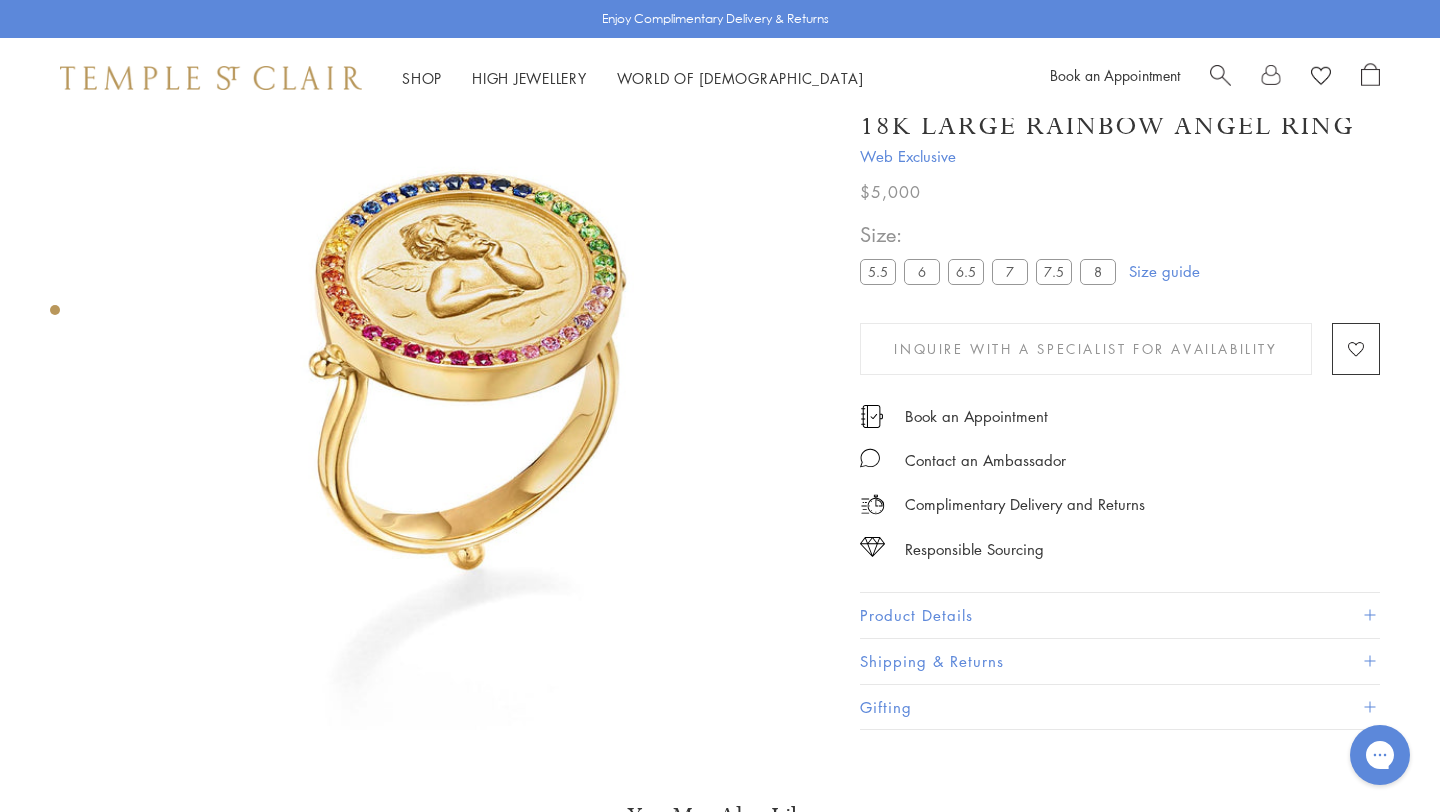 click on "6.5" at bounding box center (966, 271) 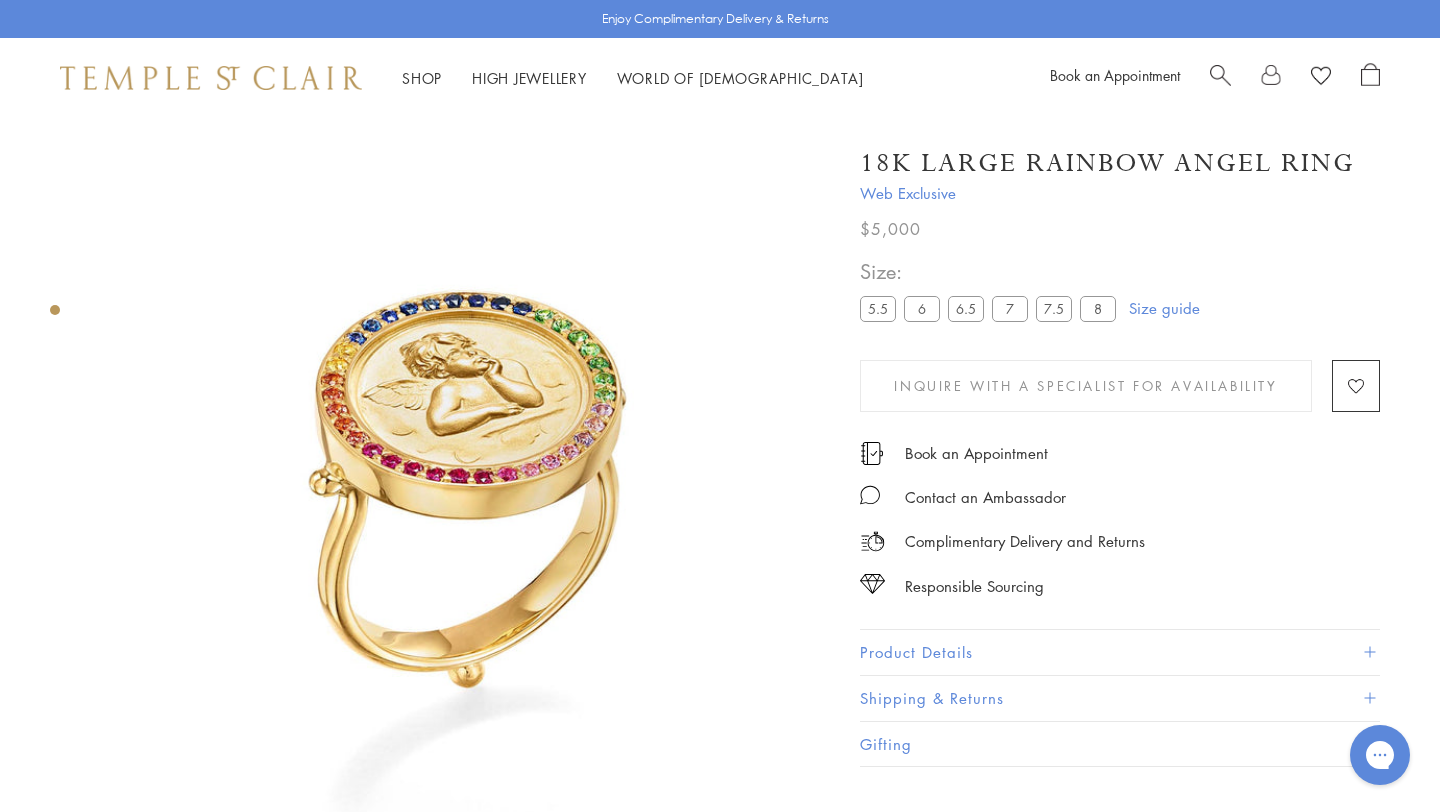 click on "Book an Appointment" at bounding box center (1215, 78) 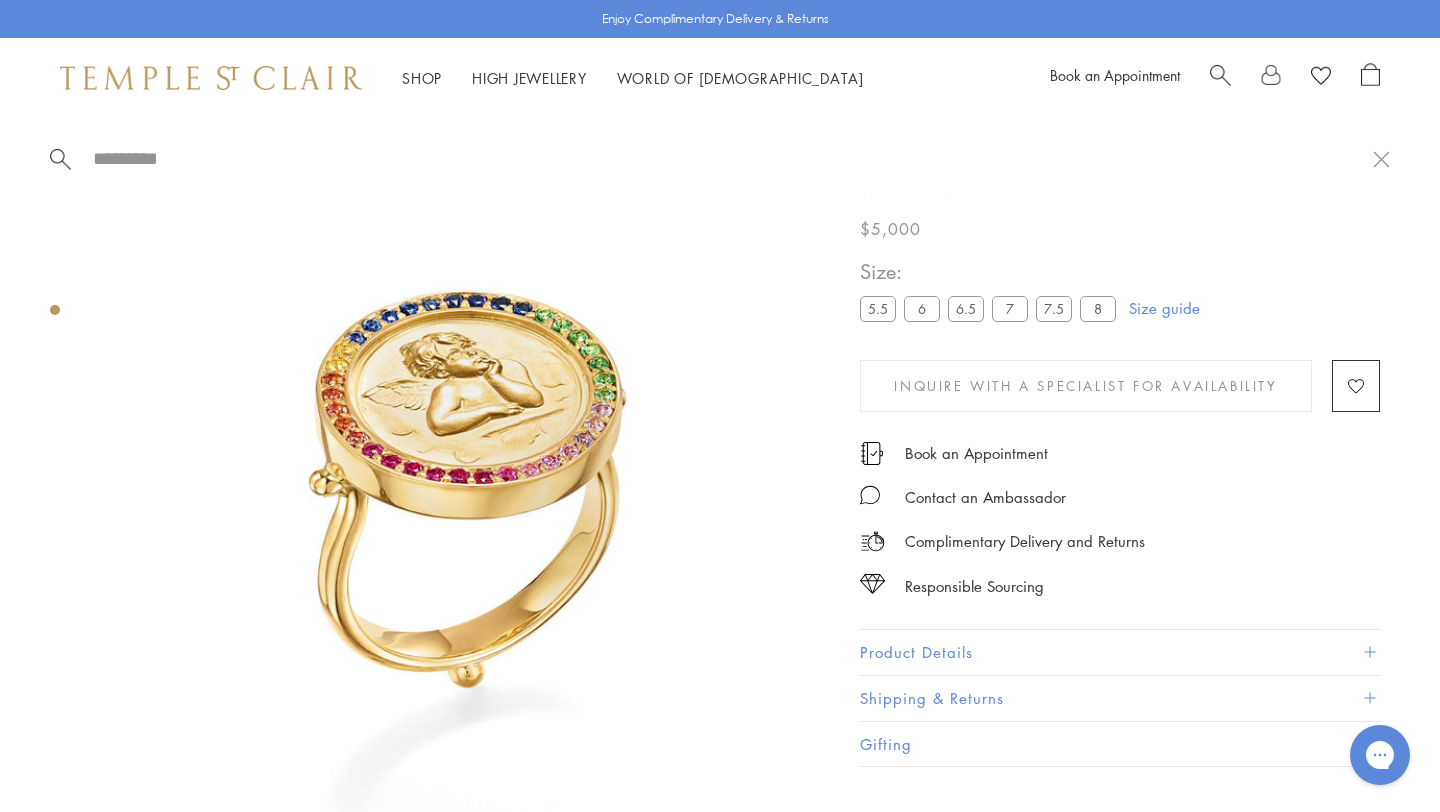 paste on "***" 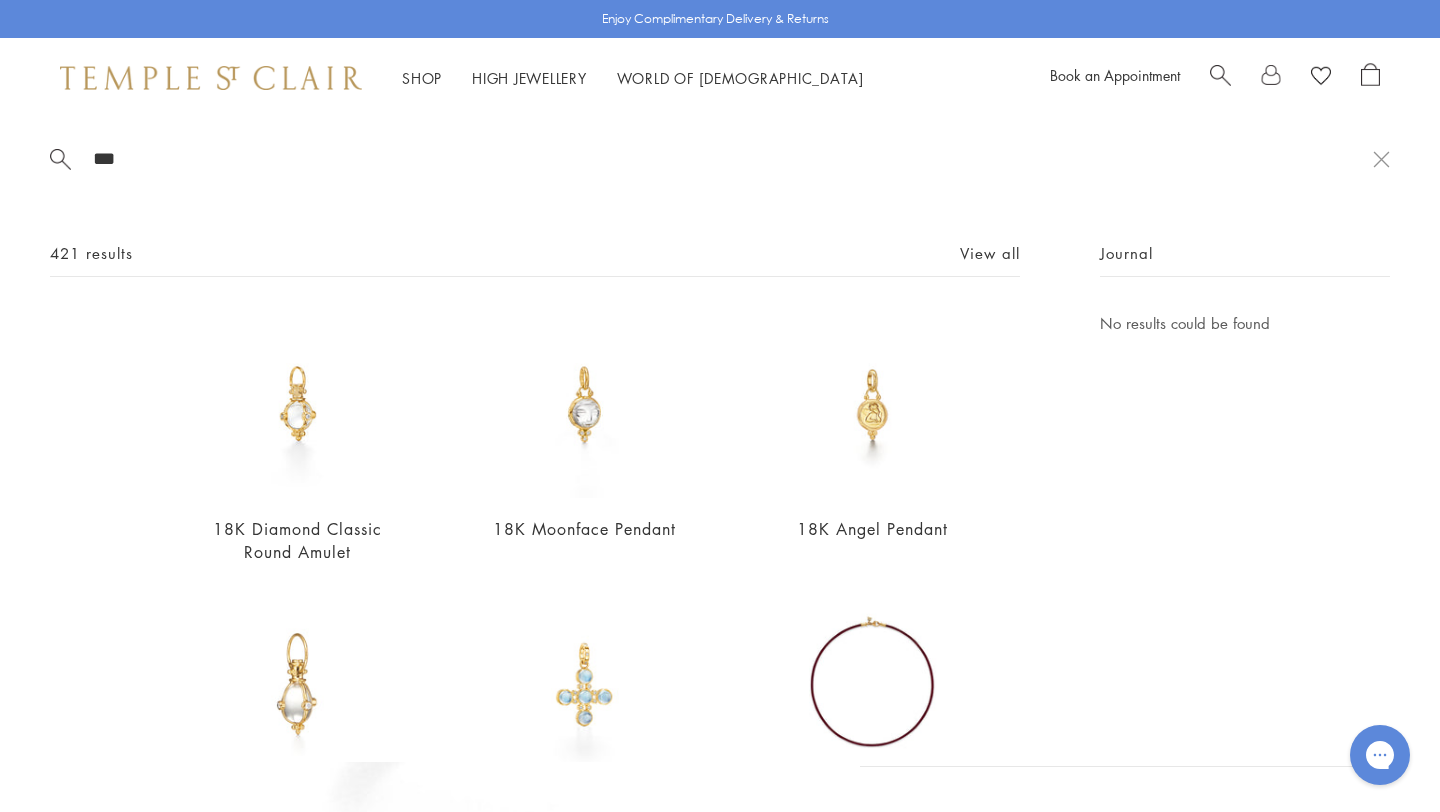 click on "***" at bounding box center [732, 158] 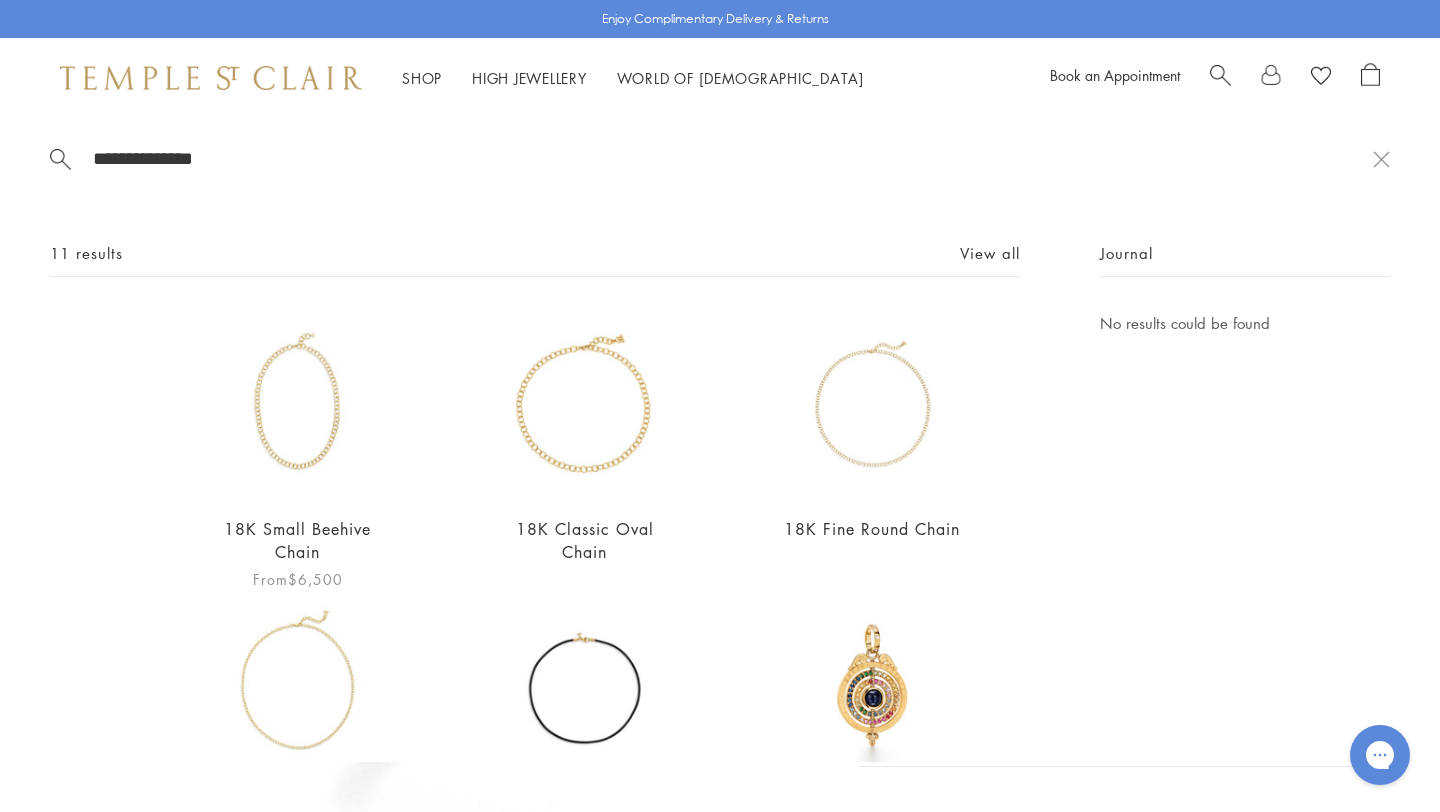 type on "**********" 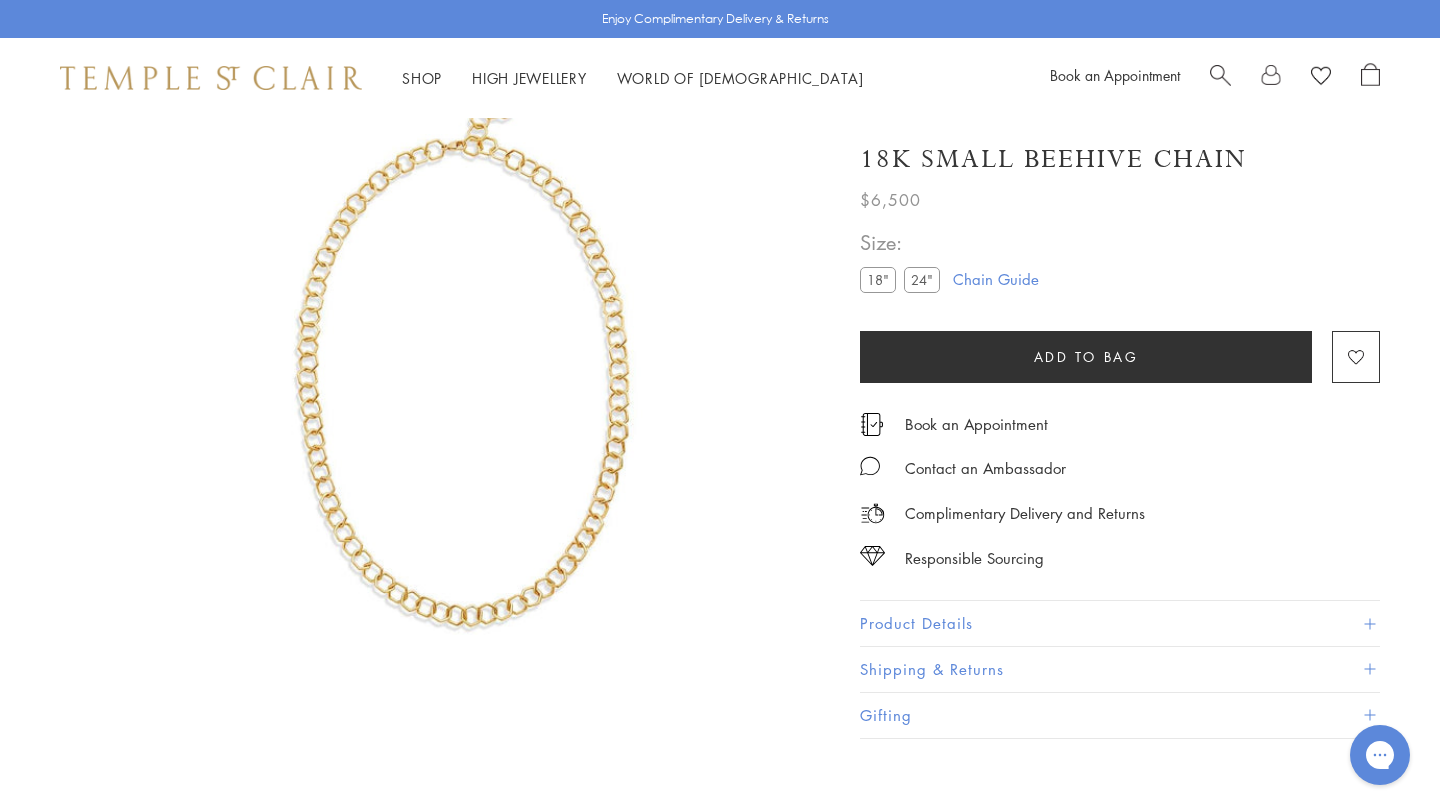 scroll, scrollTop: 0, scrollLeft: 0, axis: both 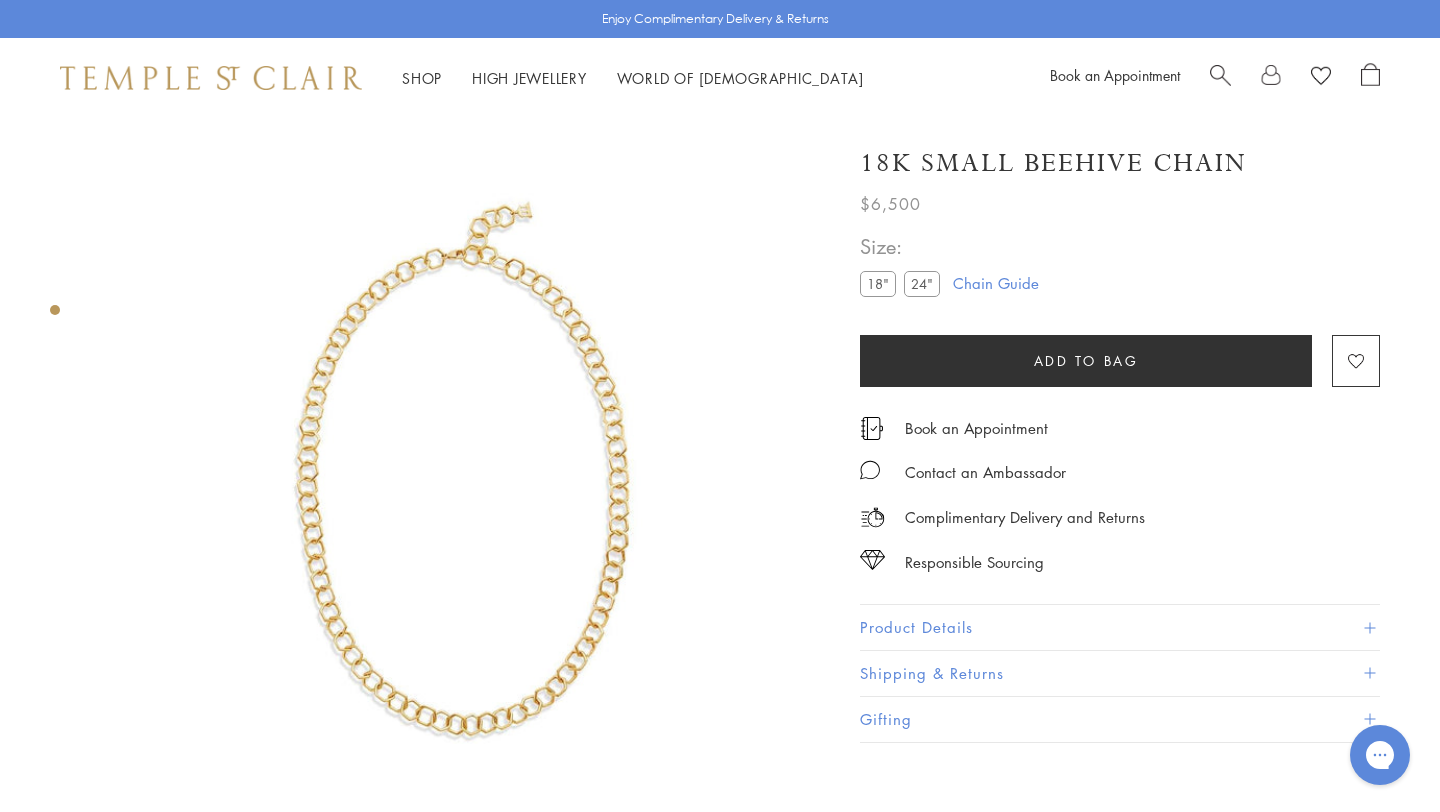 click on "24"" at bounding box center (922, 283) 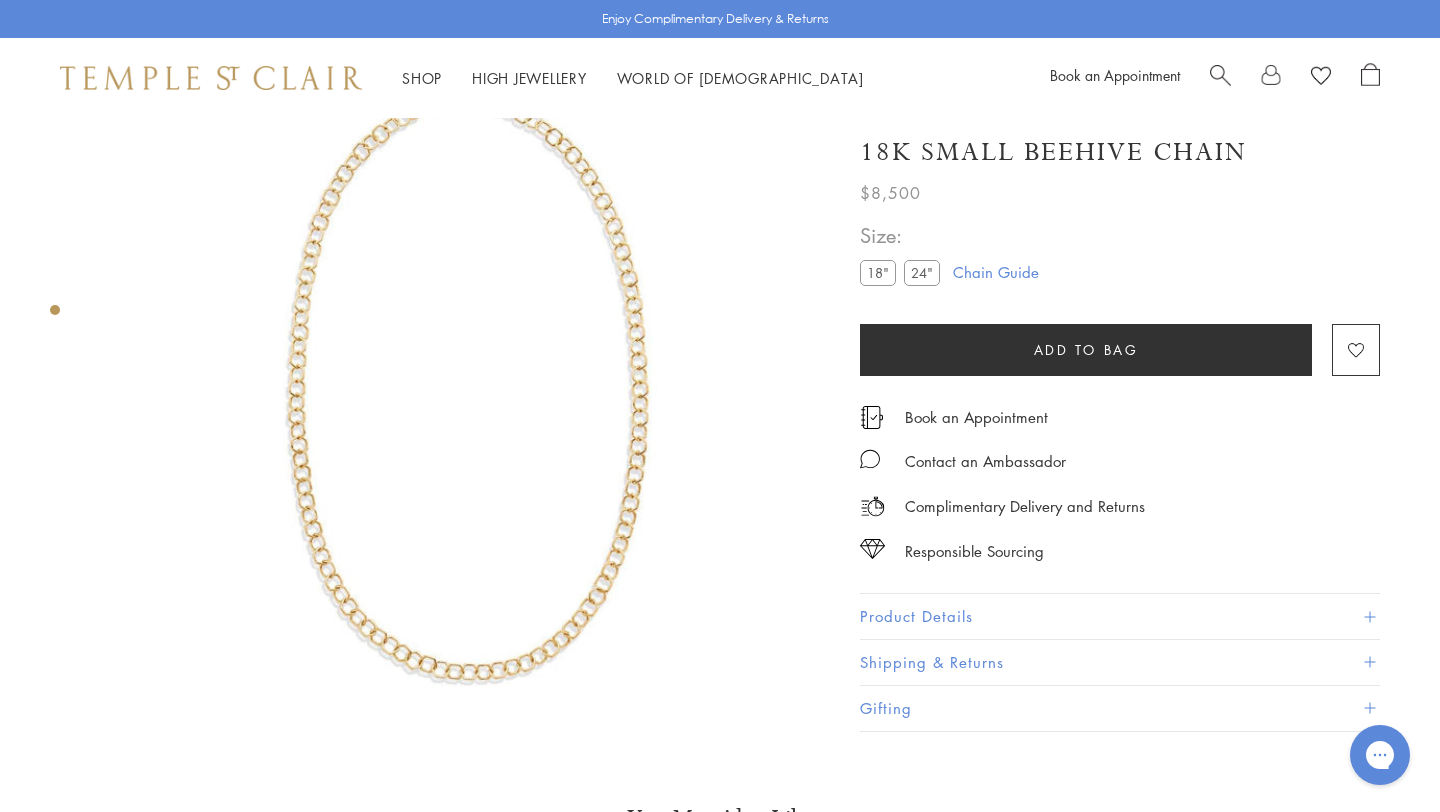 scroll, scrollTop: 118, scrollLeft: 0, axis: vertical 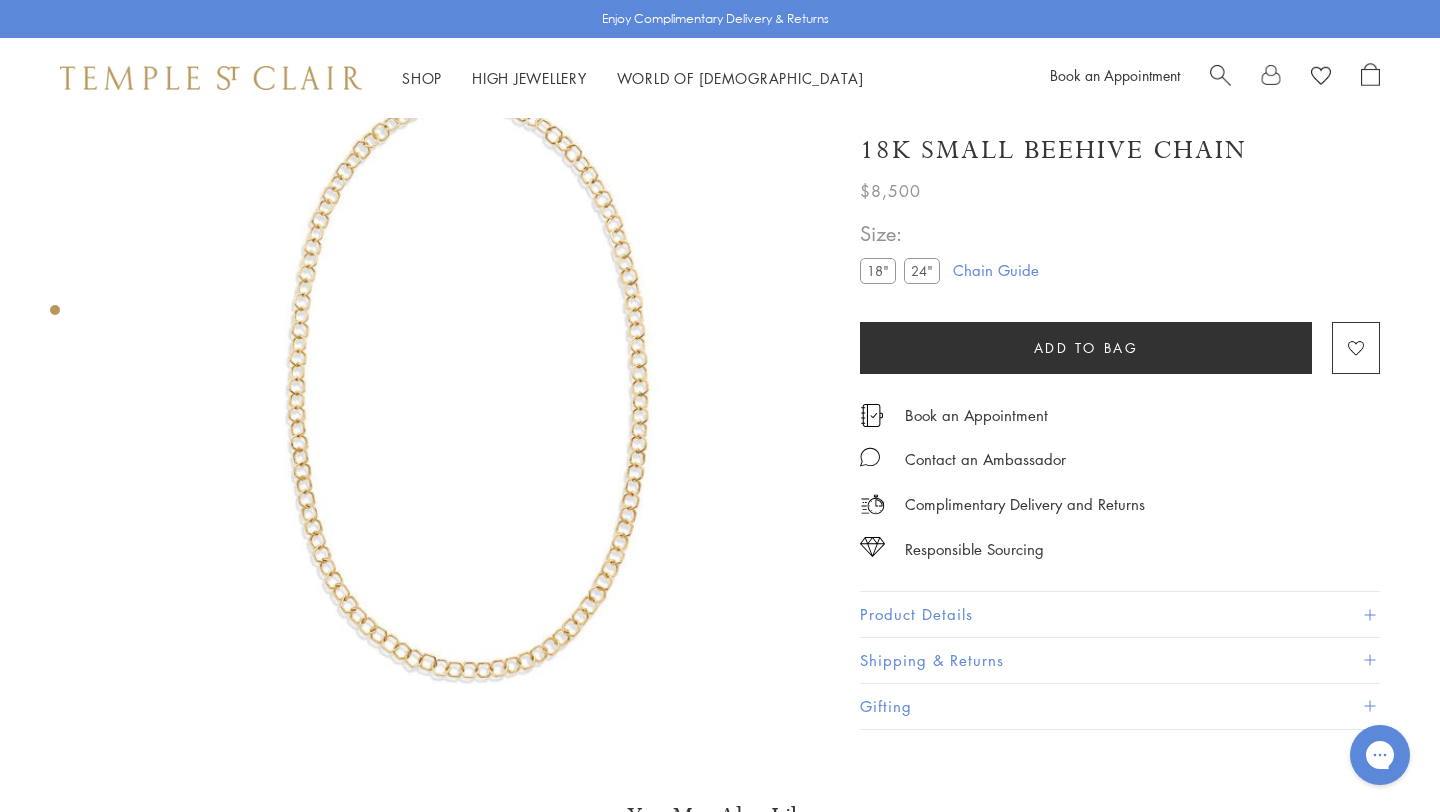 click at bounding box center [1220, 73] 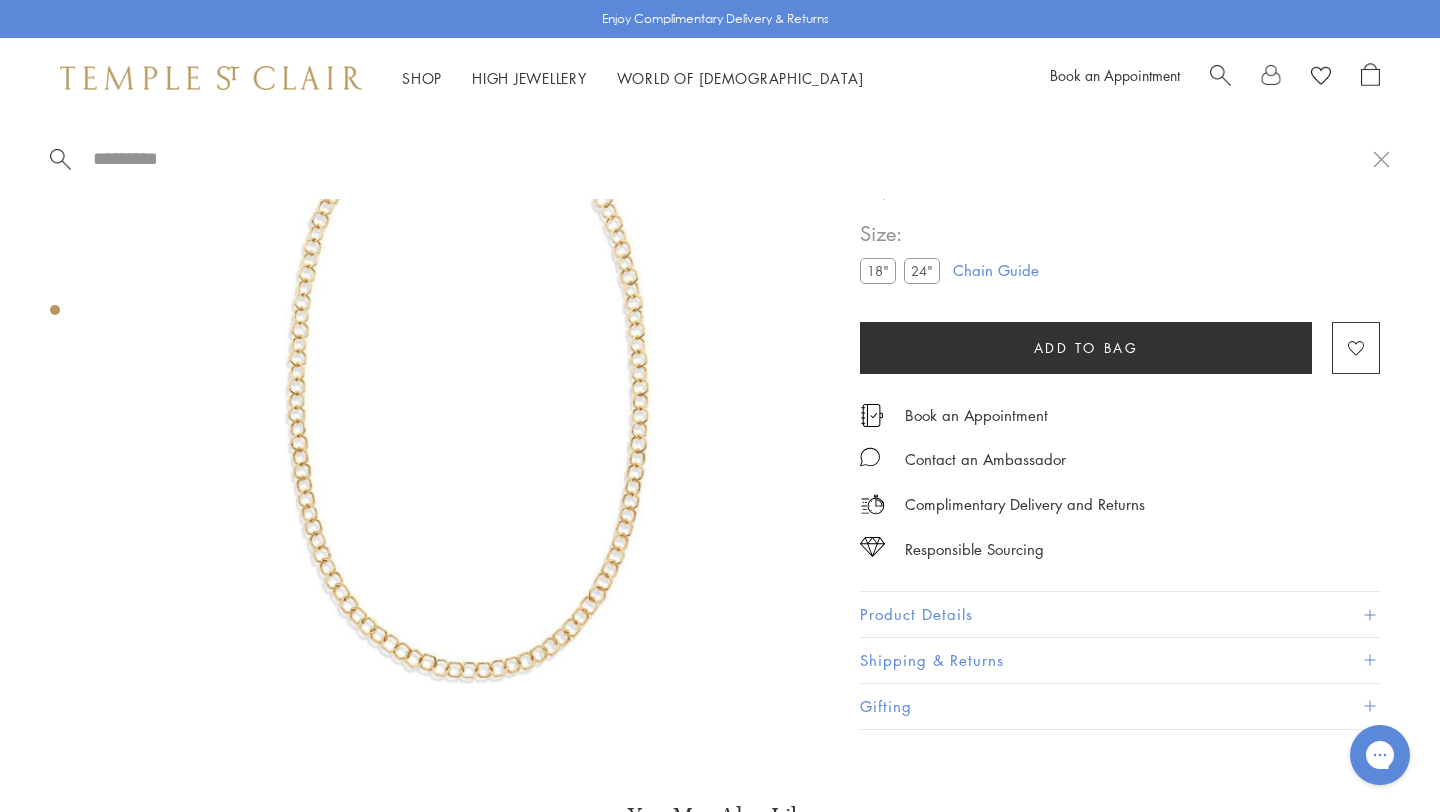 paste on "**********" 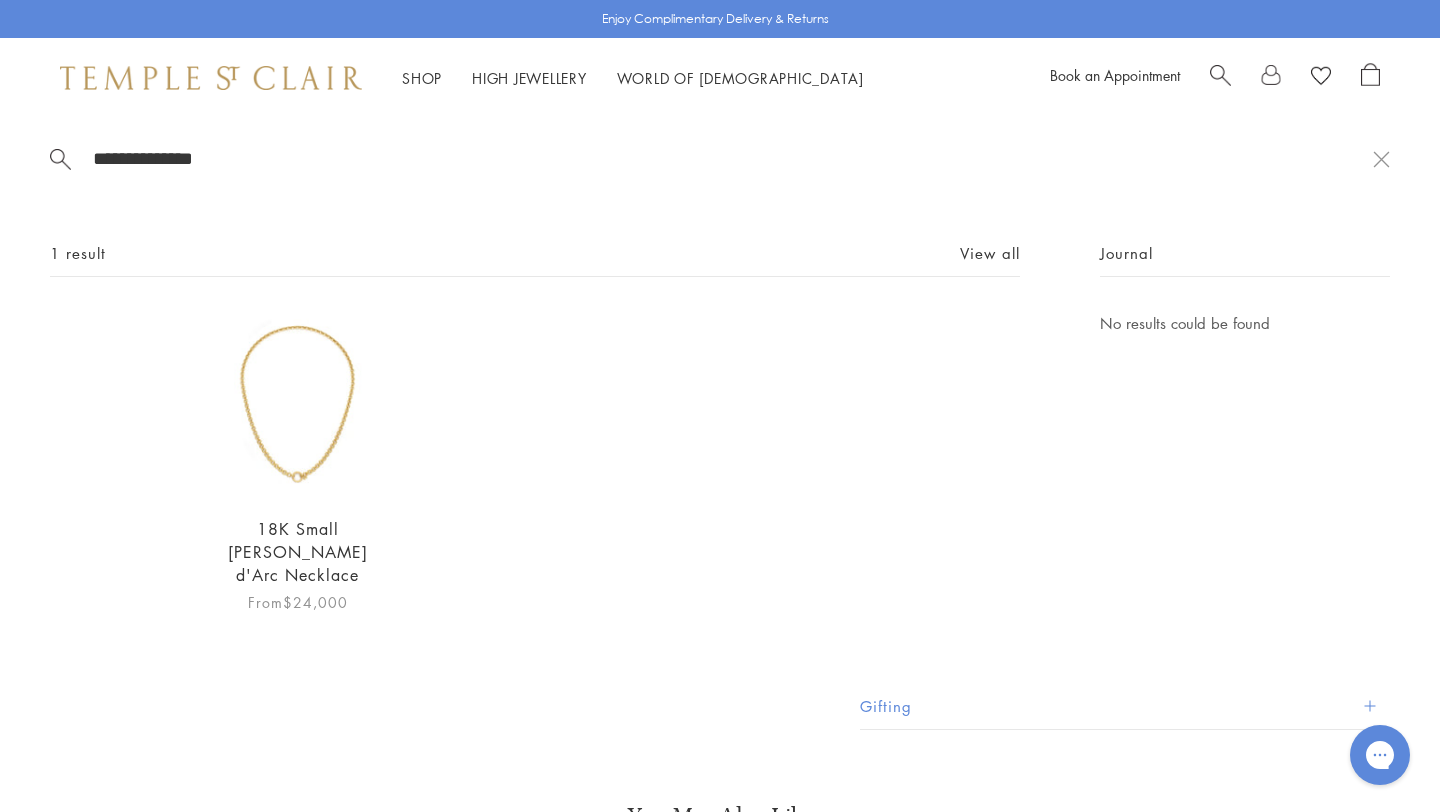 type on "**********" 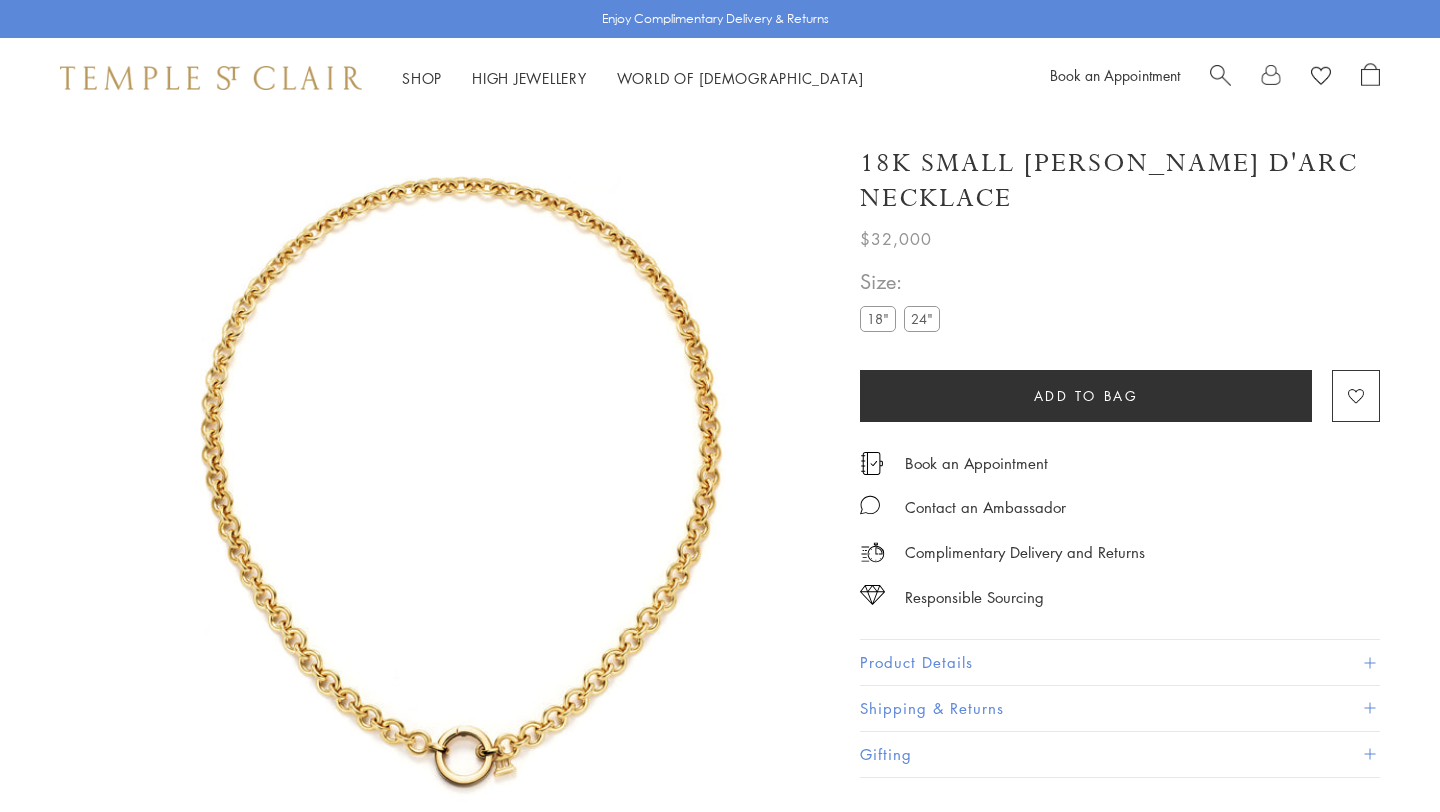 scroll, scrollTop: 0, scrollLeft: 0, axis: both 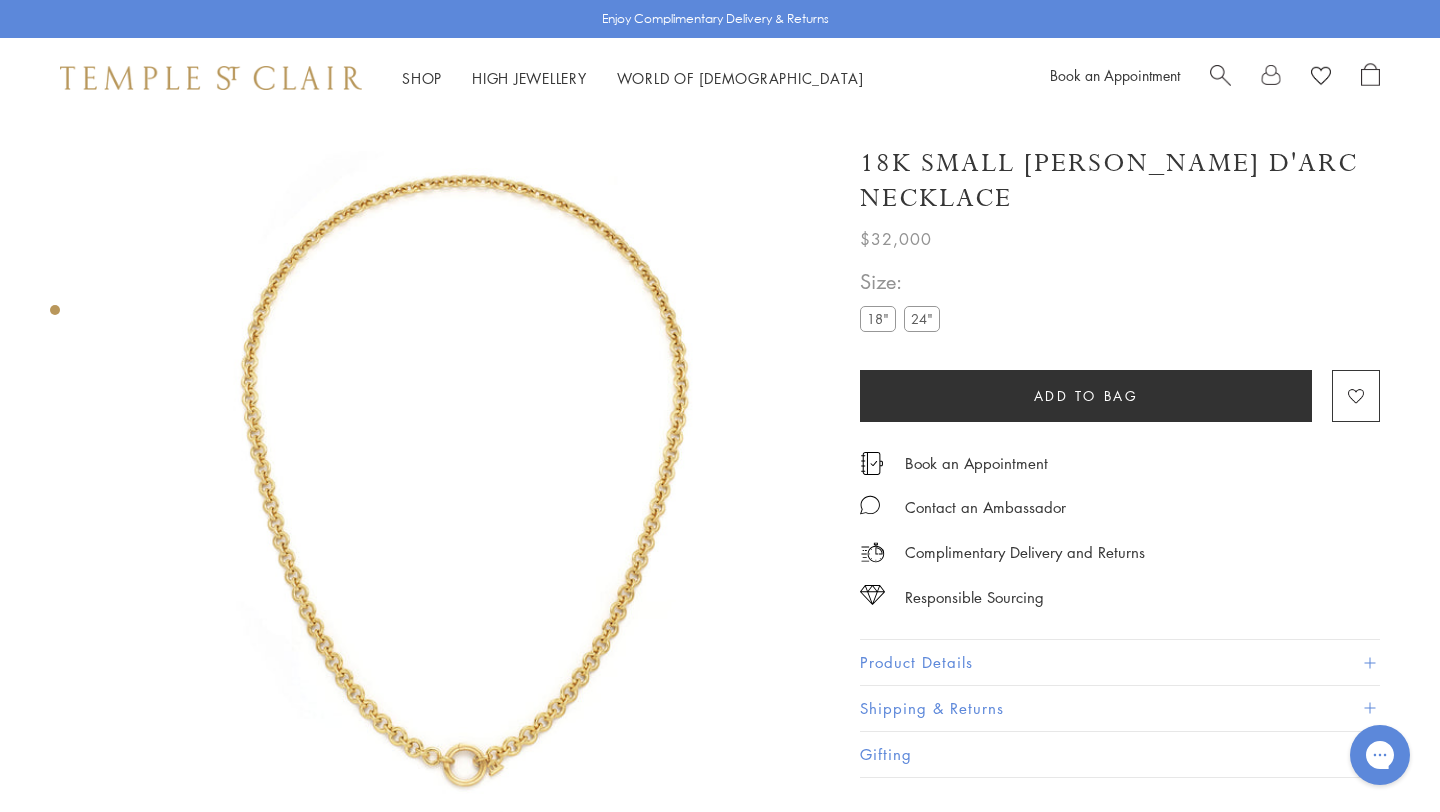 click on "18"" at bounding box center (878, 318) 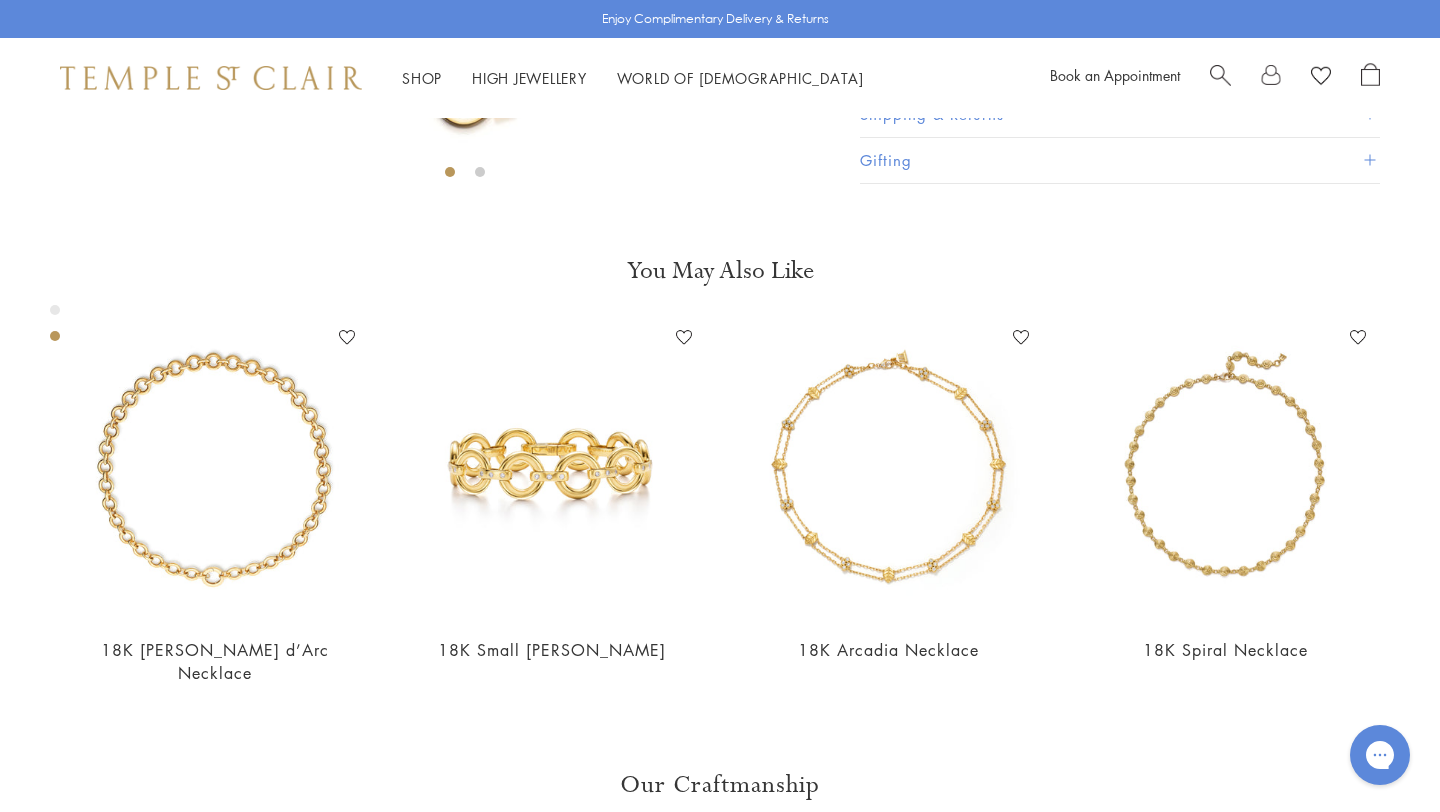 scroll, scrollTop: 580, scrollLeft: 0, axis: vertical 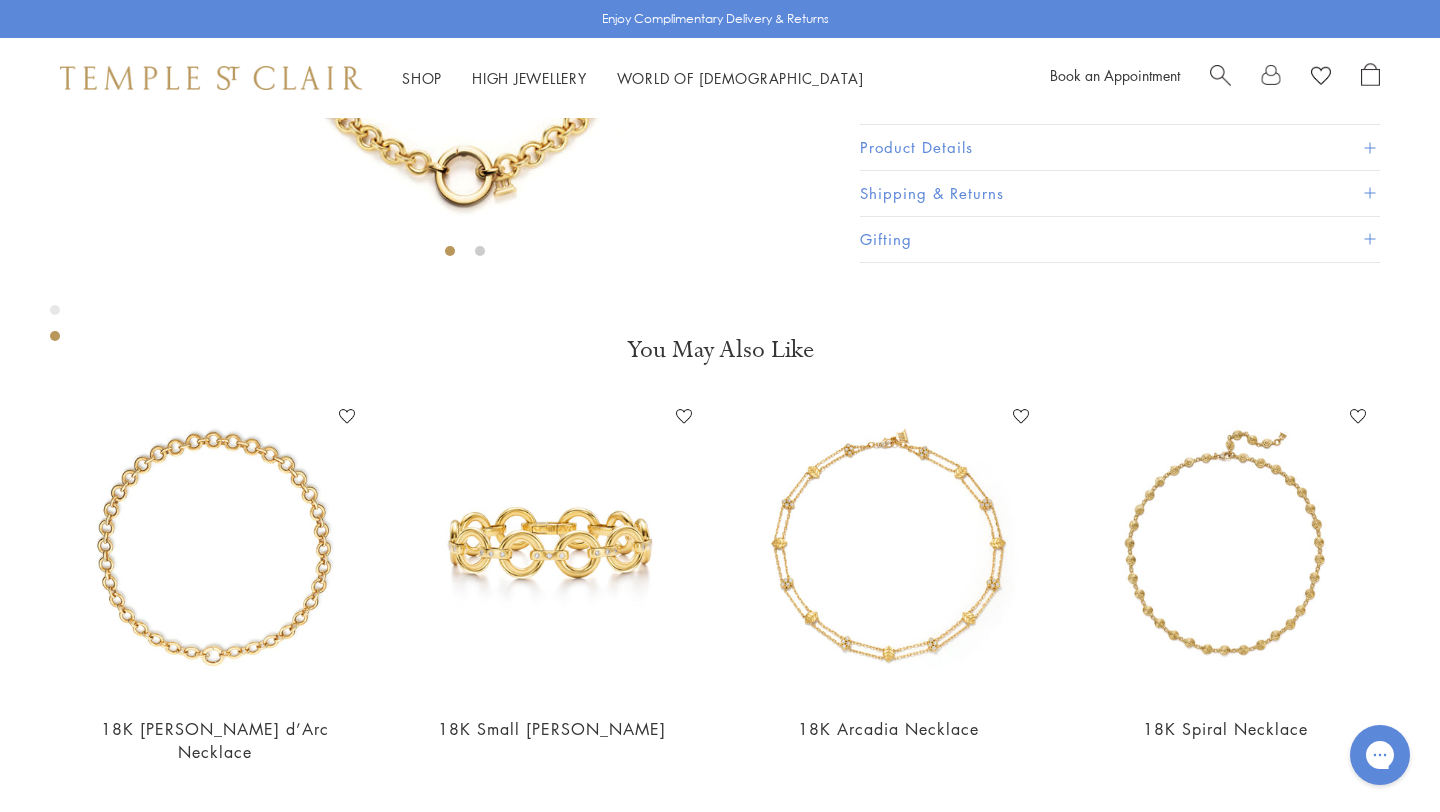 click at bounding box center (1220, 73) 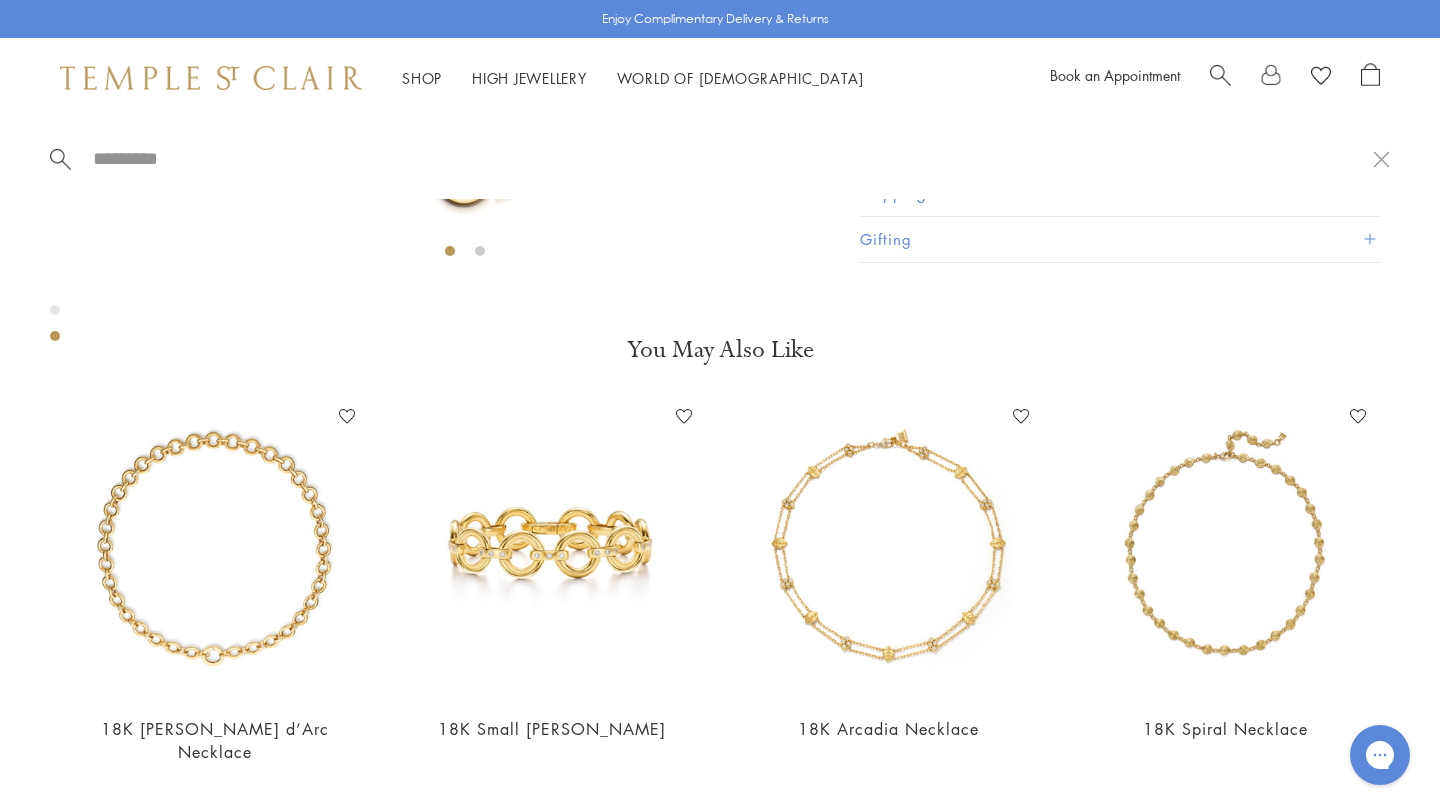 paste on "**********" 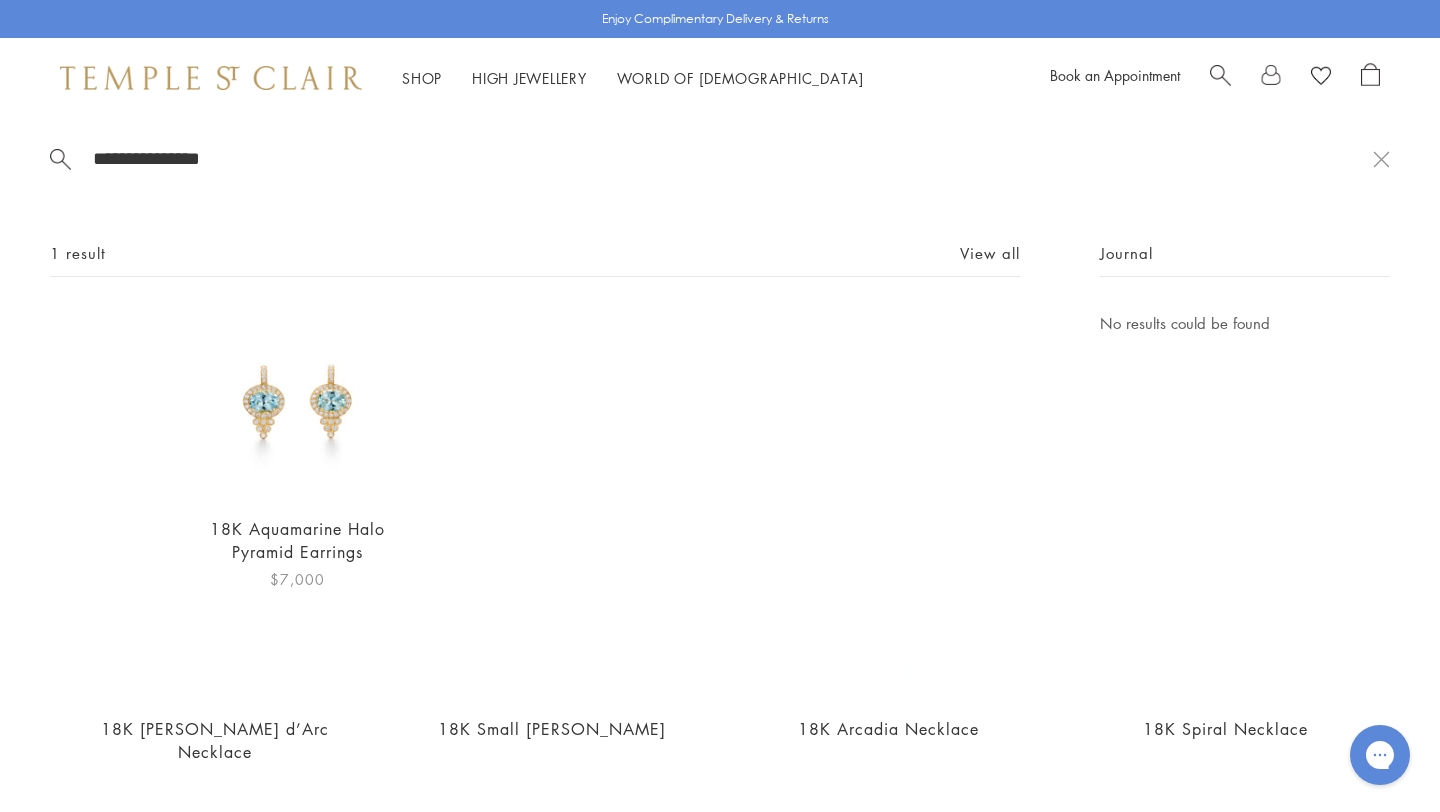 type on "**********" 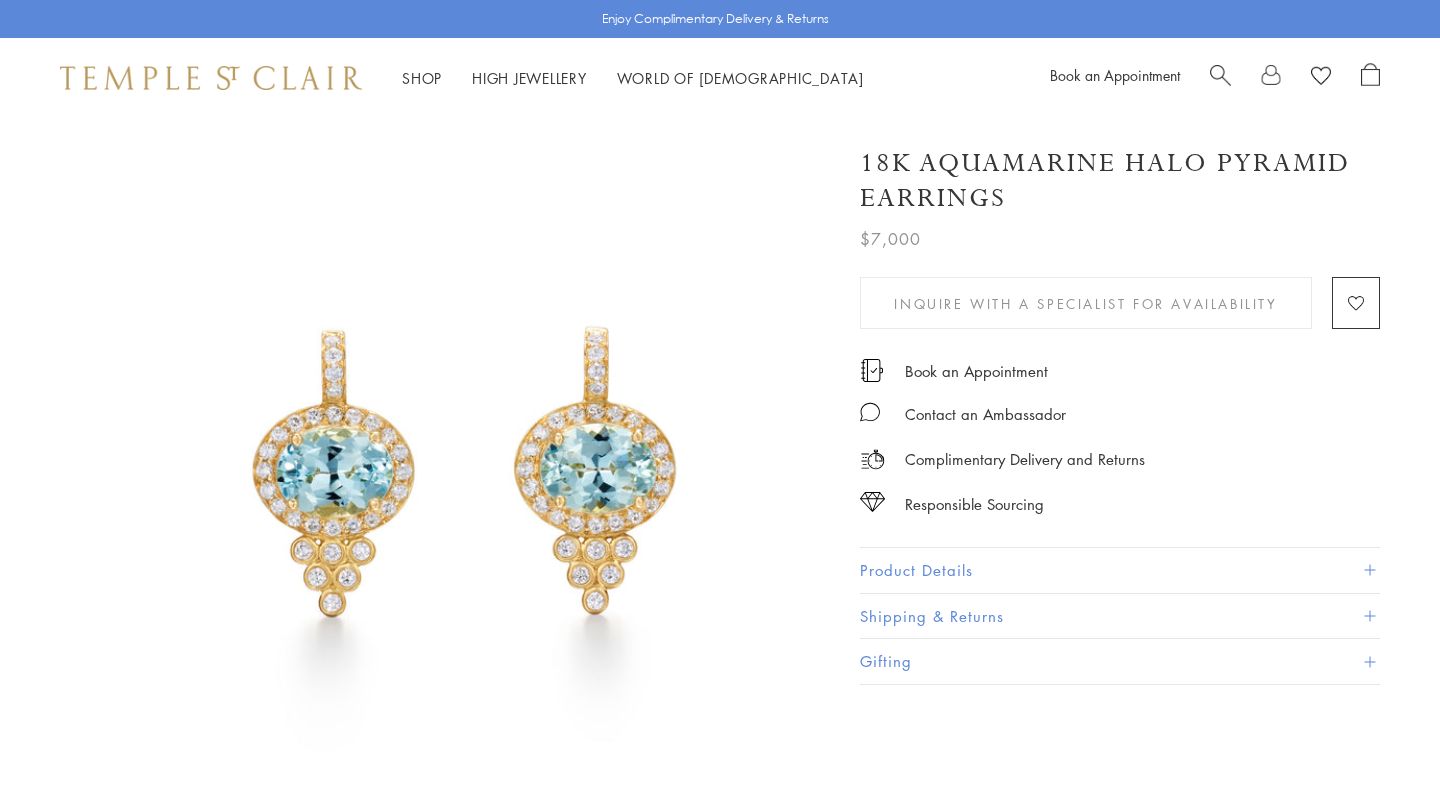 scroll, scrollTop: 0, scrollLeft: 0, axis: both 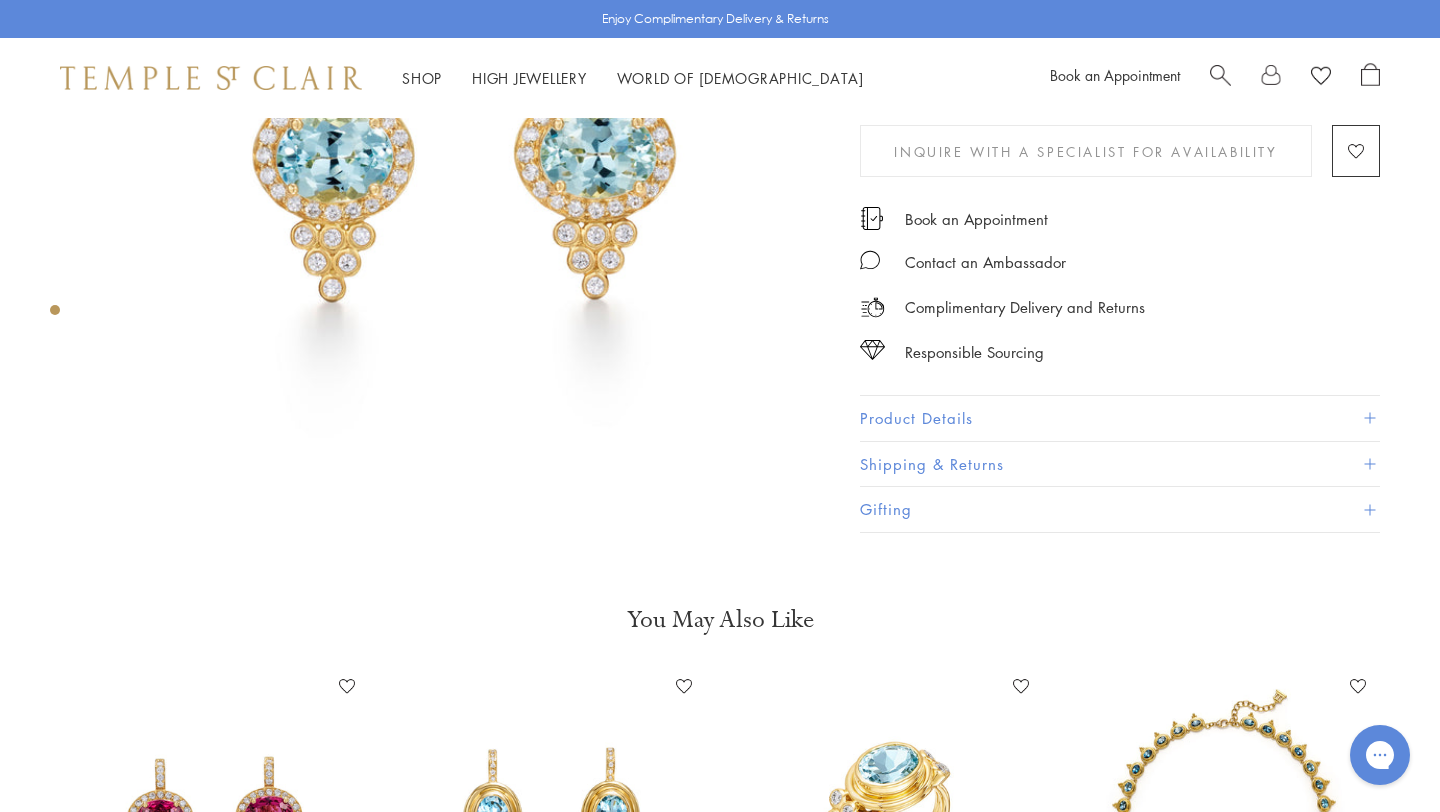 click at bounding box center [1220, 73] 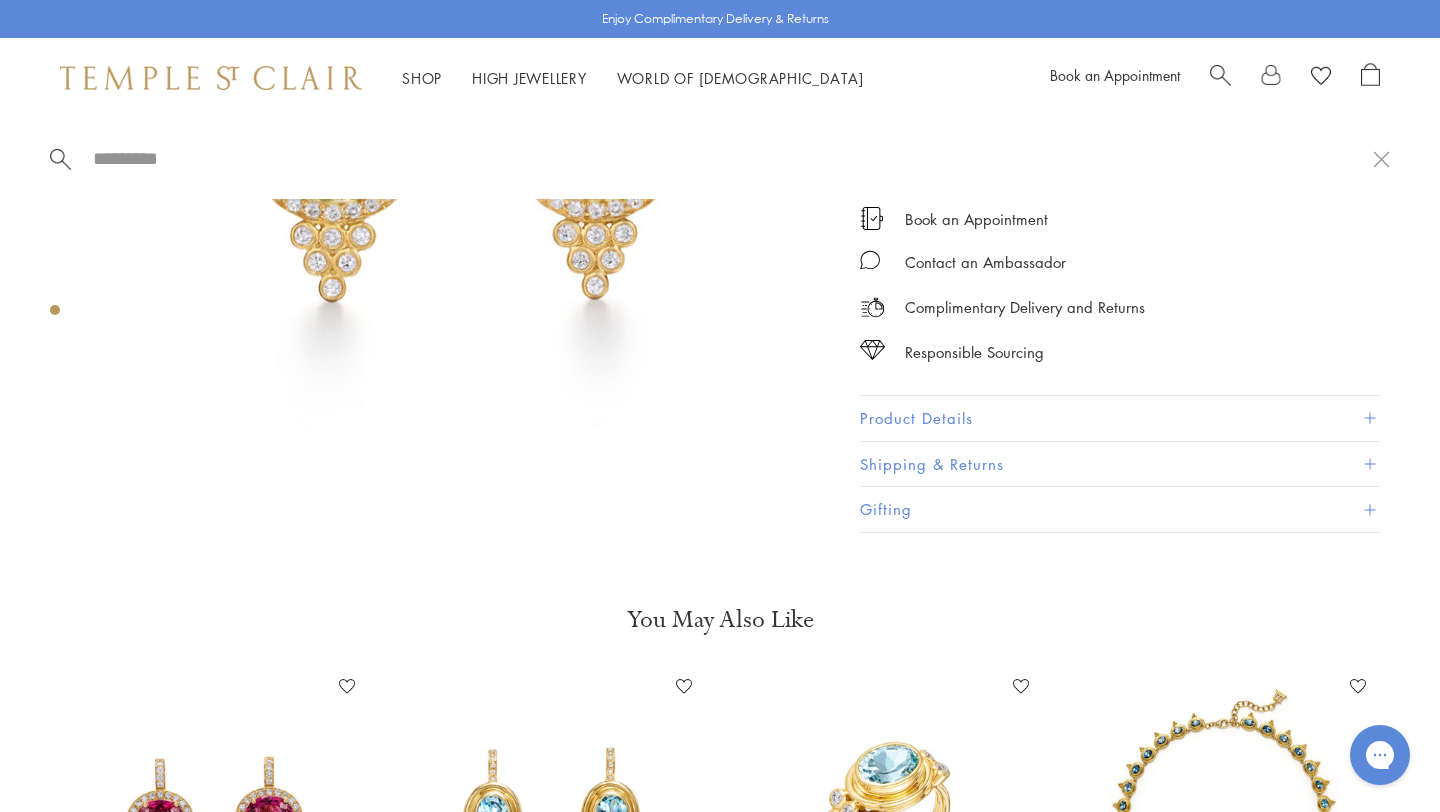 paste on "**********" 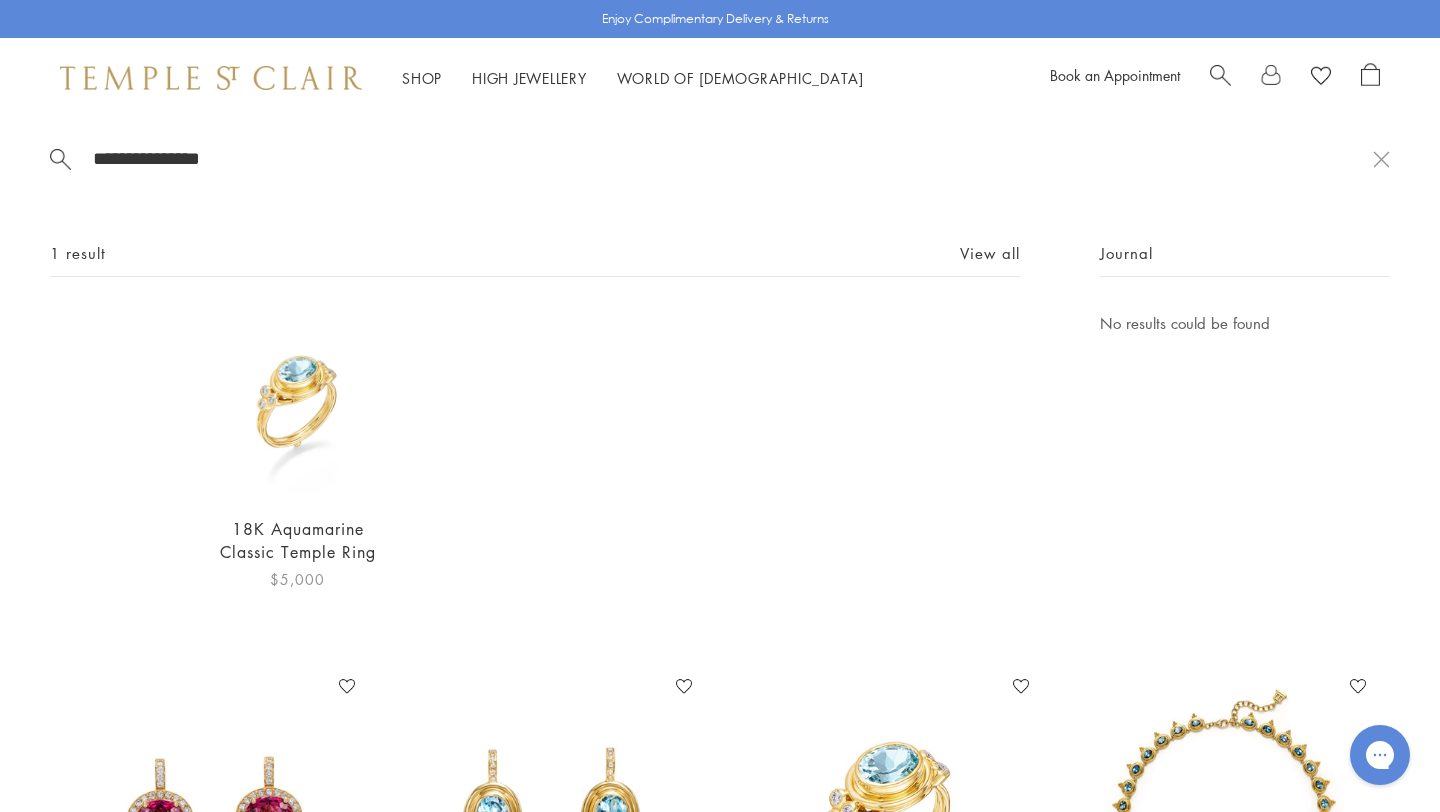 type on "**********" 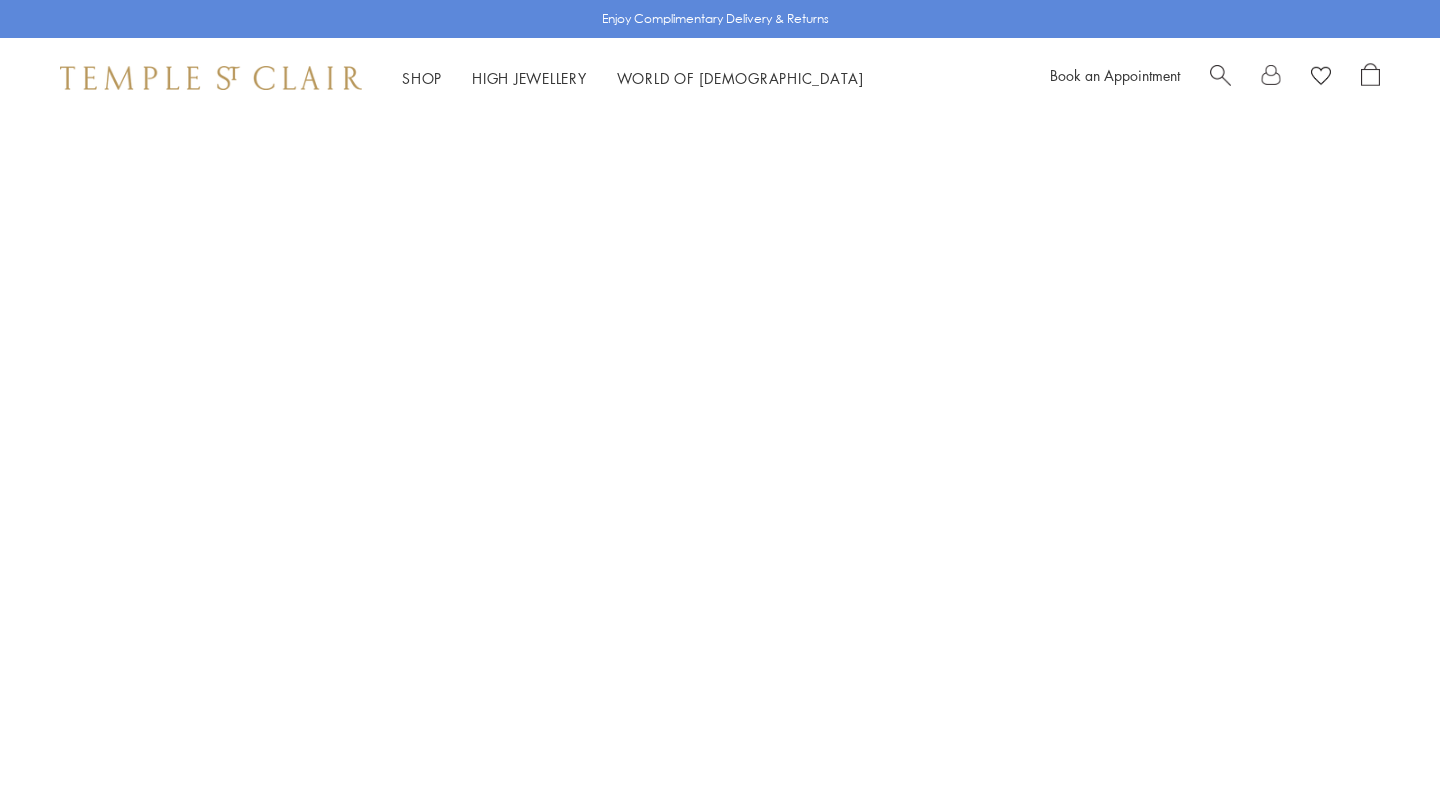 scroll, scrollTop: 0, scrollLeft: 0, axis: both 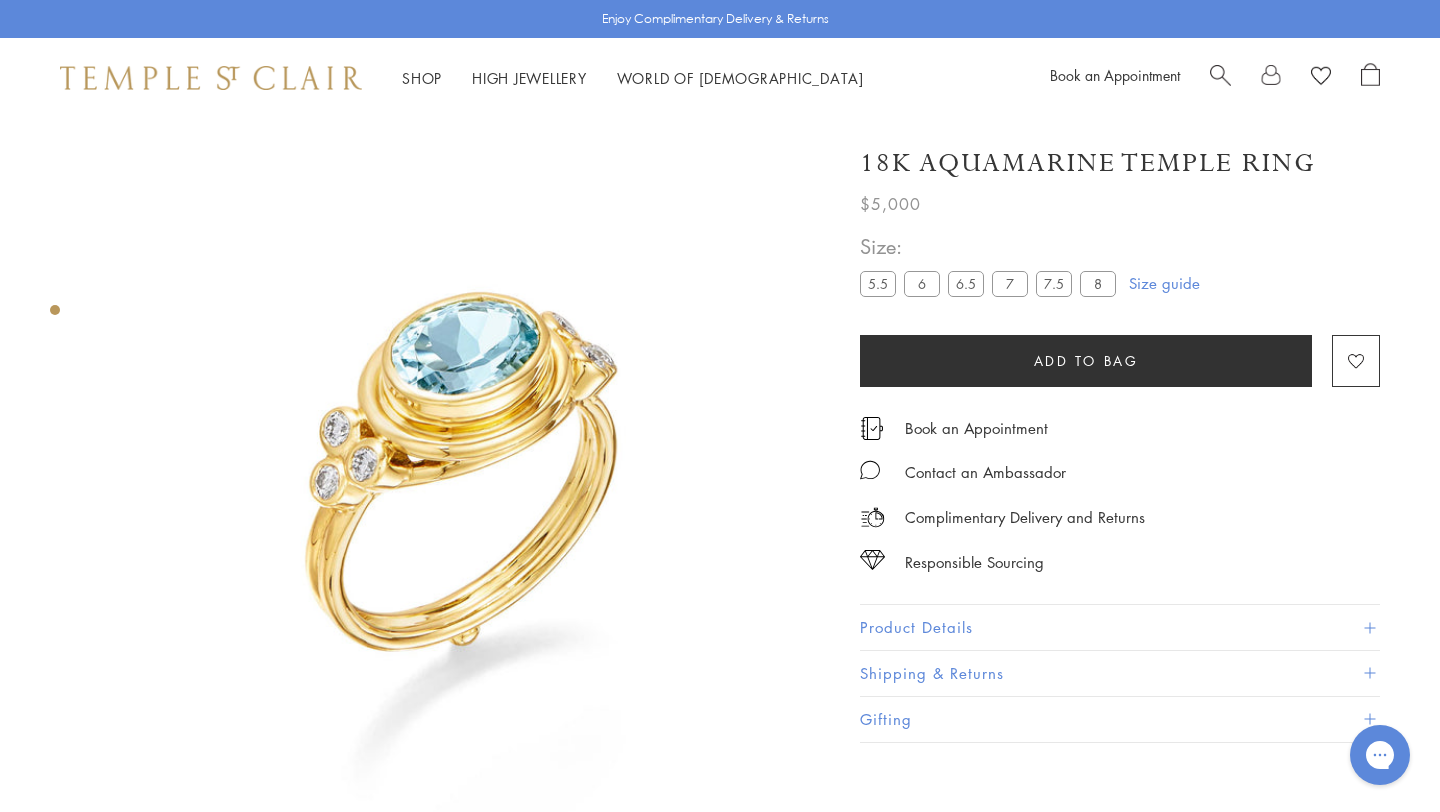 click at bounding box center (1295, 78) 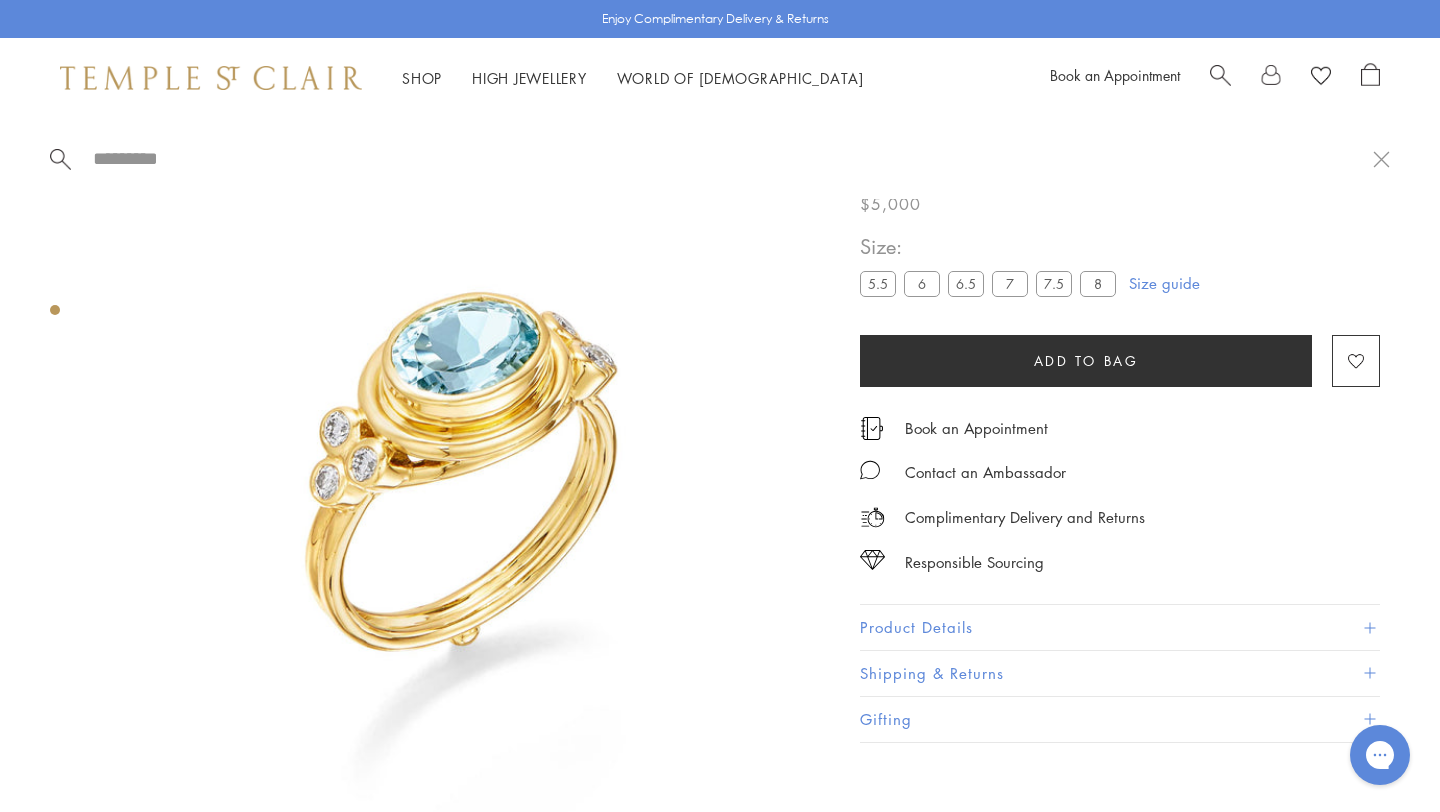 paste on "**********" 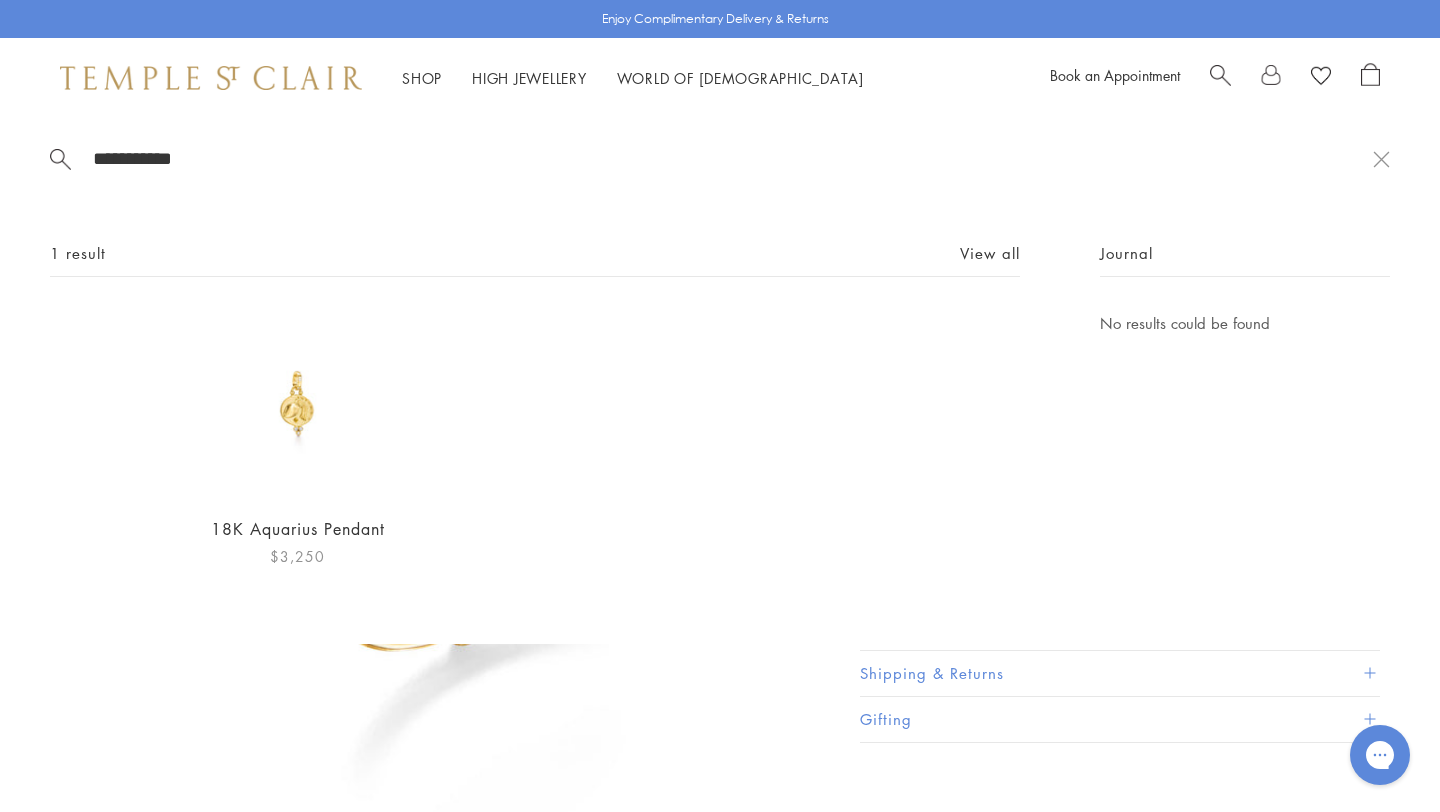 type on "**********" 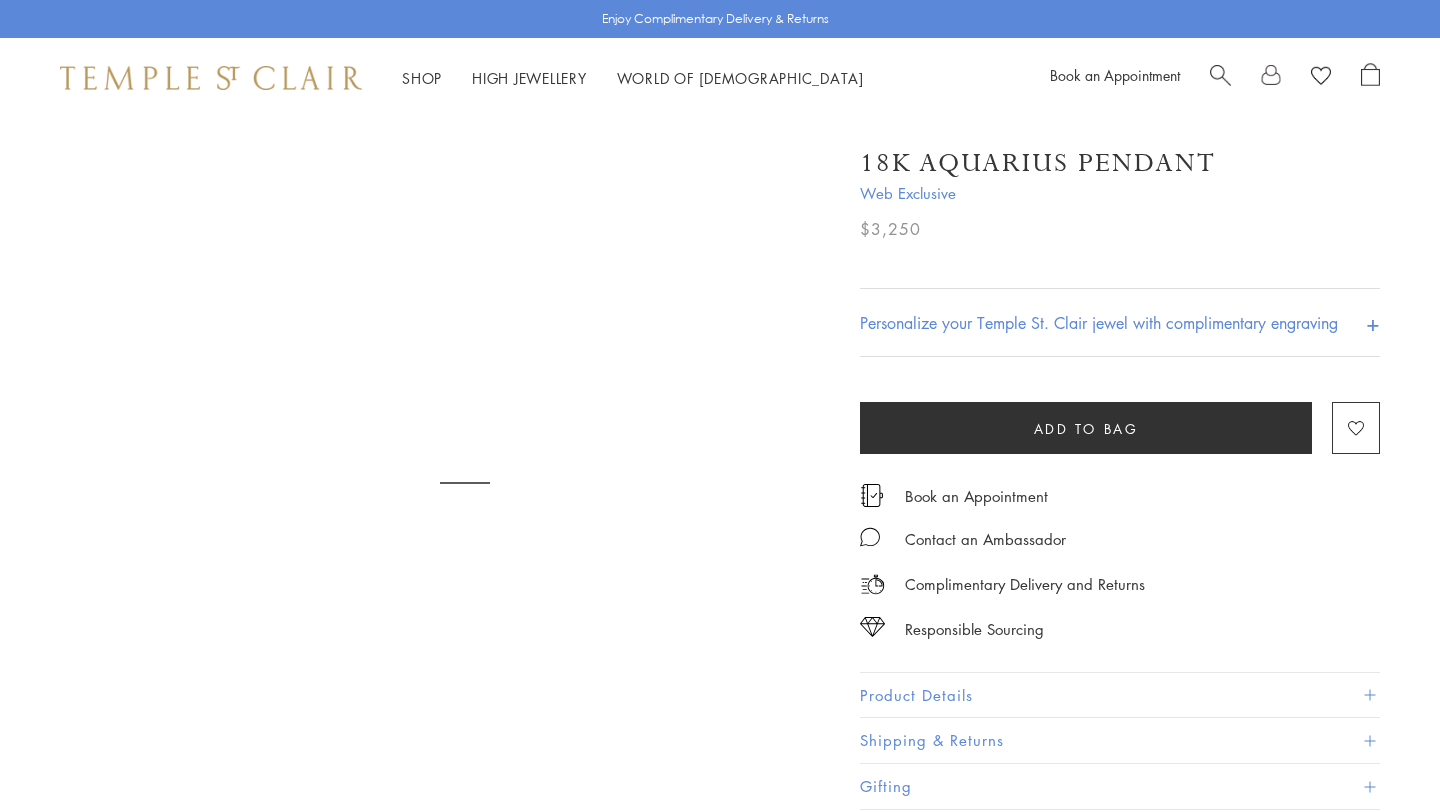 scroll, scrollTop: 0, scrollLeft: 0, axis: both 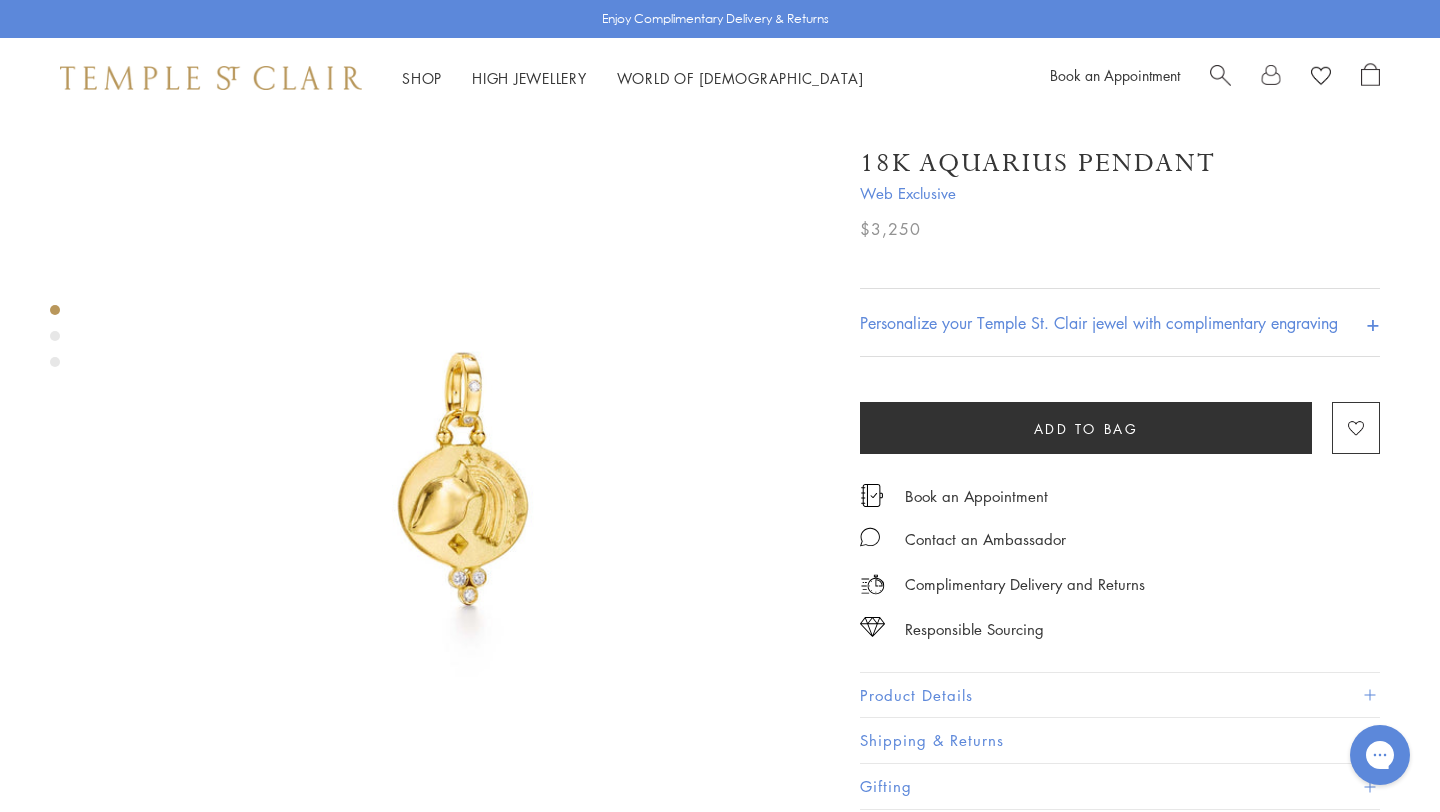 click on "Product Details" at bounding box center (1120, 695) 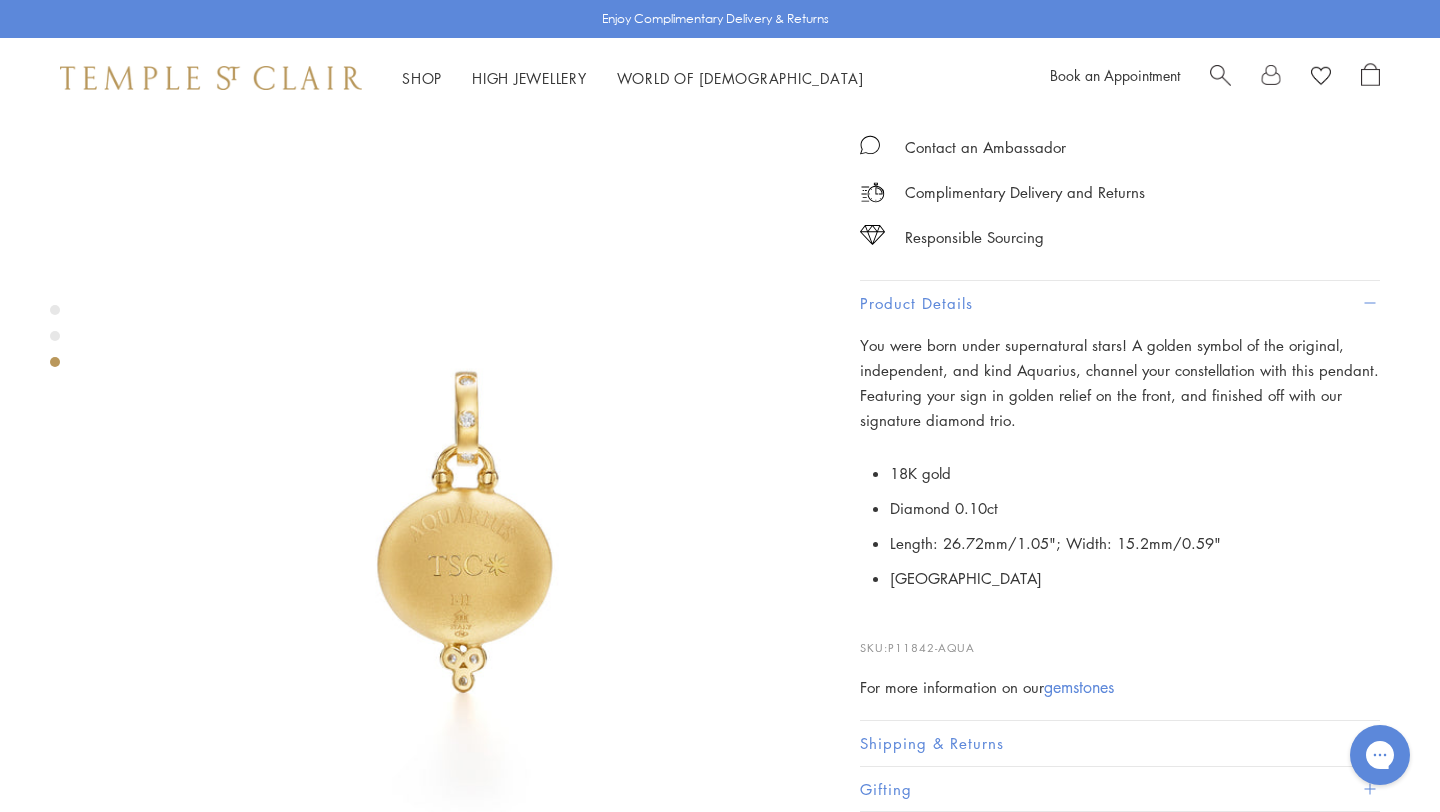 scroll, scrollTop: 2123, scrollLeft: 0, axis: vertical 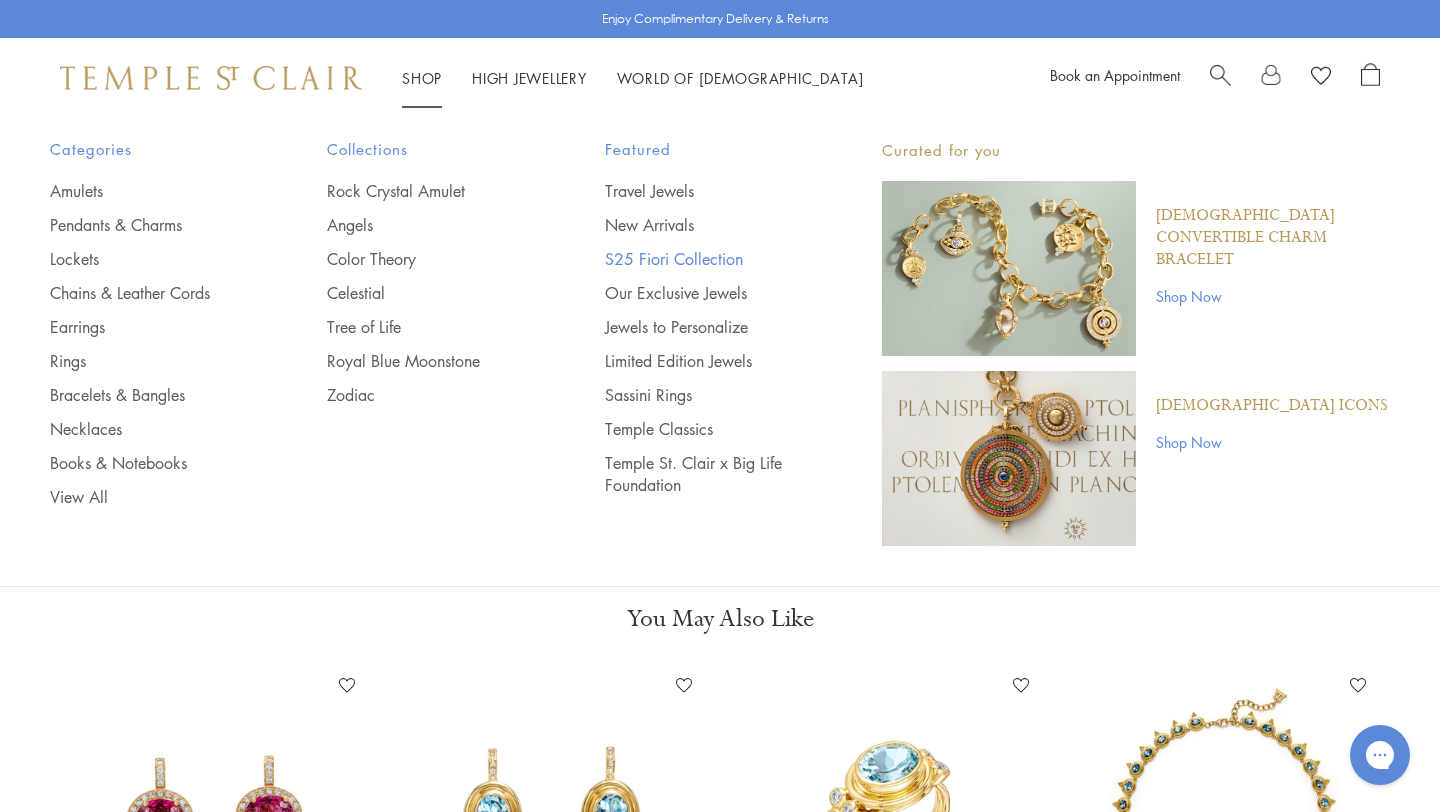 click on "S25 Fiori Collection" at bounding box center (703, 259) 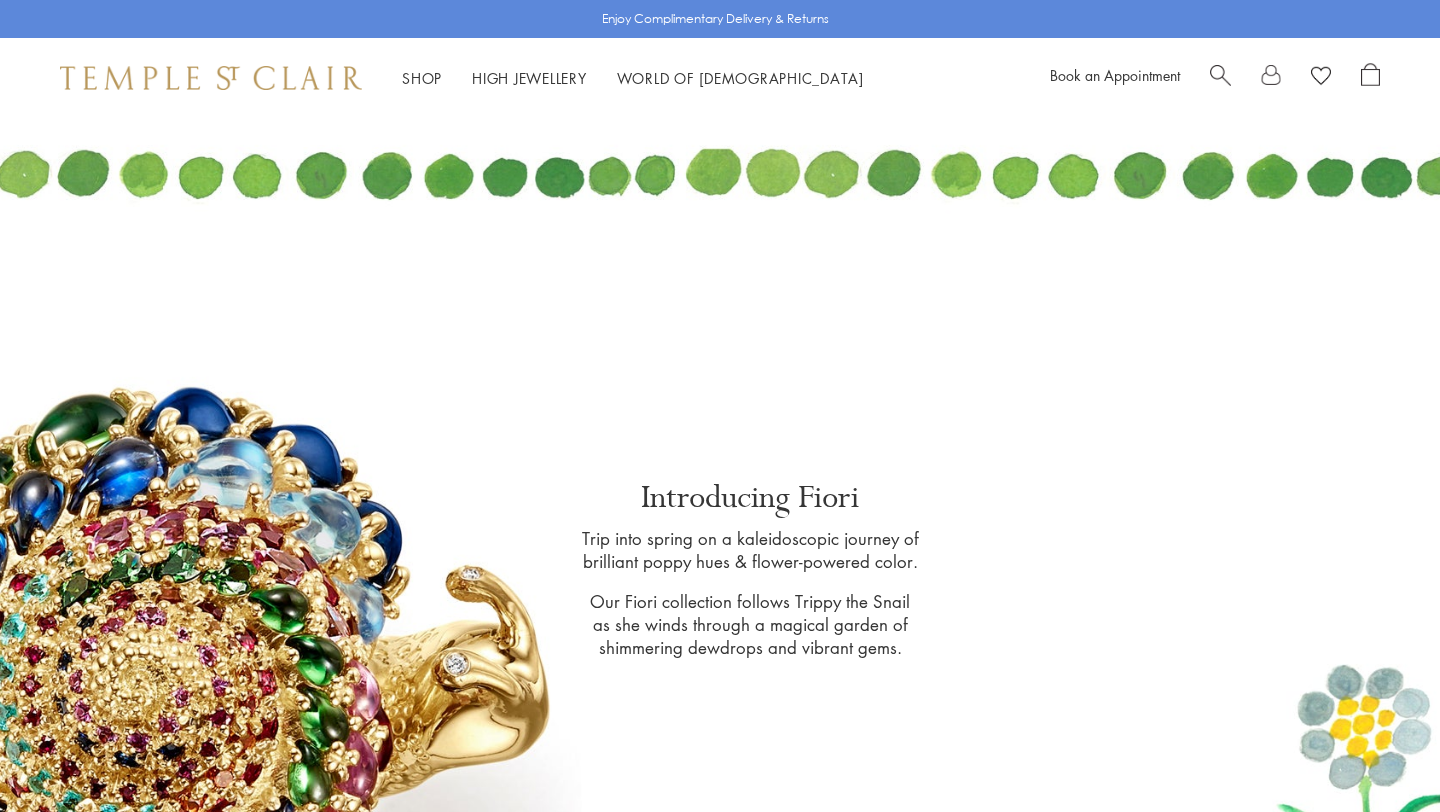 scroll, scrollTop: 0, scrollLeft: 0, axis: both 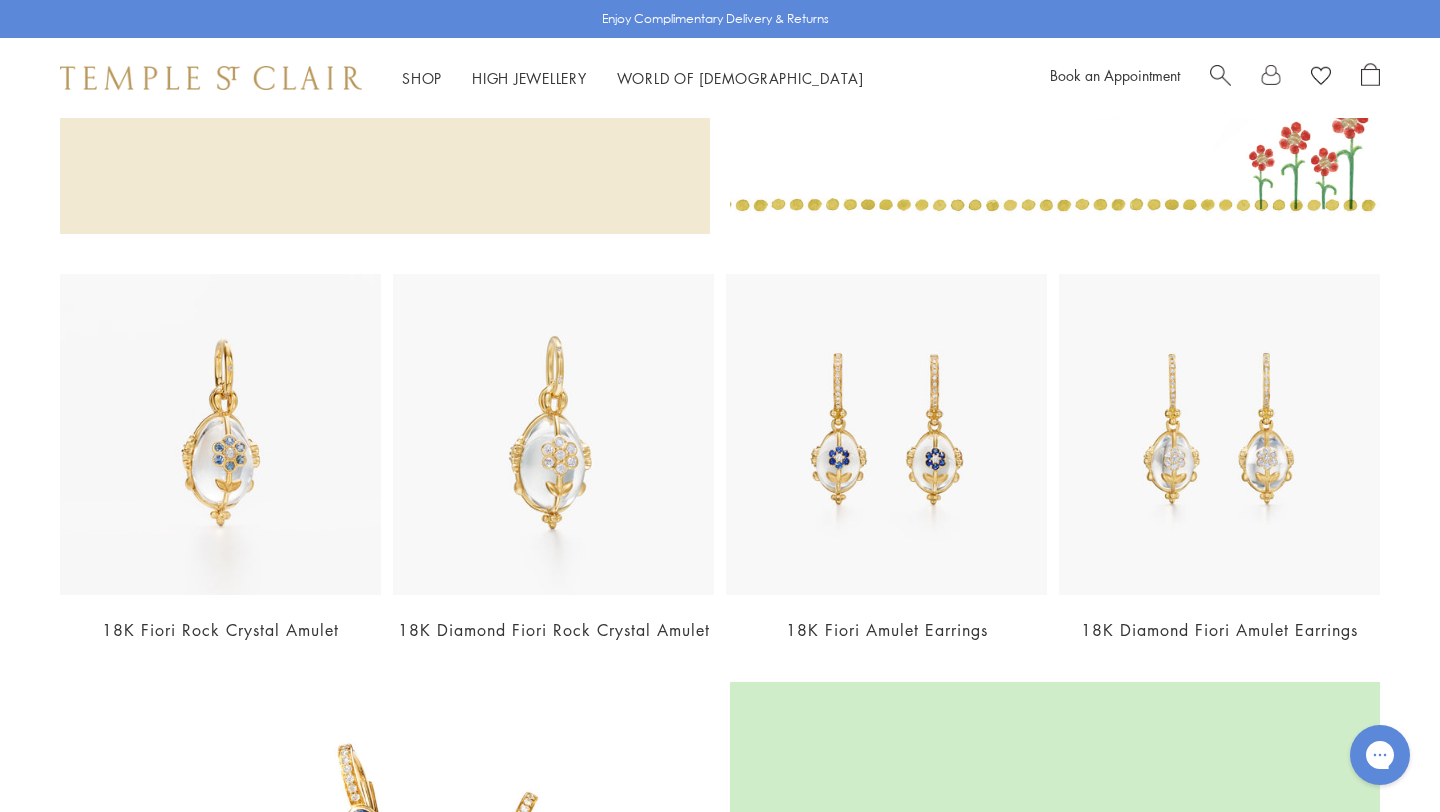 click at bounding box center (553, 434) 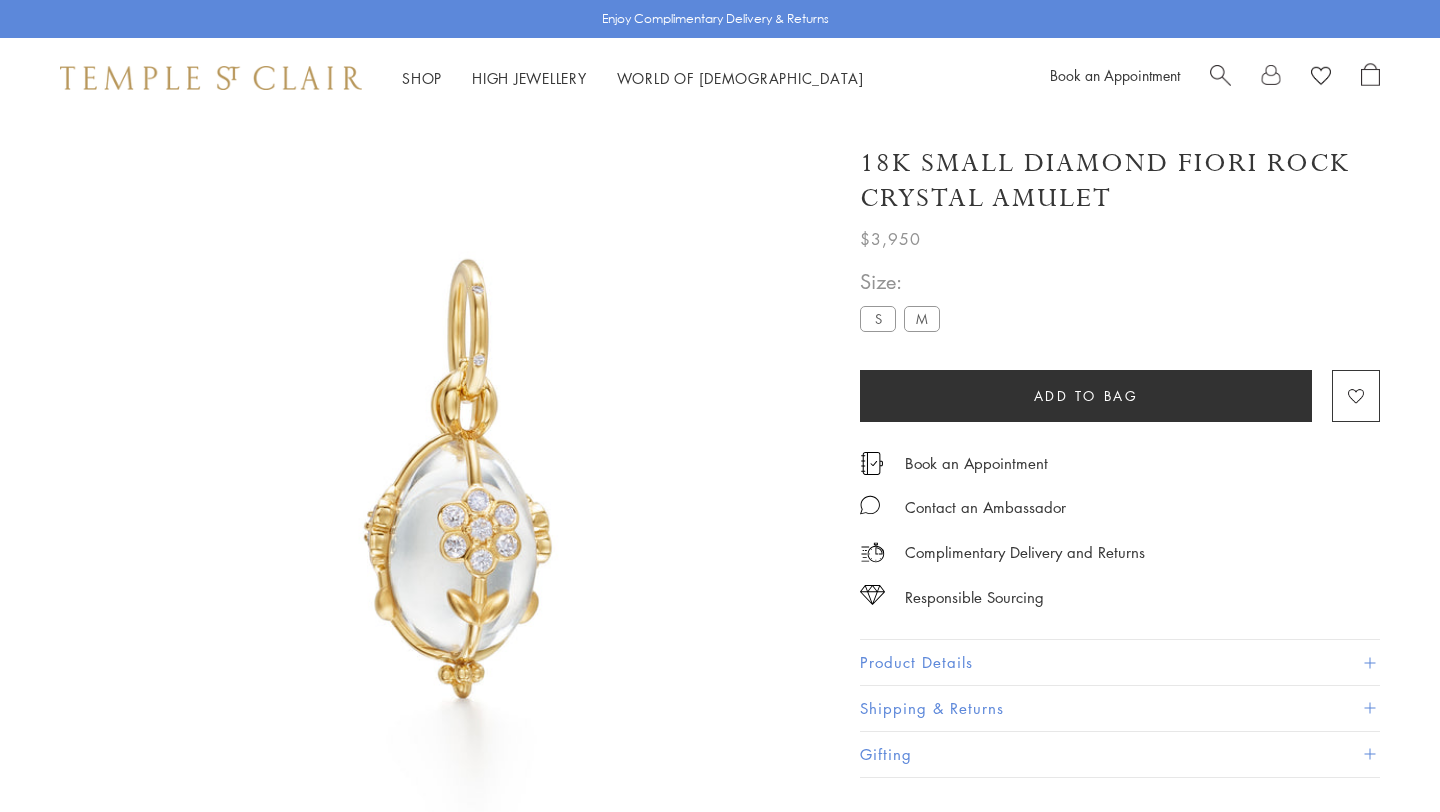 scroll, scrollTop: 0, scrollLeft: 0, axis: both 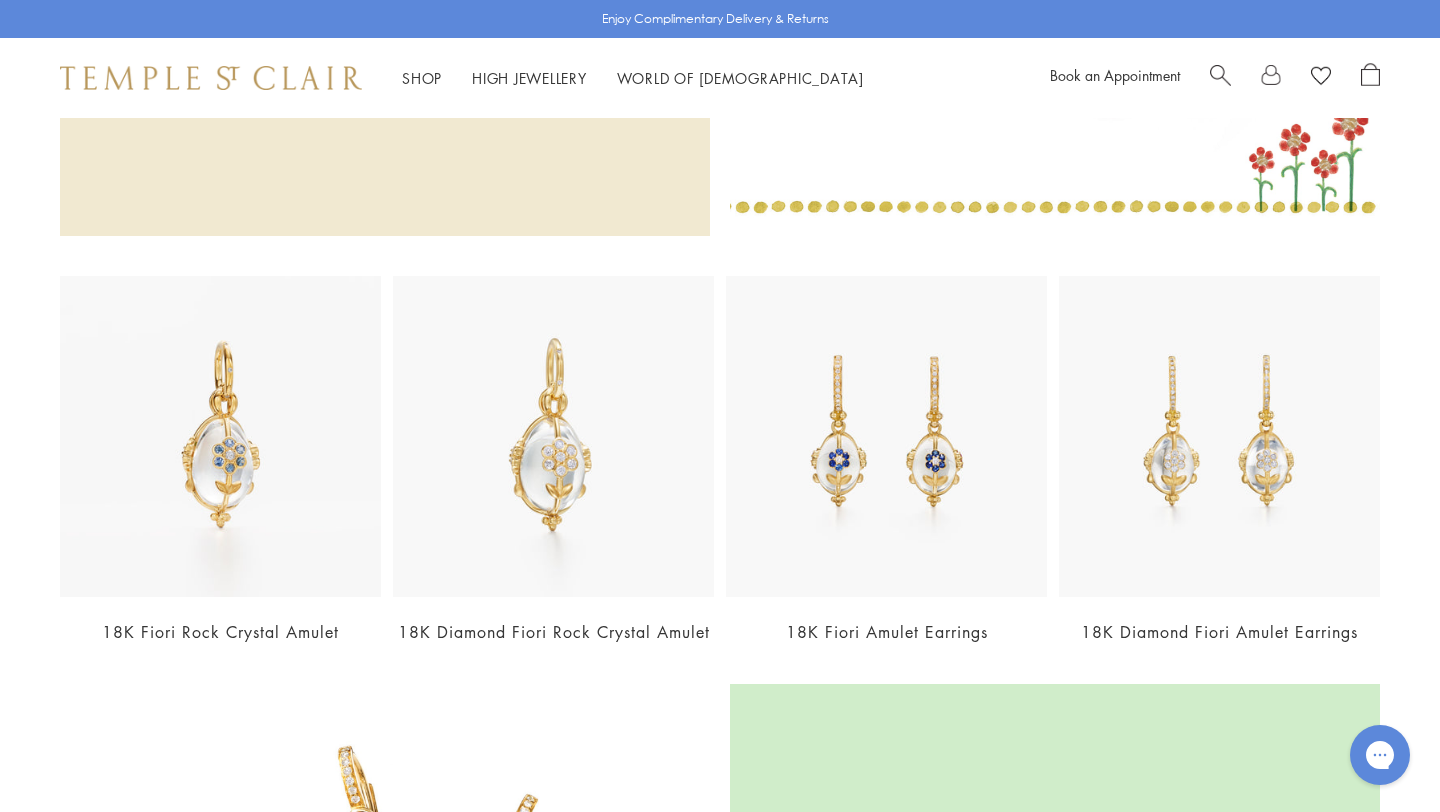 click on "Book an Appointment" at bounding box center [1215, 78] 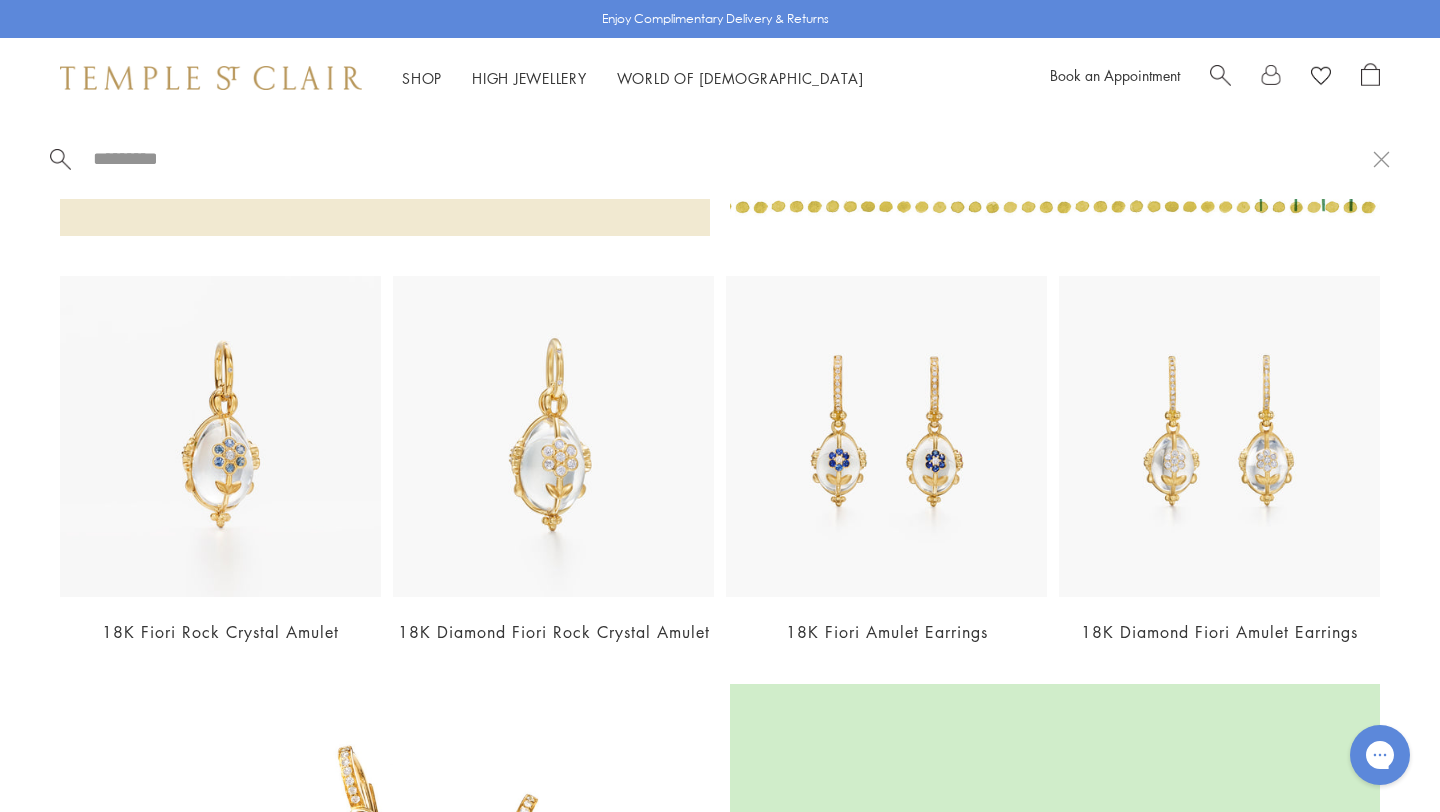 paste on "**********" 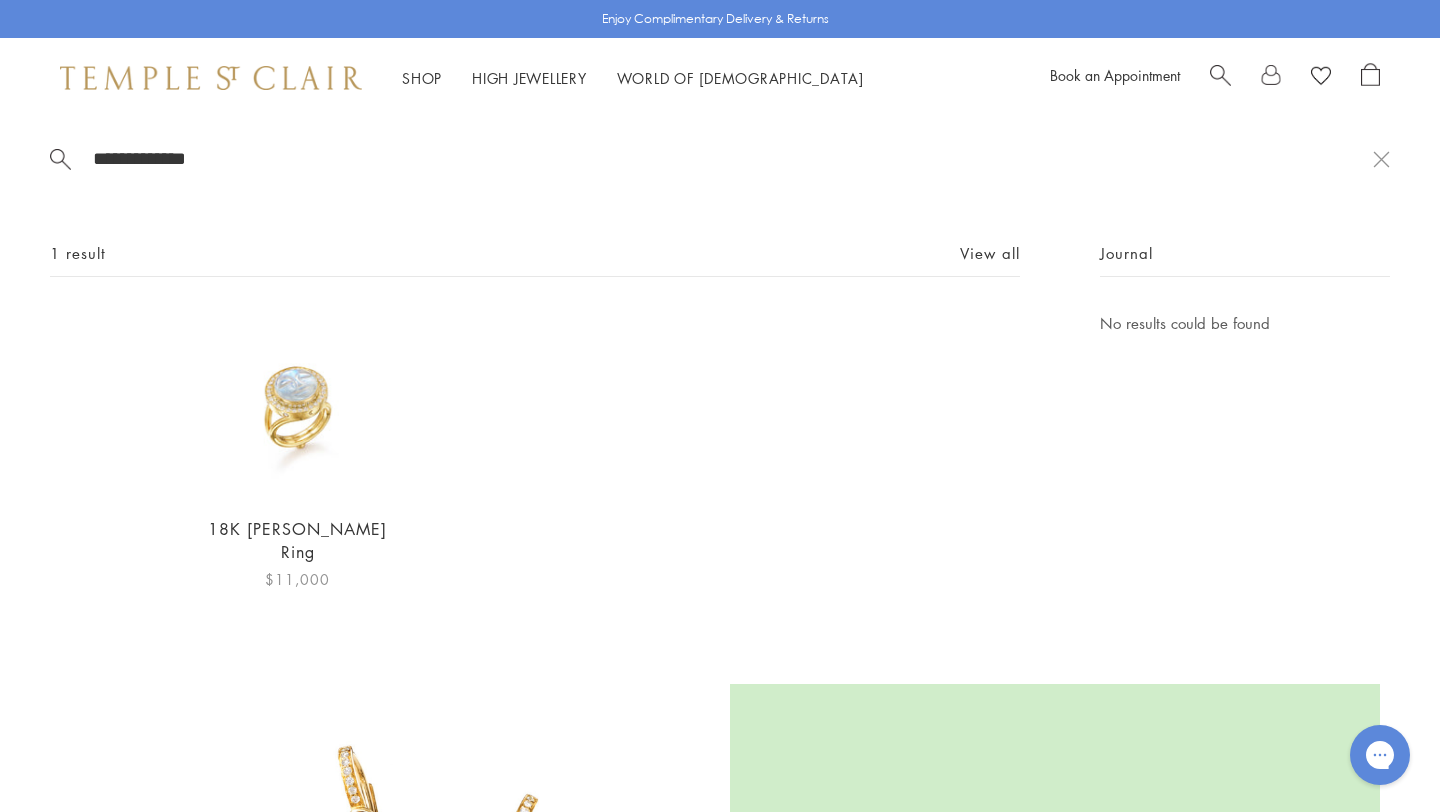 type on "**********" 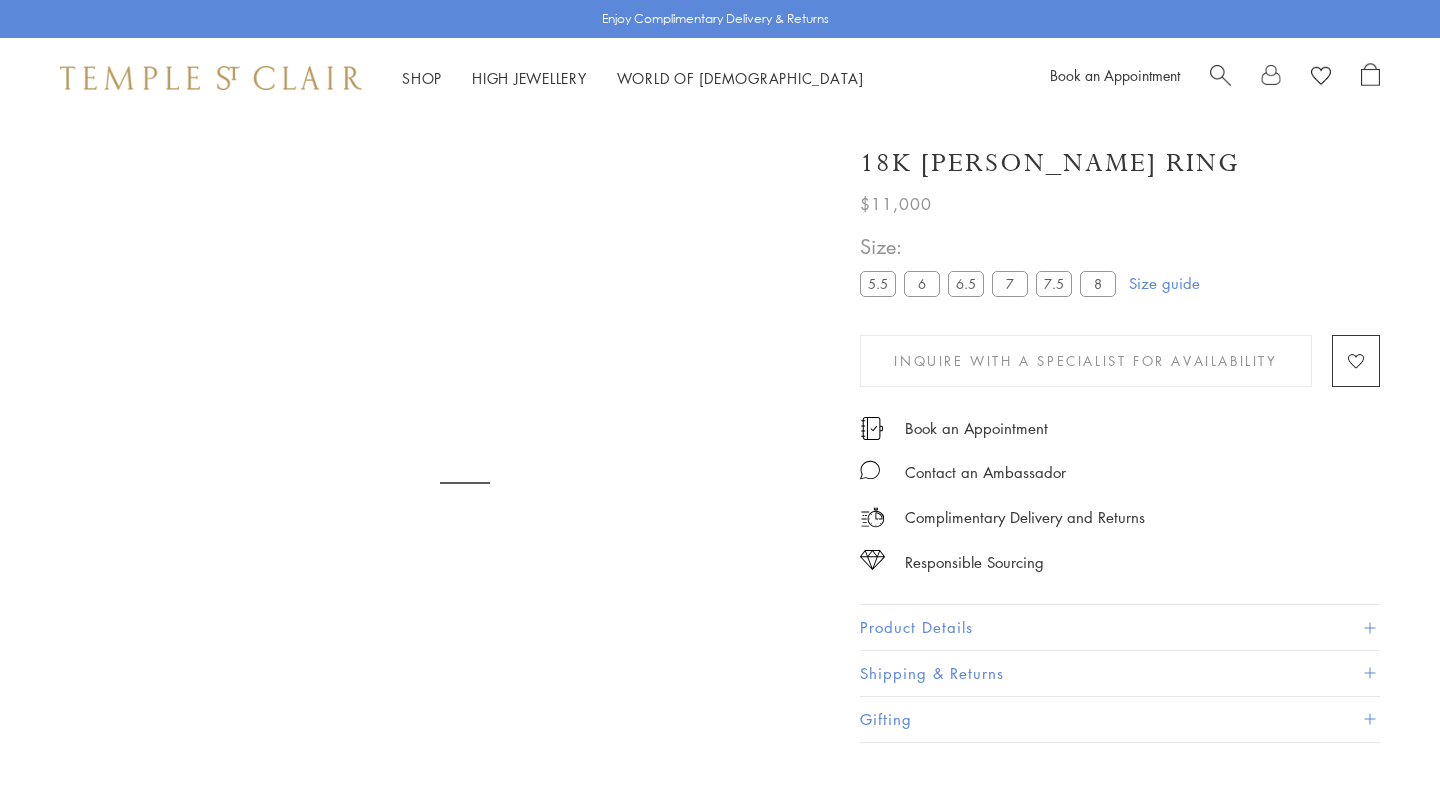 scroll, scrollTop: 0, scrollLeft: 0, axis: both 